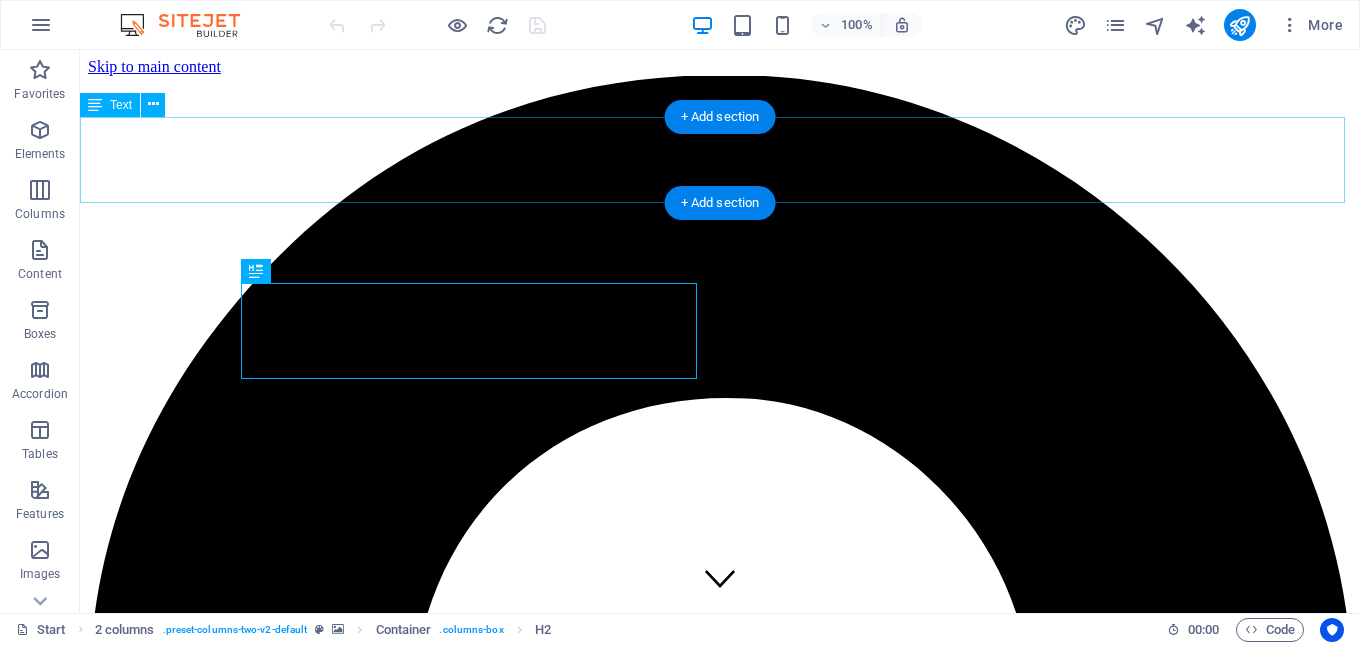 scroll, scrollTop: 749, scrollLeft: 0, axis: vertical 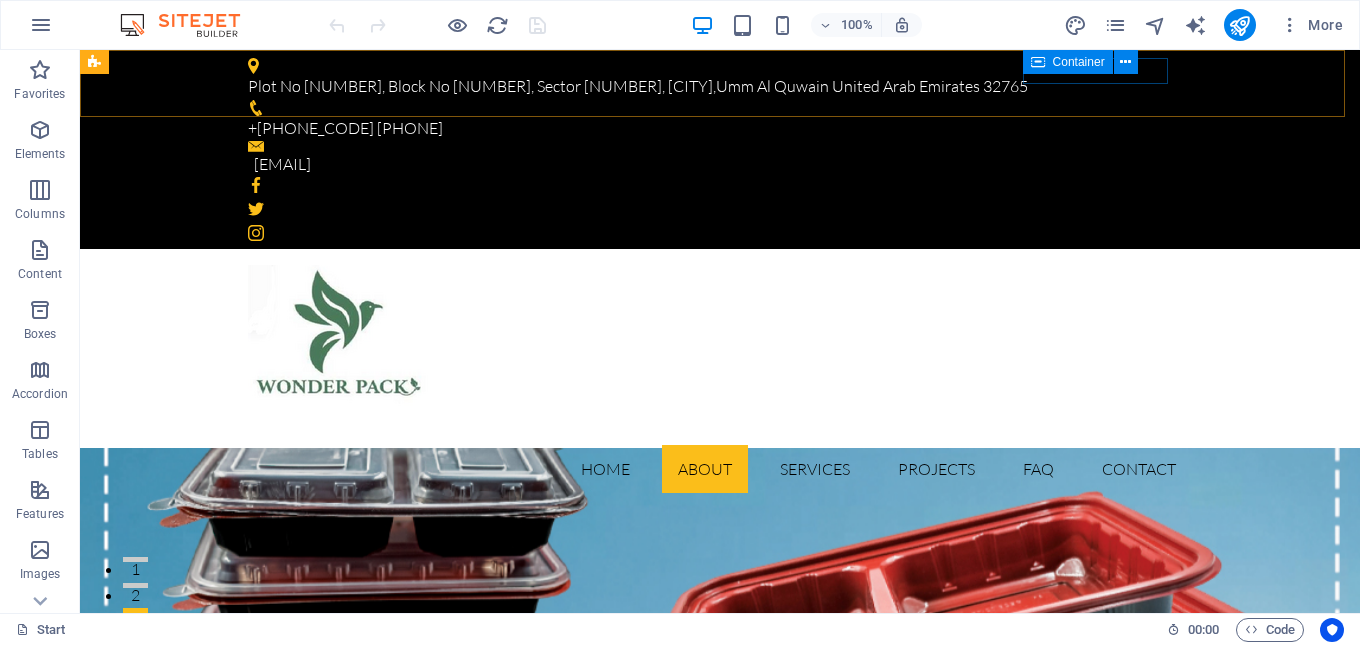 click at bounding box center (1038, 62) 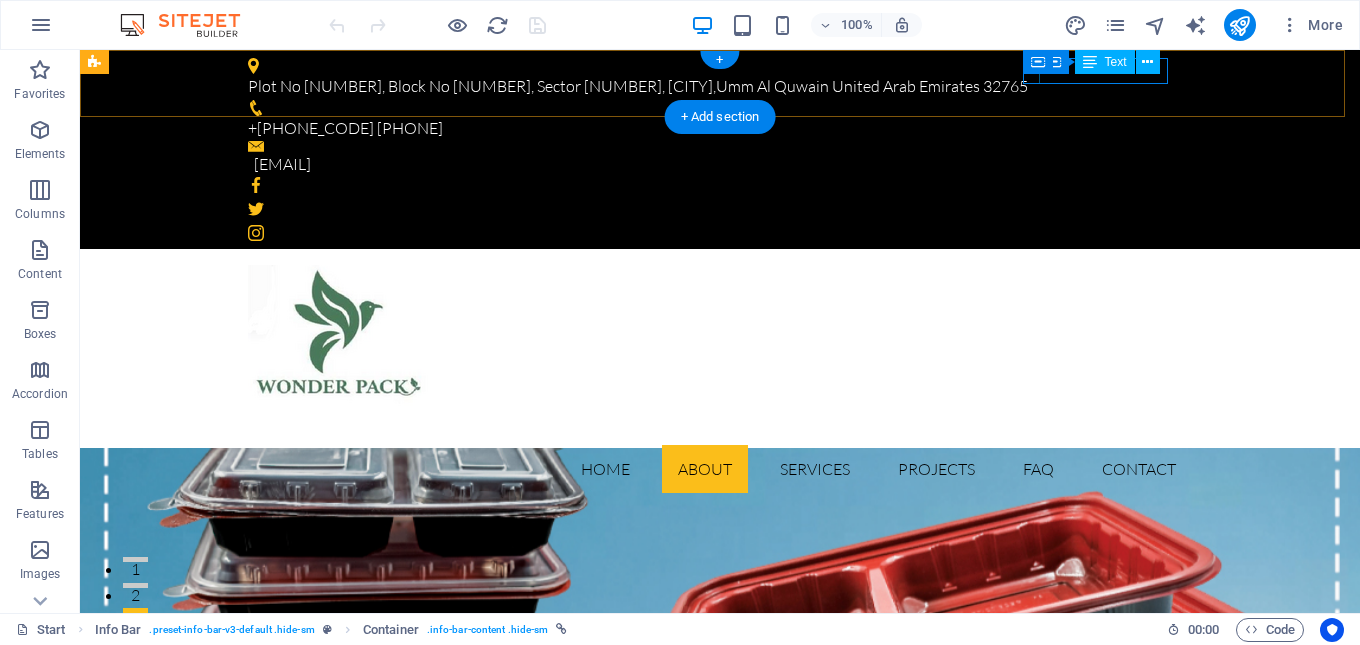 click on "+[COUNTRY_CODE] [PHONE]" at bounding box center (712, 129) 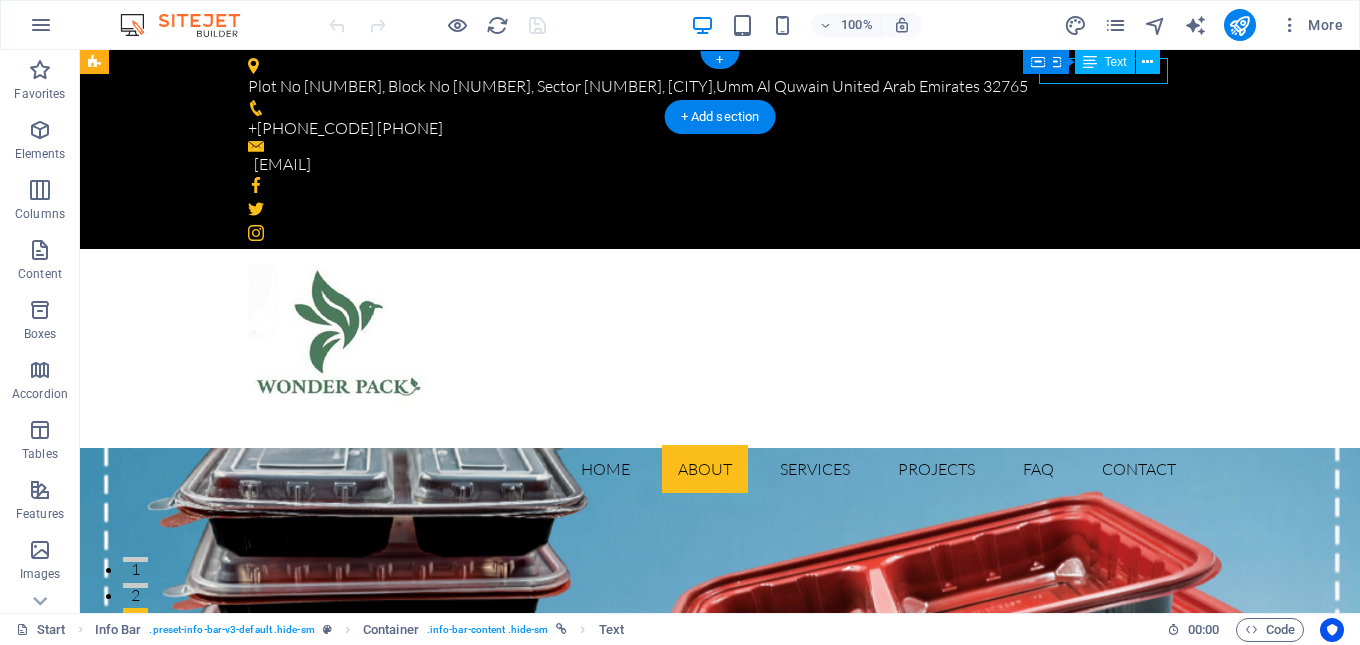 click on "+[COUNTRY_CODE] [PHONE]" at bounding box center (712, 129) 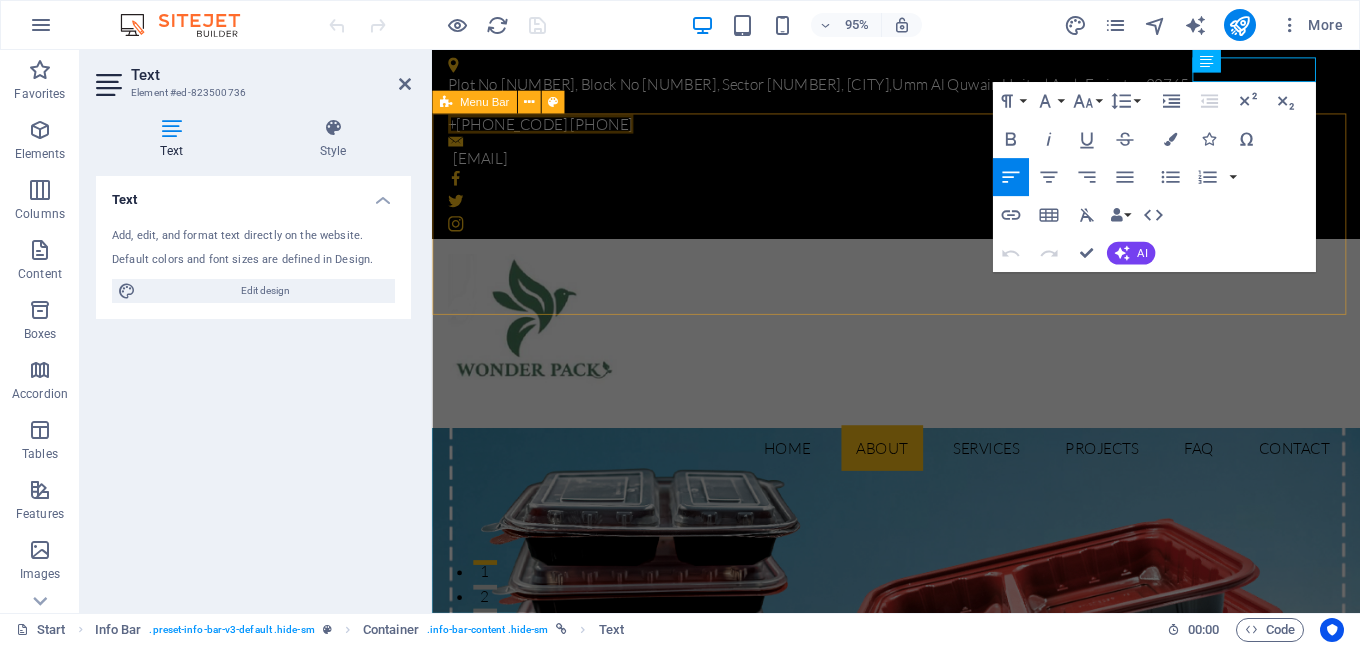 click on "Home About Services Projects FAQ Contact" at bounding box center (920, 379) 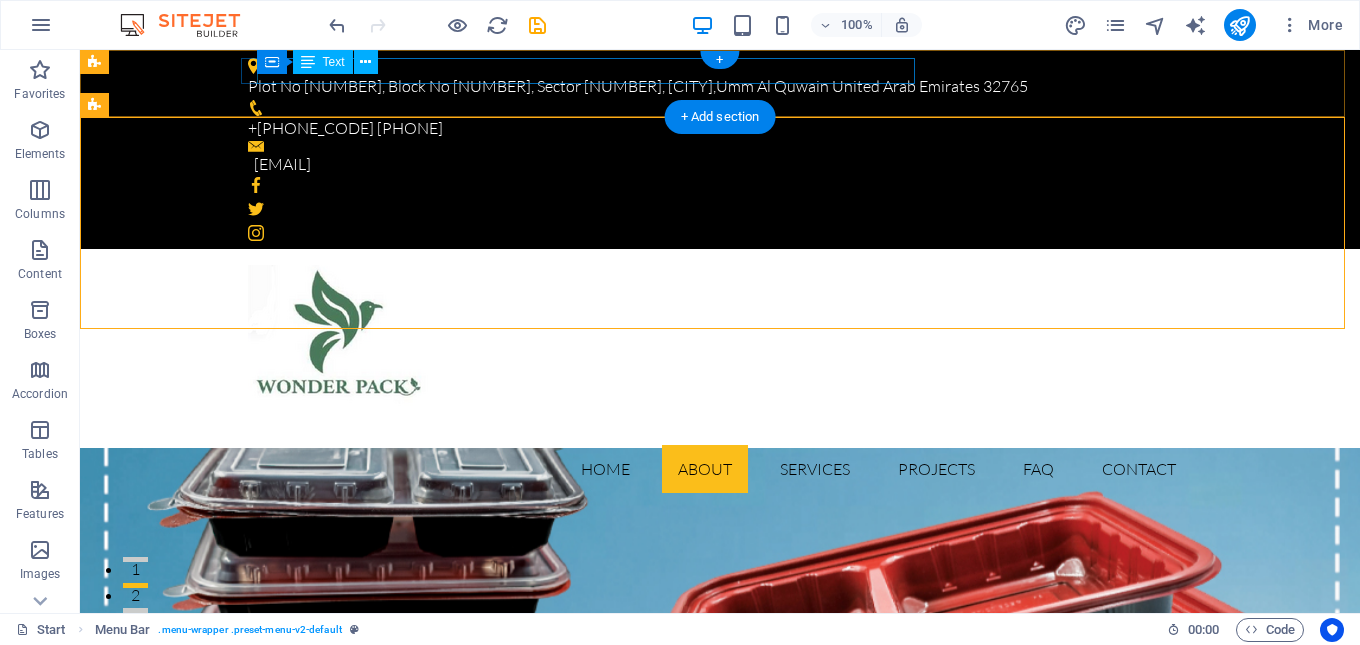 click on "Plot No 193, Block No 4, Sector 6, Umm Al Thuoob ,  Umm Al Quwain United Arab Emirates   32765" at bounding box center (712, 87) 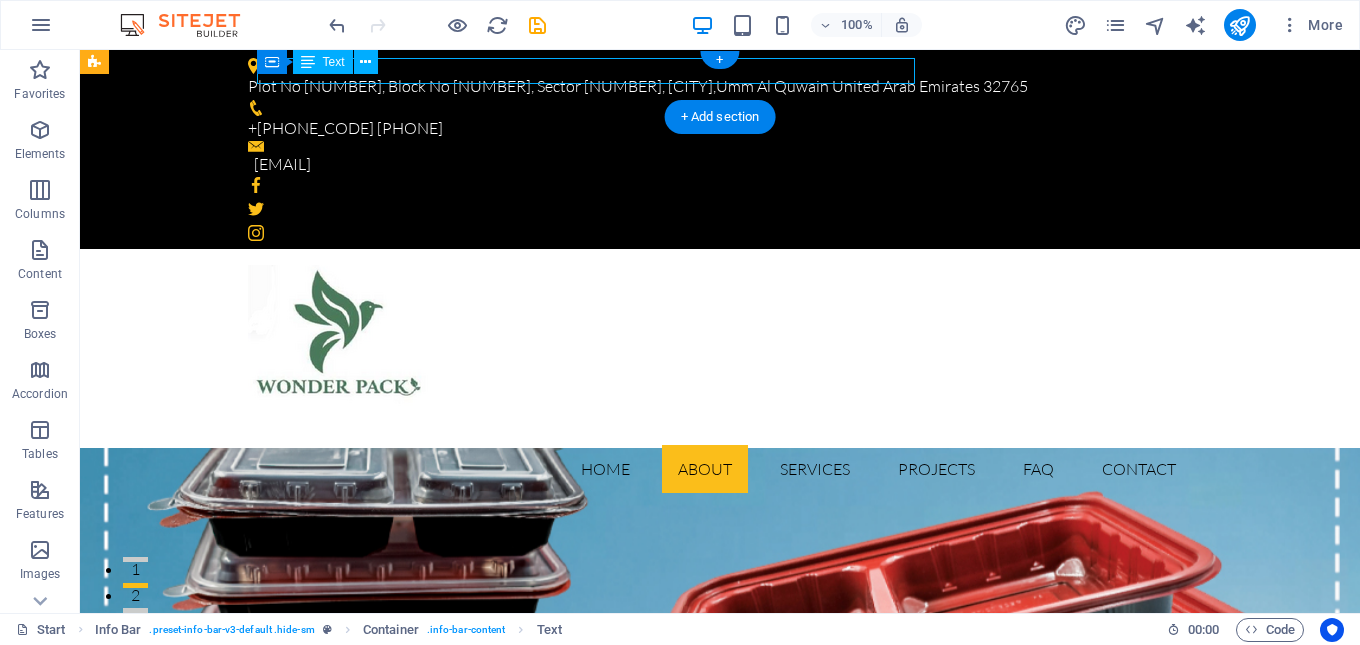 click on "Plot No 193, Block No 4, Sector 6, Umm Al Thuoob ,  Umm Al Quwain United Arab Emirates   32765" at bounding box center (712, 87) 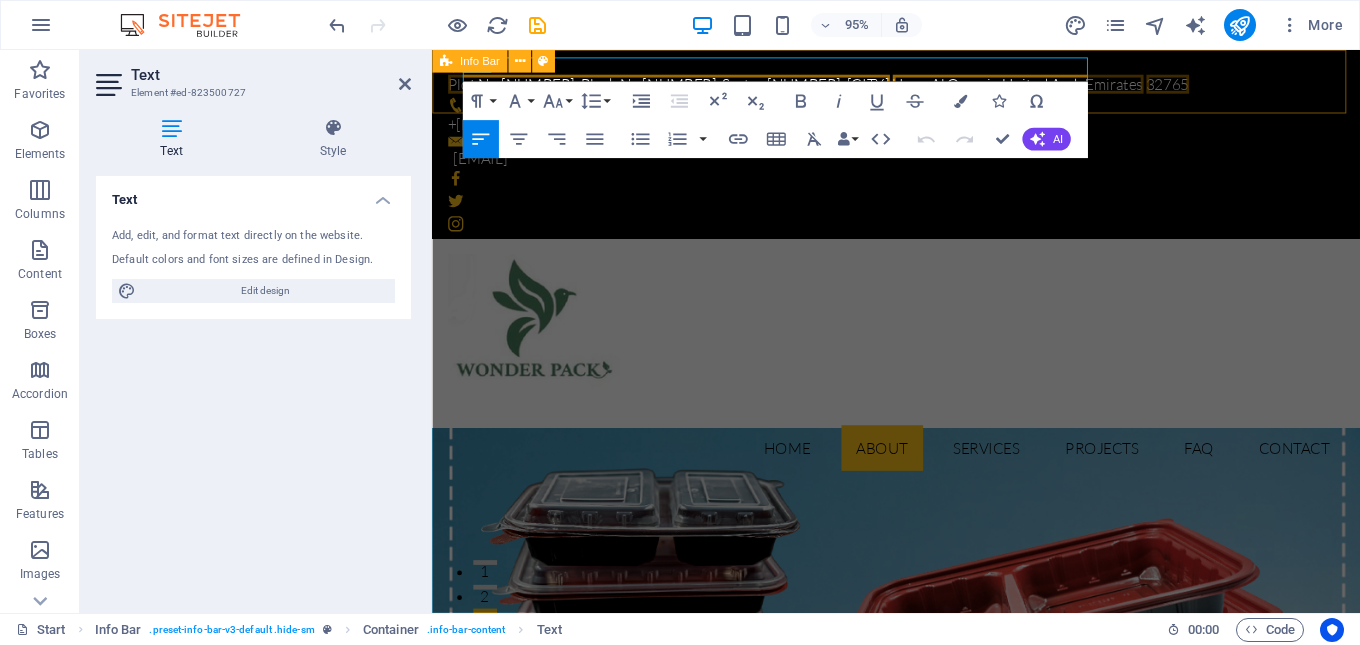 click on "Plot No 193, Block No 4, Sector 6, Umm Al Thuoob ,  Umm Al Quwain United Arab Emirates   32765 +971 54 345 1673  info@a1plast.com" at bounding box center (920, 149) 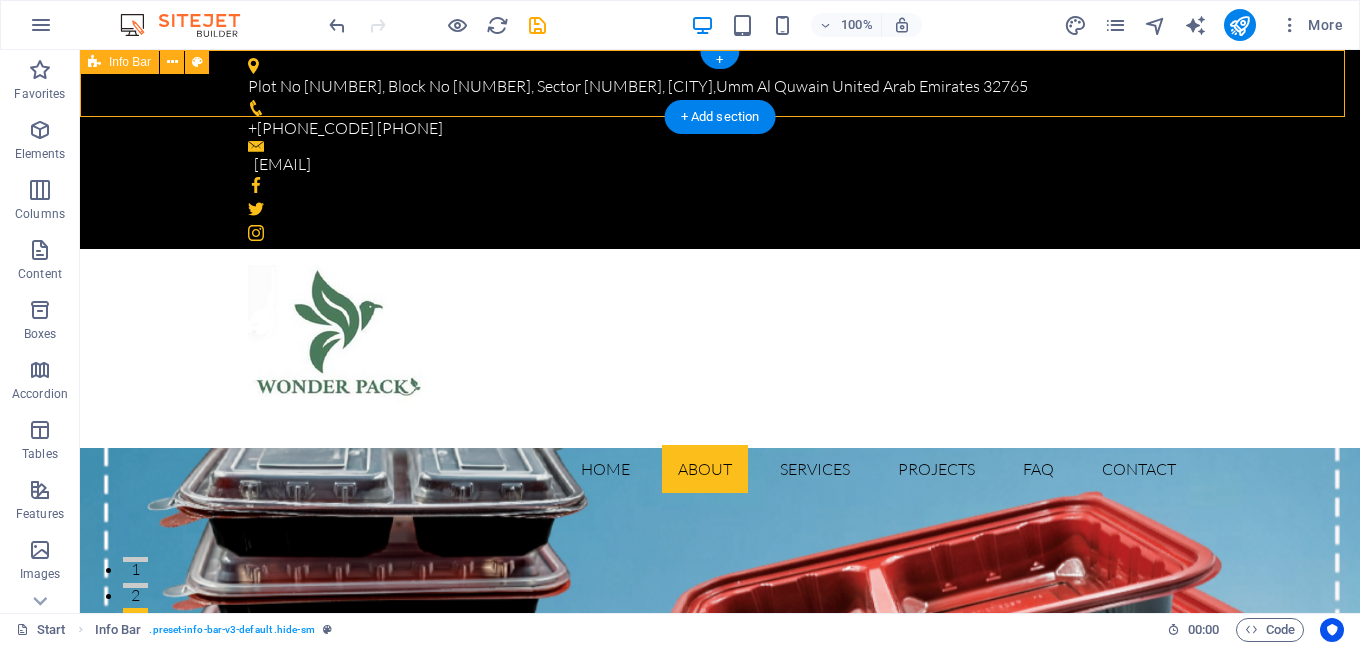 click on "Plot No 193, Block No 4, Sector 6, Umm Al Thuoob ,  Umm Al Quwain United Arab Emirates   32765 +971 54 345 1673  info@a1plast.com" at bounding box center (720, 149) 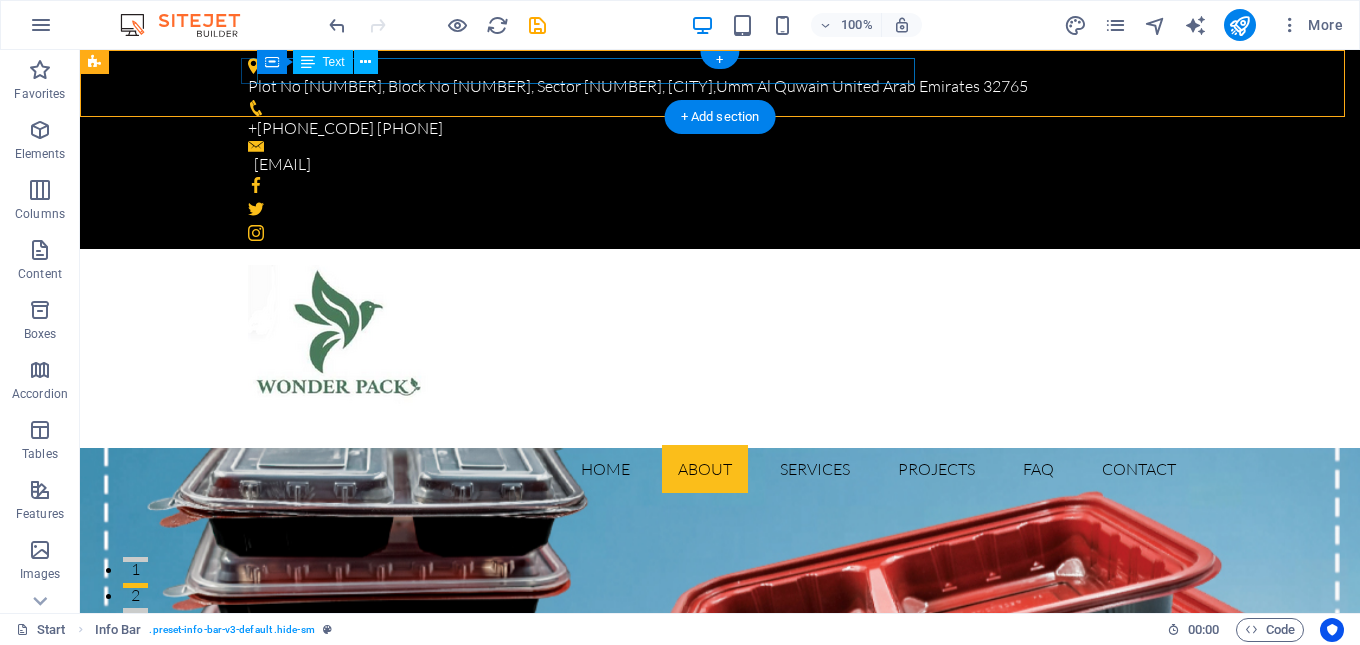 click on "Plot No 193, Block No 4, Sector 6, Umm Al Thuoob ,  Umm Al Quwain United Arab Emirates   32765" at bounding box center [712, 87] 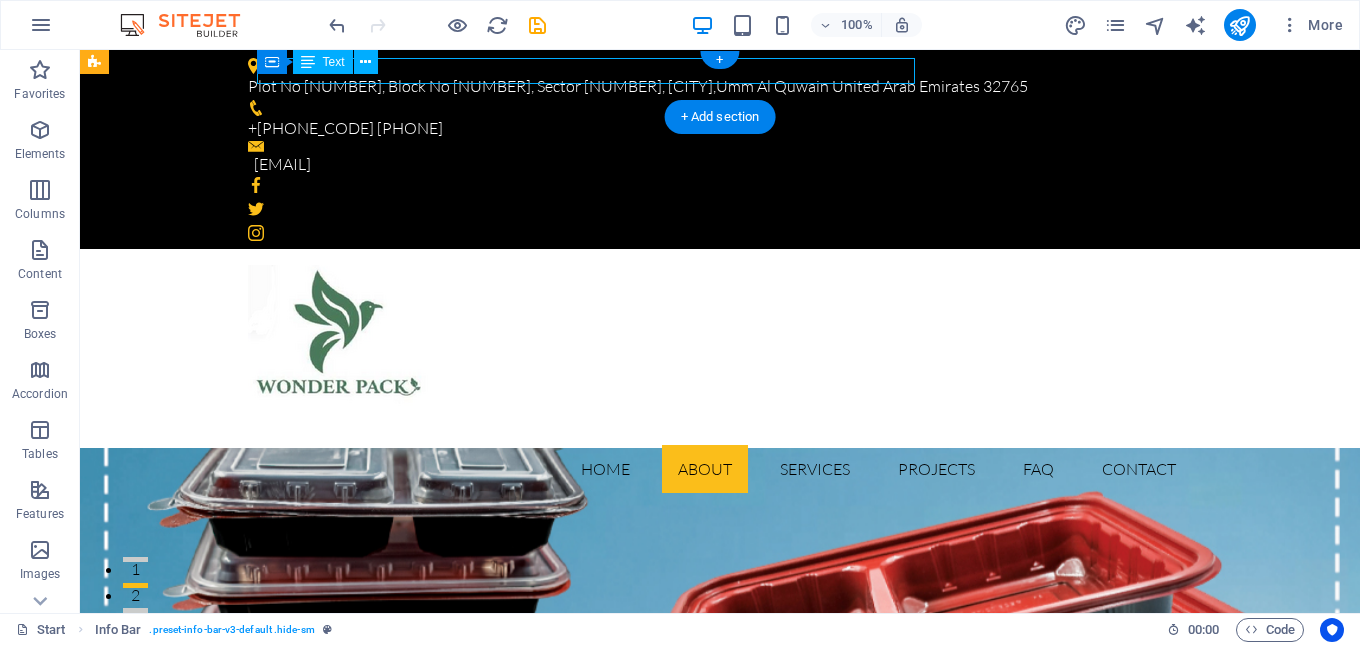 click on "Plot No 193, Block No 4, Sector 6, Umm Al Thuoob ,  Umm Al Quwain United Arab Emirates   32765" at bounding box center (712, 87) 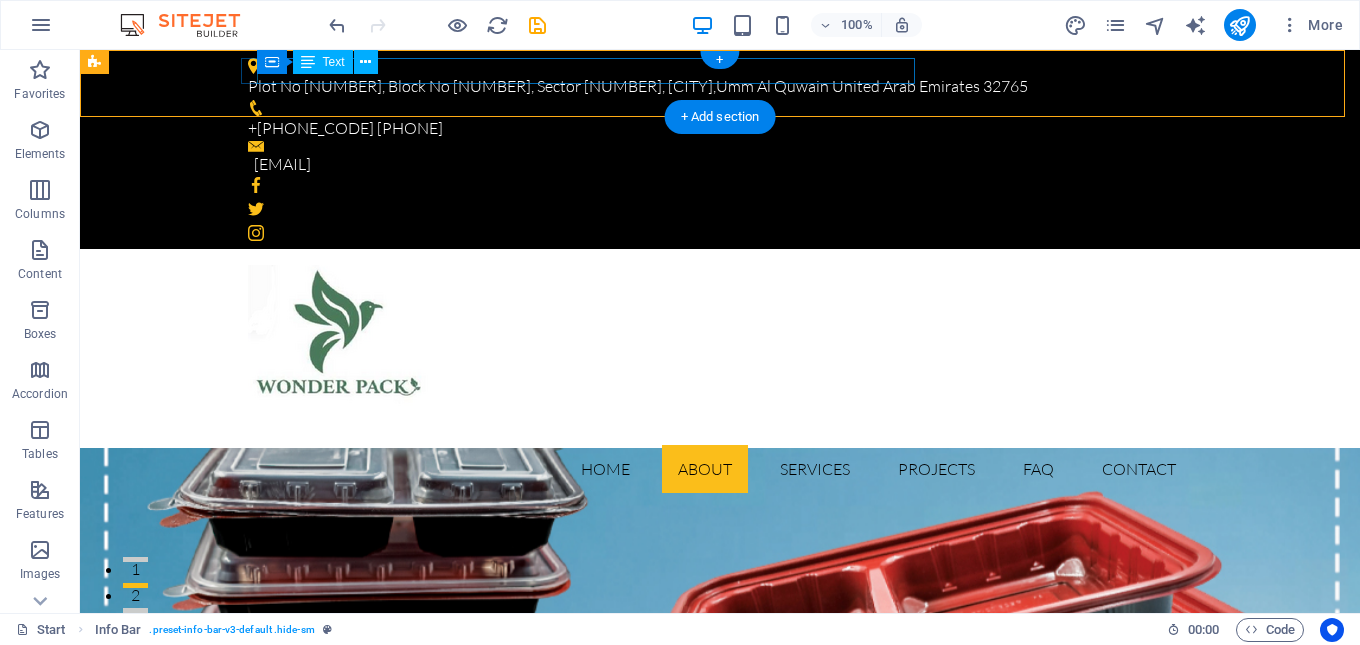 click on "Plot No 193, Block No 4, Sector 6, Umm Al Thuoob ,  Umm Al Quwain United Arab Emirates   32765" at bounding box center (712, 87) 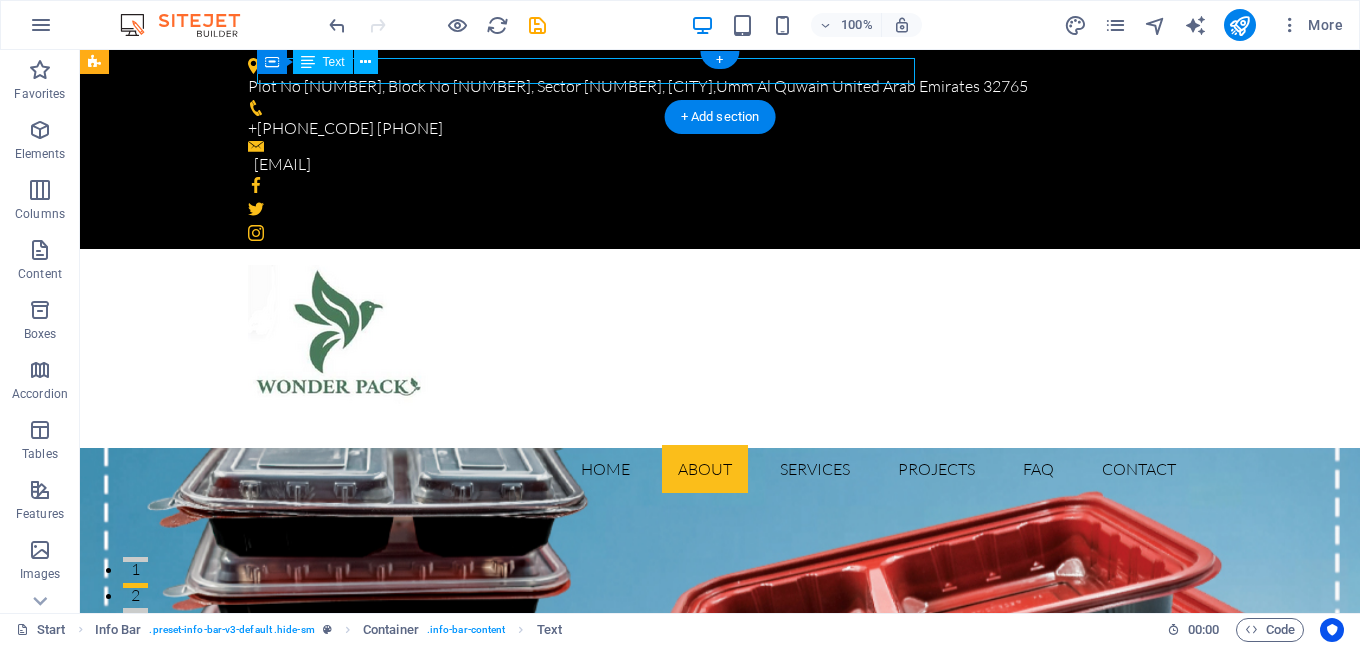 click on "Plot No 193, Block No 4, Sector 6, Umm Al Thuoob ,  Umm Al Quwain United Arab Emirates   32765" at bounding box center (712, 87) 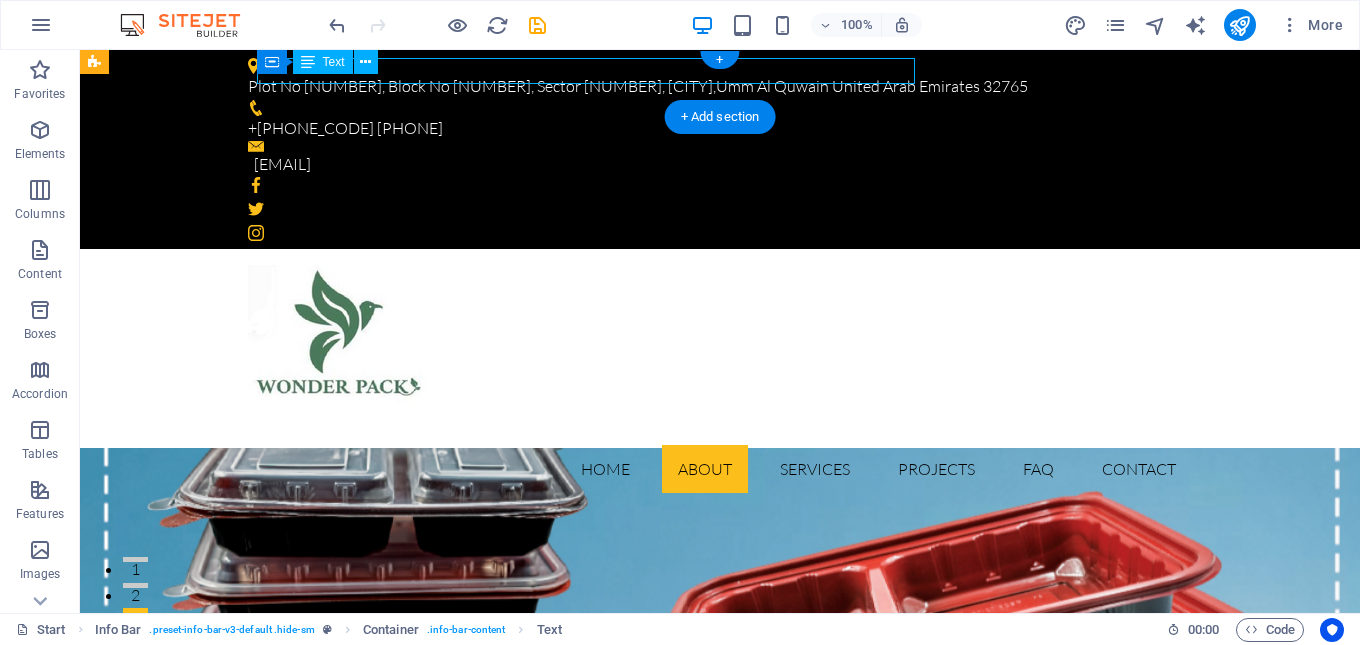 click on "Plot No 193, Block No 4, Sector 6, Umm Al Thuoob ,  Umm Al Quwain United Arab Emirates   32765" at bounding box center [712, 87] 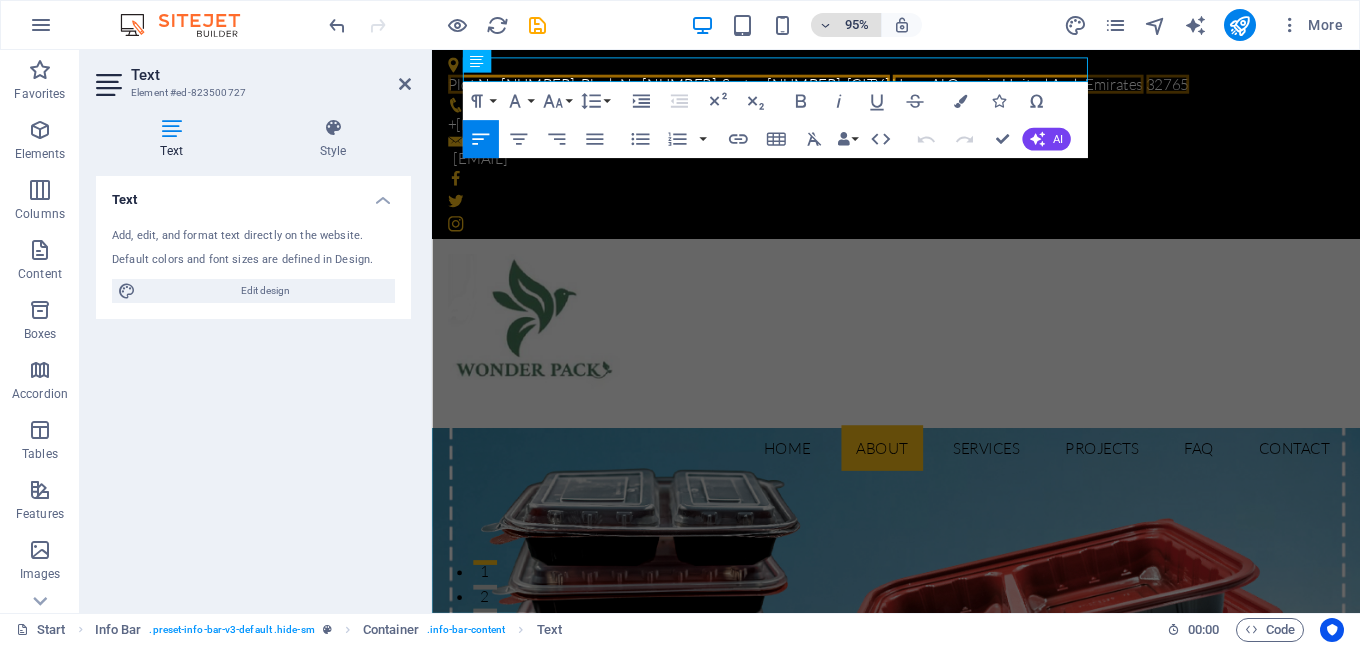 click at bounding box center (826, 25) 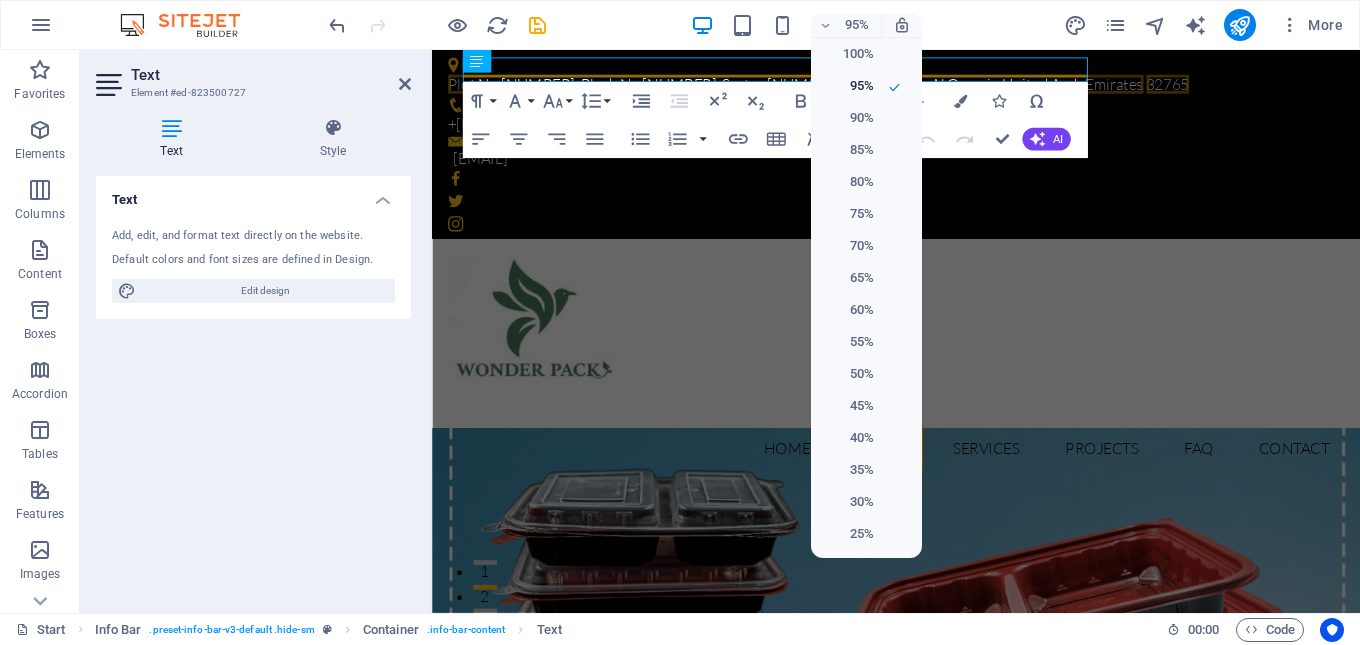 click at bounding box center (680, 322) 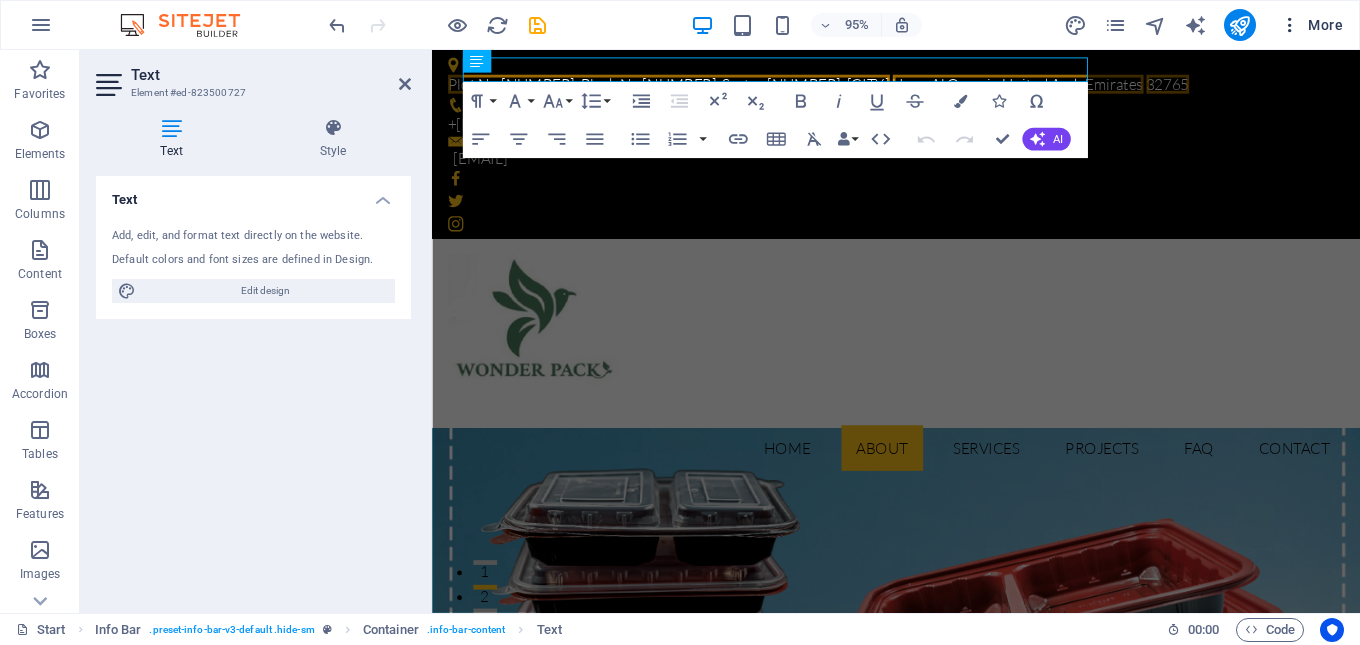 click on "More" at bounding box center [1311, 25] 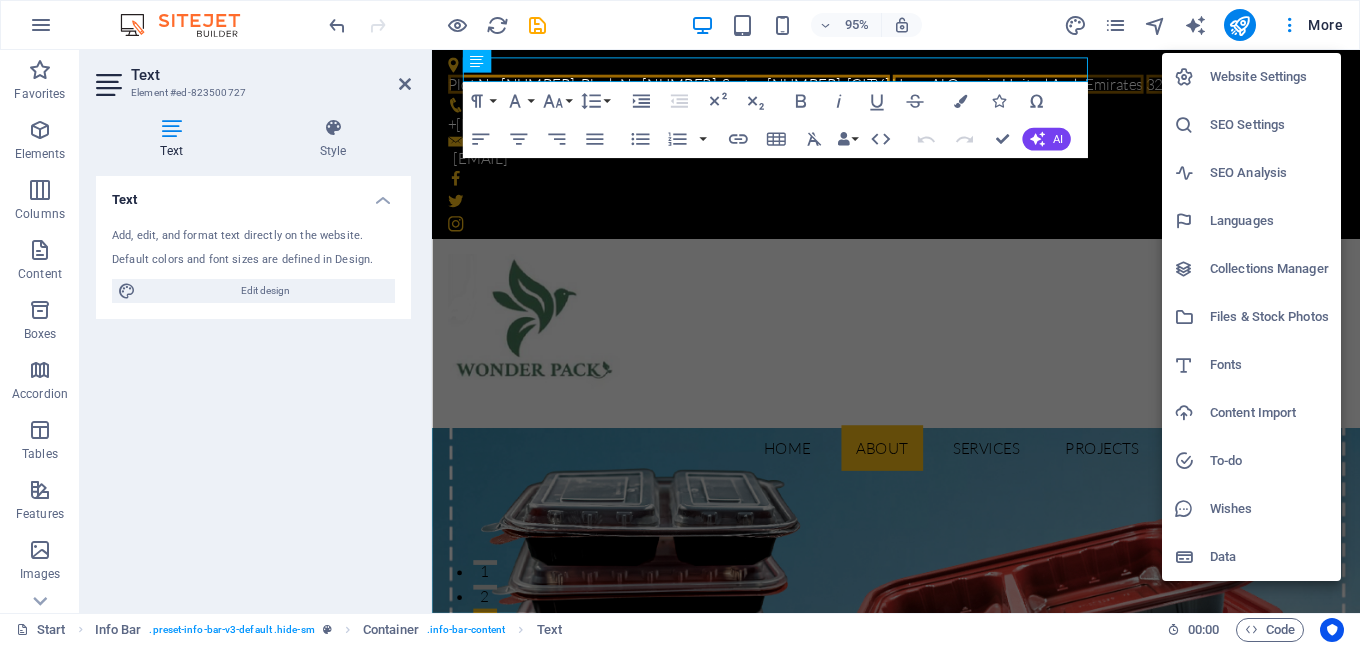 click on "Website Settings" at bounding box center (1269, 77) 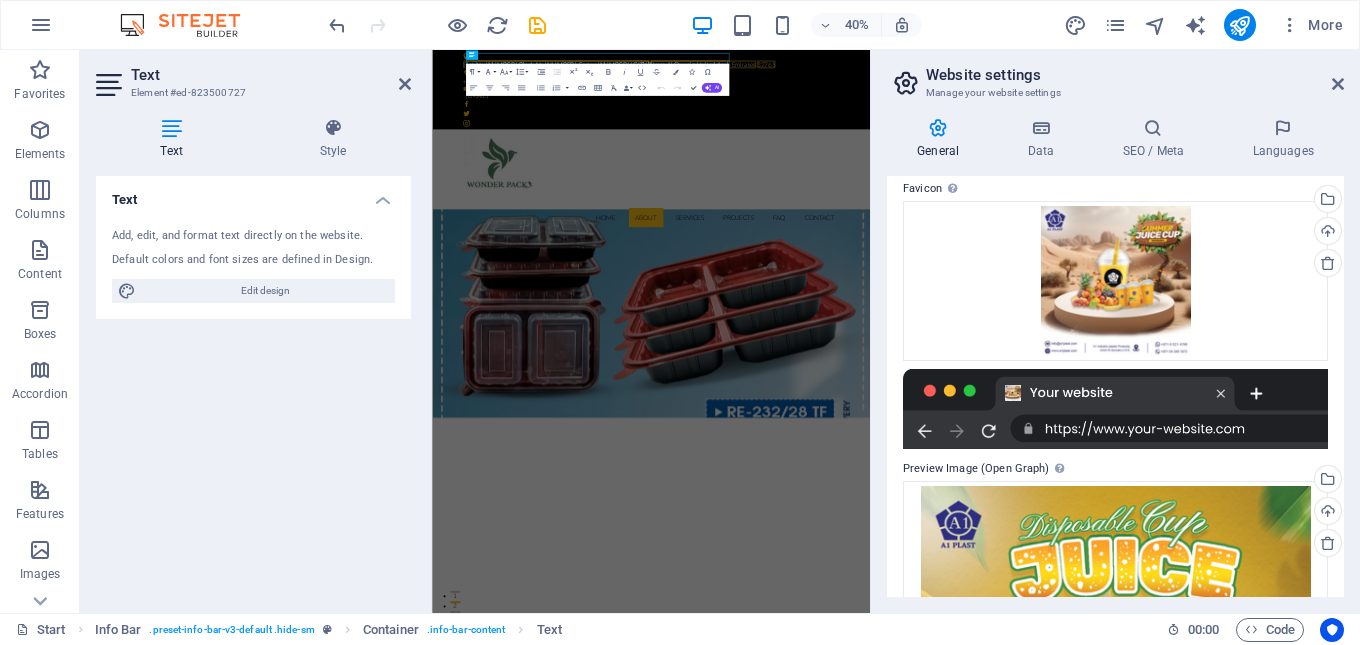 scroll, scrollTop: 0, scrollLeft: 0, axis: both 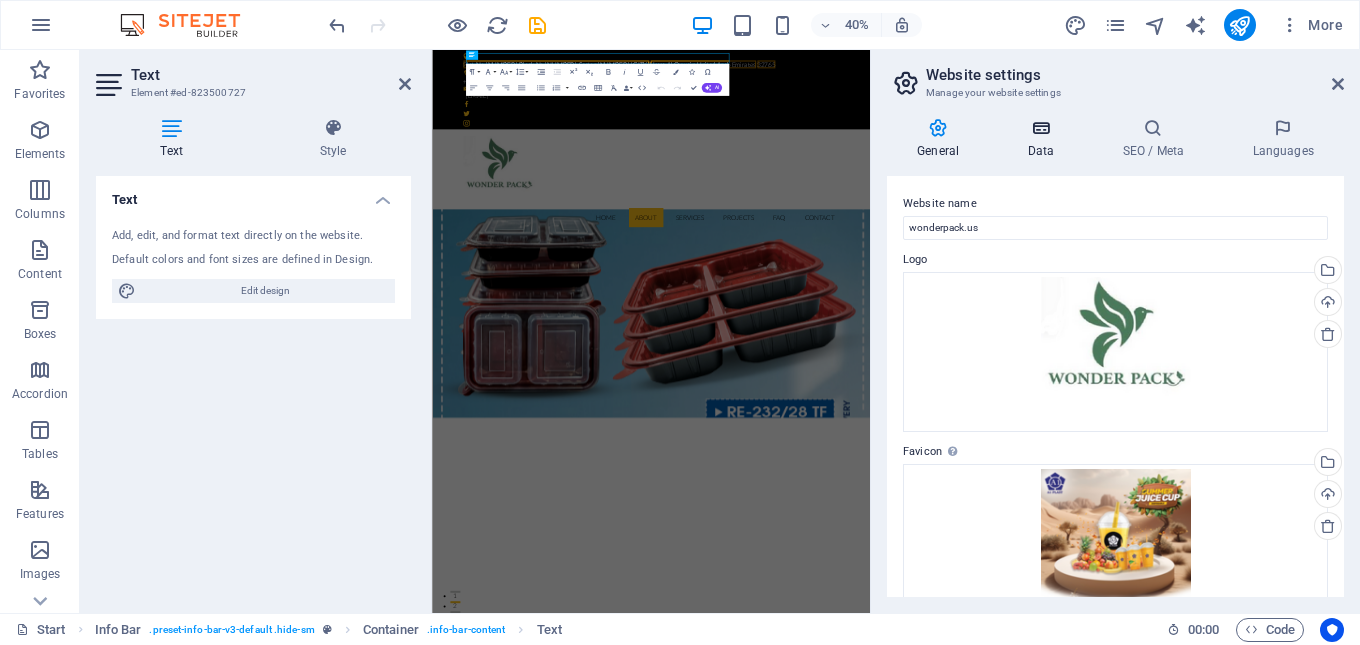 click on "Data" at bounding box center (1044, 139) 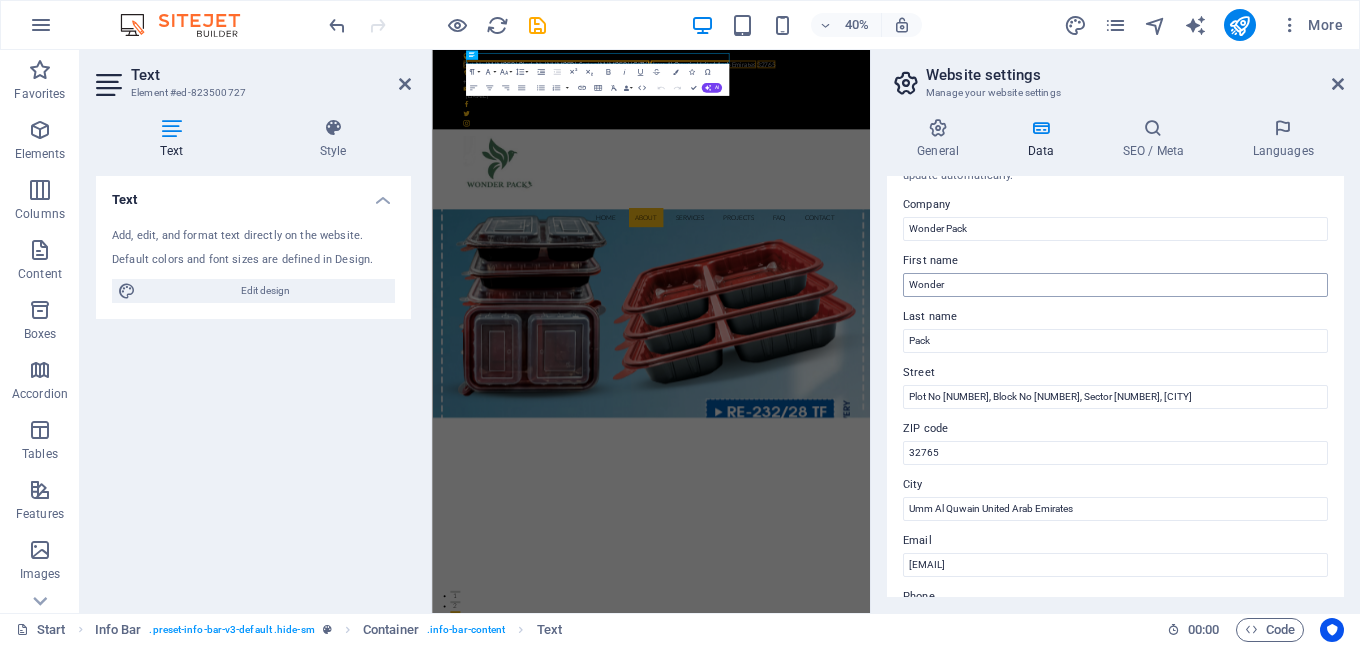 scroll, scrollTop: 0, scrollLeft: 0, axis: both 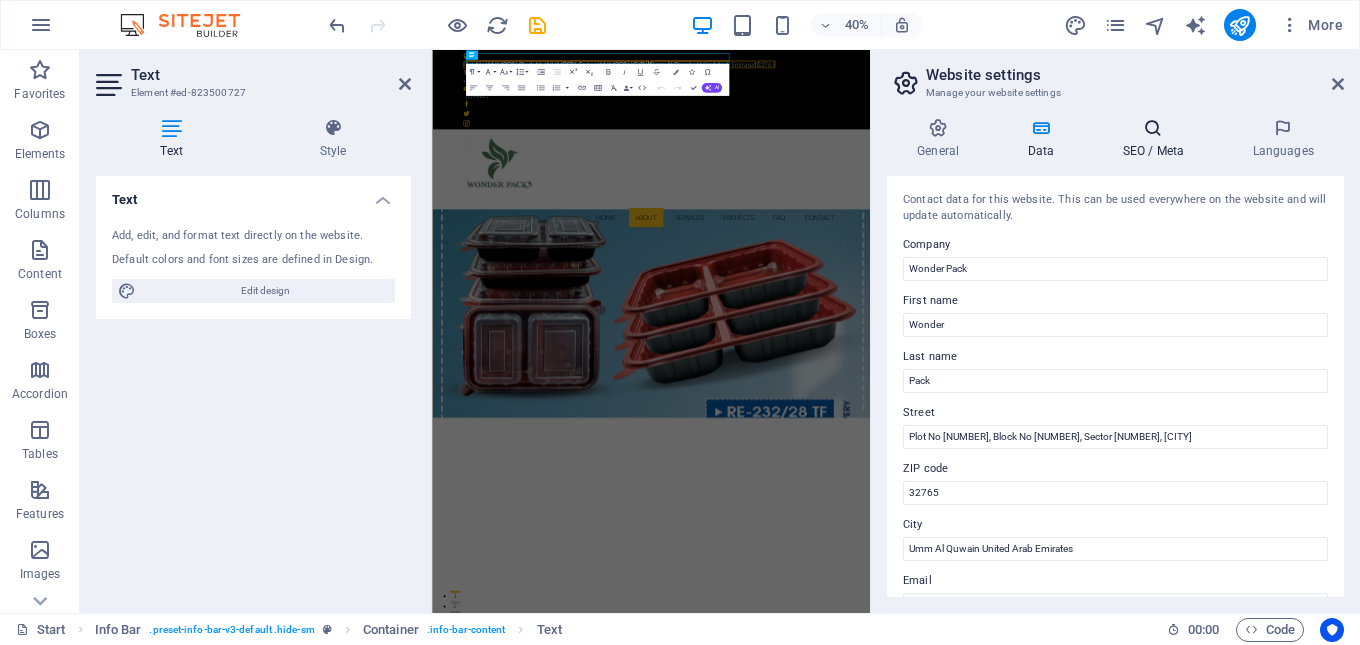 click on "SEO / Meta" at bounding box center [1157, 139] 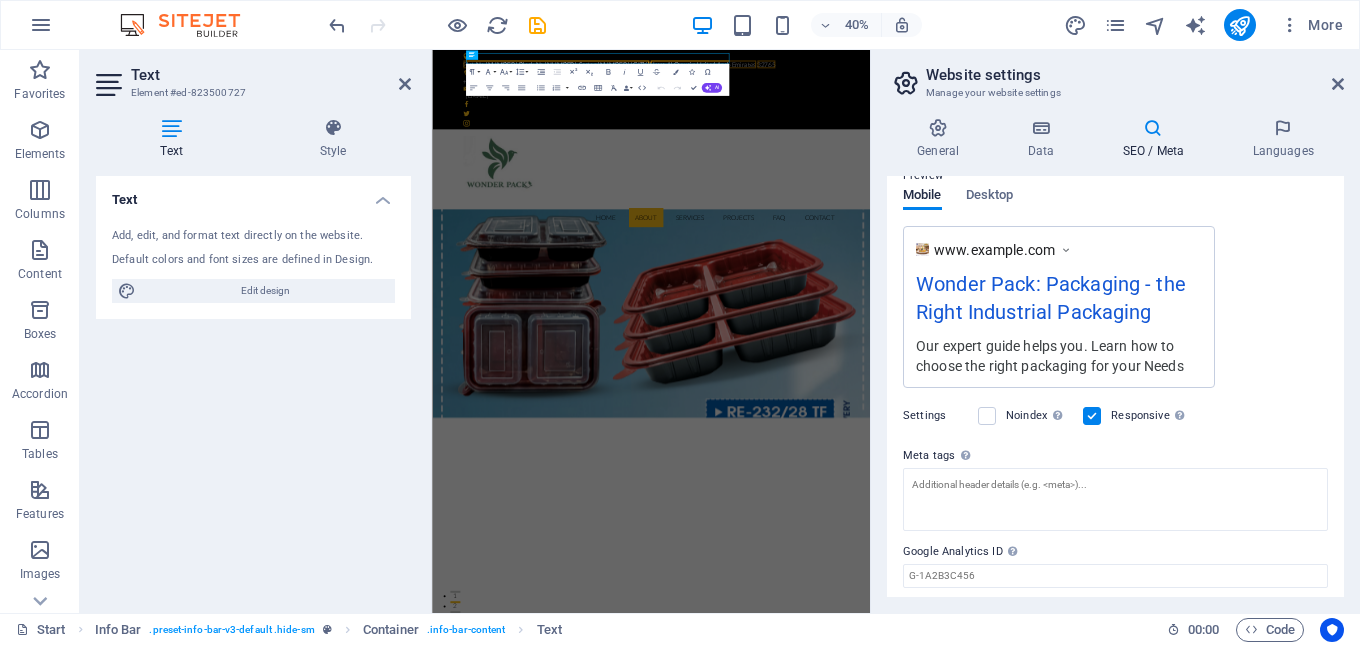 scroll, scrollTop: 363, scrollLeft: 0, axis: vertical 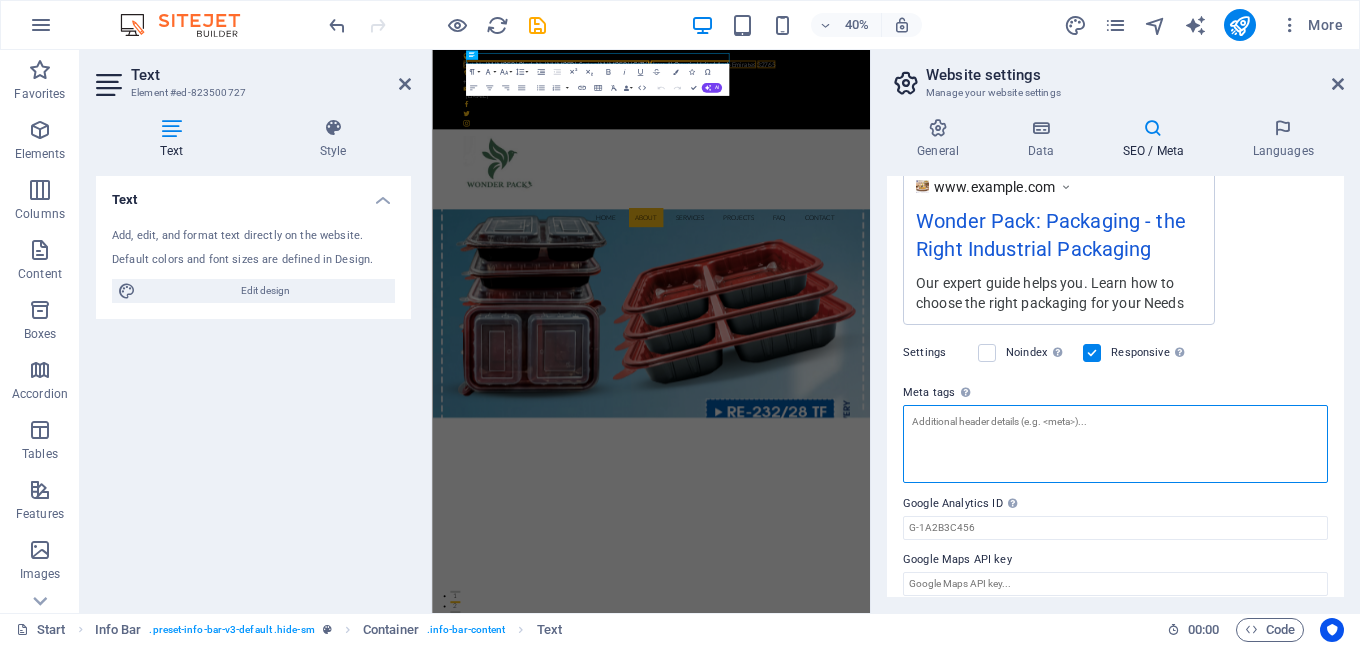 paste on "google-site-verification: google8b63ce0dbcb76105.html" 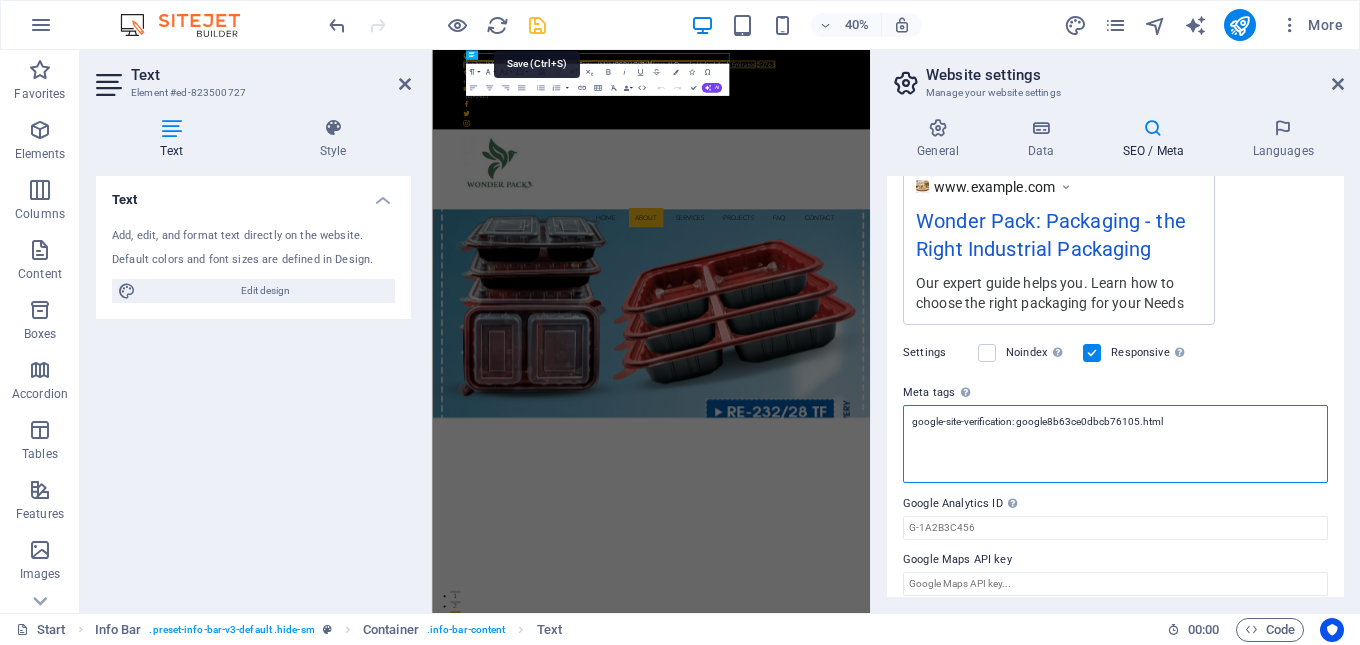 type on "google-site-verification: google8b63ce0dbcb76105.html" 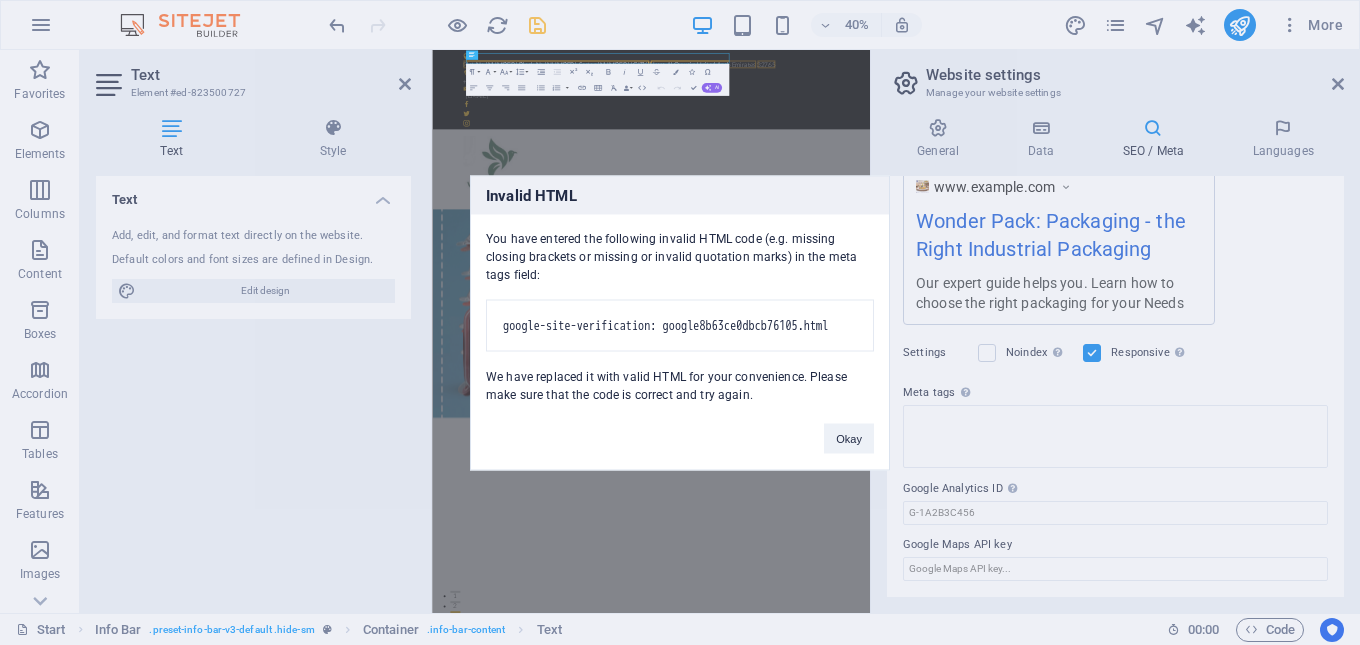 click on "Wonder Pack Start (en) Favorites Elements Columns Content Boxes Accordion Tables Features Images Slider Header Footer Forms Marketing Collections Text Element #ed-823500727 Text Style Text Add, edit, and format text directly on the website. Default colors and font sizes are defined in Design. Edit design Alignment Left aligned Centered Right aligned Info Bar Element Layout How this element expands within the layout (Flexbox). Size Default auto px % 1/1 1/2 1/3 1/4 1/5 1/6 1/7 1/8 1/9 1/10 Grow Shrink Order 0 Container layout Visible Visible Opacity 100 % Overflow Spacing Margin Default auto px % rem vw vh Custom Custom auto px % rem vw vh auto px % rem vw vh auto px % rem vw vh auto px % rem vw vh Padding Default px rem % vh vw Custom Custom px rem % vh vw px rem % vh vw px rem % vh vw px rem % vh vw Border Style              - Width 1 auto px rem % vh vw Custom Custom 1 auto px rem % vh vw 1 auto px rem % vh vw 1 auto px" at bounding box center (680, 322) 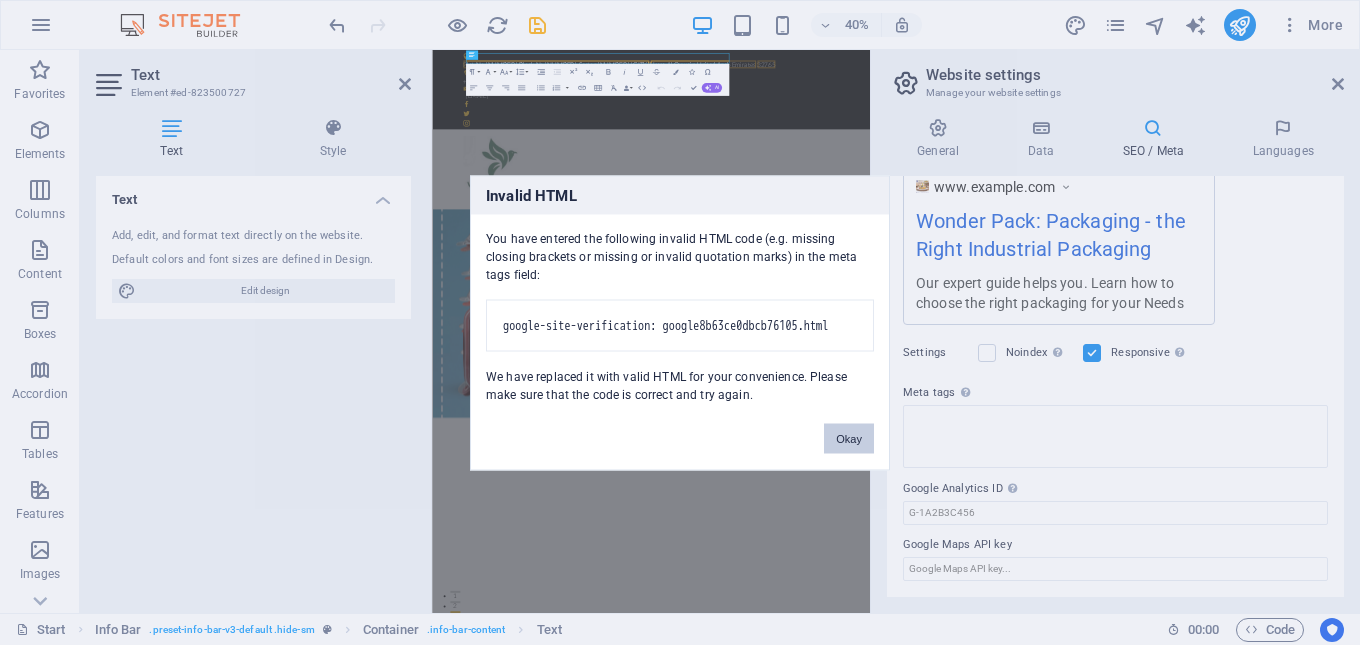 click on "Okay" at bounding box center (849, 438) 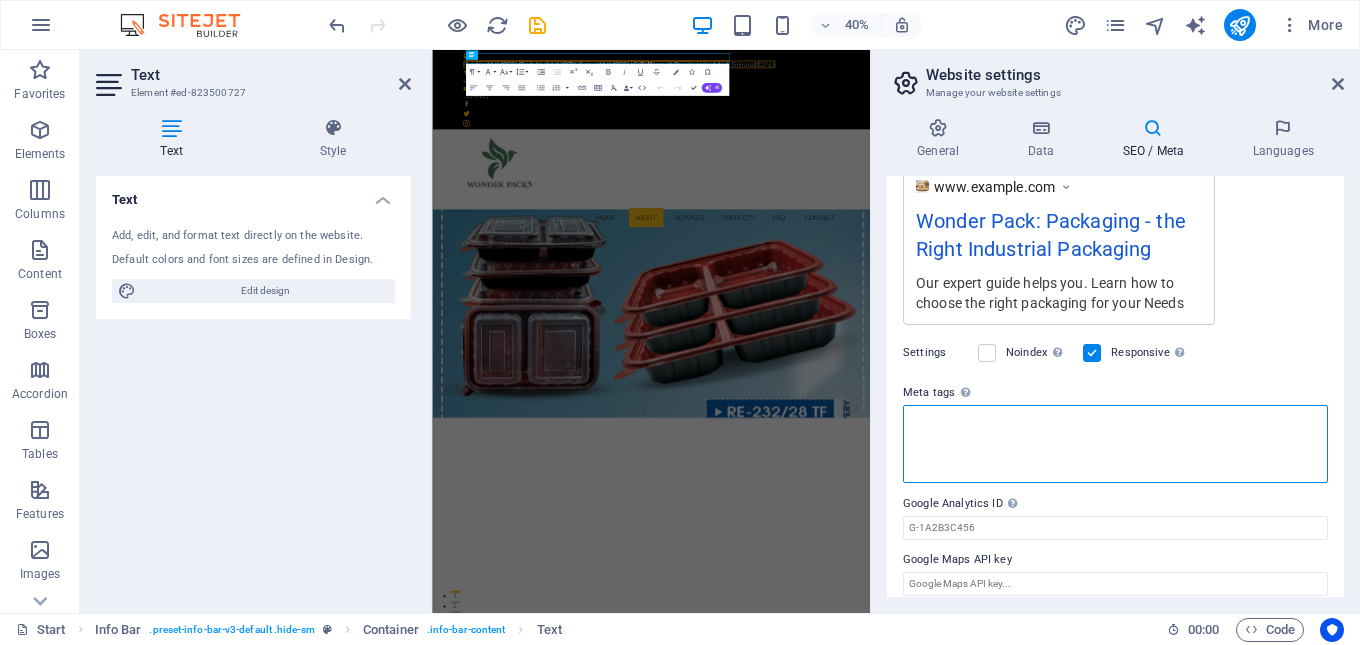paste on "google-site-verification: google8b63ce0dbcb76105.html" 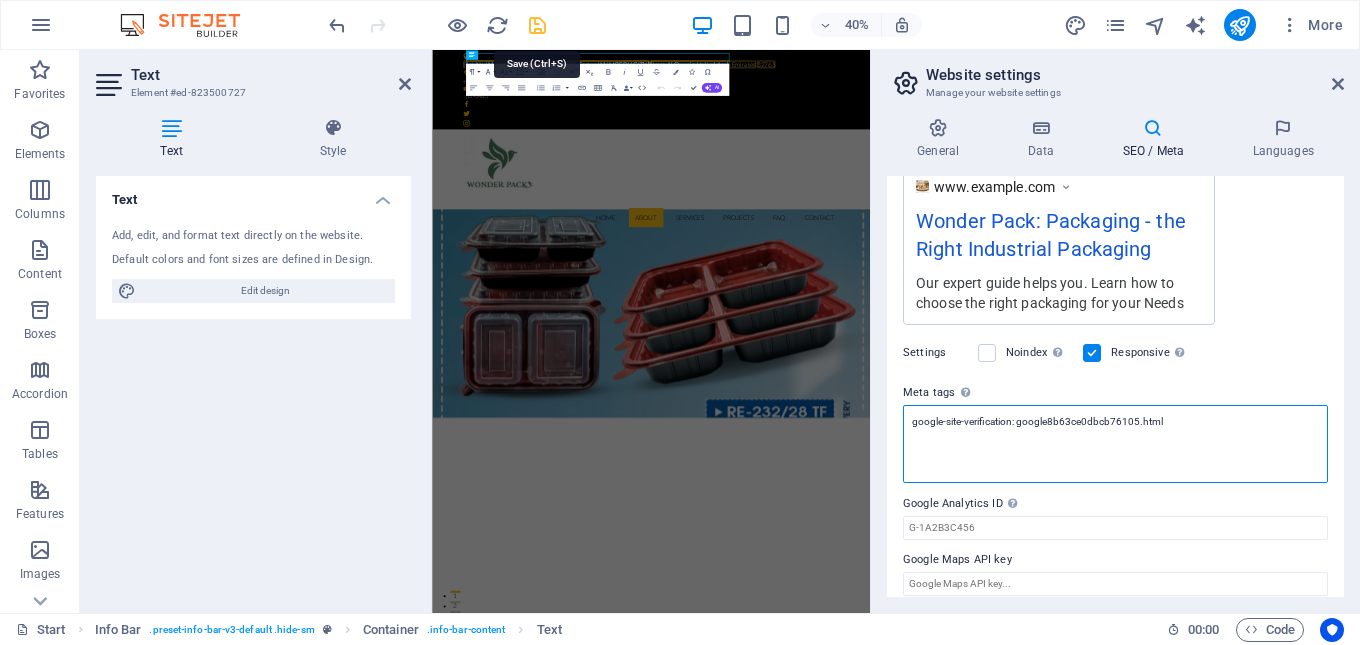 type on "google-site-verification: google8b63ce0dbcb76105.html" 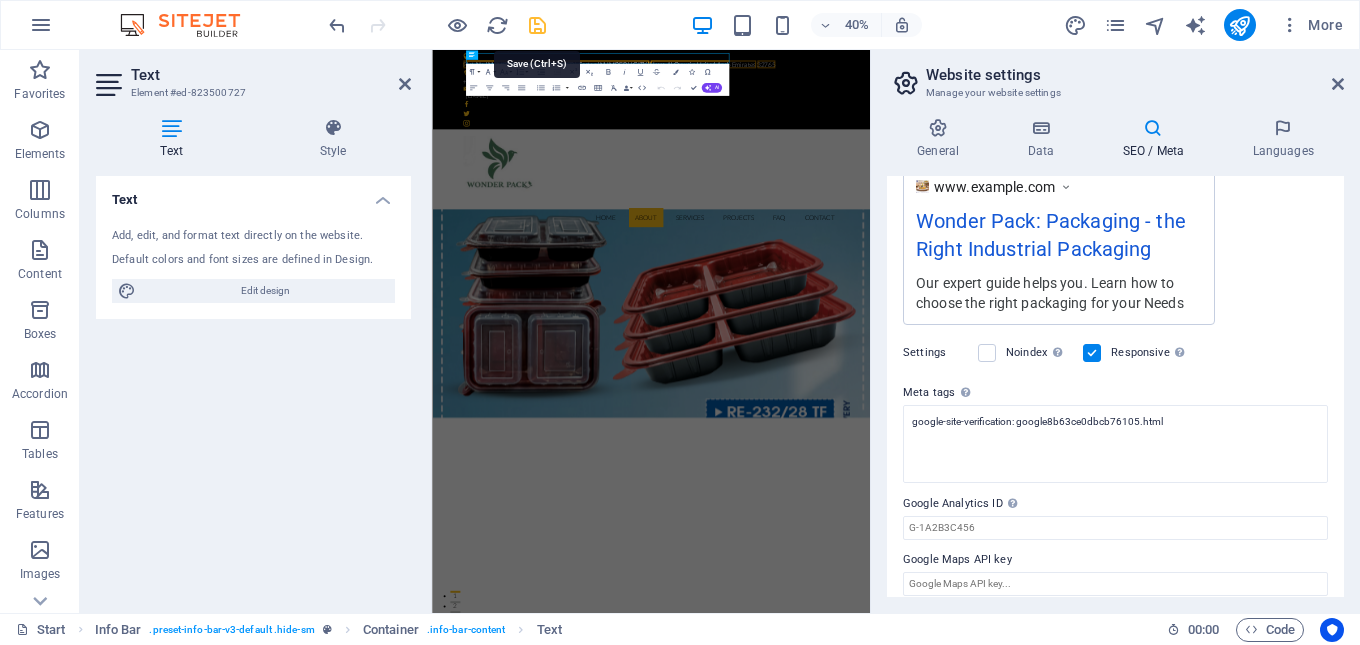 click on "Wonder Pack Start (en) Favorites Elements Columns Content Boxes Accordion Tables Features Images Slider Header Footer Forms Marketing Collections Text Element #ed-823500727 Text Style Text Add, edit, and format text directly on the website. Default colors and font sizes are defined in Design. Edit design Alignment Left aligned Centered Right aligned Info Bar Element Layout How this element expands within the layout (Flexbox). Size Default auto px % 1/1 1/2 1/3 1/4 1/5 1/6 1/7 1/8 1/9 1/10 Grow Shrink Order 0 Container layout Visible Visible Opacity 100 % Overflow Spacing Margin Default auto px % rem vw vh Custom Custom auto px % rem vw vh auto px % rem vw vh auto px % rem vw vh auto px % rem vw vh Padding Default px rem % vh vw Custom Custom px rem % vh vw px rem % vh vw px rem % vh vw px rem % vh vw Border Style              - Width 1 auto px rem % vh vw Custom Custom 1 auto px rem % vh vw 1 auto px rem % vh vw 1 auto px" at bounding box center (680, 322) 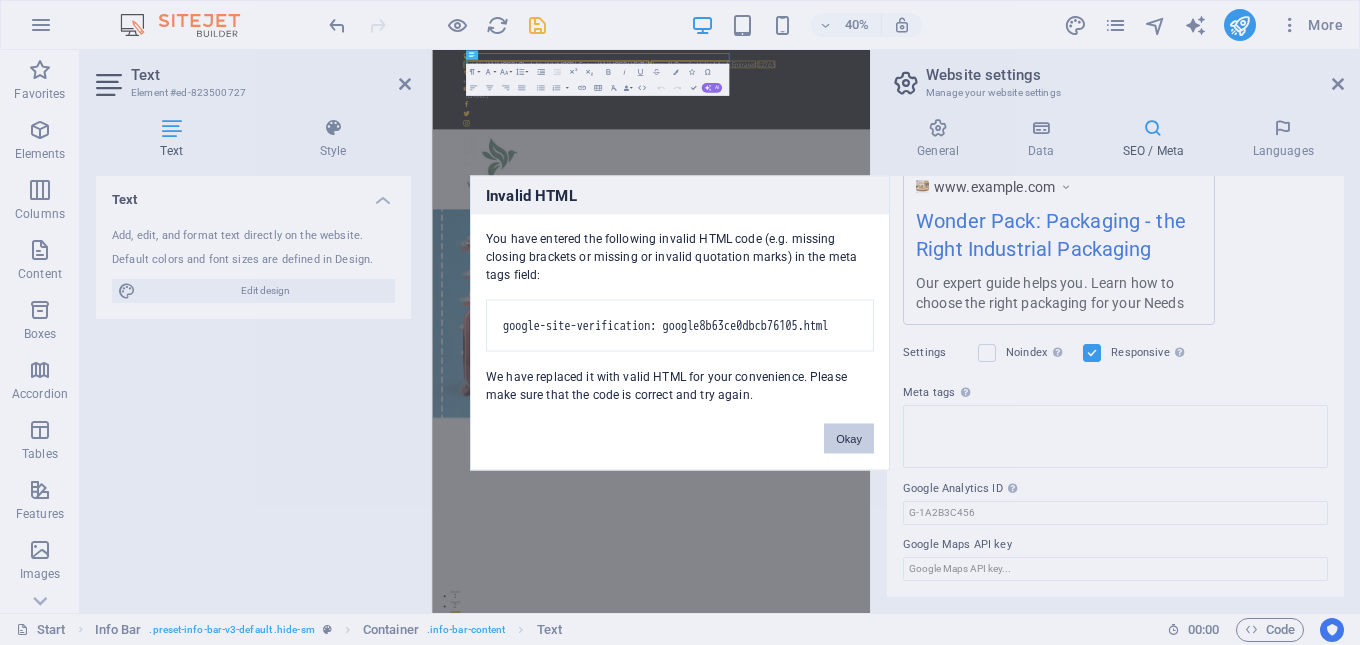 click on "Okay" at bounding box center (849, 438) 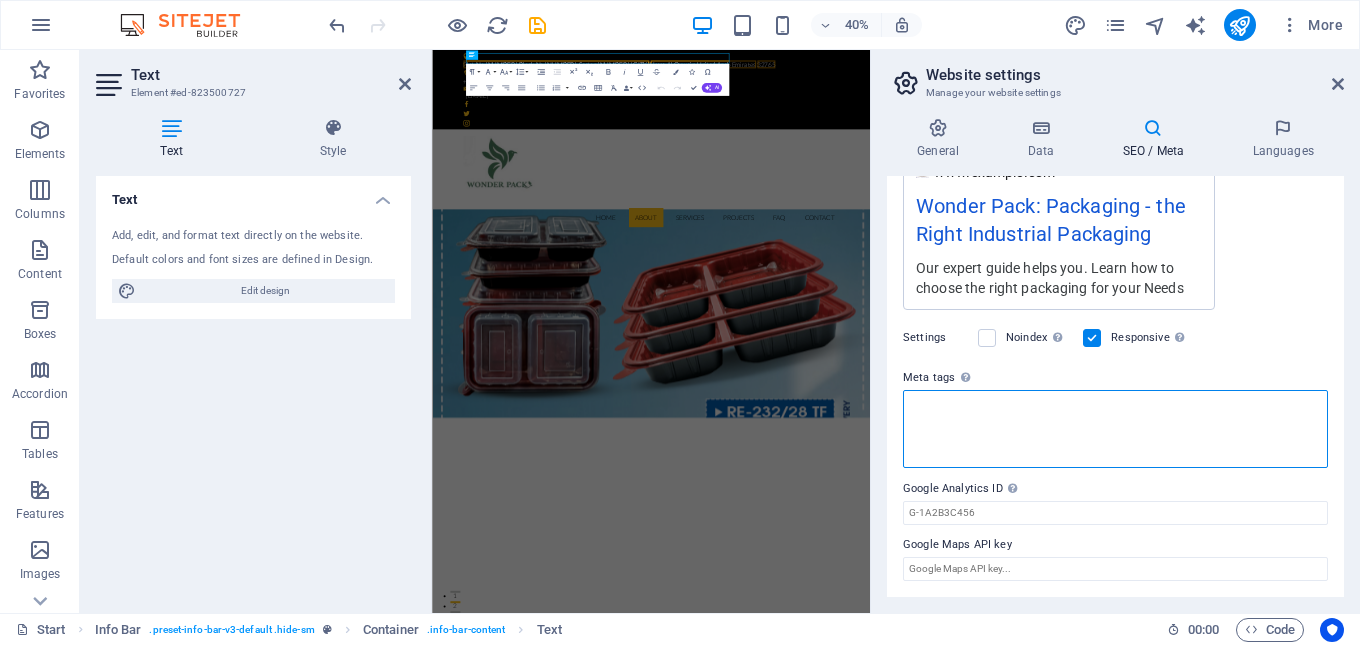 scroll, scrollTop: 0, scrollLeft: 0, axis: both 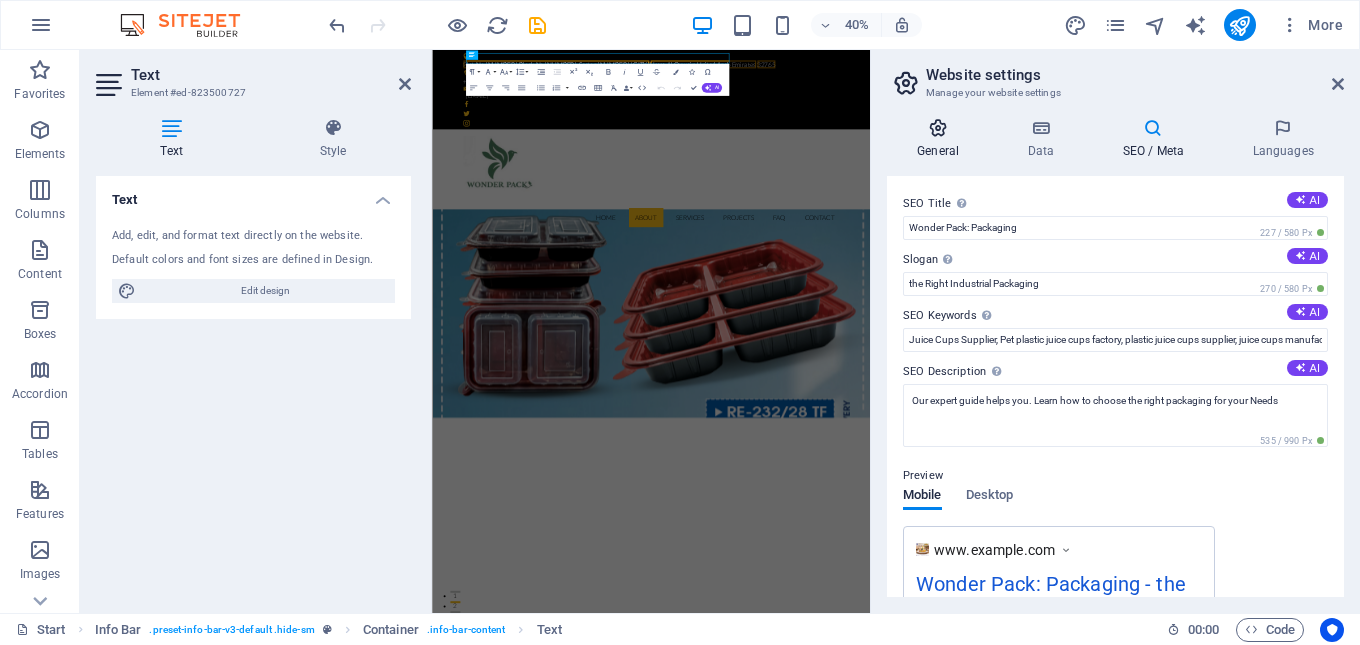 click at bounding box center [938, 128] 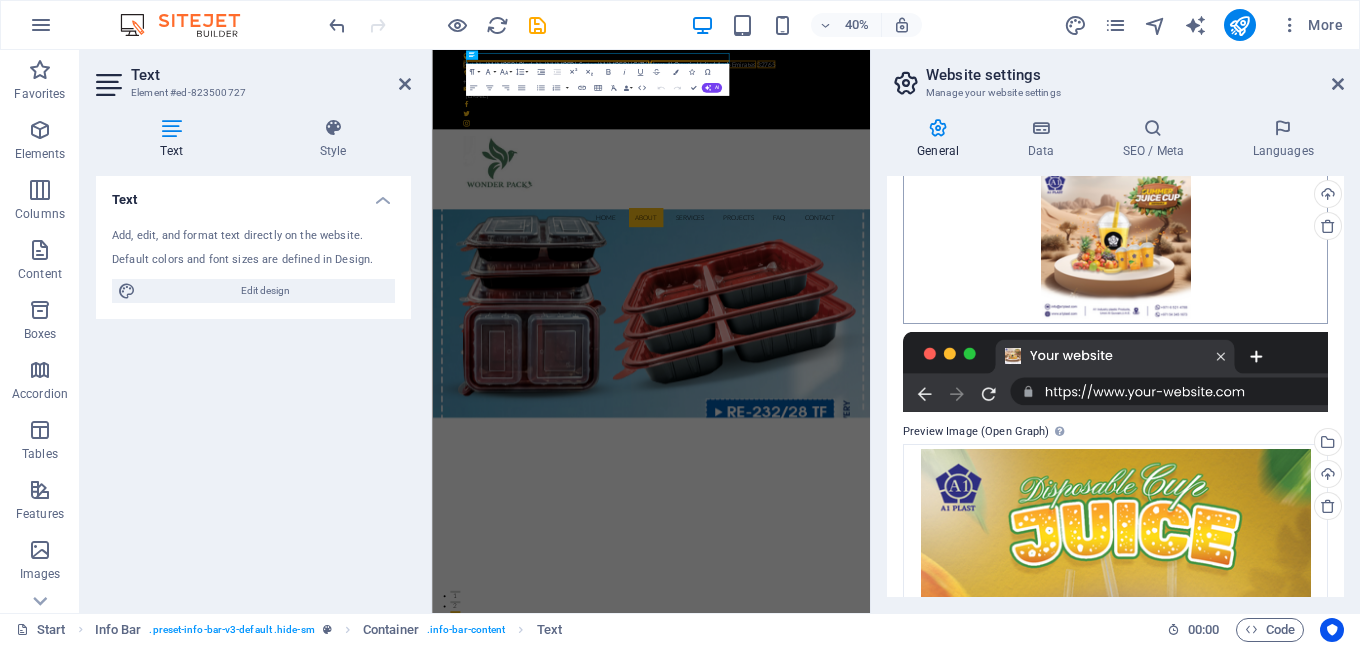 scroll, scrollTop: 563, scrollLeft: 0, axis: vertical 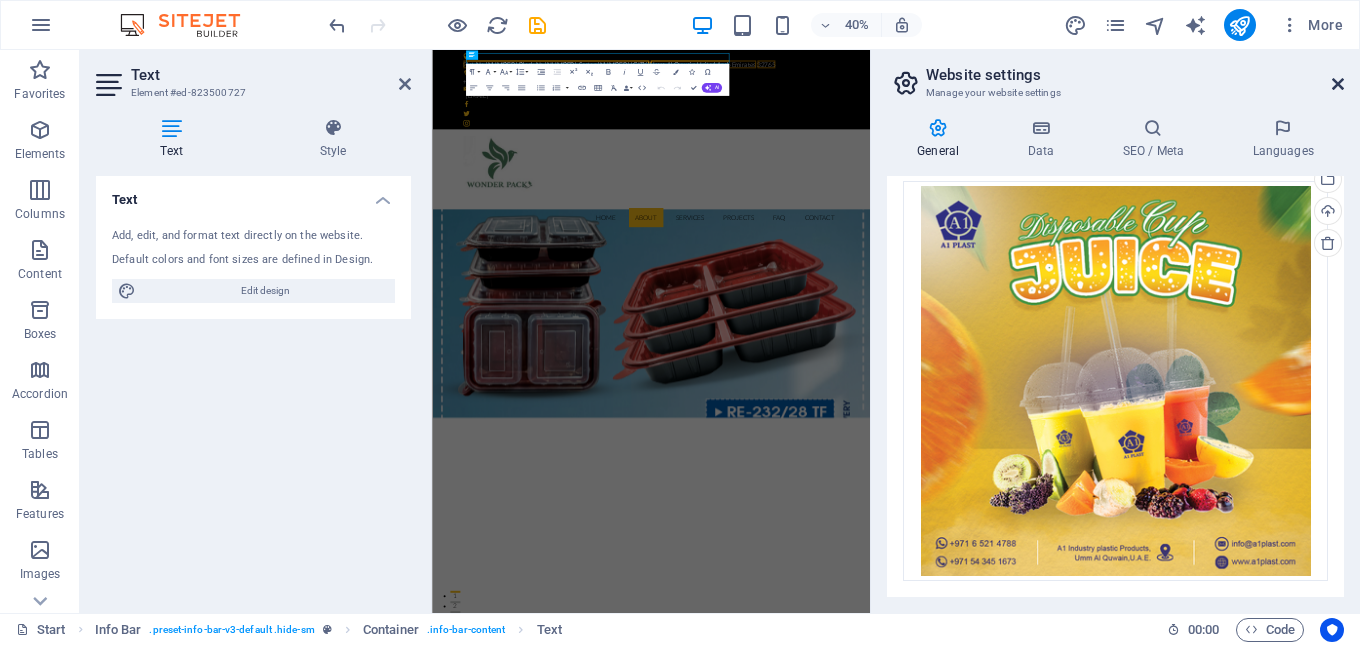 click at bounding box center [1338, 84] 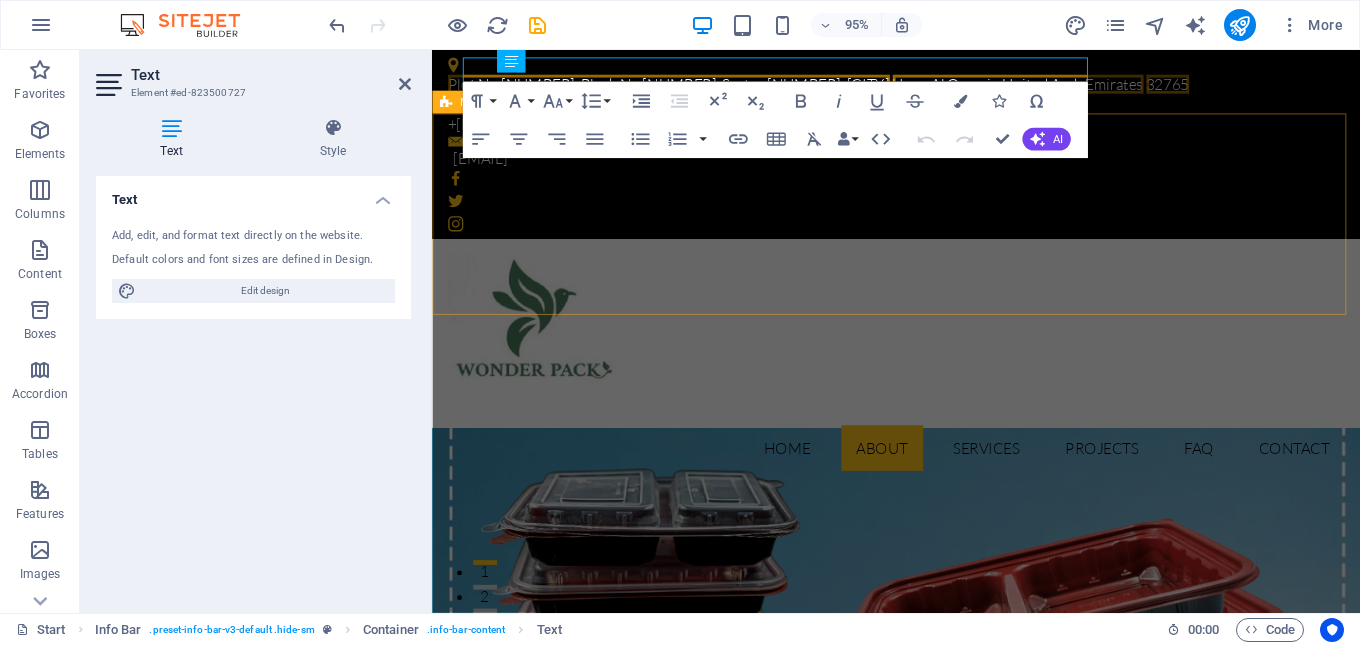click on "Home About Services Projects FAQ Contact" at bounding box center (920, 379) 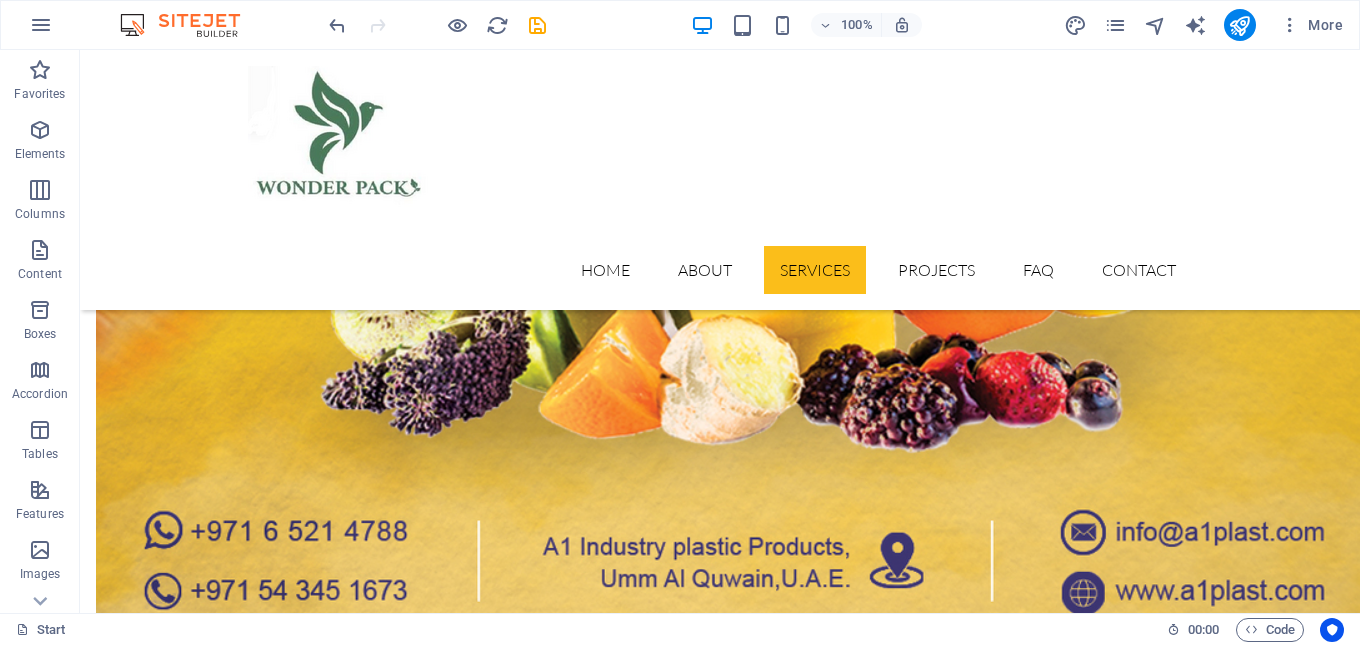 scroll, scrollTop: 5800, scrollLeft: 0, axis: vertical 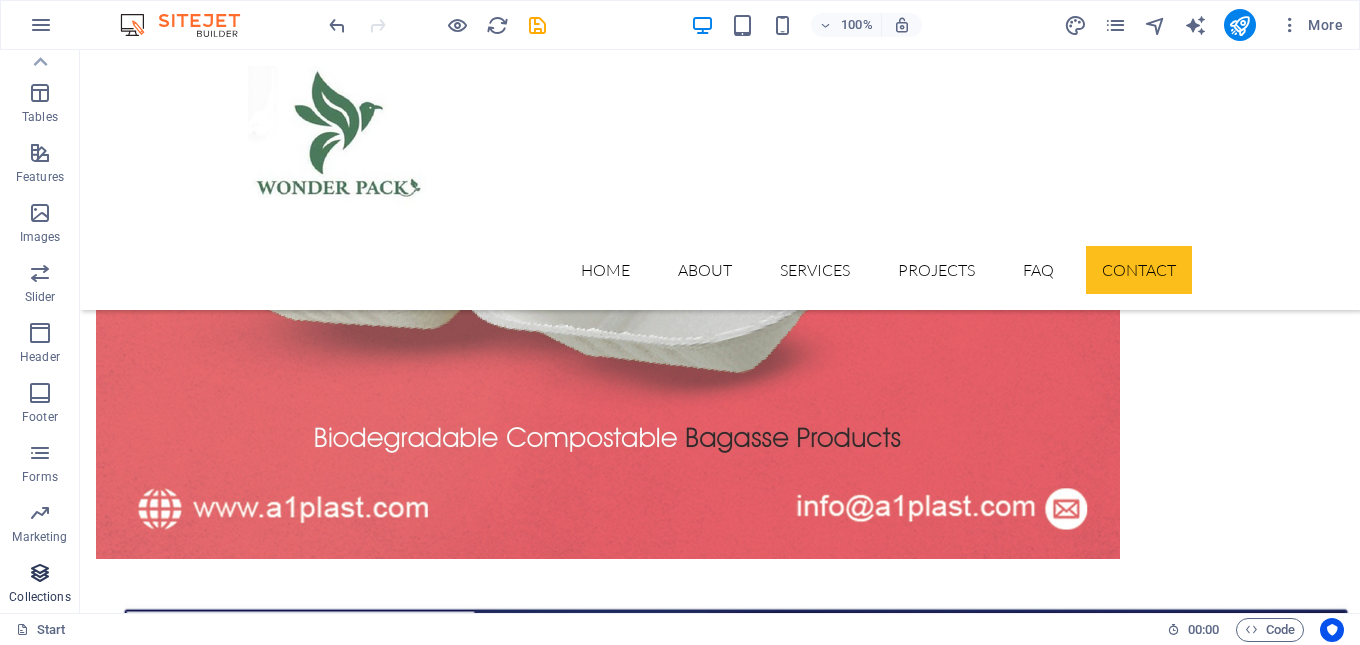 drag, startPoint x: 62, startPoint y: 515, endPoint x: 57, endPoint y: 573, distance: 58.21512 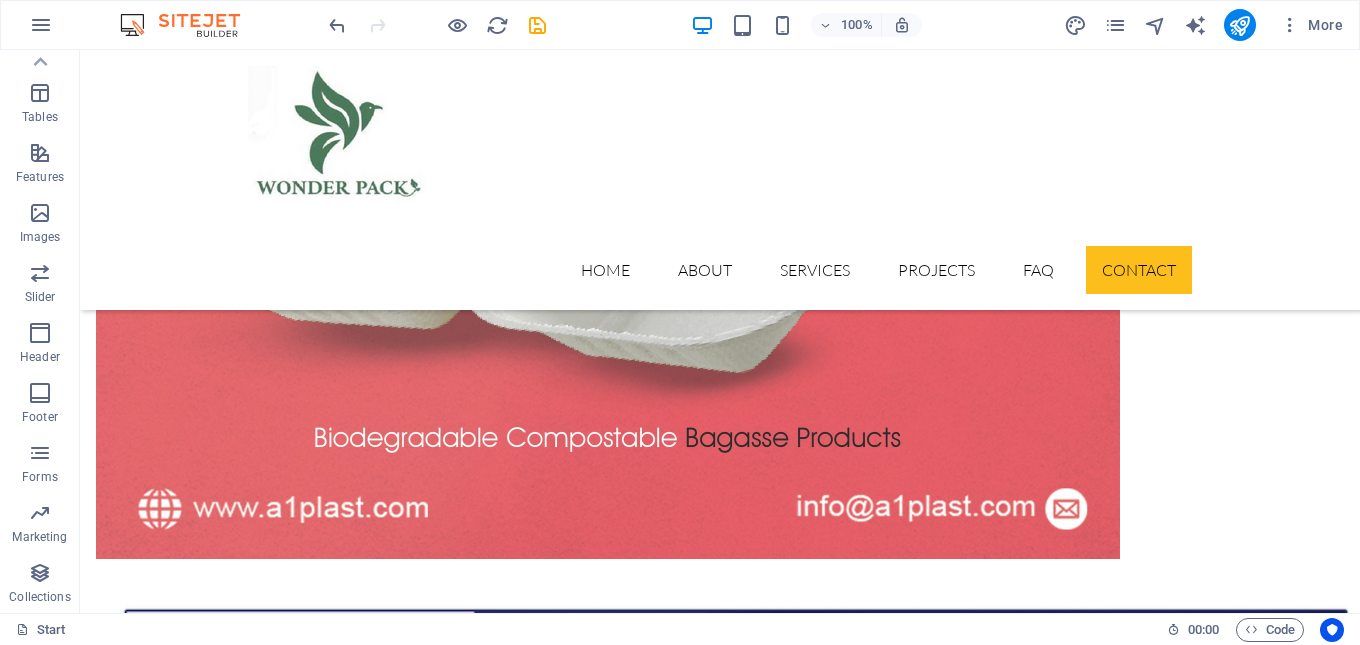 scroll, scrollTop: 0, scrollLeft: 0, axis: both 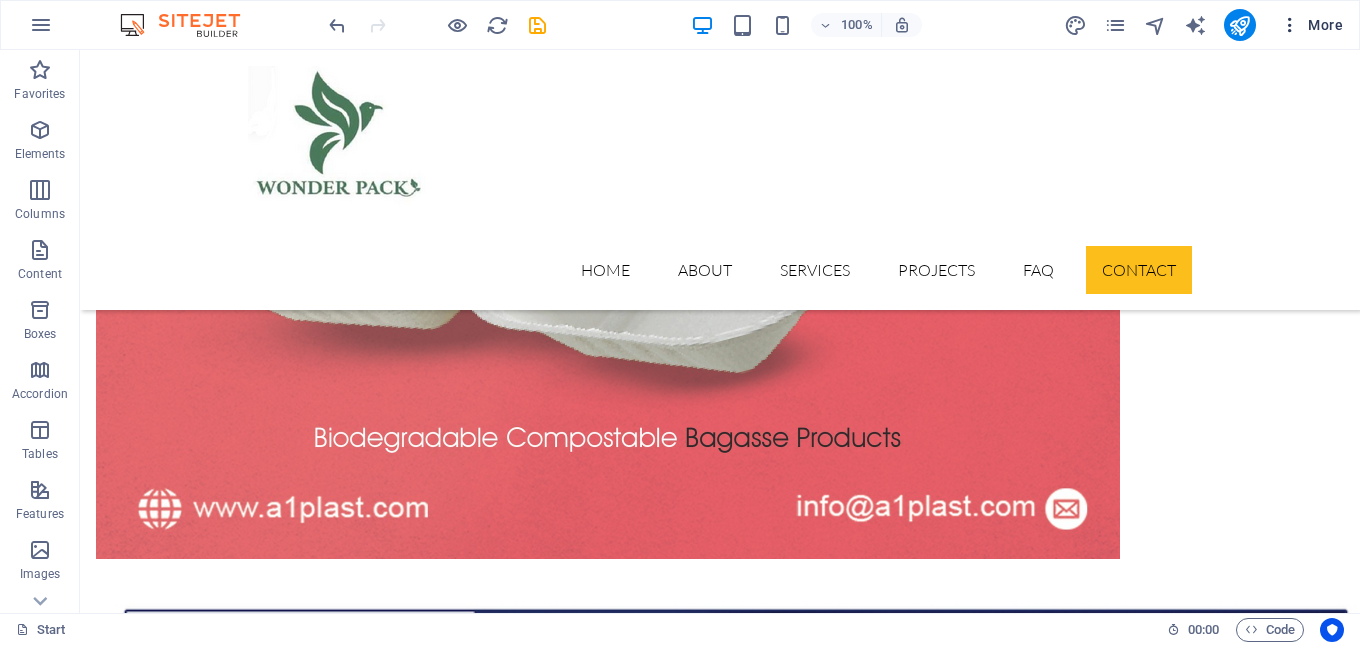 click on "More" at bounding box center [1311, 25] 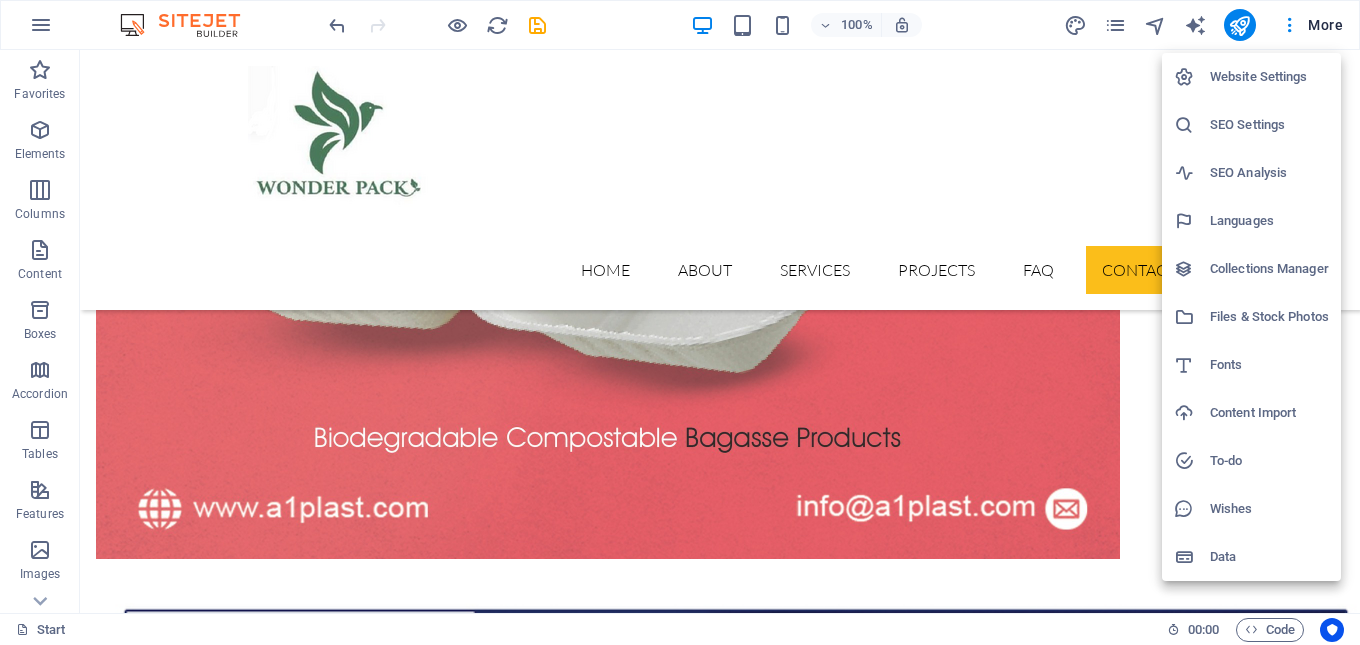 click at bounding box center (680, 322) 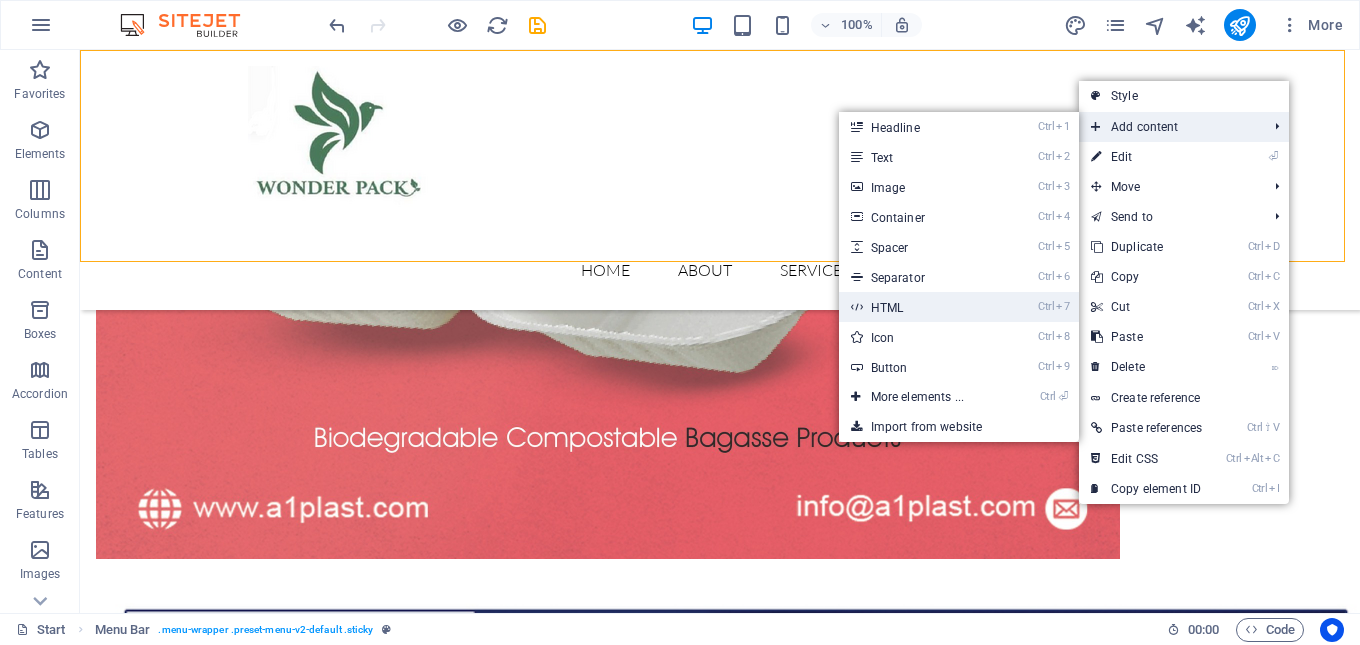 click on "Ctrl 7  HTML" at bounding box center [921, 307] 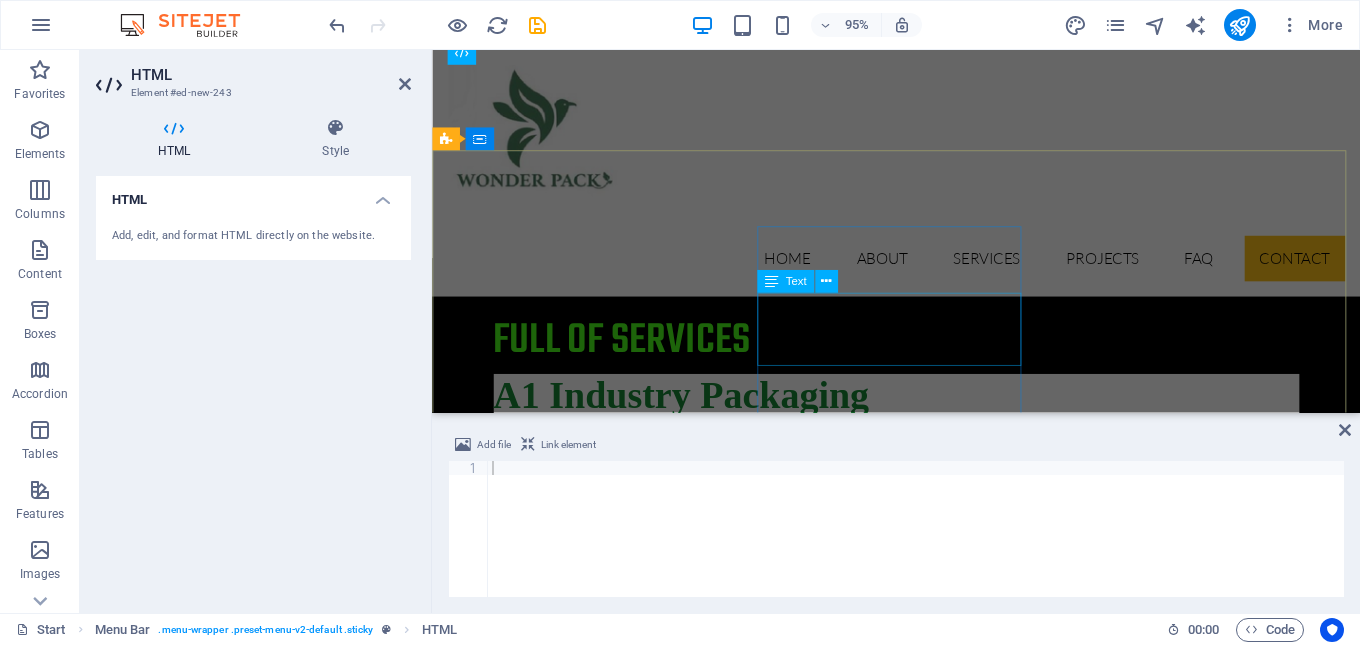 scroll, scrollTop: 10020, scrollLeft: 0, axis: vertical 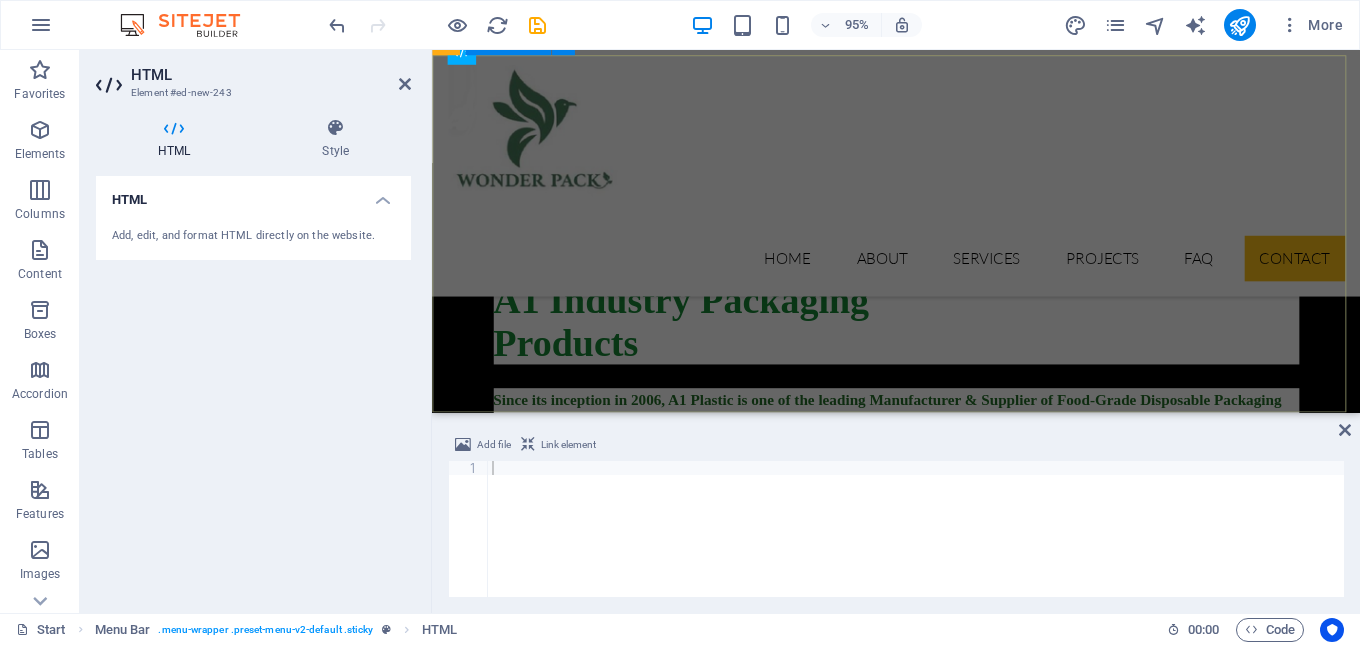click on "Get in touch  Plot No 193, Block No 4, Sector 6, Umm Al Thuoob Umm Al Quwain United Arab Emirates   32765 Phone:  +971 54 345 1673 Email:   info@a1plast.com Legal Notice  |  Privacy Lorem ipsum dolor sit amet, consetur adipisicing elit. Natus, dores midimak at eligendi repellat voluptatem officia. Navigation About us Our Services Latest Projects Our FAQ´s Contact us" at bounding box center [920, 15761] 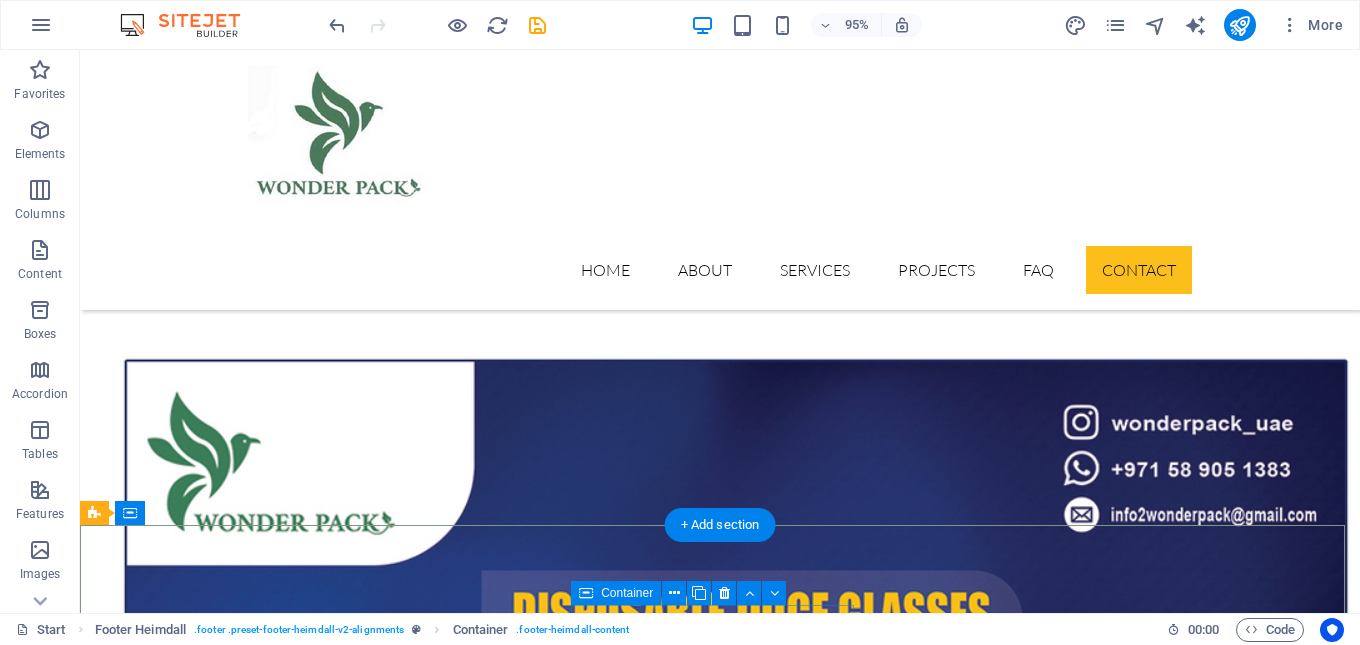 scroll, scrollTop: 9905, scrollLeft: 0, axis: vertical 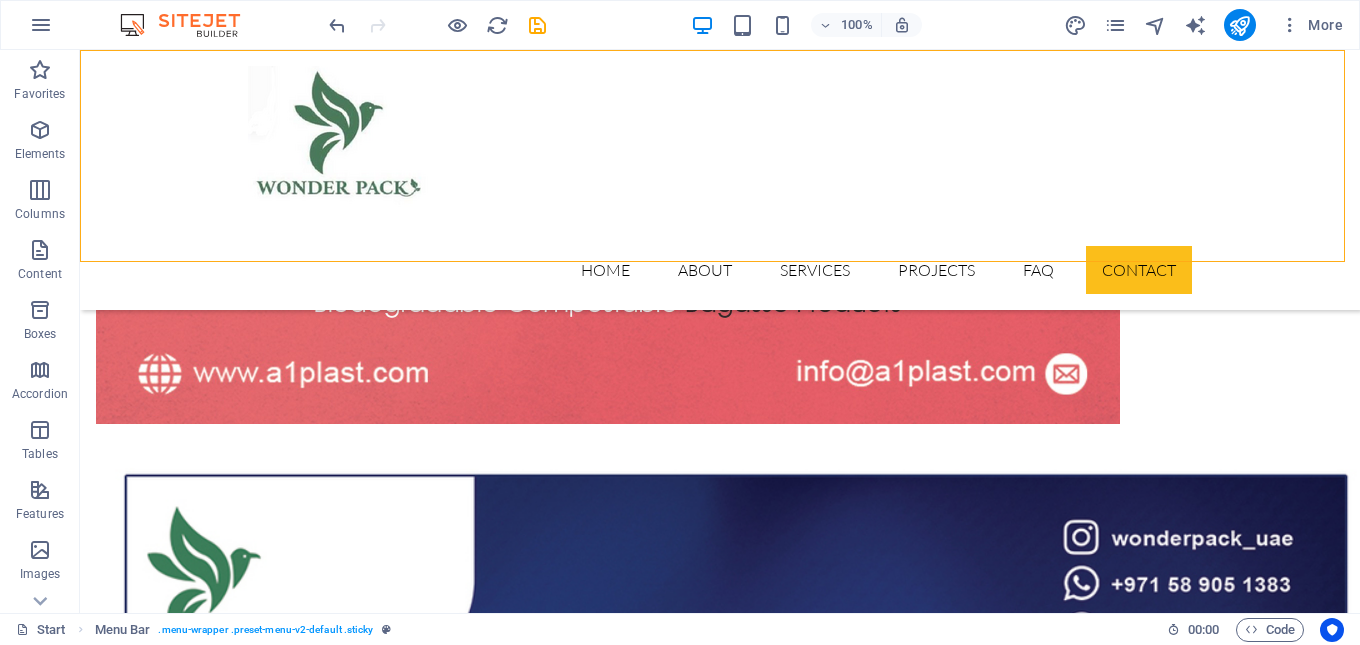 click on "Home About Services Projects FAQ Contact" at bounding box center [720, 180] 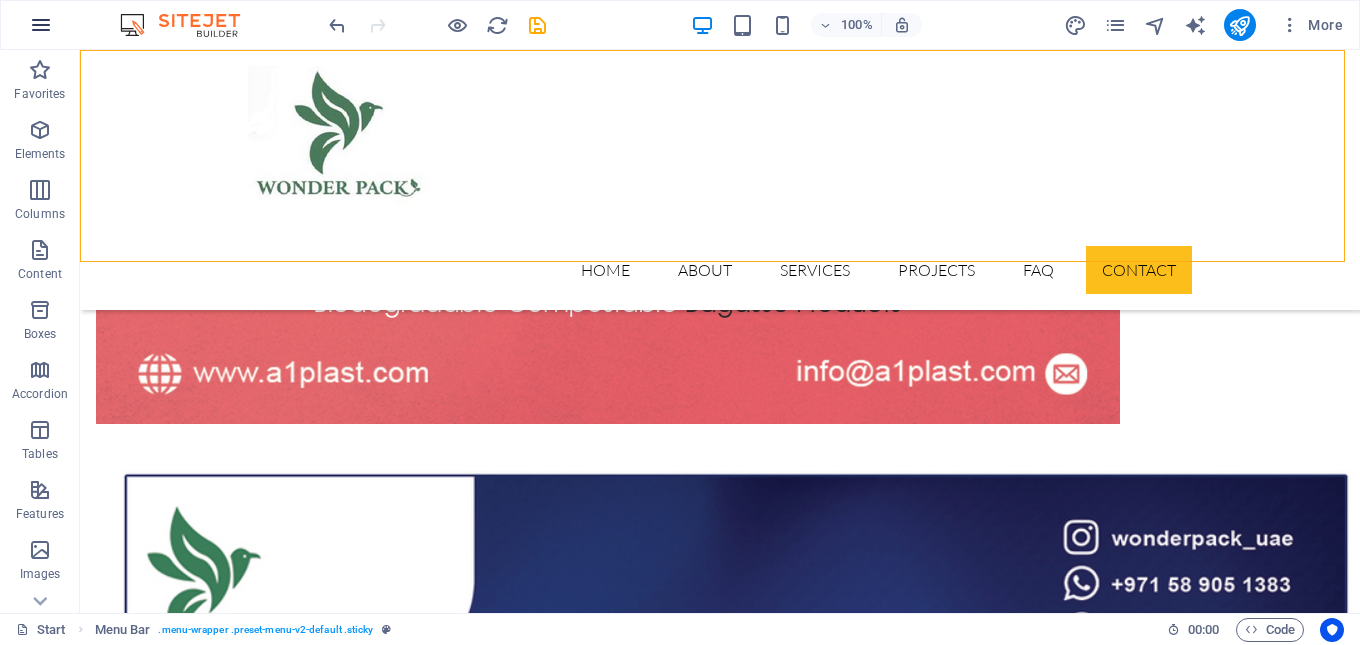 click at bounding box center (41, 25) 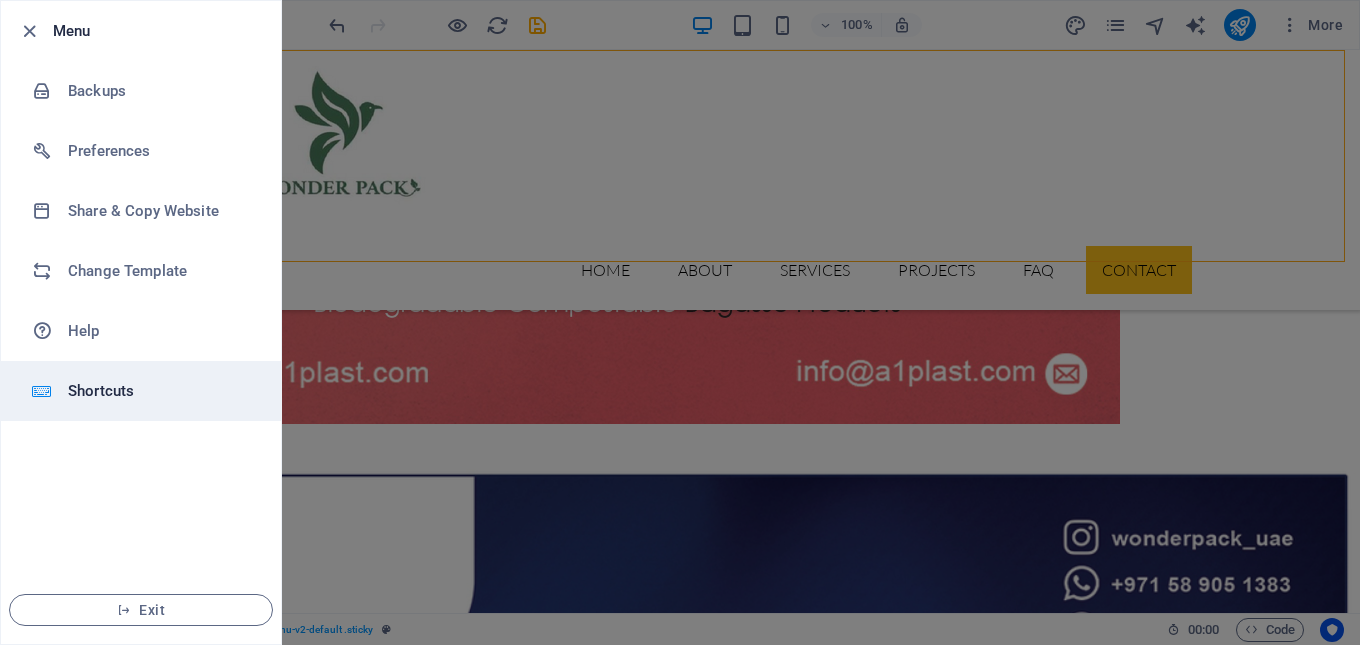 click on "Shortcuts" at bounding box center (160, 391) 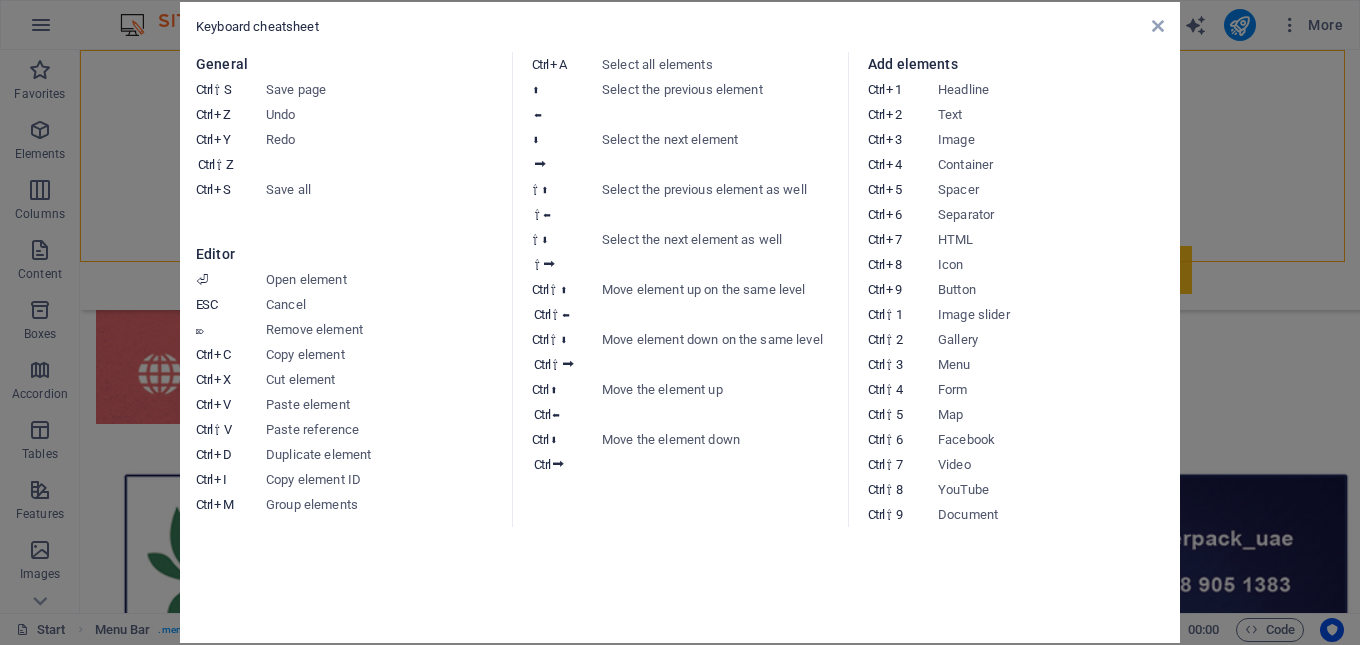 click on "Keyboard cheatsheet General Ctrl ⇧ S Save page Ctrl Z Undo Ctrl Y Ctrl ⇧ Z Redo Ctrl S Save all Editor ⏎ Open element ESC Cancel ⌦ Remove element Ctrl C Copy element Ctrl X Cut element Ctrl V Paste element Ctrl ⇧ V Paste reference Ctrl D Duplicate element Ctrl I Copy element ID Ctrl M Group elements Ctrl A Select all elements ⬆ ⬅ Select the previous element ⬇ ⮕ Select the next element ⇧ ⬆ ⇧ ⬅ Select the previous element as well ⇧ ⬇ ⇧ ⮕ Select the next element as well Ctrl ⇧ ⬆ Ctrl ⇧ ⬅ Move element up on the same level Ctrl ⇧ ⬇ Ctrl ⇧ ⮕ Move element down on the same level Ctrl ⬆ Ctrl ⬅ Move the element up Ctrl ⬇ Ctrl ⮕ Move the element down Add elements Ctrl 1 Headline Ctrl 2 Text Ctrl 3 Image Ctrl 4 Container Ctrl 5 Spacer Ctrl 6 Separator Ctrl 7 HTML Ctrl 8 Icon Ctrl 9 Button Ctrl ⇧ 1 Image slider Ctrl ⇧ 2 Gallery Ctrl ⇧ 3 Menu Ctrl ⇧ 4 Form Ctrl ⇧ 5 Map Ctrl ⇧ 6 Facebook Ctrl ⇧ 7 Video Ctrl ⇧ 8 YouTube Ctrl ⇧ 9 Document" at bounding box center (680, 322) 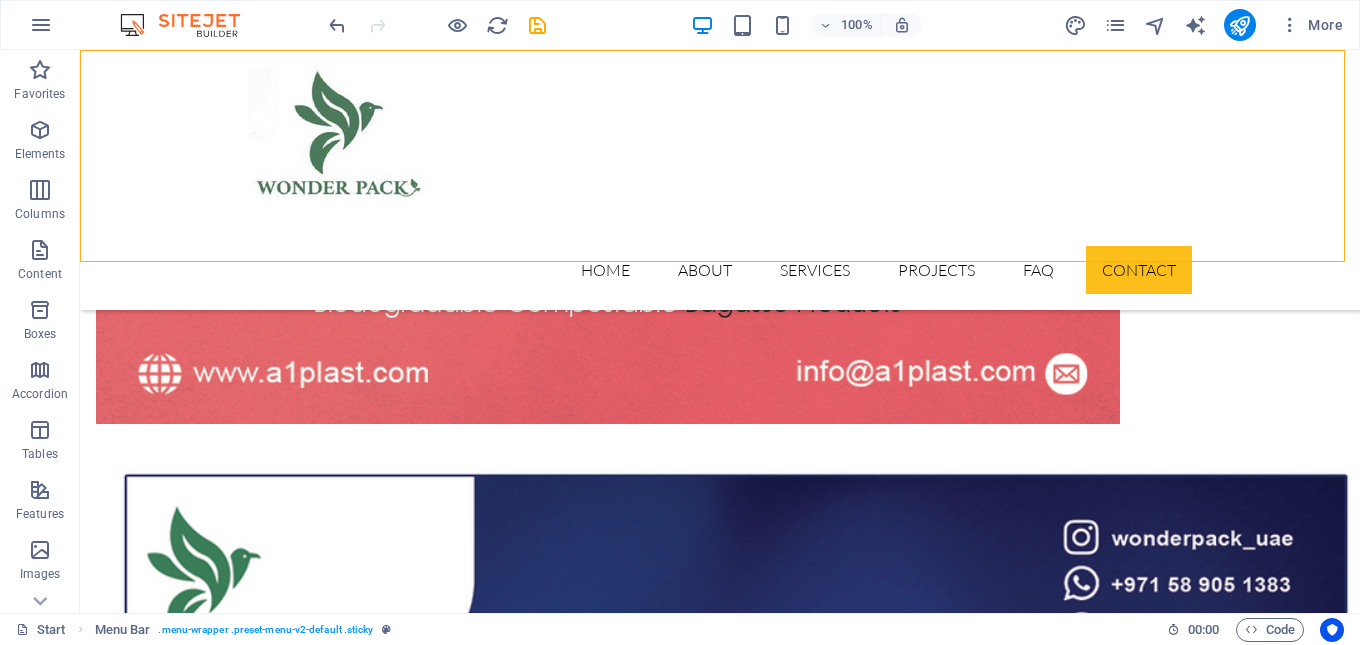 click on "Home About Services Projects FAQ Contact" at bounding box center (720, 180) 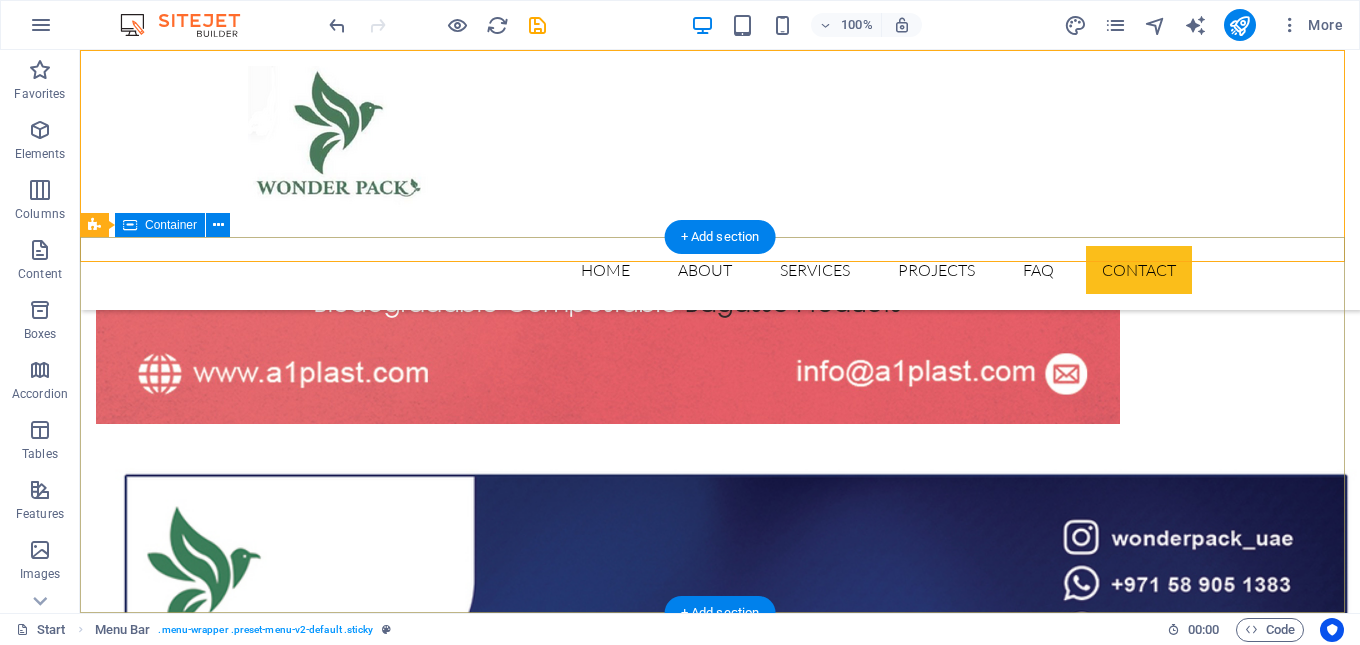 click on "Get in touch  Plot No 193, Block No 4, Sector 6, Umm Al Thuoob Umm Al Quwain United Arab Emirates   32765 Phone:  +971 54 345 1673 Email:   info@a1plast.com Legal Notice  |  Privacy Lorem ipsum dolor sit amet, consetur adipisicing elit. Natus, dores midimak at eligendi repellat voluptatem officia. Navigation About us Our Services Latest Projects Our FAQ´s Contact us" at bounding box center [720, 18962] 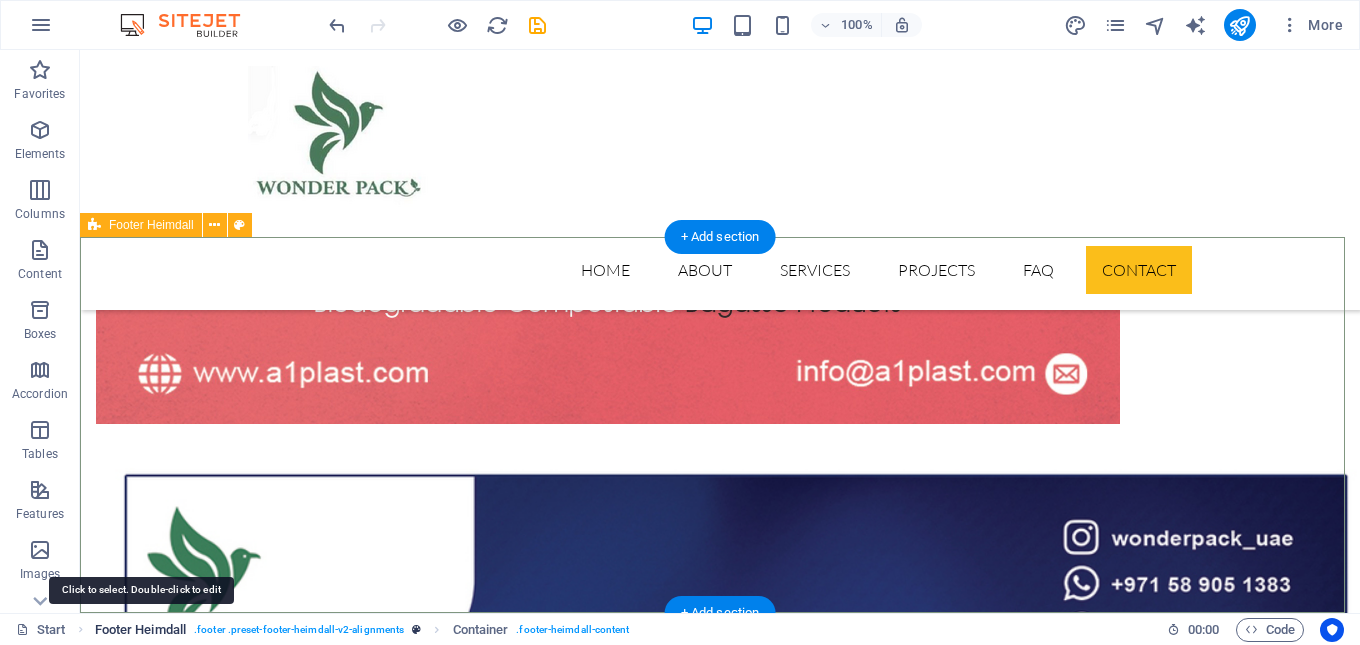 click on "Footer Heimdall" at bounding box center [140, 630] 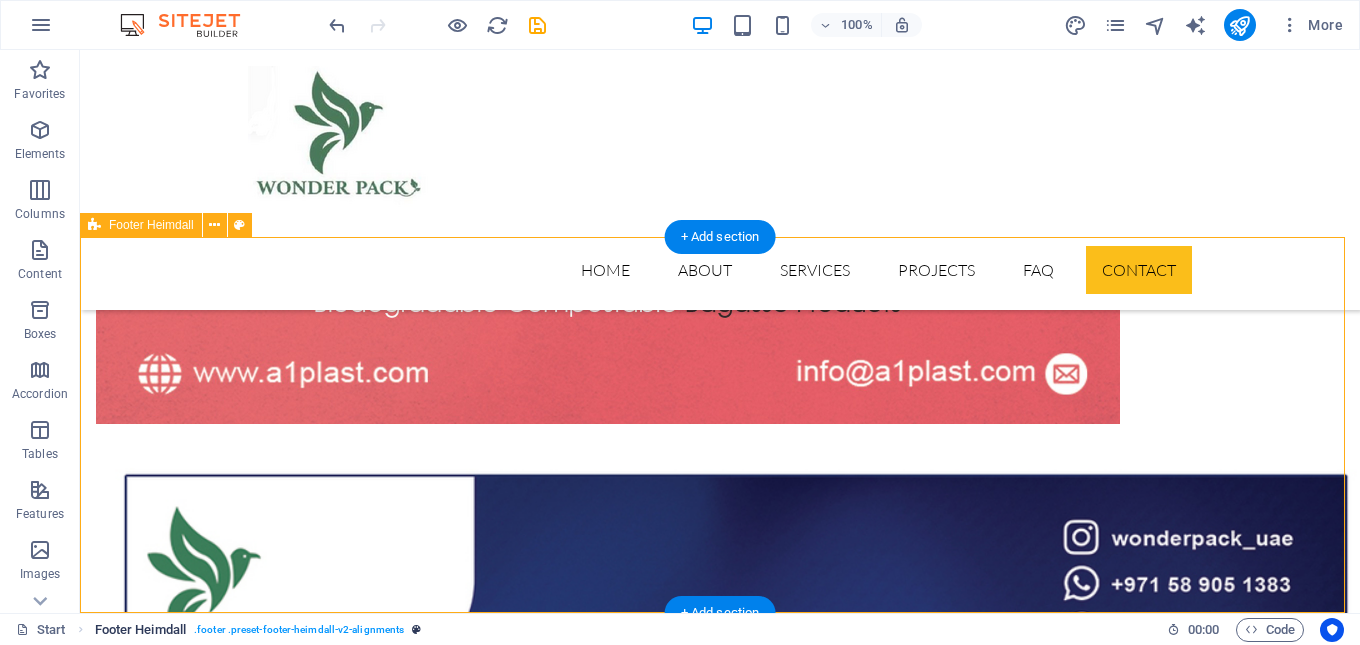 click on ". footer .preset-footer-heimdall-v2-alignments" at bounding box center (299, 630) 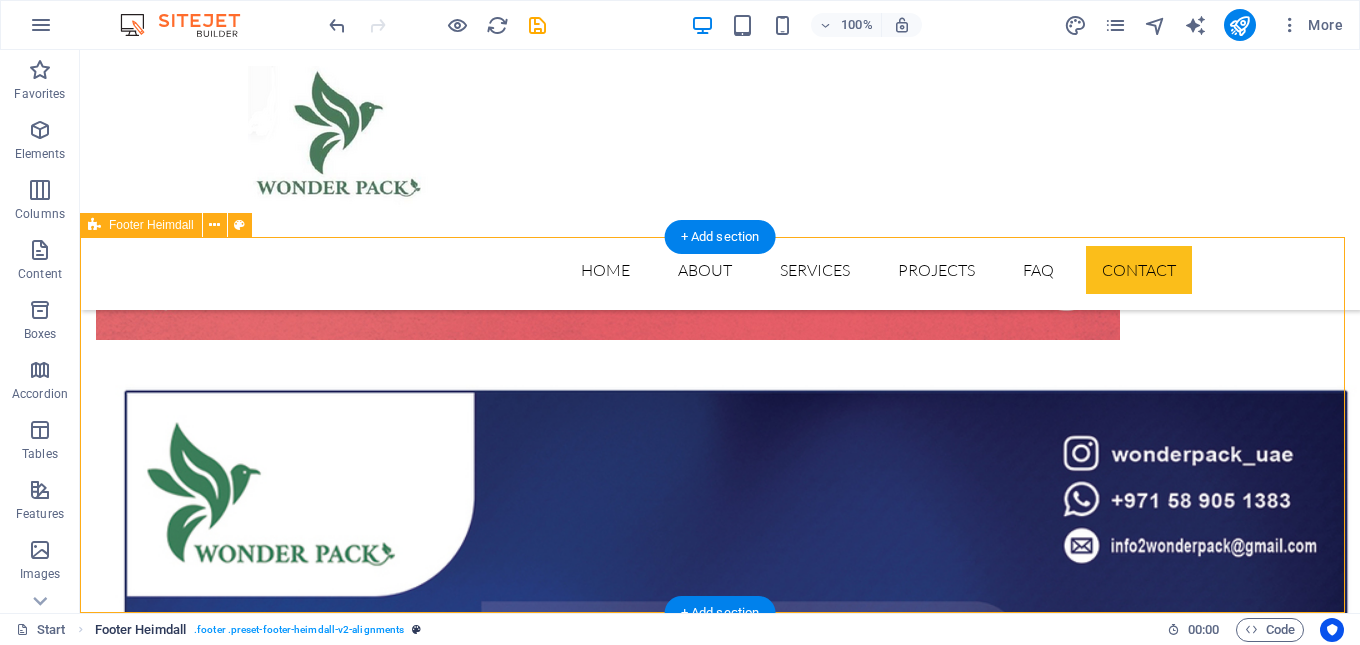 select on "footer" 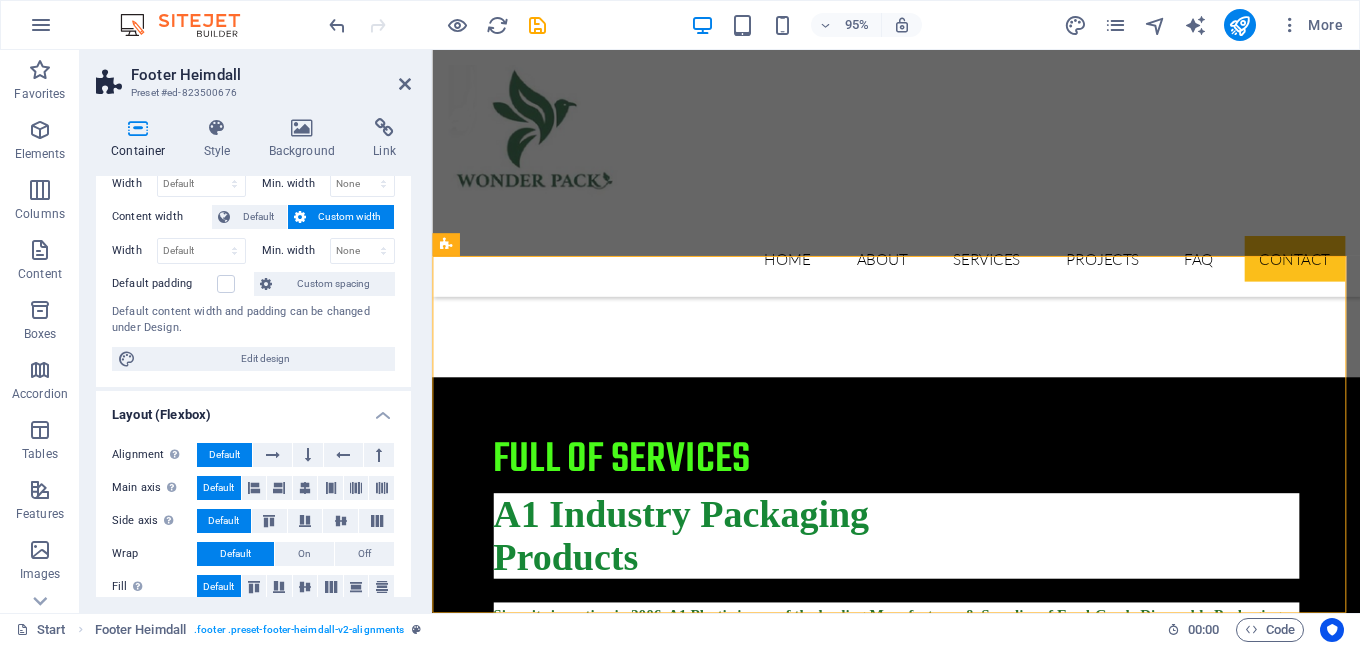 scroll, scrollTop: 0, scrollLeft: 0, axis: both 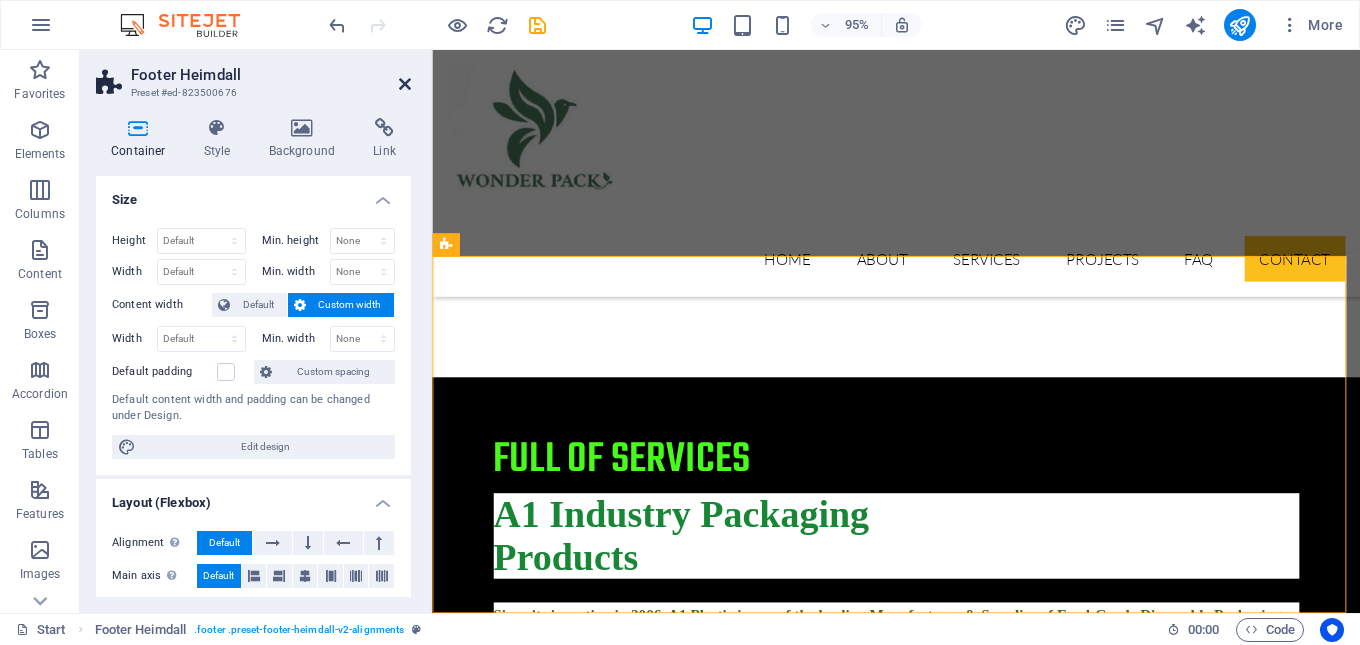 click at bounding box center [405, 84] 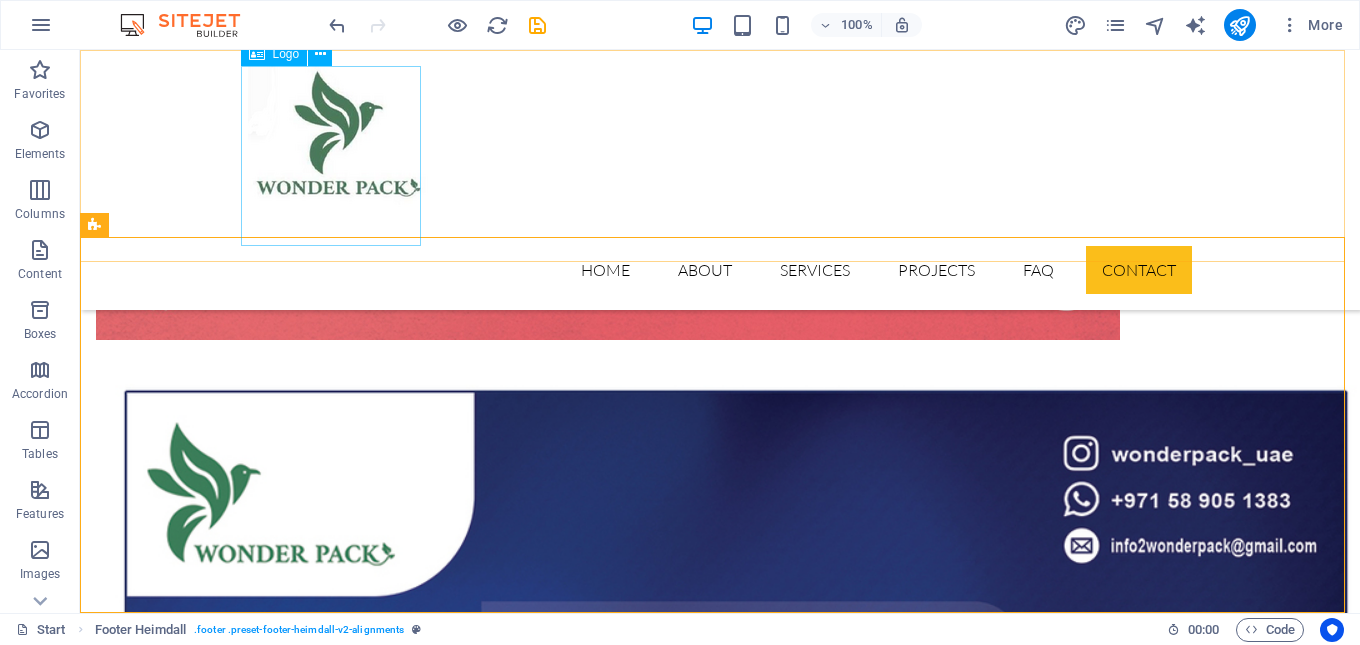 scroll, scrollTop: 9905, scrollLeft: 0, axis: vertical 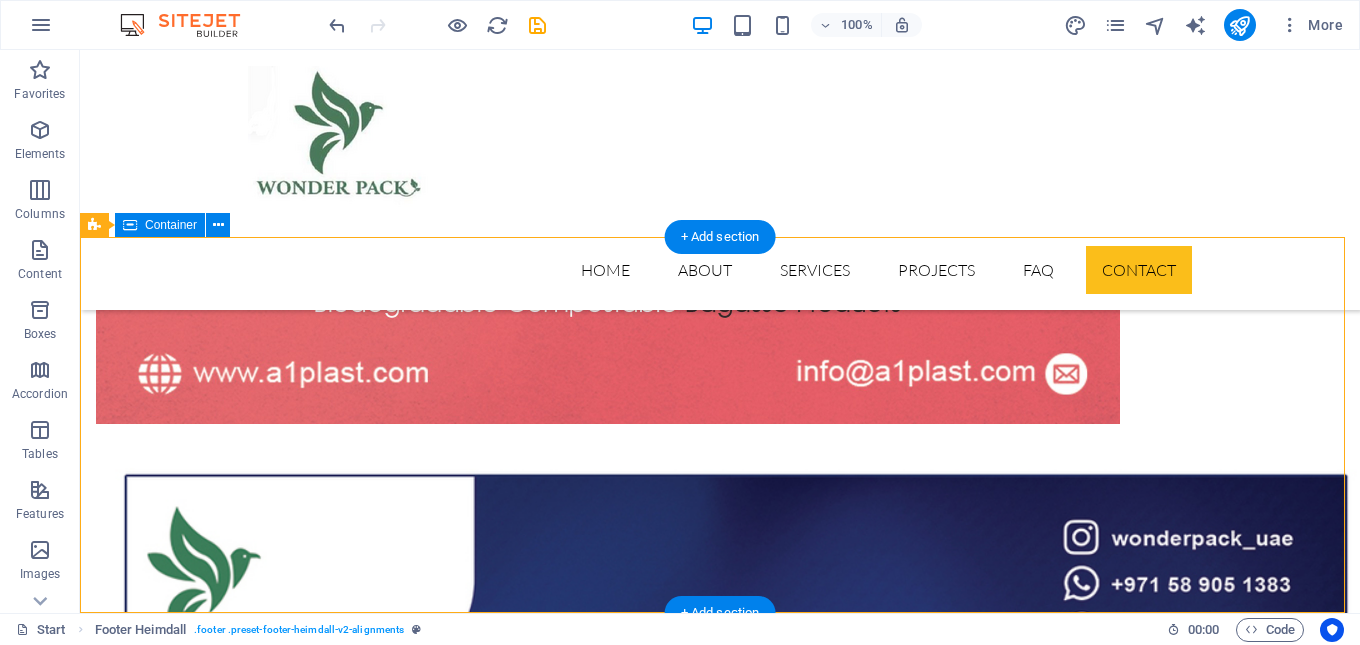 click on "Get in touch  Plot No 193, Block No 4, Sector 6, Umm Al Thuoob Umm Al Quwain United Arab Emirates   32765 Phone:  +971 54 345 1673 Email:   info@a1plast.com Legal Notice  |  Privacy Lorem ipsum dolor sit amet, consetur adipisicing elit. Natus, dores midimak at eligendi repellat voluptatem officia. Navigation About us Our Services Latest Projects Our FAQ´s Contact us" at bounding box center (720, 18962) 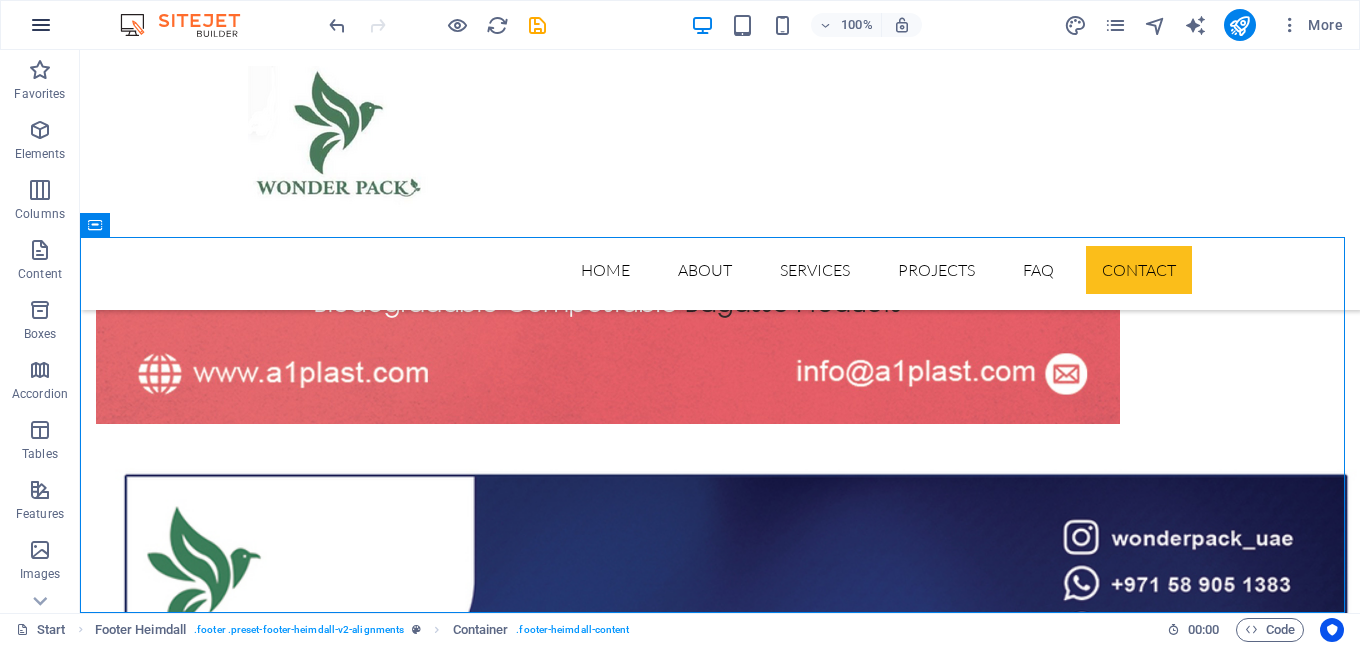 click at bounding box center [41, 25] 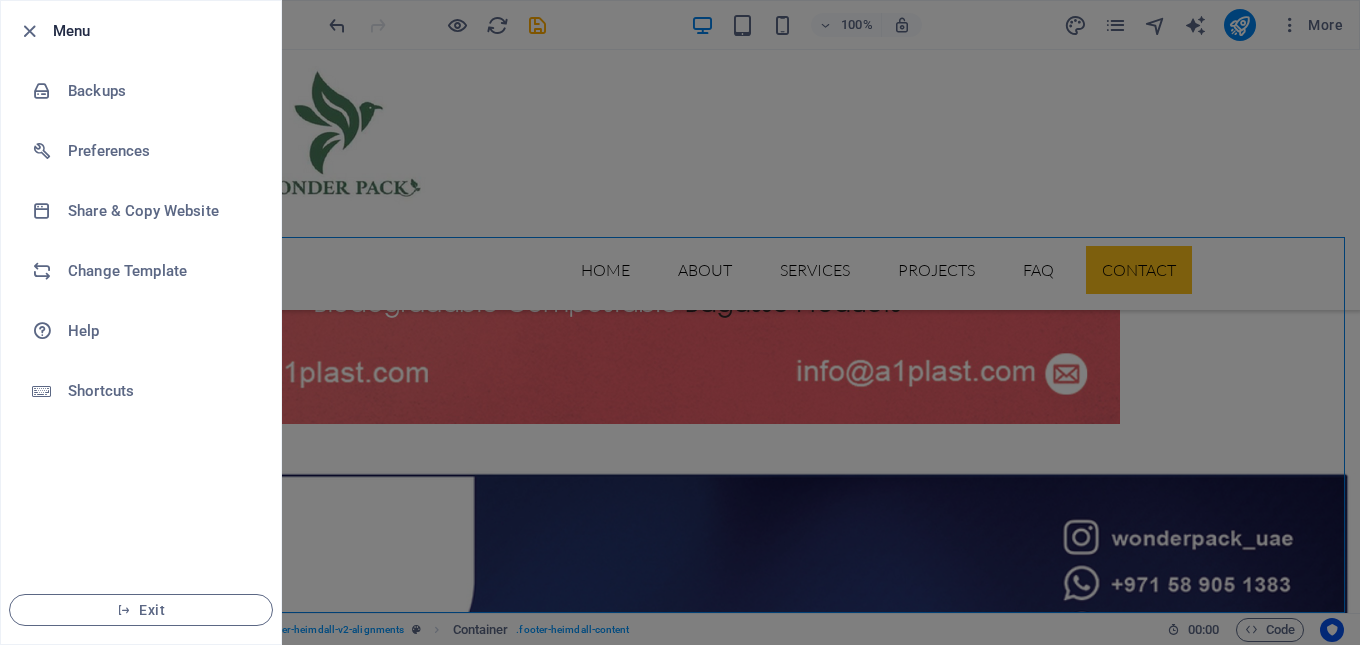 click at bounding box center [680, 322] 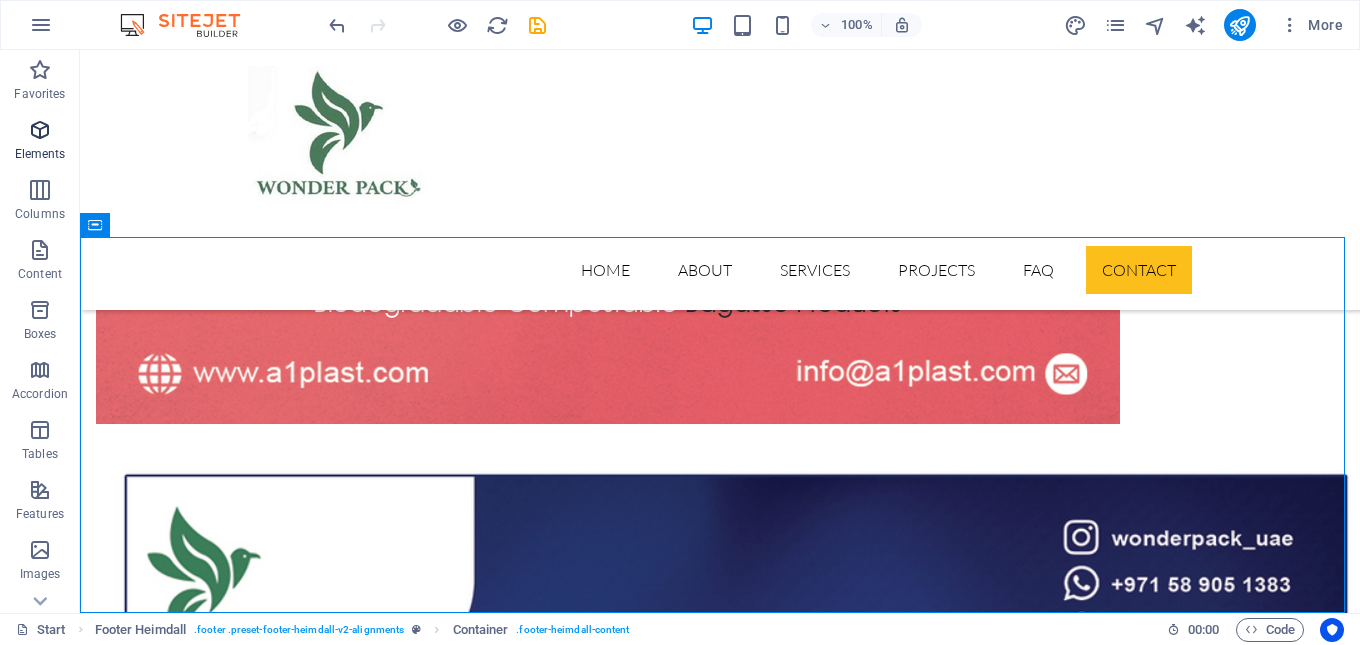 click on "Elements" at bounding box center [40, 154] 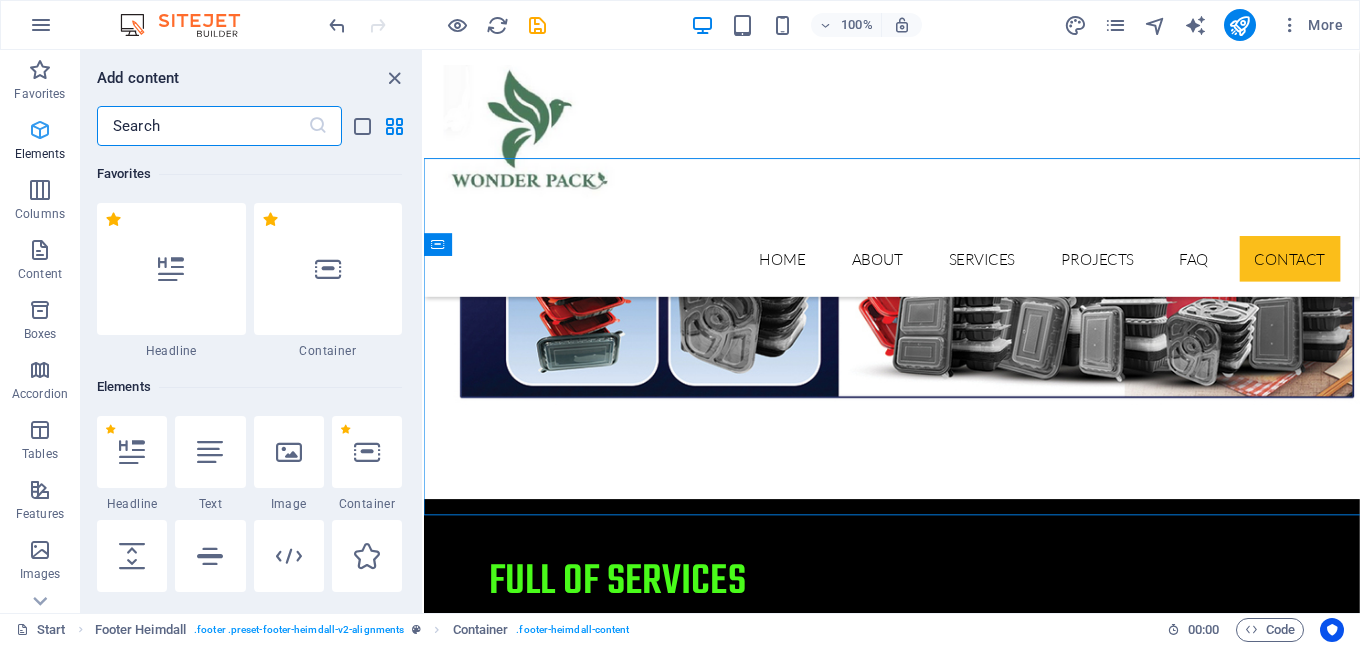 scroll, scrollTop: 9978, scrollLeft: 0, axis: vertical 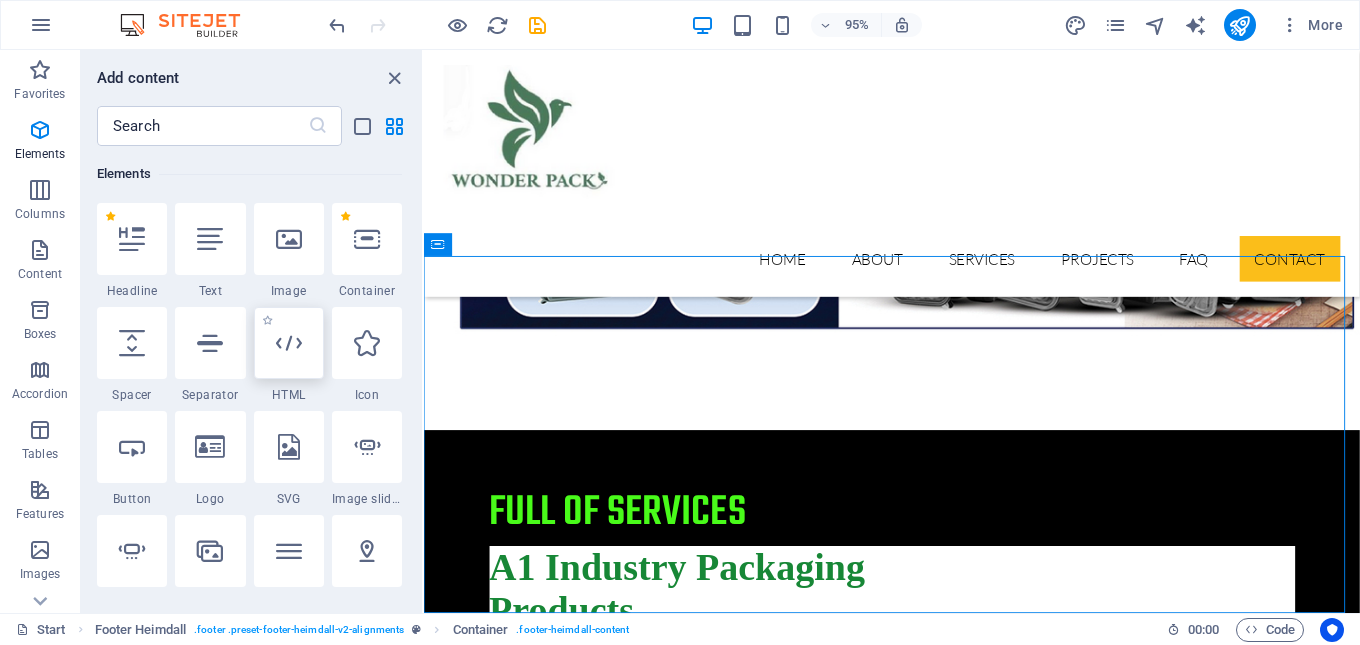 click at bounding box center [289, 343] 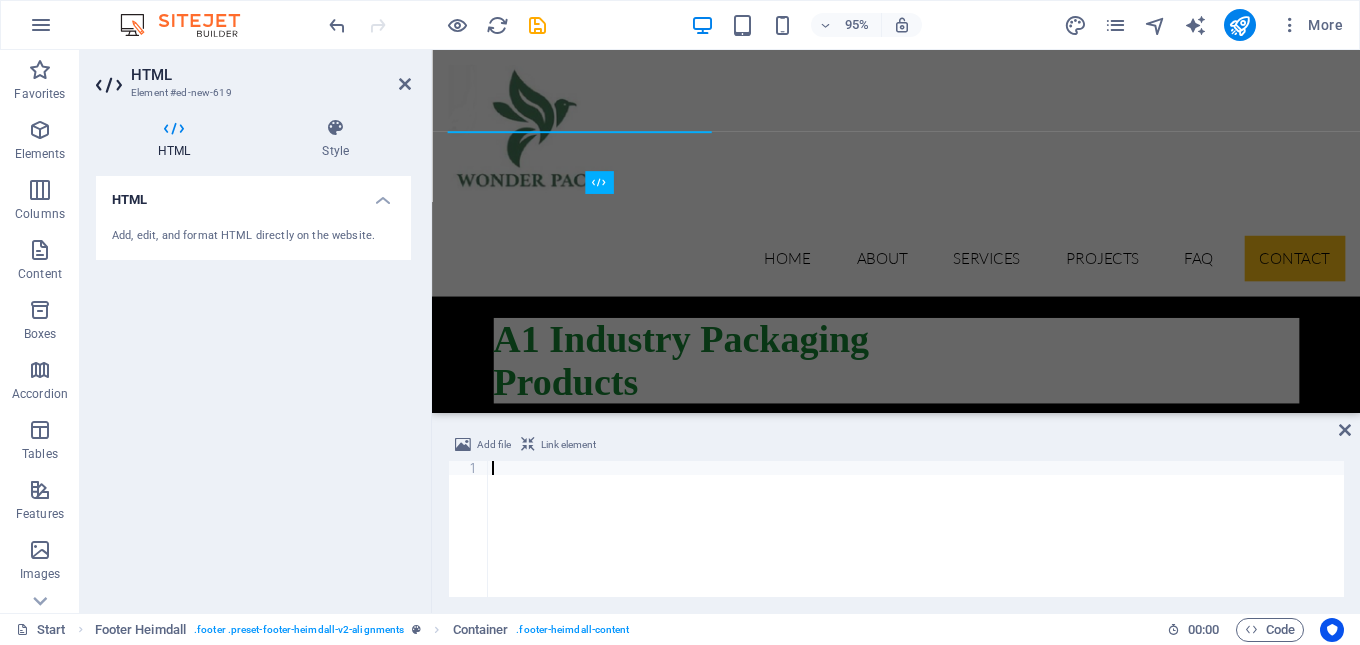 scroll, scrollTop: 10020, scrollLeft: 0, axis: vertical 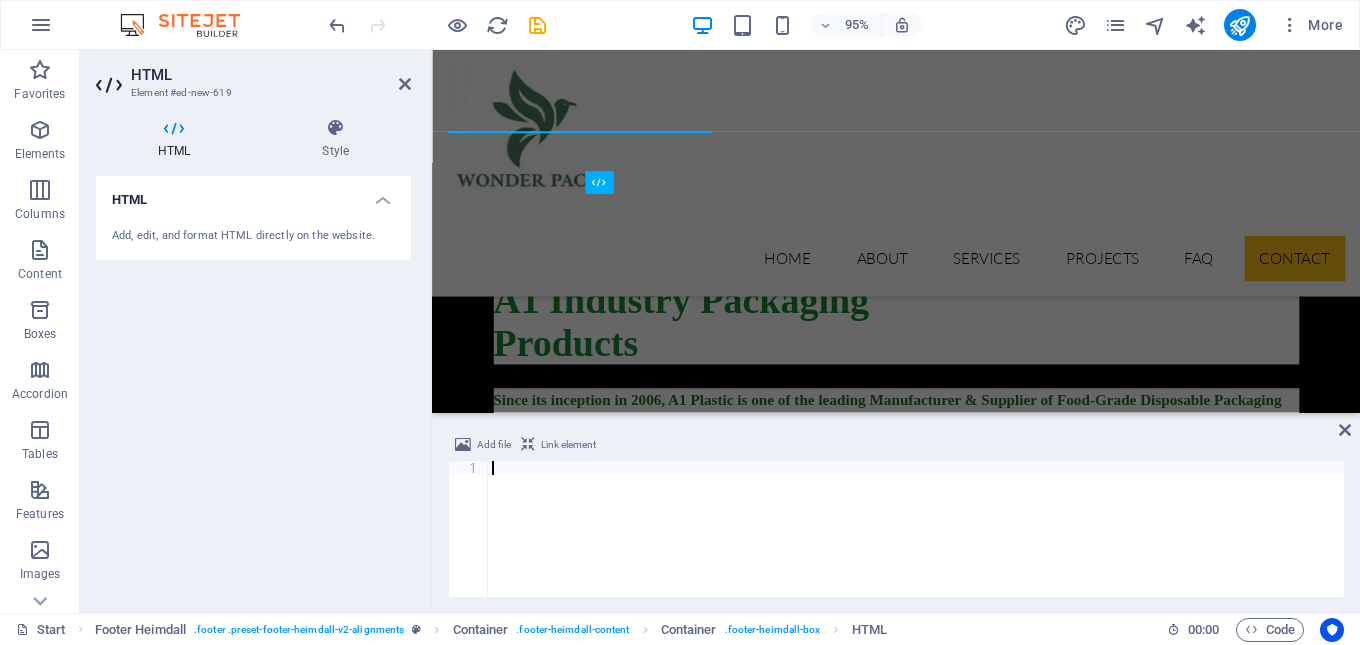 paste on "google-site-verification: google8b63ce0dbcb76105.html" 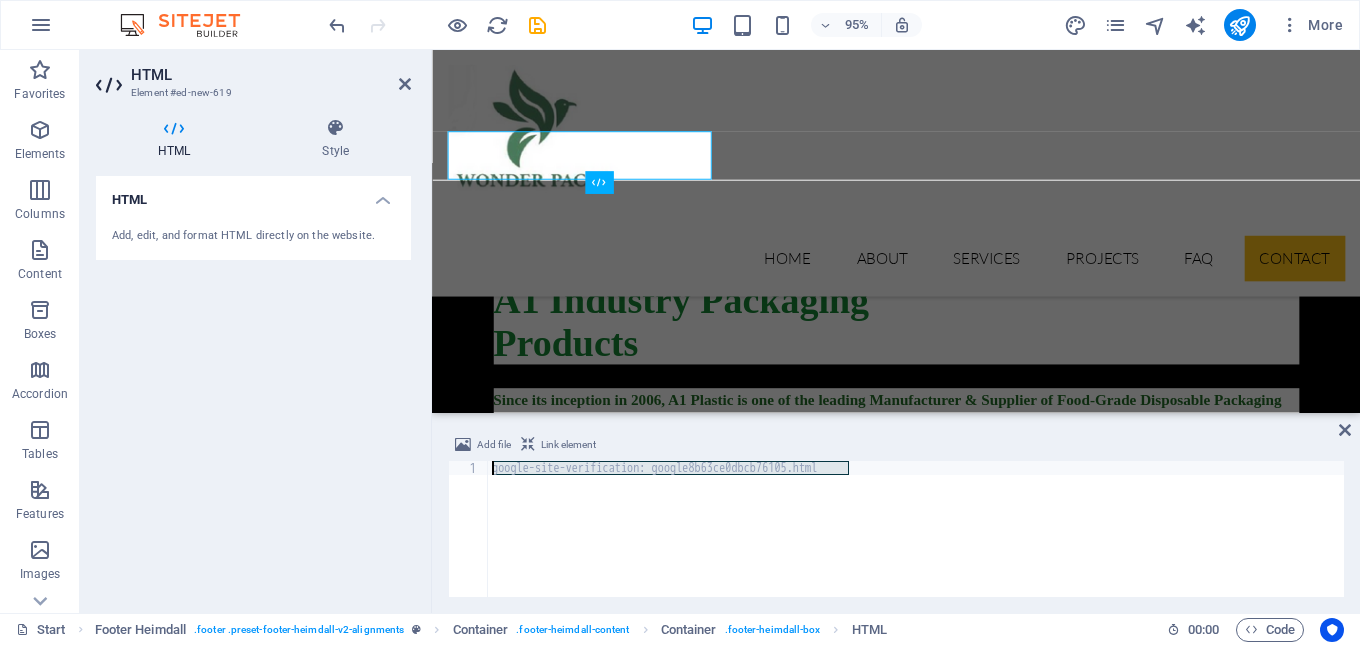 drag, startPoint x: 890, startPoint y: 474, endPoint x: 474, endPoint y: 469, distance: 416.03006 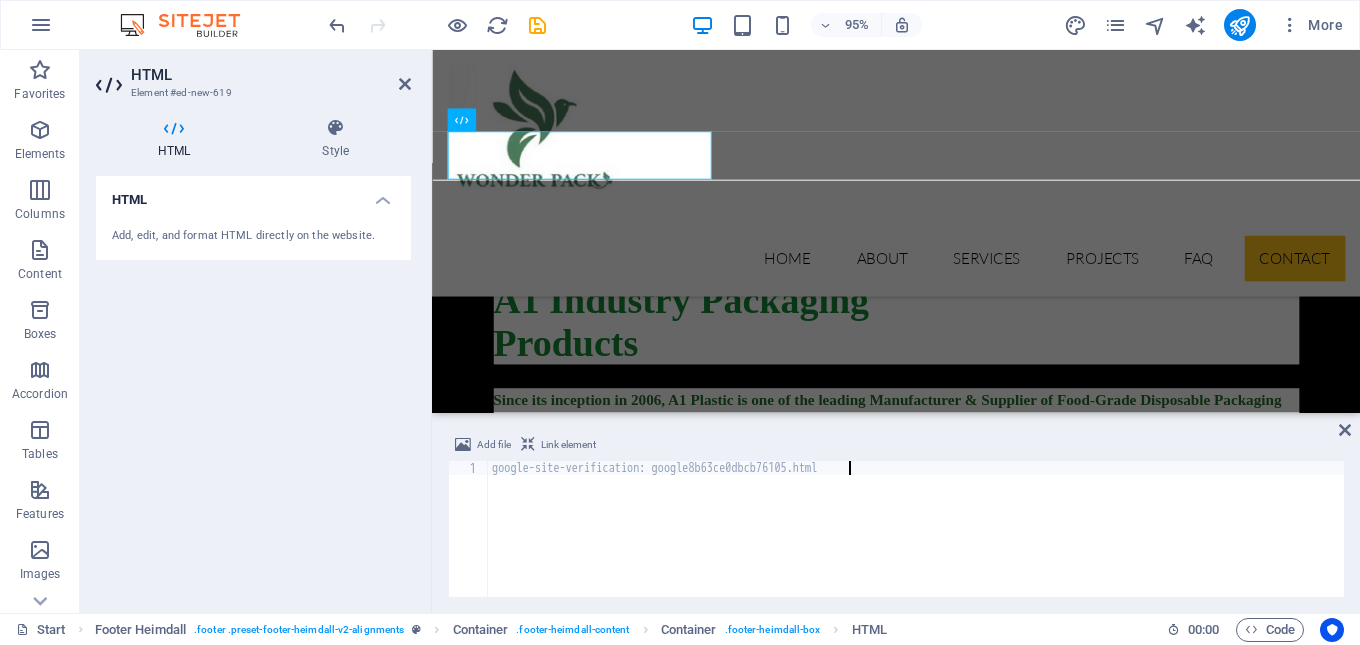 click on "google-site-verification: google8b63ce0dbcb76105.html" at bounding box center [916, 543] 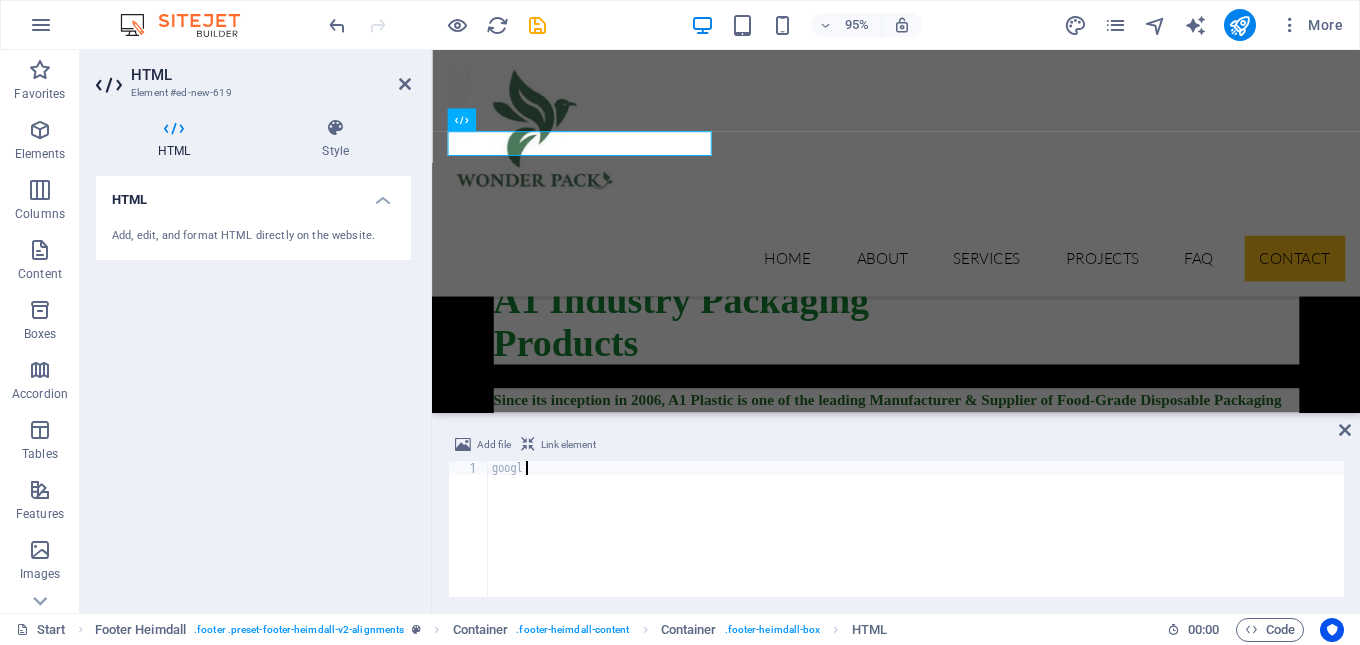 type on "g" 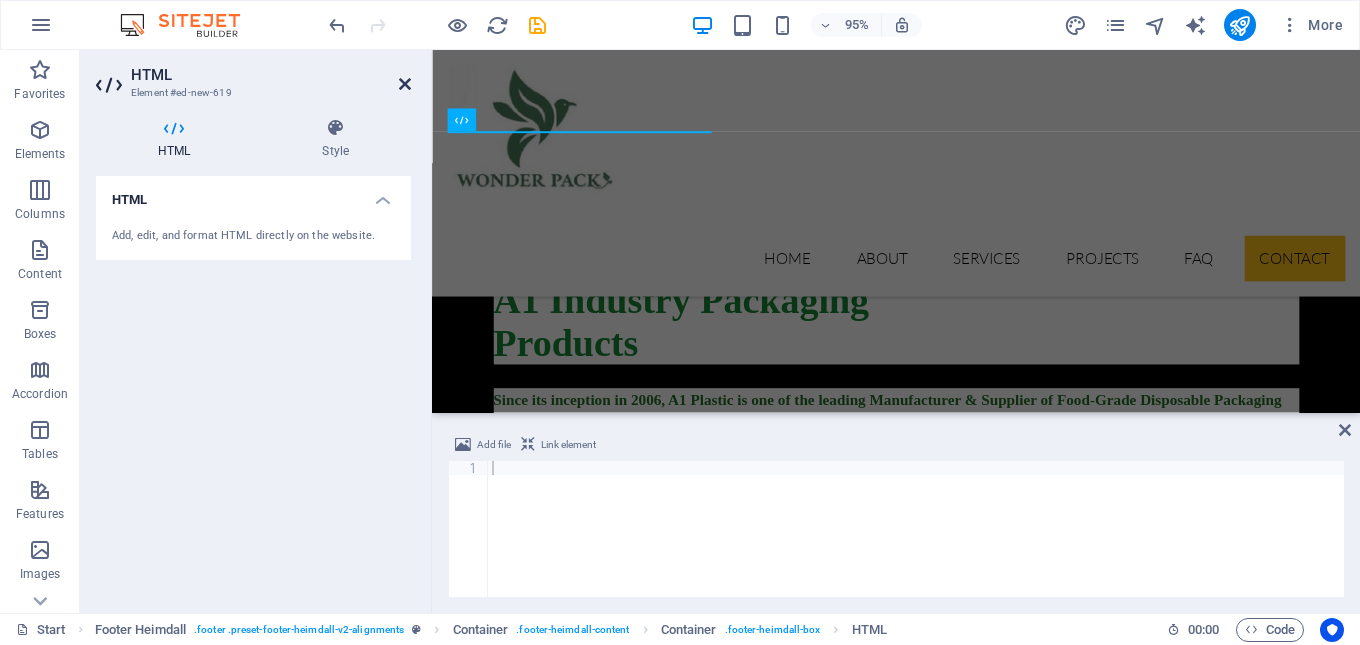 click at bounding box center (405, 84) 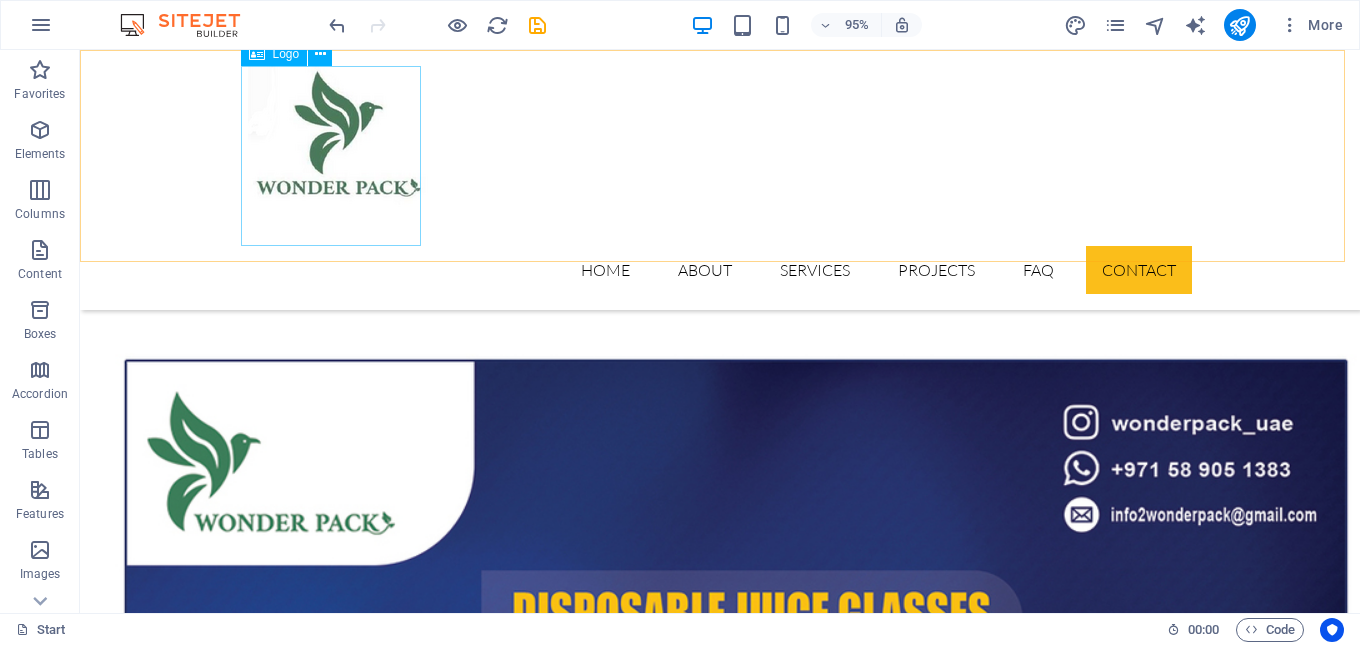 scroll, scrollTop: 9905, scrollLeft: 0, axis: vertical 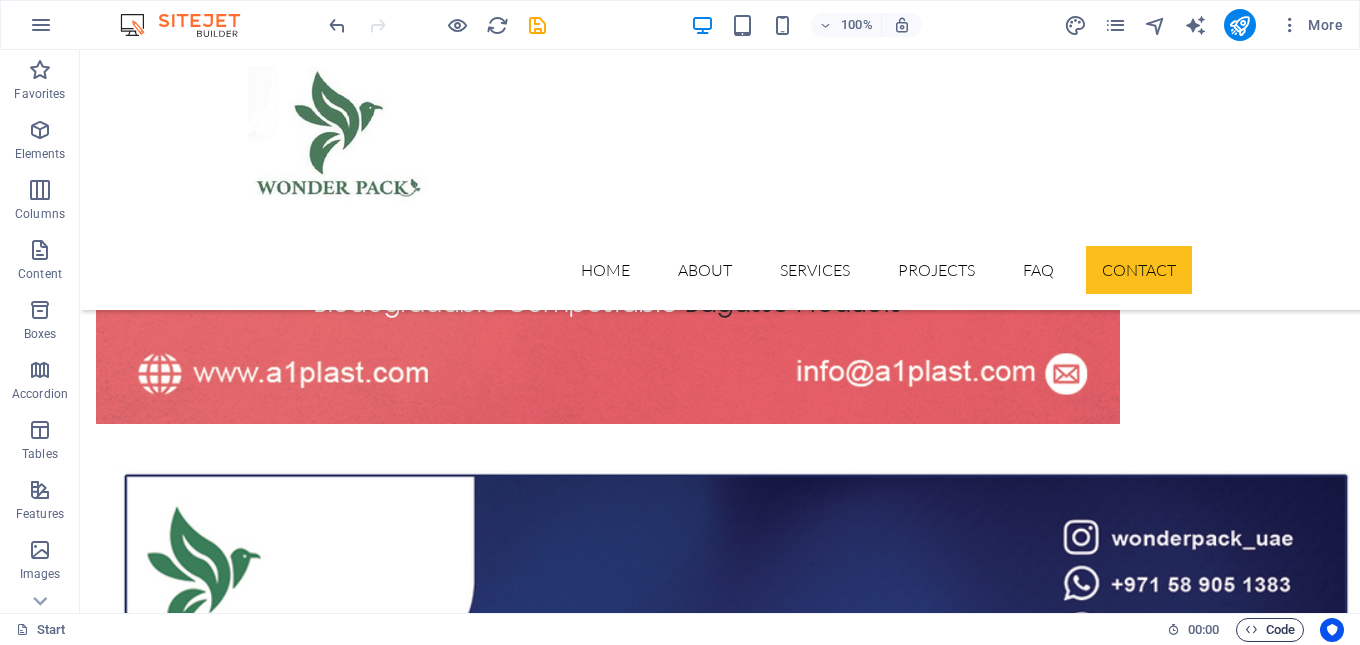 click on "Code" at bounding box center (1270, 630) 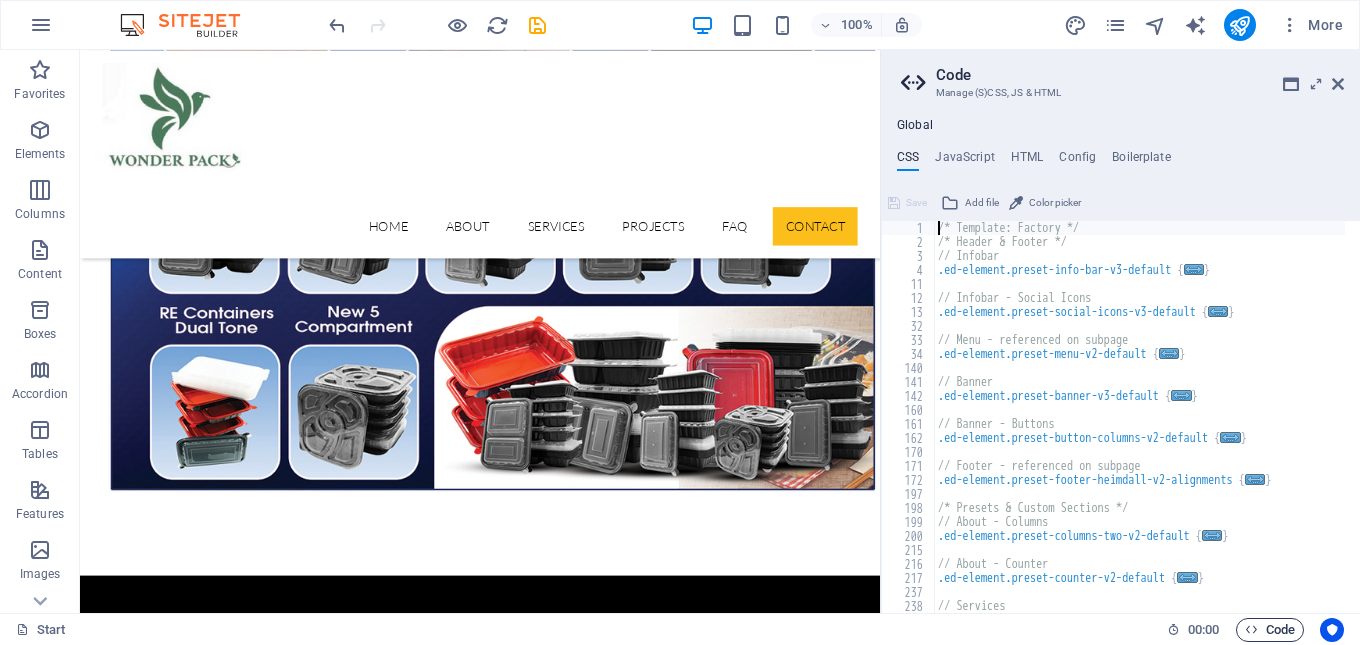 scroll, scrollTop: 9956, scrollLeft: 0, axis: vertical 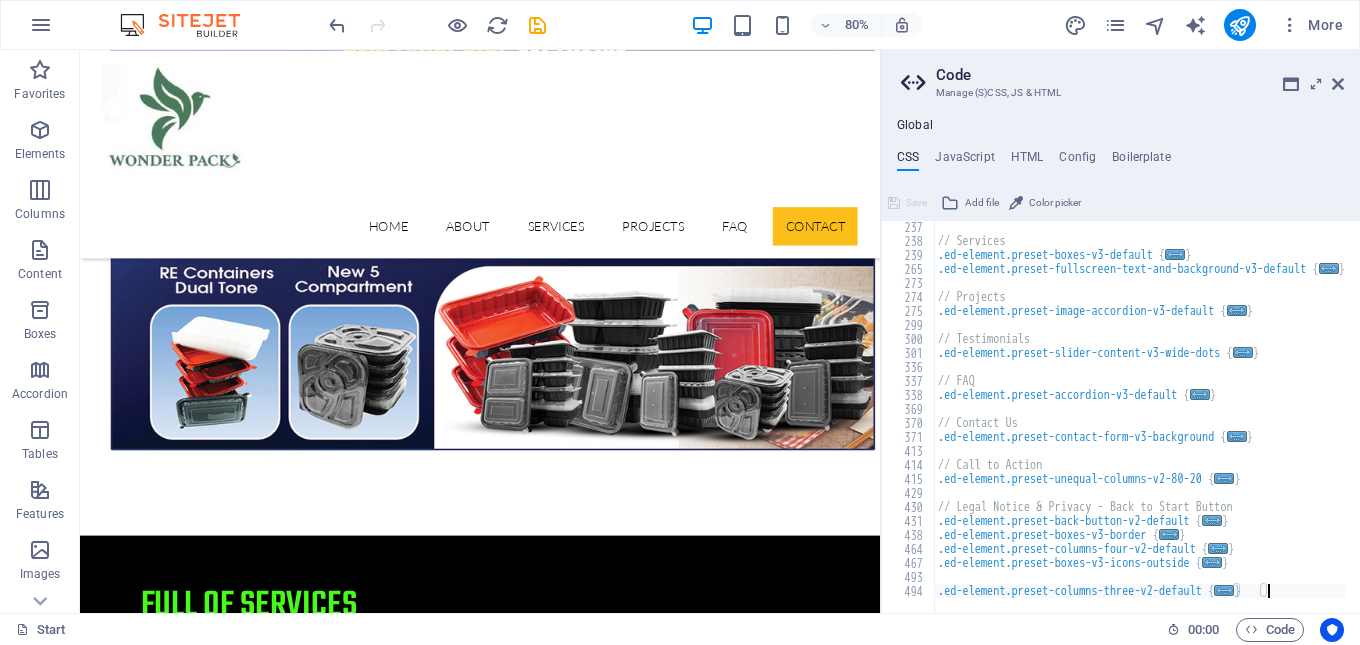 click on "// Services .ed-element.preset-boxes-v3-default   { ... } .ed-element.preset-fullscreen-text-and-background-v3-default   { ... } // Projects .ed-element.preset-image-accordion-v3-default   { ... } // Testimonials .ed-element.preset-slider-content-v3-wide-dots   { ... } // FAQ .ed-element.preset-accordion-v3-default   { ... } // Contact Us .ed-element.preset-contact-form-v3-background   { ... } // Call to Action .ed-element.preset-unequal-columns-v2-80-20   { ... } // Legal Notice & Privacy - Back to Start Button .ed-element.preset-back-button-v2-default   { ... } .ed-element.preset-boxes-v3-border   { ... } .ed-element.preset-columns-four-v2-default   { ... } .ed-element.preset-boxes-v3-icons-outside   { ... } .ed-element.preset-columns-three-v2-default   { ... }" at bounding box center (1147, 422) 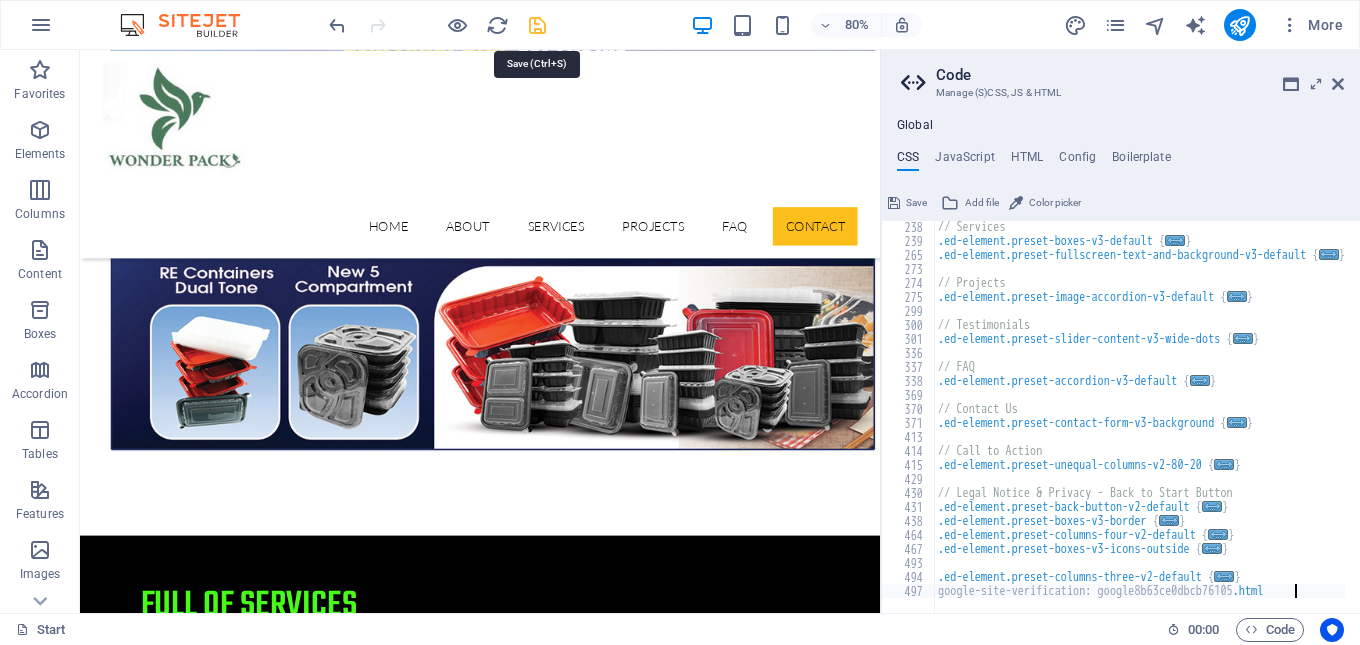 type on "google-site-verification: google8b63ce0dbcb76105.html" 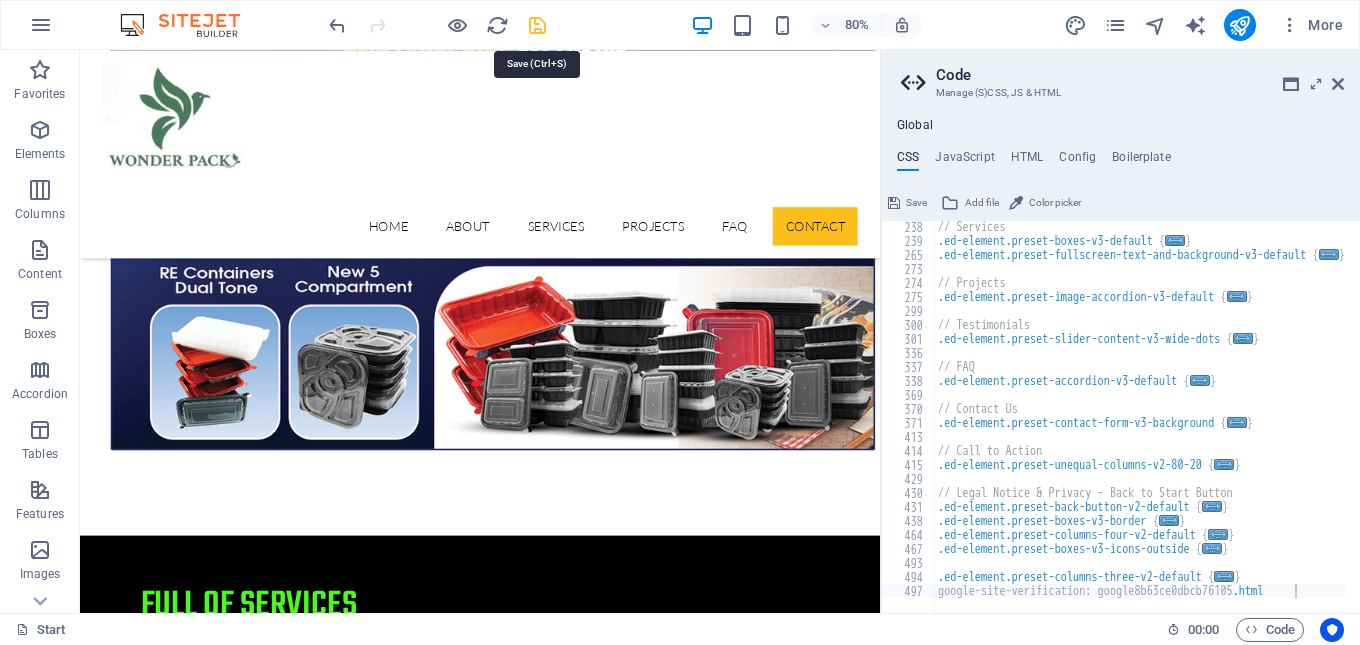 click at bounding box center [537, 25] 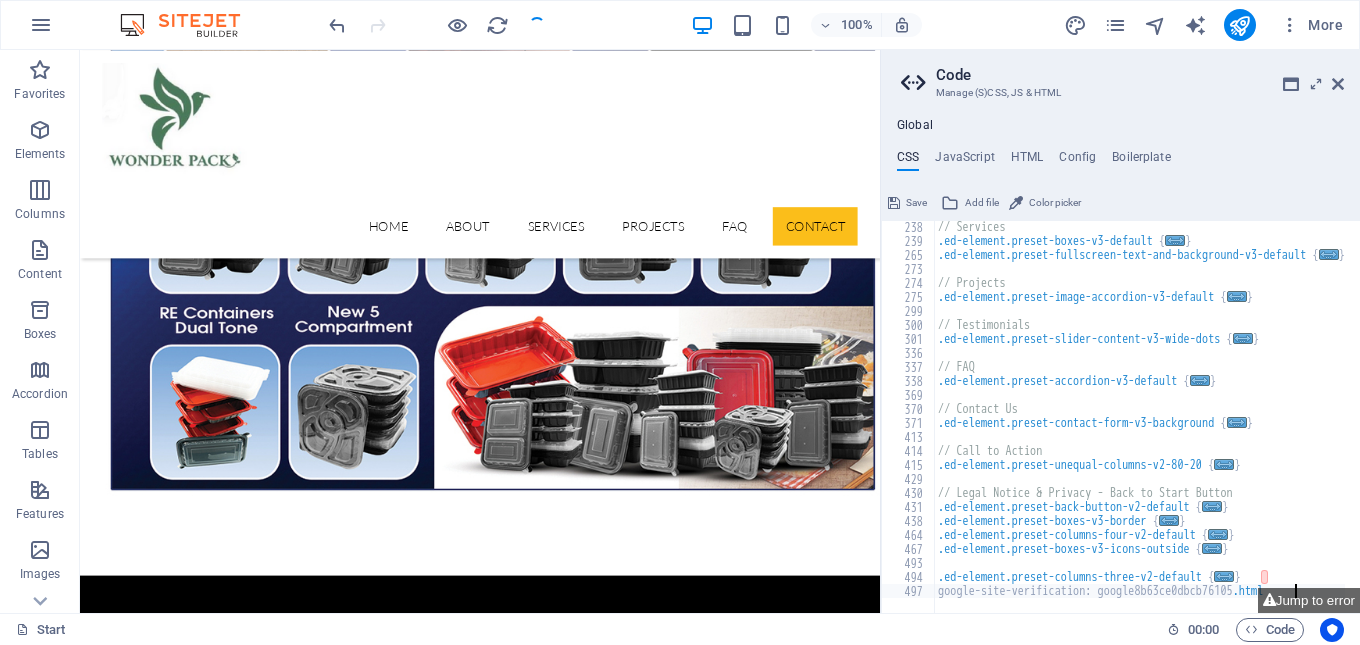 scroll, scrollTop: 9956, scrollLeft: 0, axis: vertical 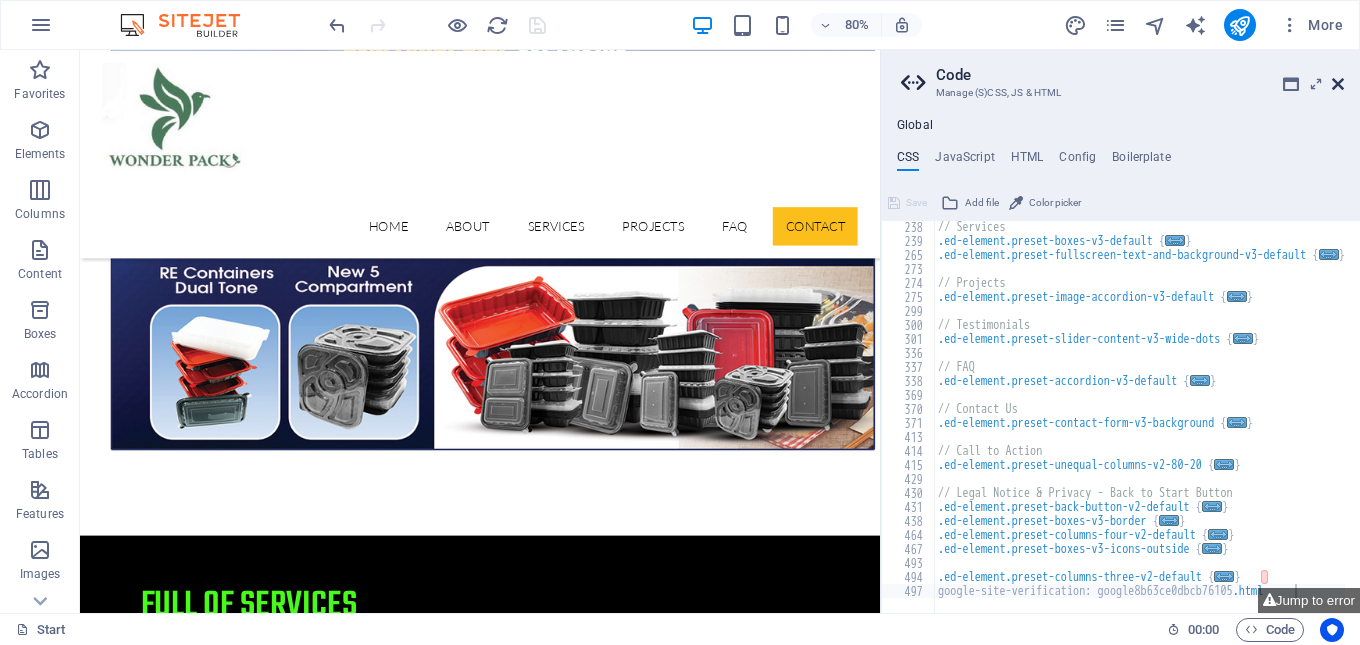 click at bounding box center (1338, 84) 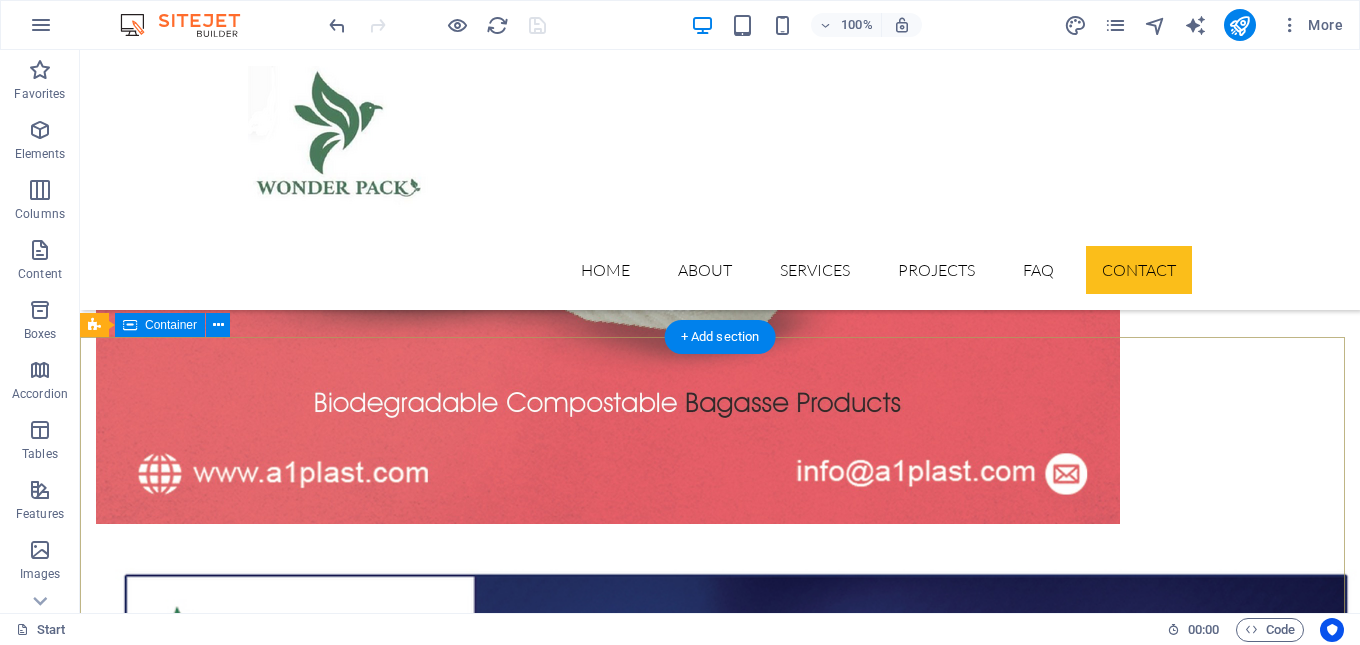 scroll, scrollTop: 9905, scrollLeft: 0, axis: vertical 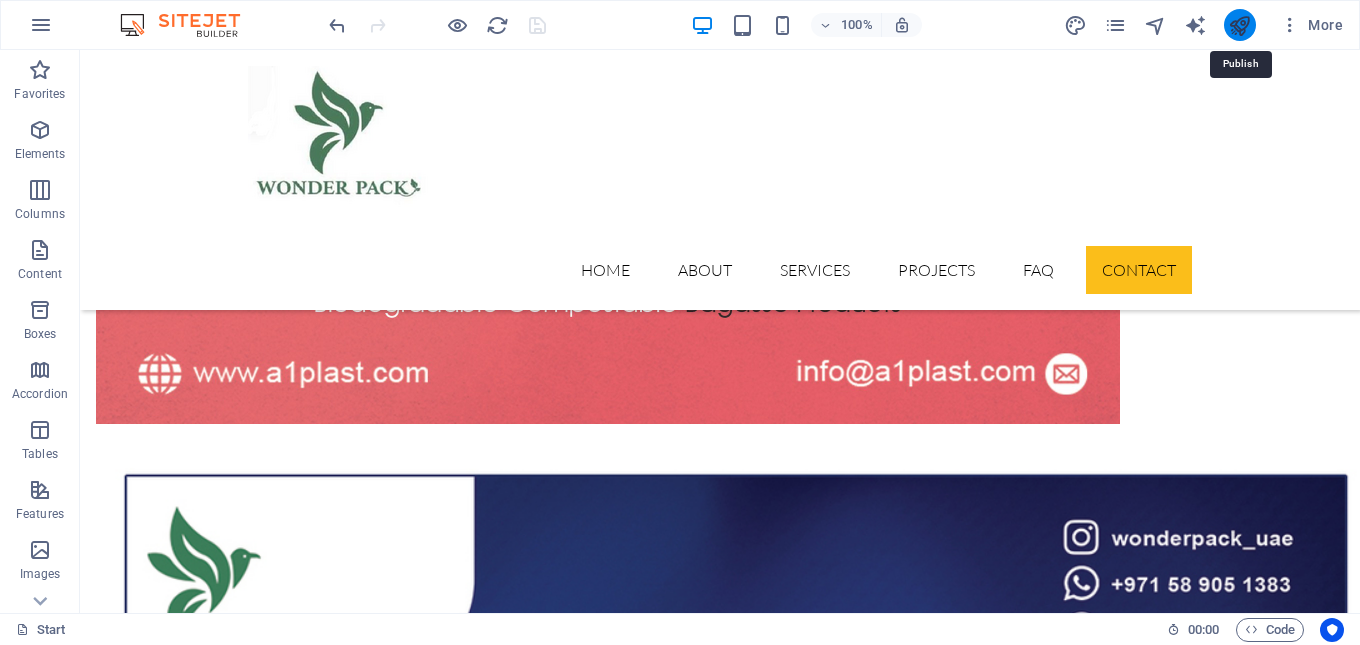 click at bounding box center (1239, 25) 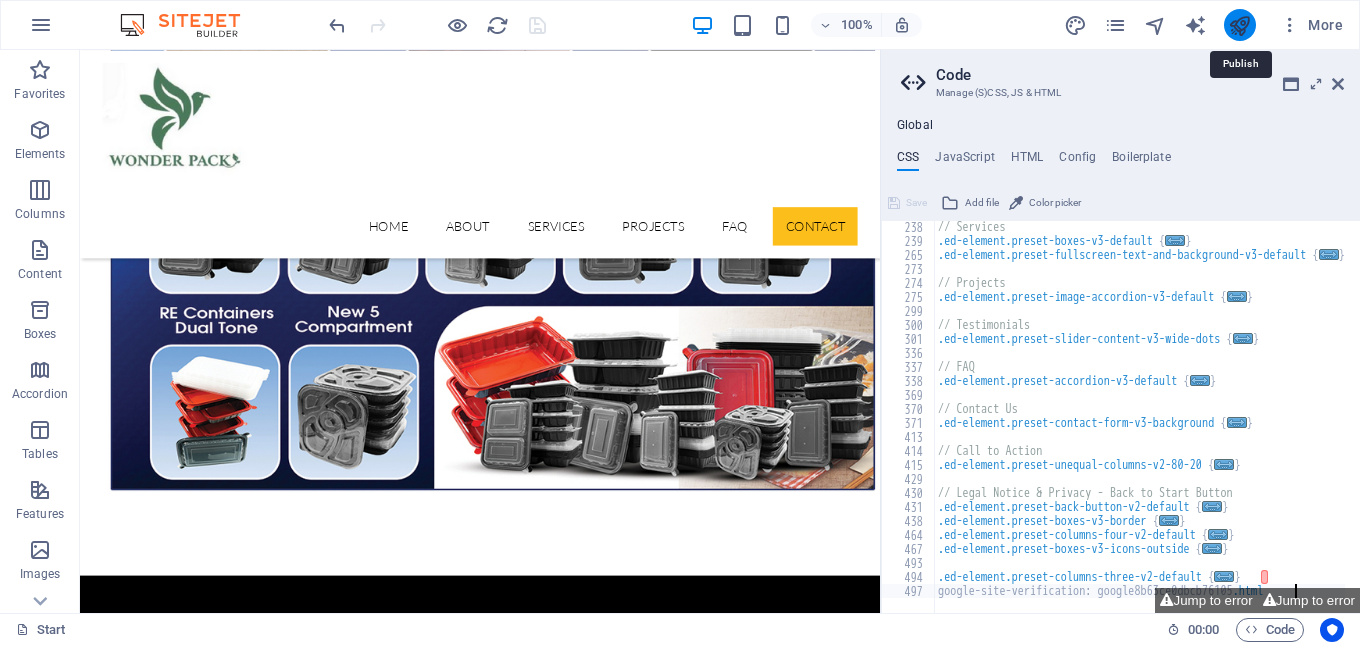 scroll, scrollTop: 9956, scrollLeft: 0, axis: vertical 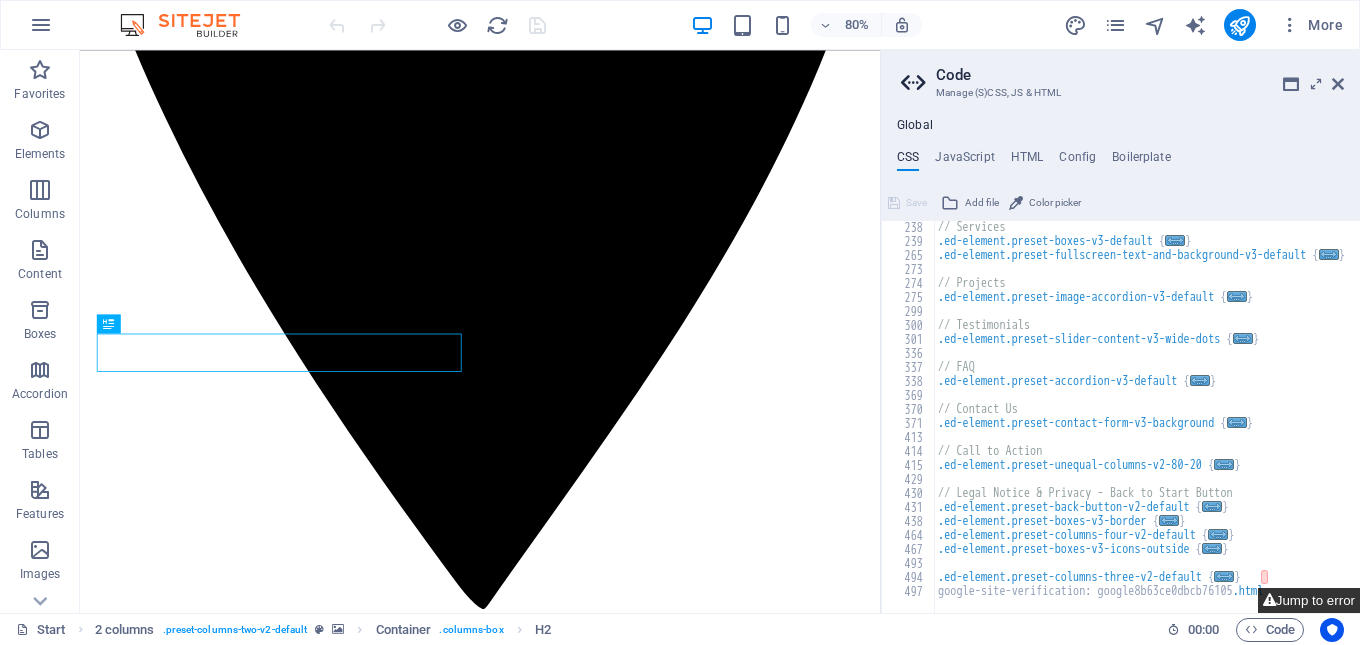 click on "Jump to error" at bounding box center (1309, 600) 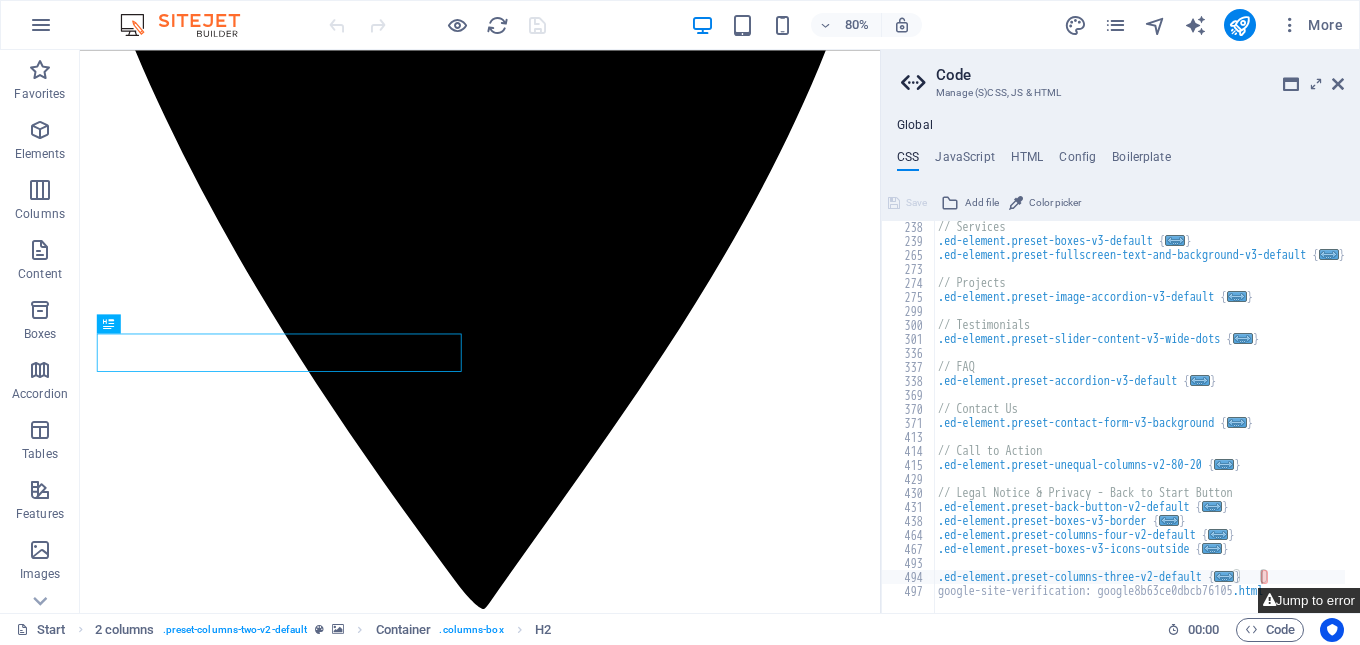 click on "Jump to error" at bounding box center (1309, 600) 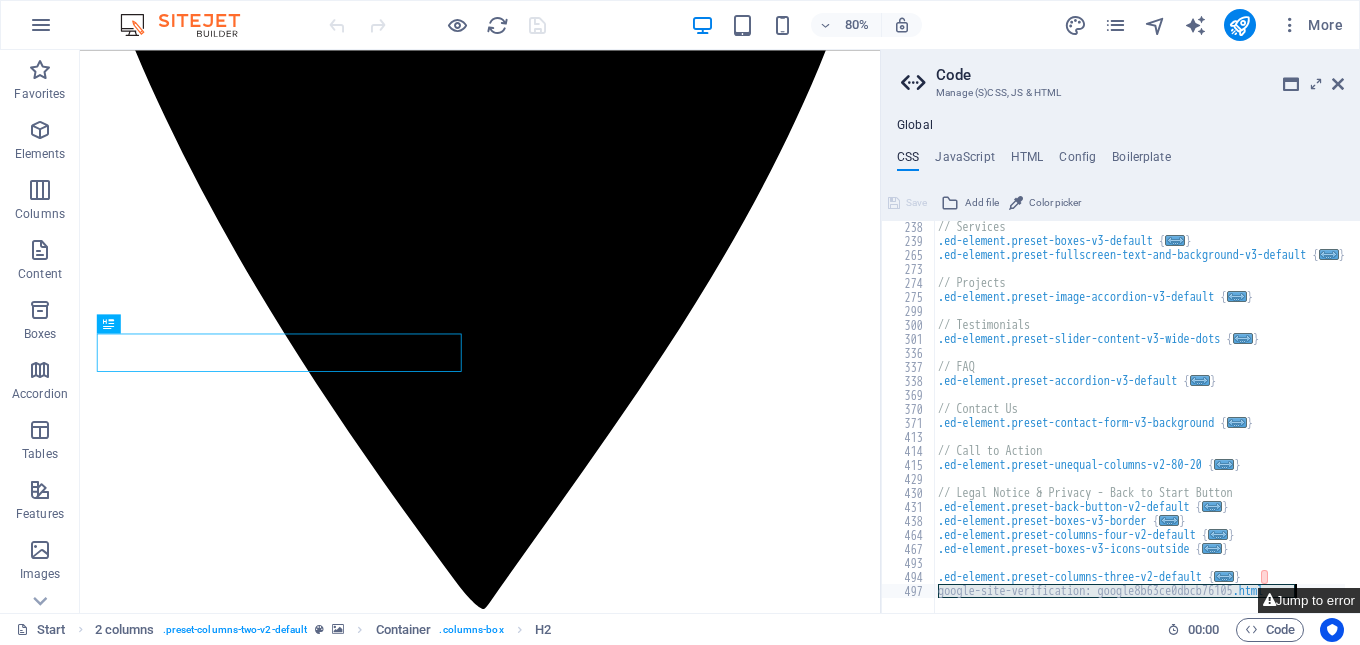 drag, startPoint x: 936, startPoint y: 594, endPoint x: 1335, endPoint y: 595, distance: 399.00125 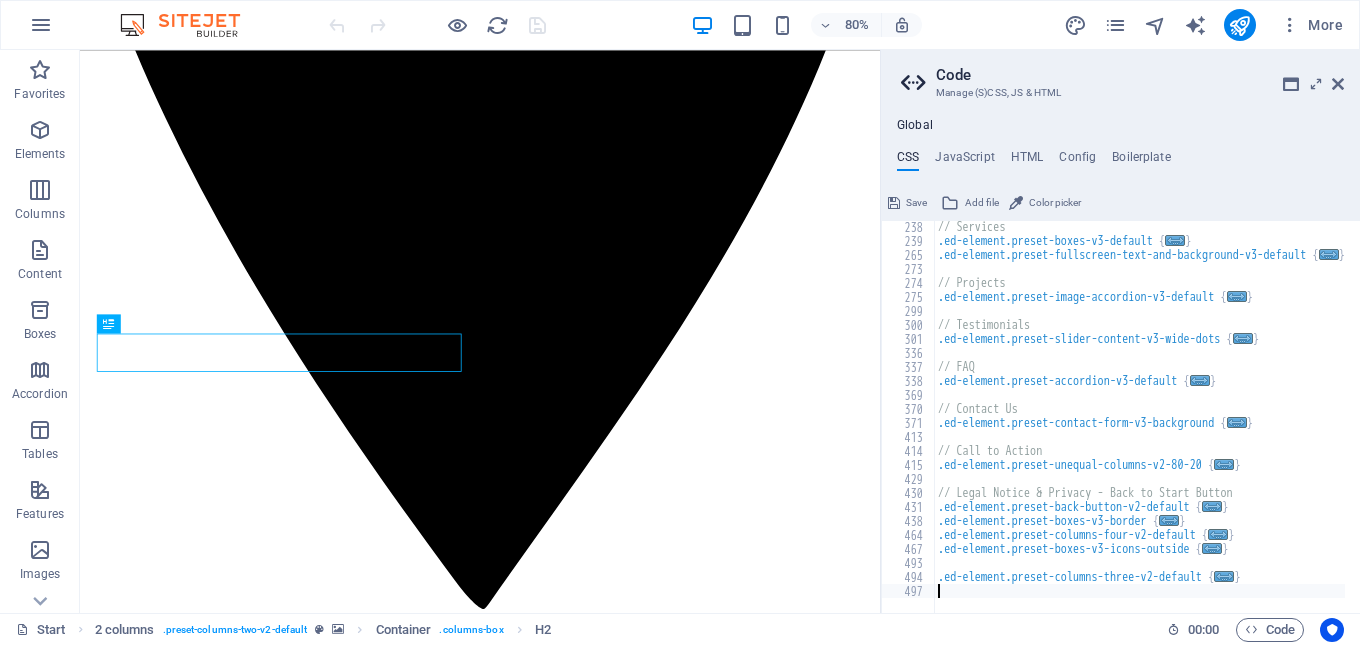 type on "}" 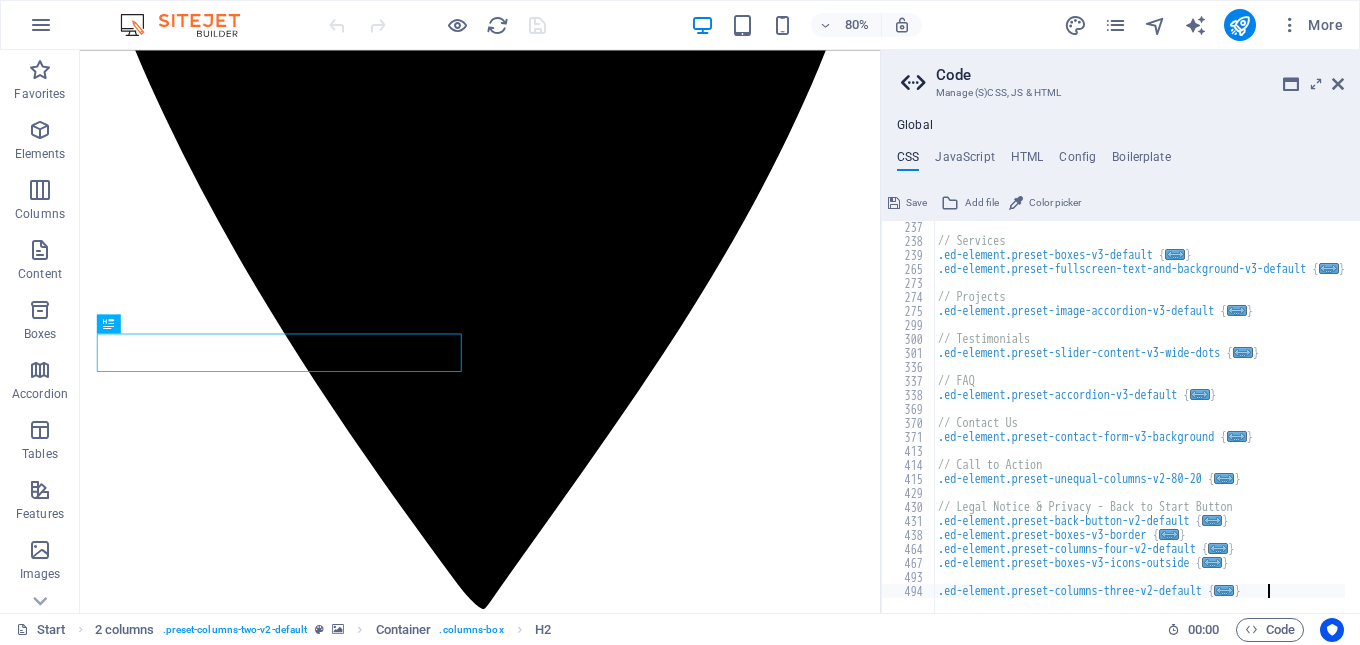 scroll, scrollTop: 365, scrollLeft: 0, axis: vertical 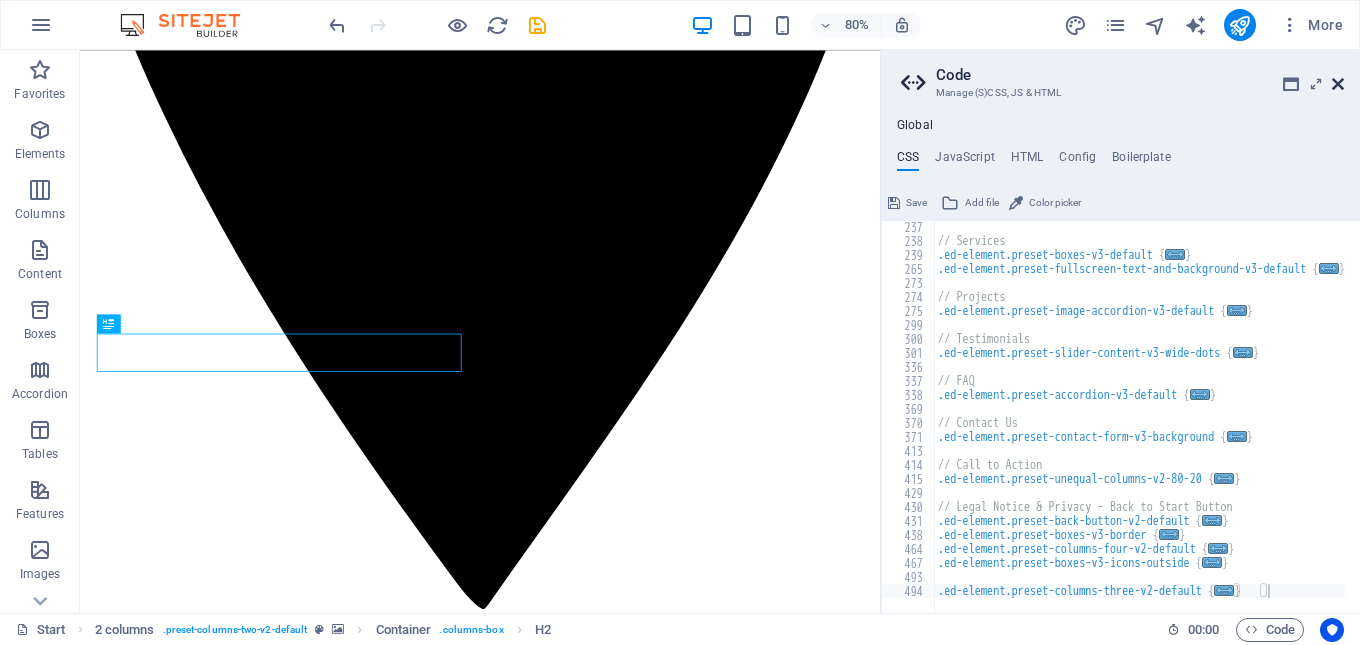 click at bounding box center (1338, 84) 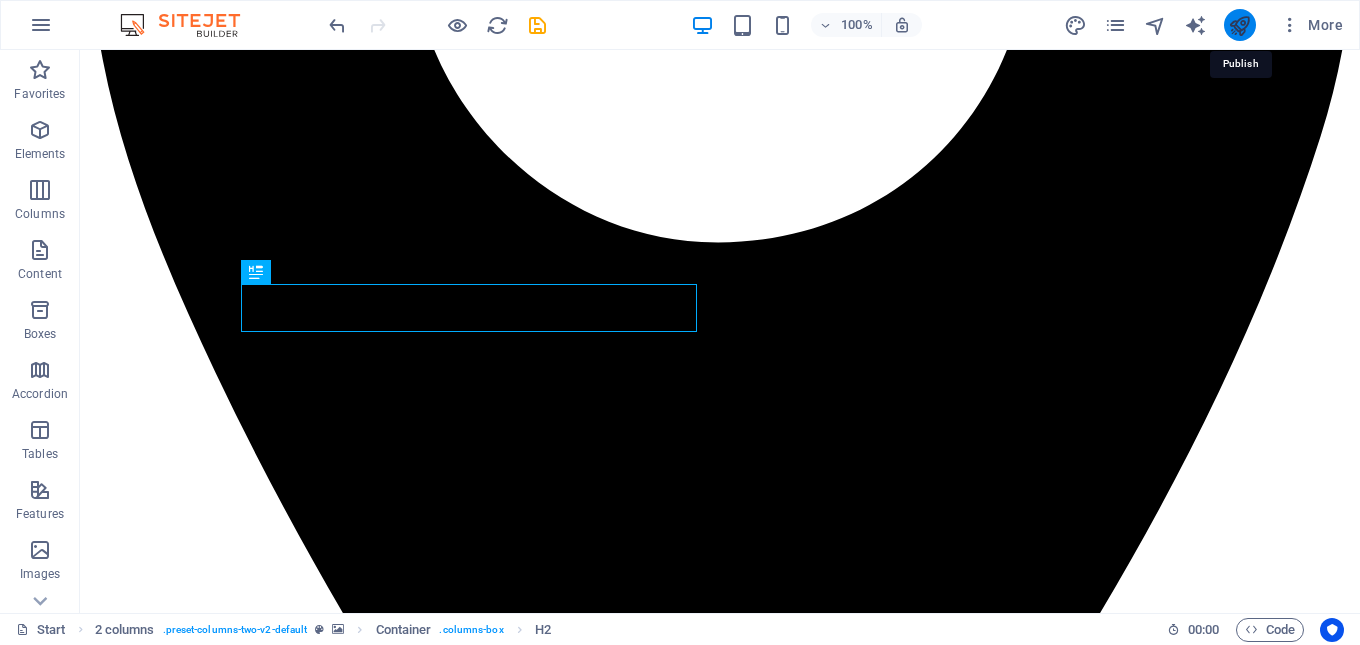click at bounding box center [1239, 25] 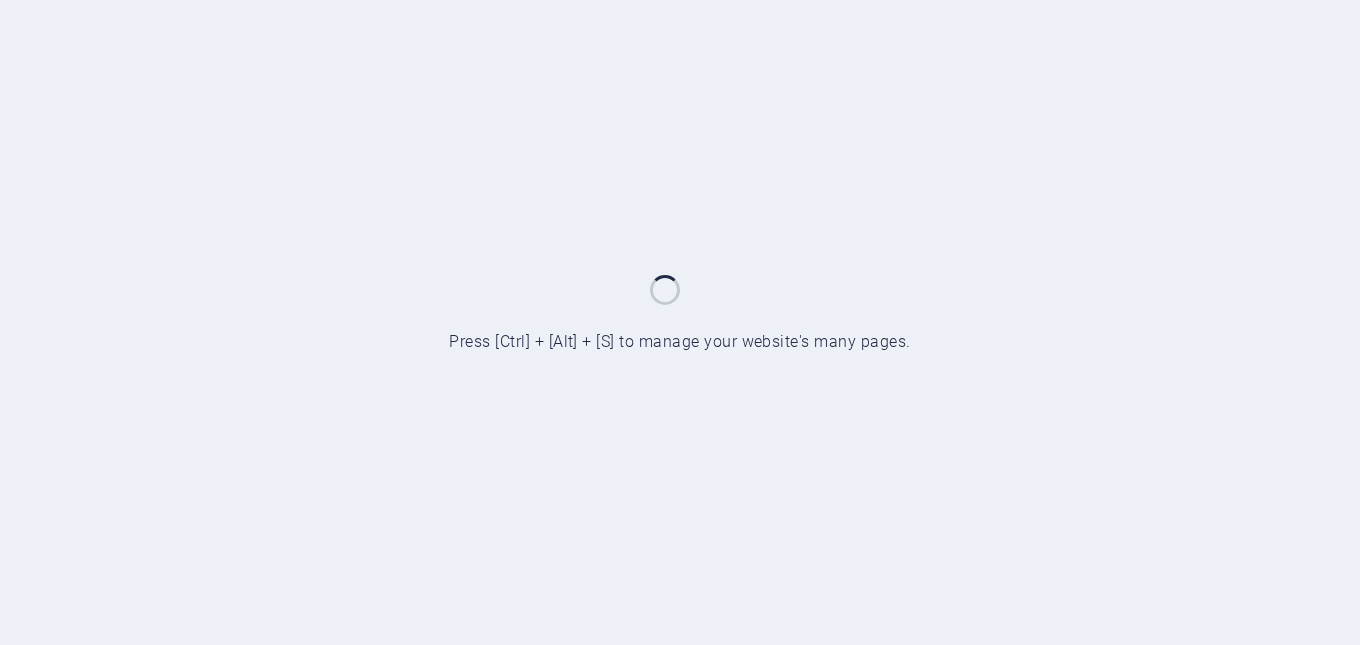 scroll, scrollTop: 0, scrollLeft: 0, axis: both 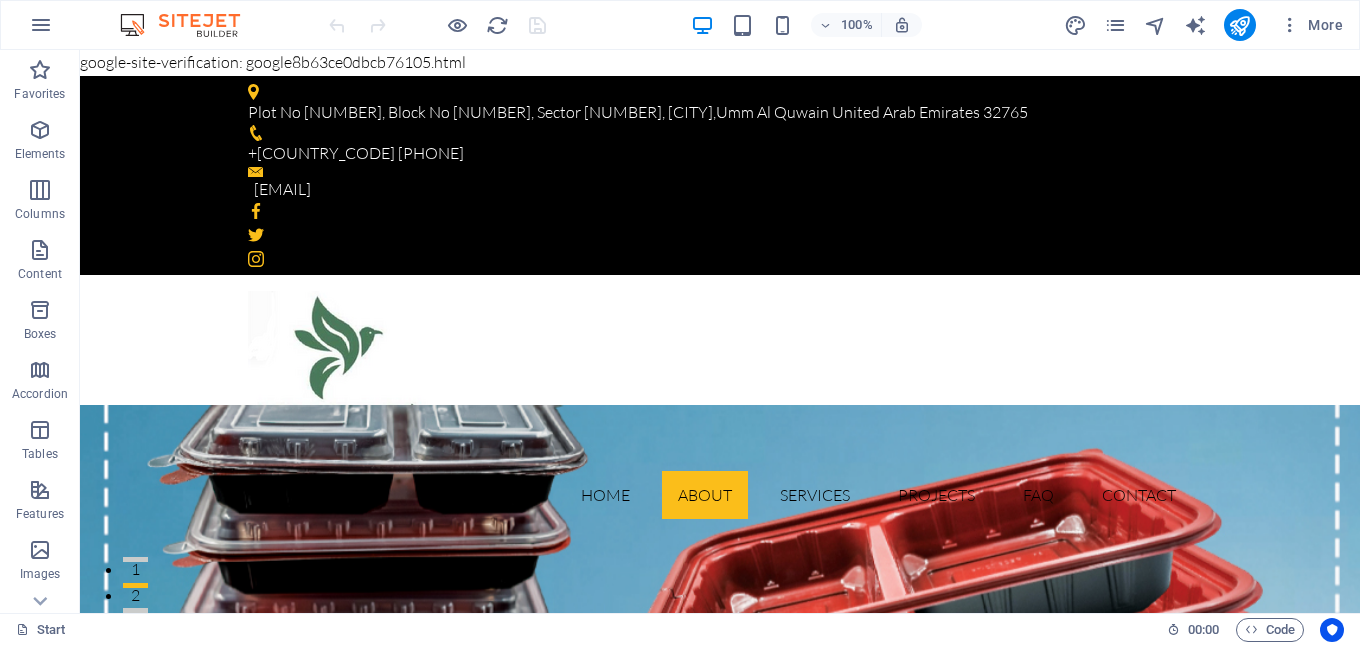 click on "google-site-verification: google8b63ce0dbcb76105.html
Skip to main content
Plot No [NUMBER], Block No [NUMBER], Sector [NUMBER], [CITY] [COUNTRY]   [POSTAL_CODE] +[COUNTRY_CODE] [PHONE]  [EMAIL] Home About Services Projects FAQ Contact Learn more View Services How to Choose the Right Industrial Packaging | Industry Packaging Solutions? Our expert guide helps you navigate the complexities of industrial packaging. Learn how to choose the right materials and solutions to protect your products and optimize your supply chain. About  Wonder Pack Solution for Industries Wonder Pack Packaging Industry was first established in 2006 in [CITY] – United Arab Emirates. An increasing demand for packaging in the dairy and ice cream industries coupled with the need to produce eco friendly durables spurred us into making high quality packaging IML products. . Get in touch 78 Projects 52 Customers 0 Engineers 0 Partners Our Services Solution for Industries Drop content here or  Add elements or" at bounding box center (720, 14531) 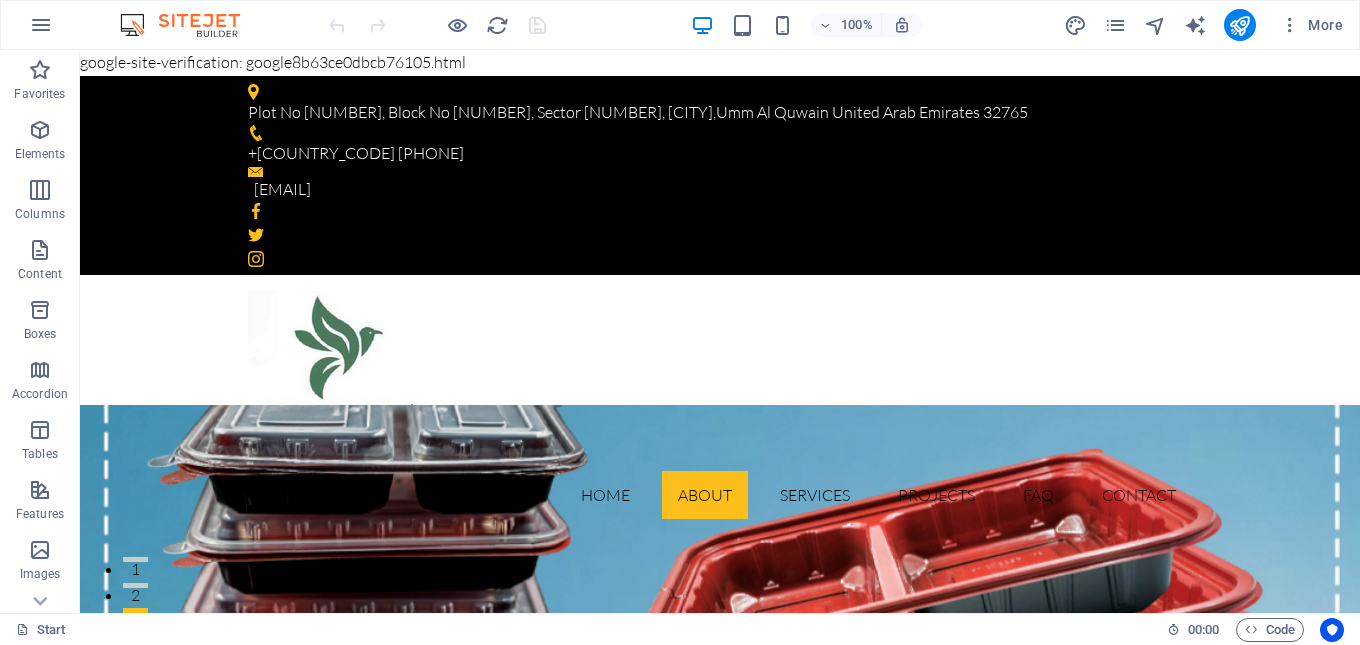 click on "google-site-verification: google8b63ce0dbcb76105.html
Skip to main content
Plot No [NUMBER], Block No [NUMBER], Sector [NUMBER], [CITY] [COUNTRY]   [POSTAL_CODE] +[COUNTRY_CODE] [PHONE]  [EMAIL] Home About Services Projects FAQ Contact Learn more View Services How to Choose the Right Industrial Packaging | Industry Packaging Solutions? Our expert guide helps you navigate the complexities of industrial packaging. Learn how to choose the right materials and solutions to protect your products and optimize your supply chain. About  Wonder Pack Solution for Industries Wonder Pack Packaging Industry was first established in 2006 in [CITY] – United Arab Emirates. An increasing demand for packaging in the dairy and ice cream industries coupled with the need to produce eco friendly durables spurred us into making high quality packaging IML products. . Get in touch 78 Projects 52 Customers 0 Engineers 0 Partners Our Services Solution for Industries Drop content here or  Add elements or" at bounding box center (720, 14531) 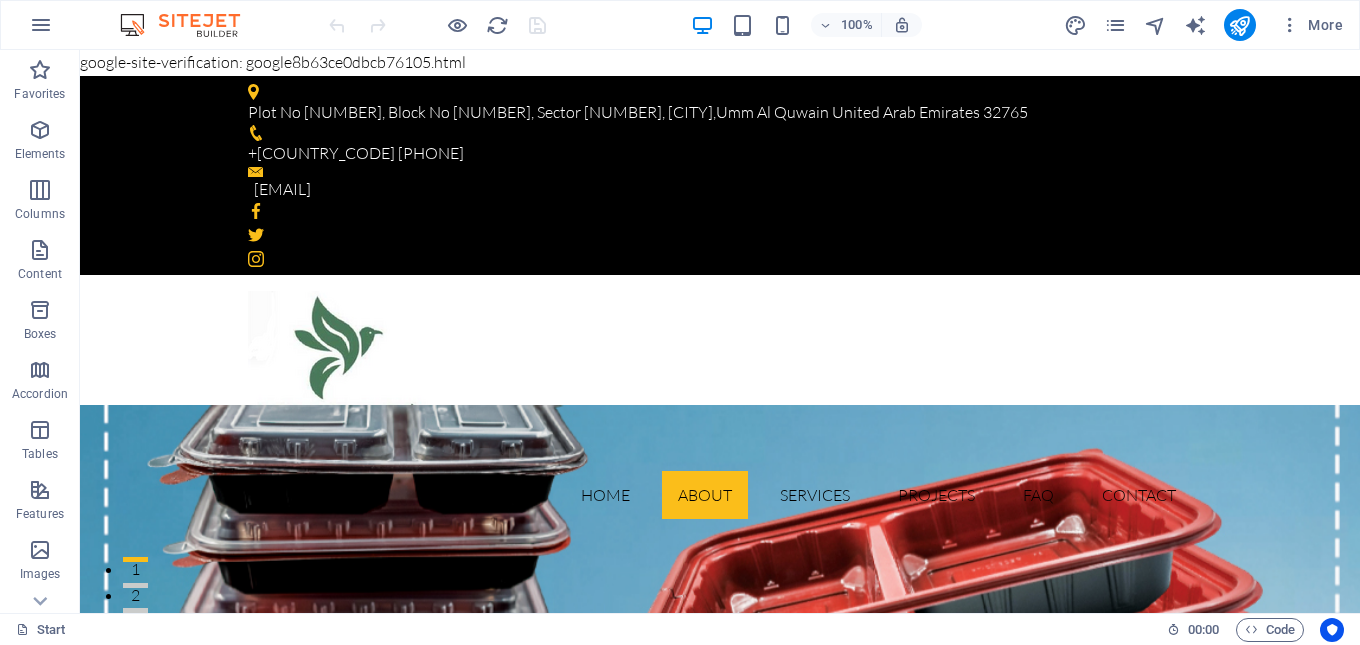 click on "google-site-verification: google8b63ce0dbcb76105.html
Skip to main content
Plot No 193, Block No 4, Sector 6, Umm Al Thuoob ,  Umm Al Quwain United Arab Emirates   32765 +971 54 345 1673  info@a1plast.com Home About Services Projects FAQ Contact Learn more View Services How to Choose the Right Industrial Packaging | Industry Packaging Solutions? Our expert guide helps you navigate the complexities of industrial packaging. Learn how to choose the right materials and solutions to protect your products and optimize your supply chain. About  Wonder Pack Solution for Industries Wonder Pack Packaging Industry was first established in 2006 in Umm Al Quwain – United Arab Emirates. An increasing demand for packaging in the dairy and ice cream industries coupled with the need to produce eco friendly durables spurred us into making high quality packaging IML products. . Get in touch 78 Projects 52 Customers 0 Engineers 0 Partners Our Services Solution for Industries Drop content here or  Add elements or" at bounding box center [720, 14531] 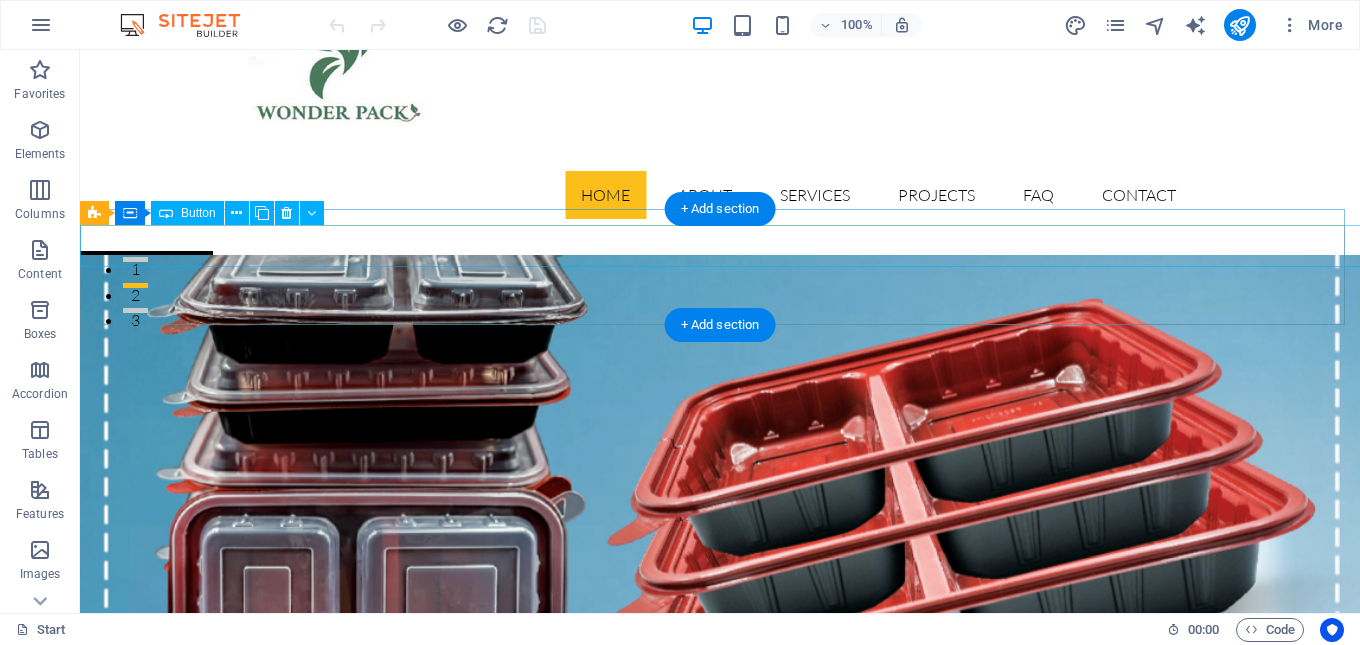 scroll, scrollTop: 200, scrollLeft: 0, axis: vertical 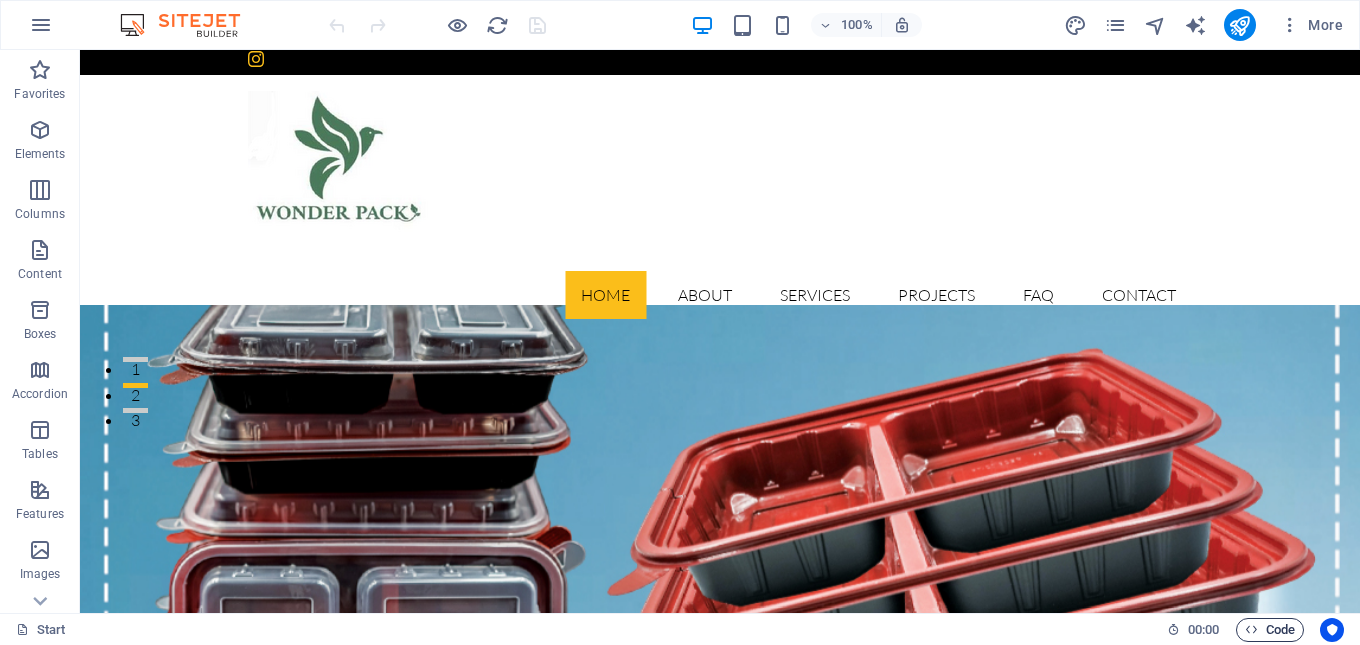 click on "Code" at bounding box center [1270, 630] 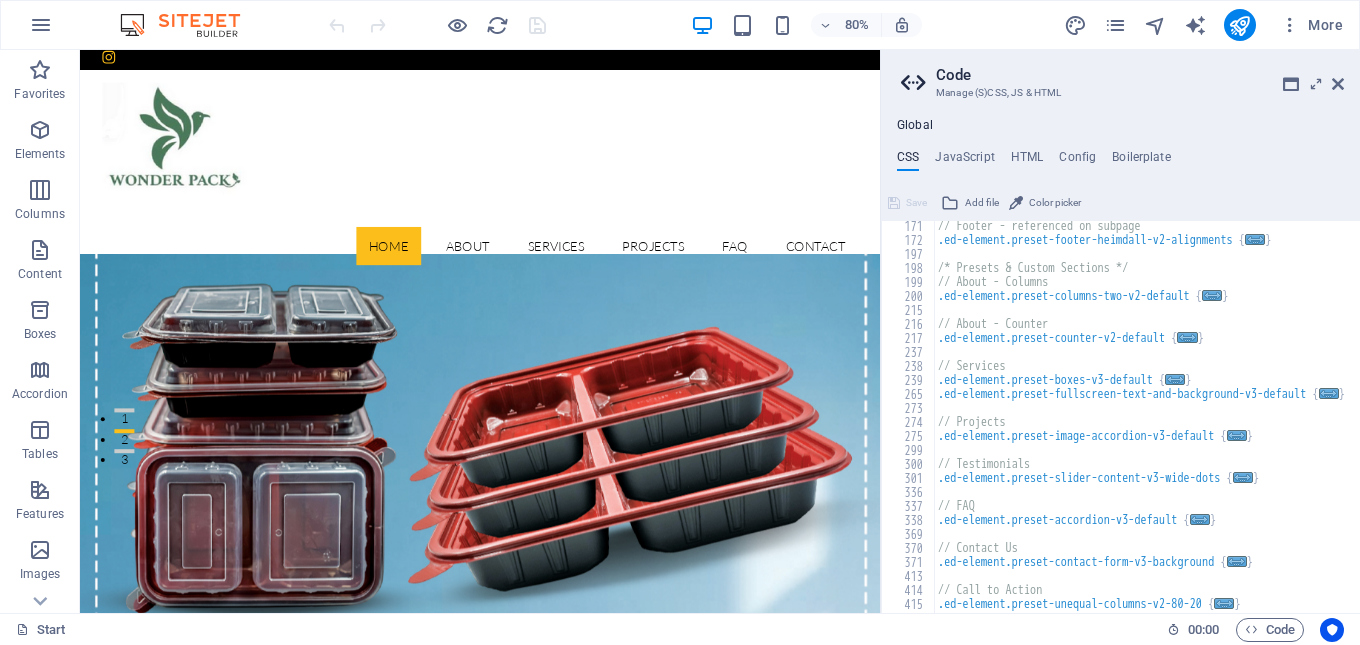 scroll, scrollTop: 365, scrollLeft: 0, axis: vertical 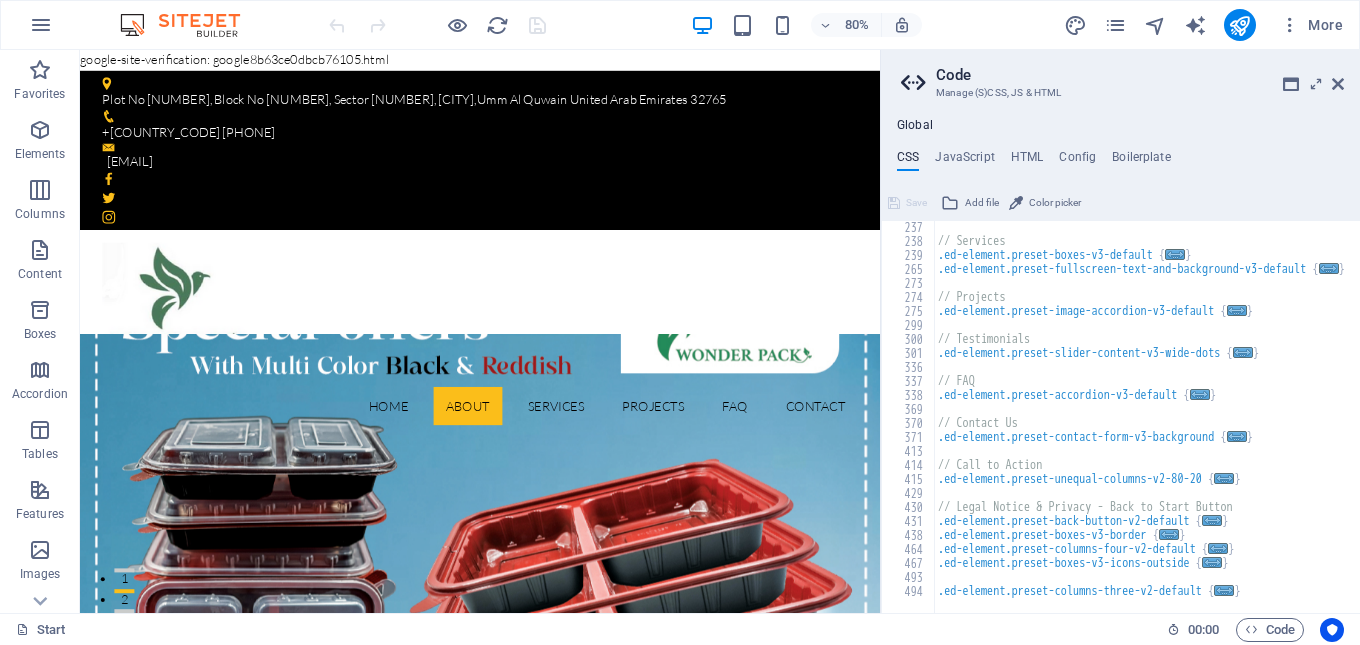 click on "google-site-verification: google8b63ce0dbcb76105.html
Skip to main content
Plot No 193, Block No 4, Sector 6, Umm Al Thuoob ,  Umm Al Quwain United Arab Emirates   32765 +971 54 345 1673  info@a1plast.com Home About Services Projects FAQ Contact Learn more View Services How to Choose the Right Industrial Packaging | Industry Packaging Solutions? Our expert guide helps you navigate the complexities of industrial packaging. Learn how to choose the right materials and solutions to protect your products and optimize your supply chain. About  Wonder Pack Solution for Industries Wonder Pack Packaging Industry was first established in 2006 in Umm Al Quwain – United Arab Emirates. An increasing demand for packaging in the dairy and ice cream industries coupled with the need to produce eco friendly durables spurred us into making high quality packaging IML products. . Get in touch 78 Projects 52 Customers 0 Engineers 0 Partners Our Services Solution for Industries Drop content here or  Add elements or" at bounding box center (580, 13397) 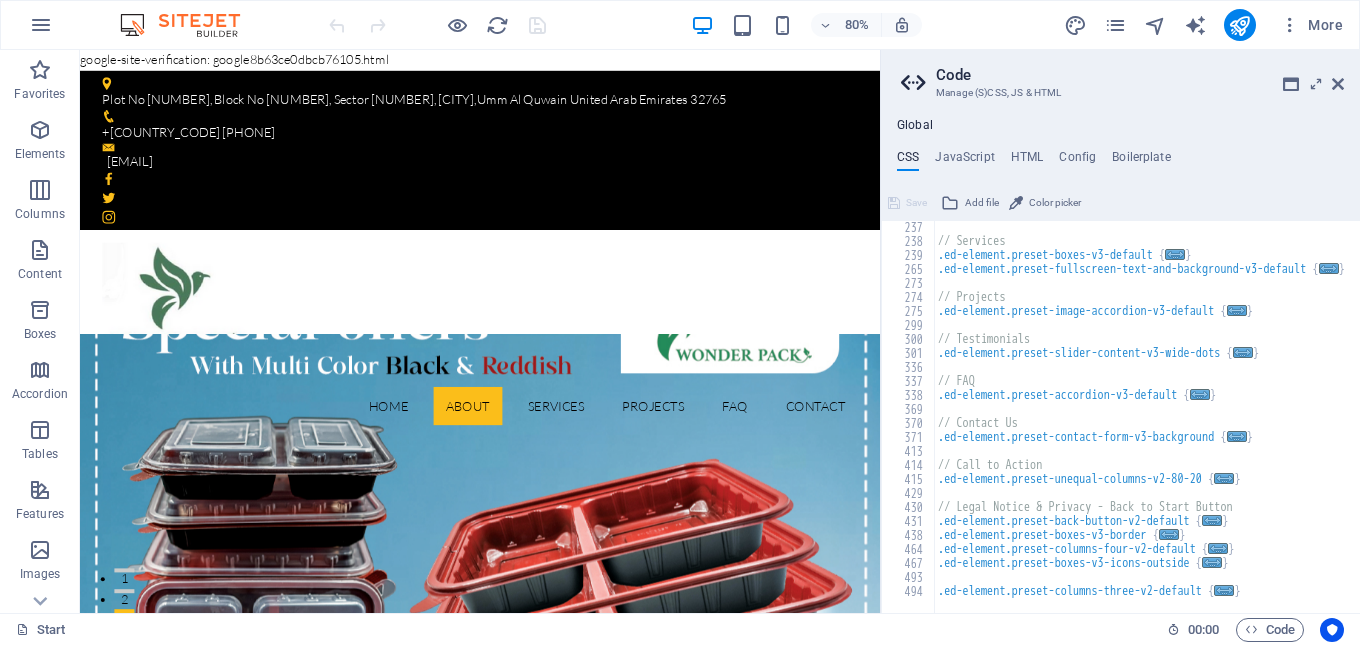 drag, startPoint x: 491, startPoint y: 58, endPoint x: 321, endPoint y: 58, distance: 170 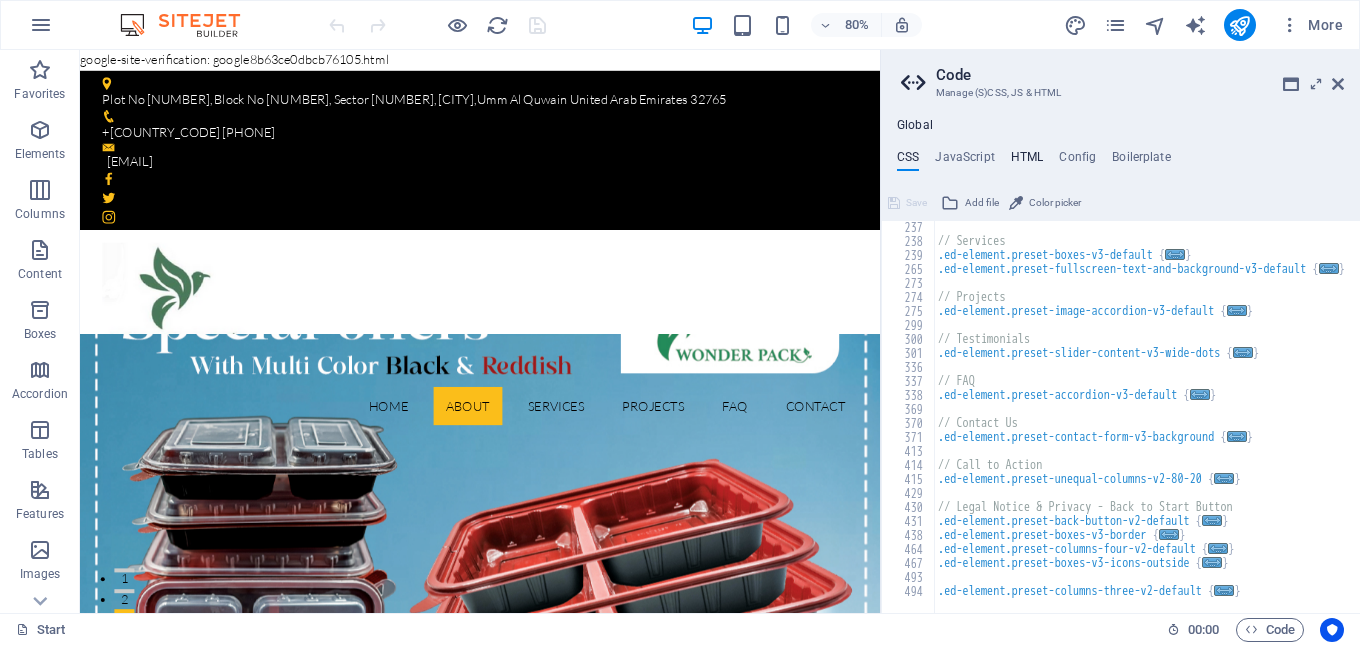 click on "HTML" at bounding box center (1027, 161) 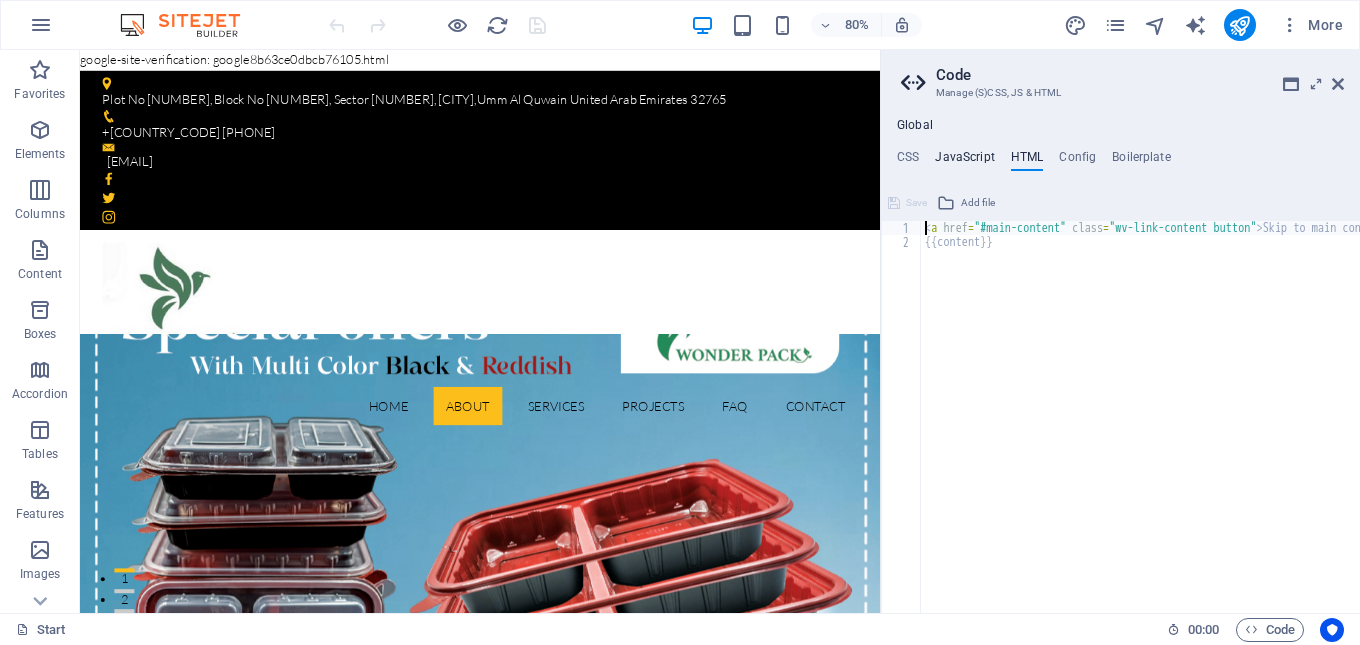 click on "JavaScript" at bounding box center [964, 161] 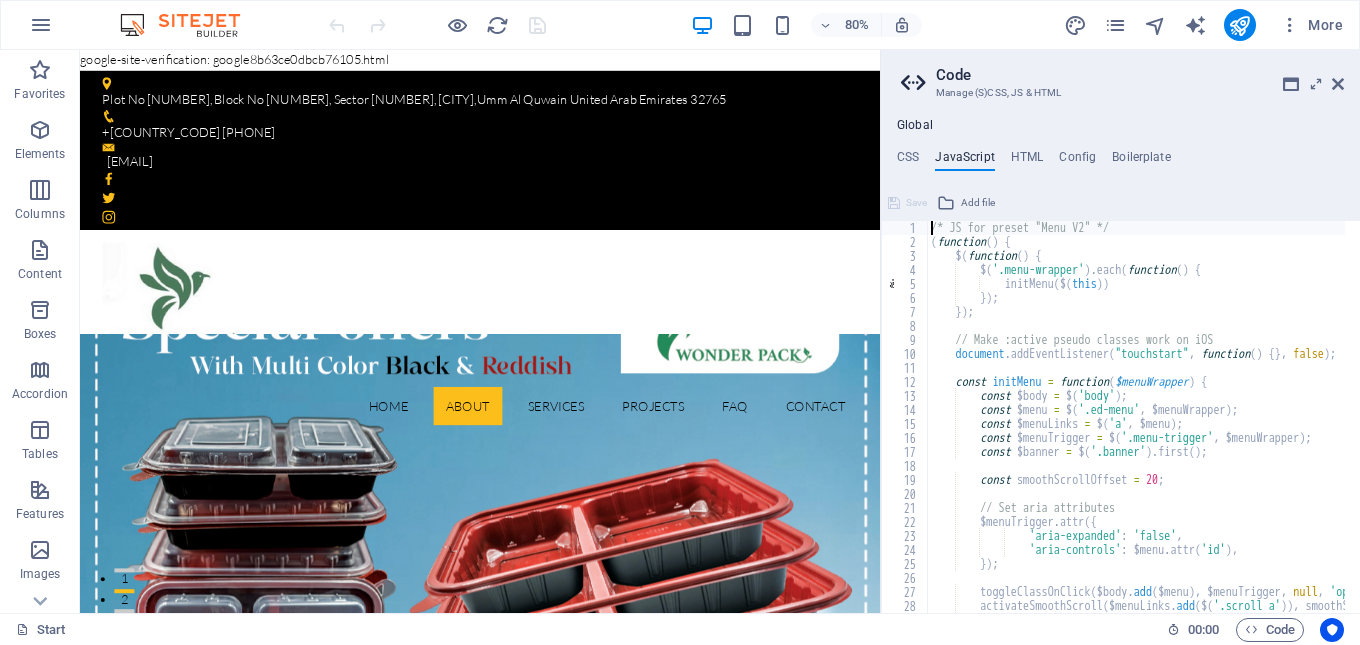 scroll, scrollTop: 0, scrollLeft: 0, axis: both 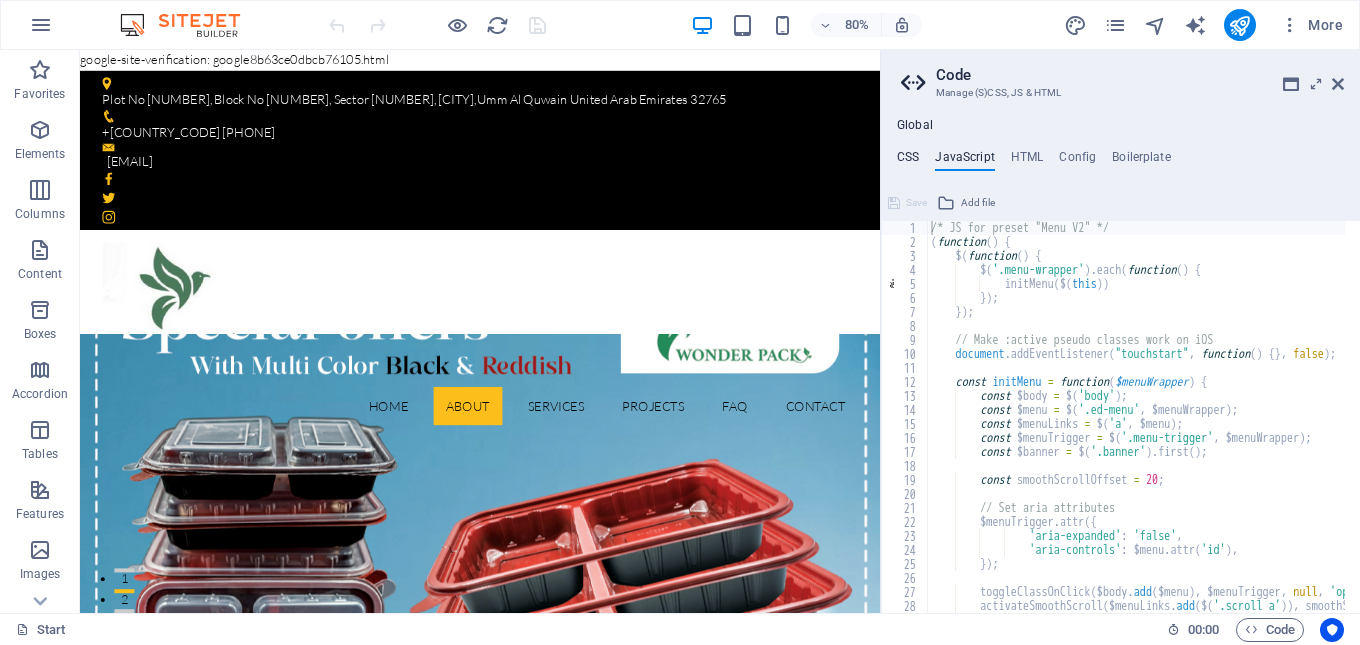 click on "CSS" at bounding box center [908, 161] 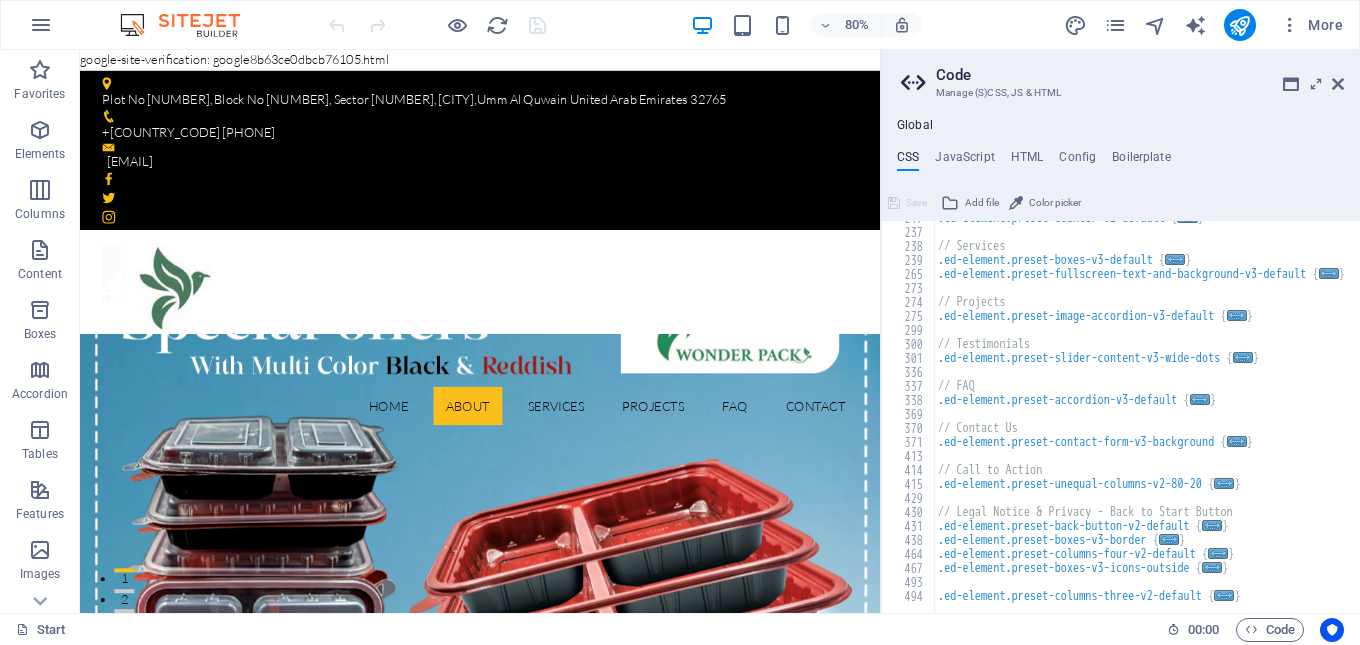 scroll, scrollTop: 365, scrollLeft: 0, axis: vertical 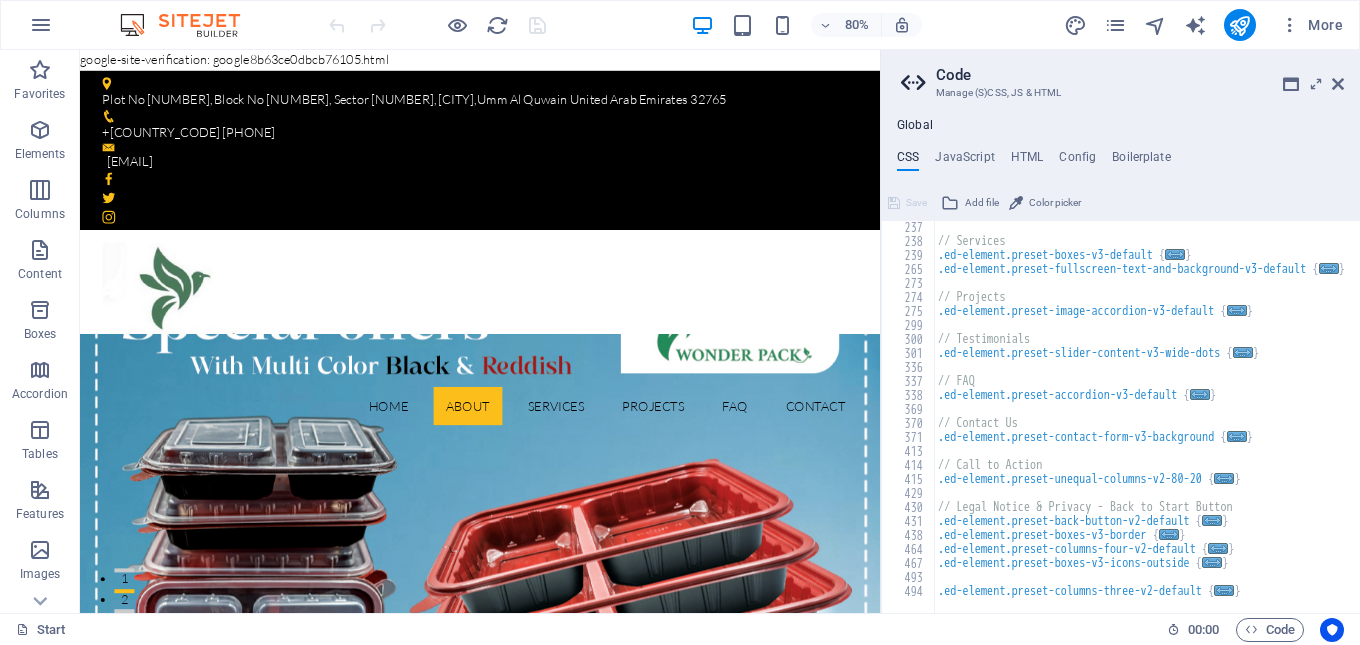 drag, startPoint x: 471, startPoint y: 60, endPoint x: 208, endPoint y: 50, distance: 263.19003 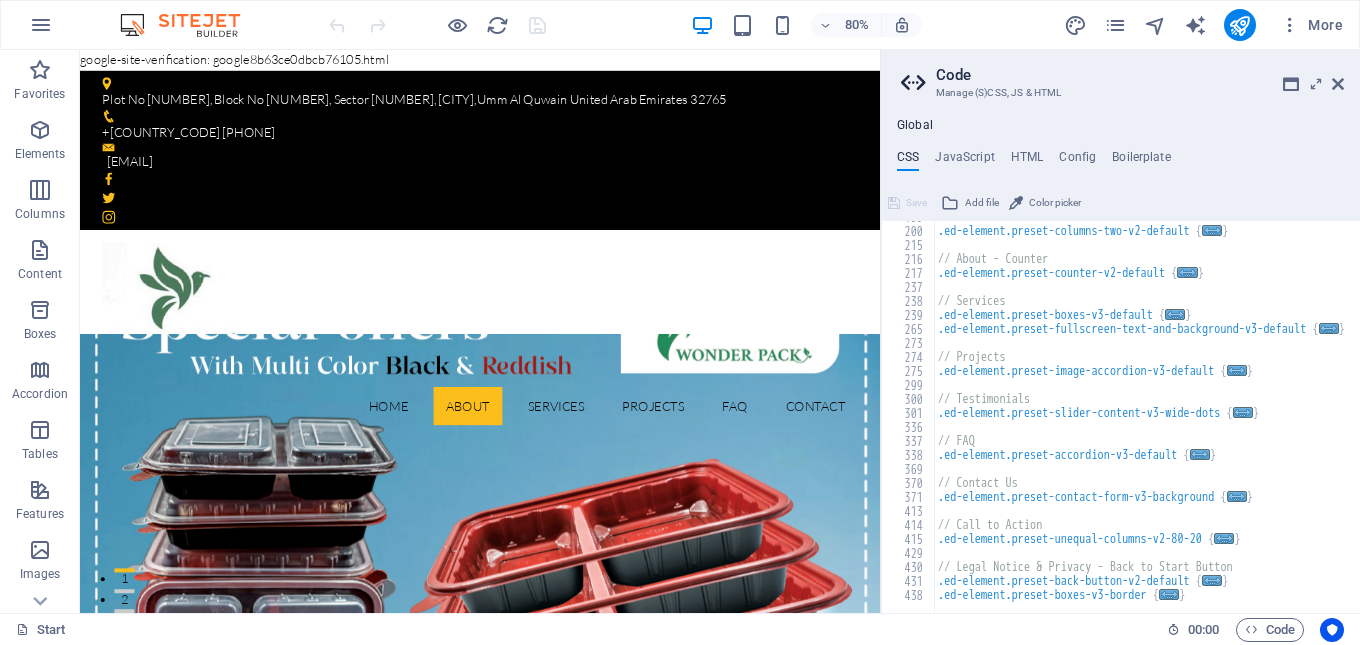 scroll, scrollTop: 305, scrollLeft: 0, axis: vertical 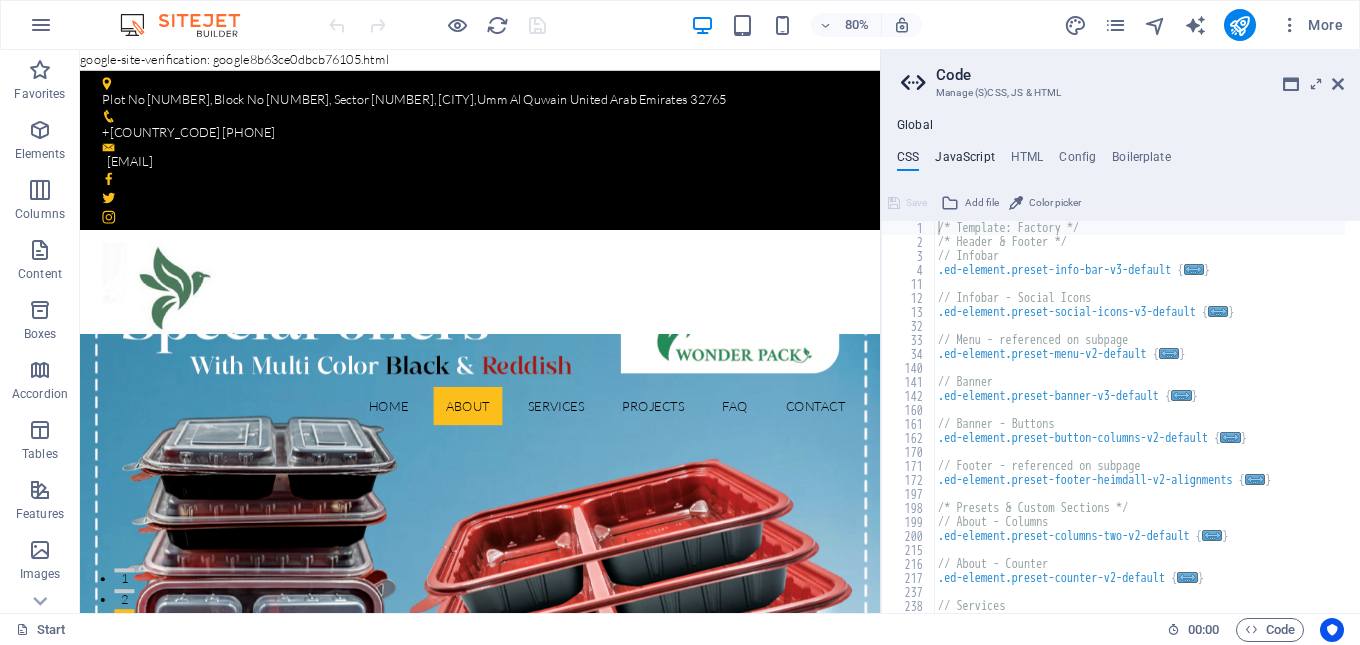click on "JavaScript" at bounding box center (964, 161) 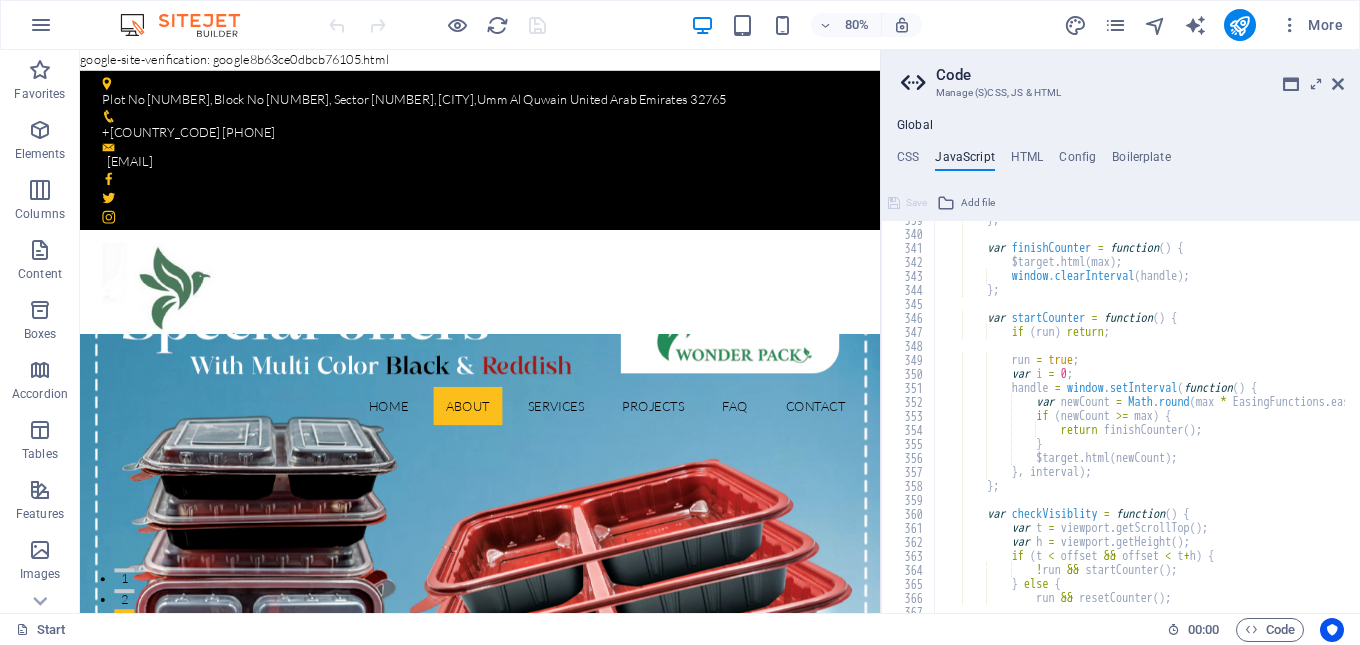 scroll, scrollTop: 4859, scrollLeft: 0, axis: vertical 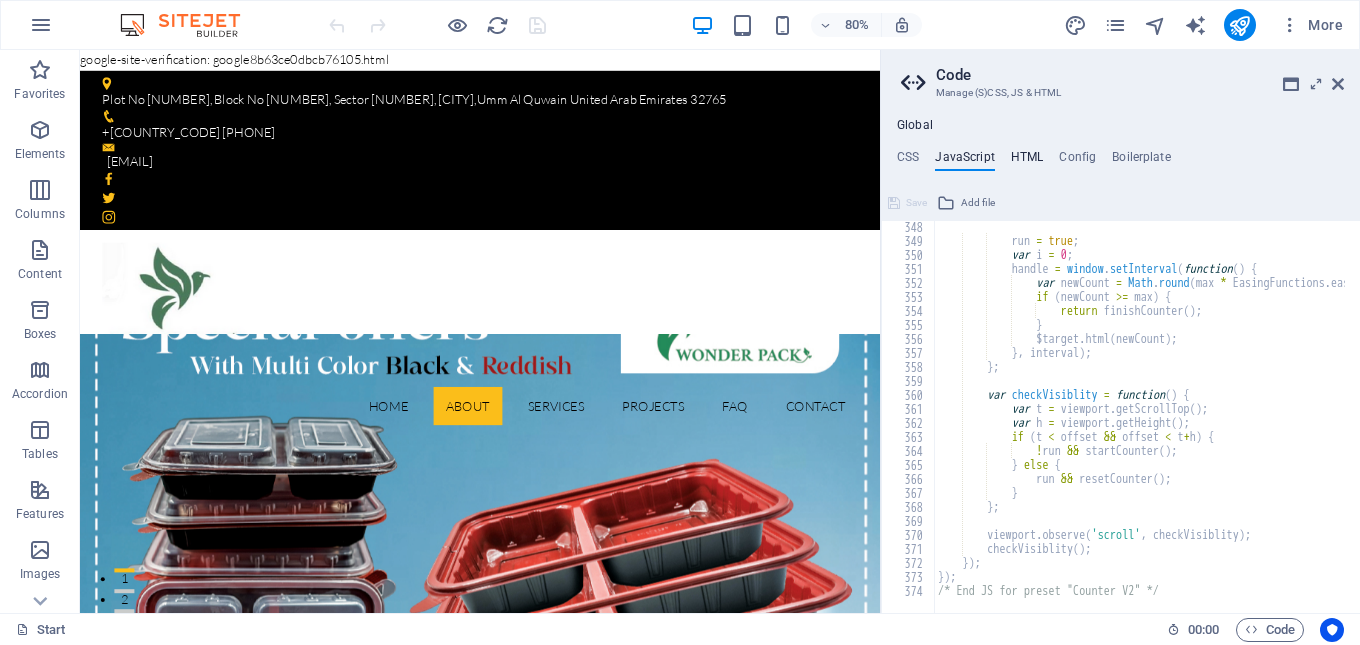 click on "HTML" at bounding box center [1027, 161] 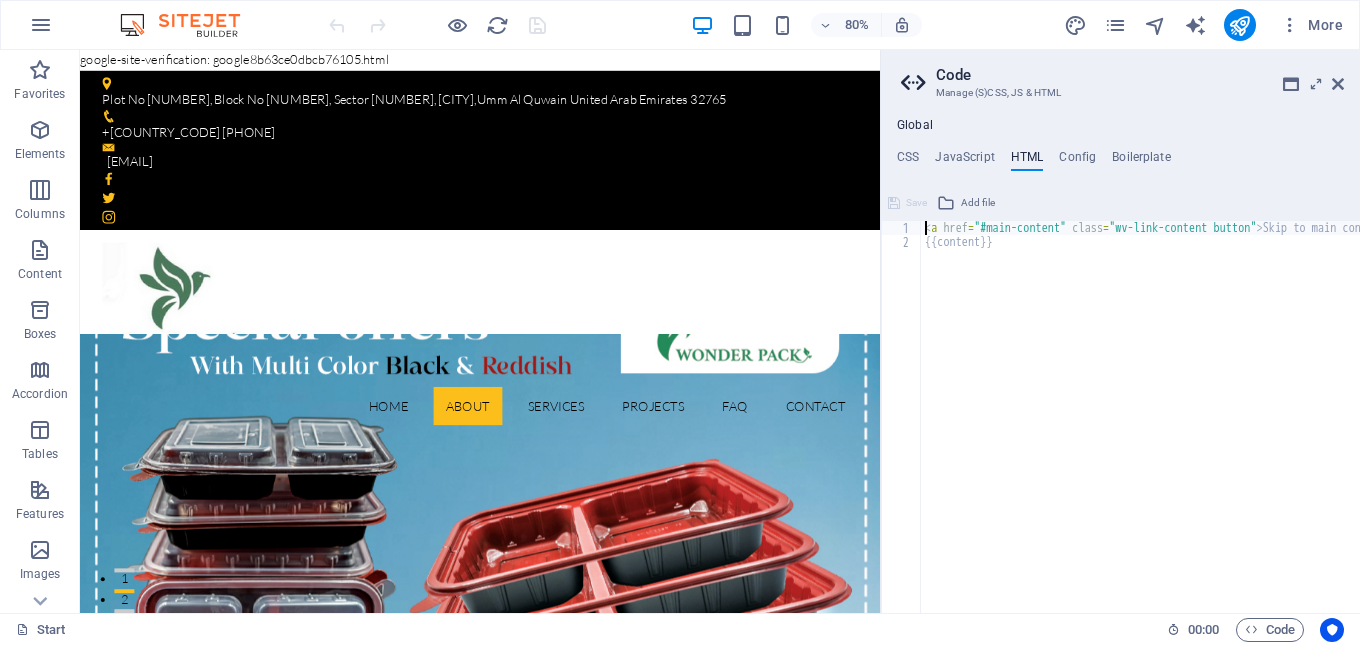 click on "< a   href = "#main-content"   class = "wv-link-content button" > Skip to main content </ a > {{content}}" at bounding box center (1191, 423) 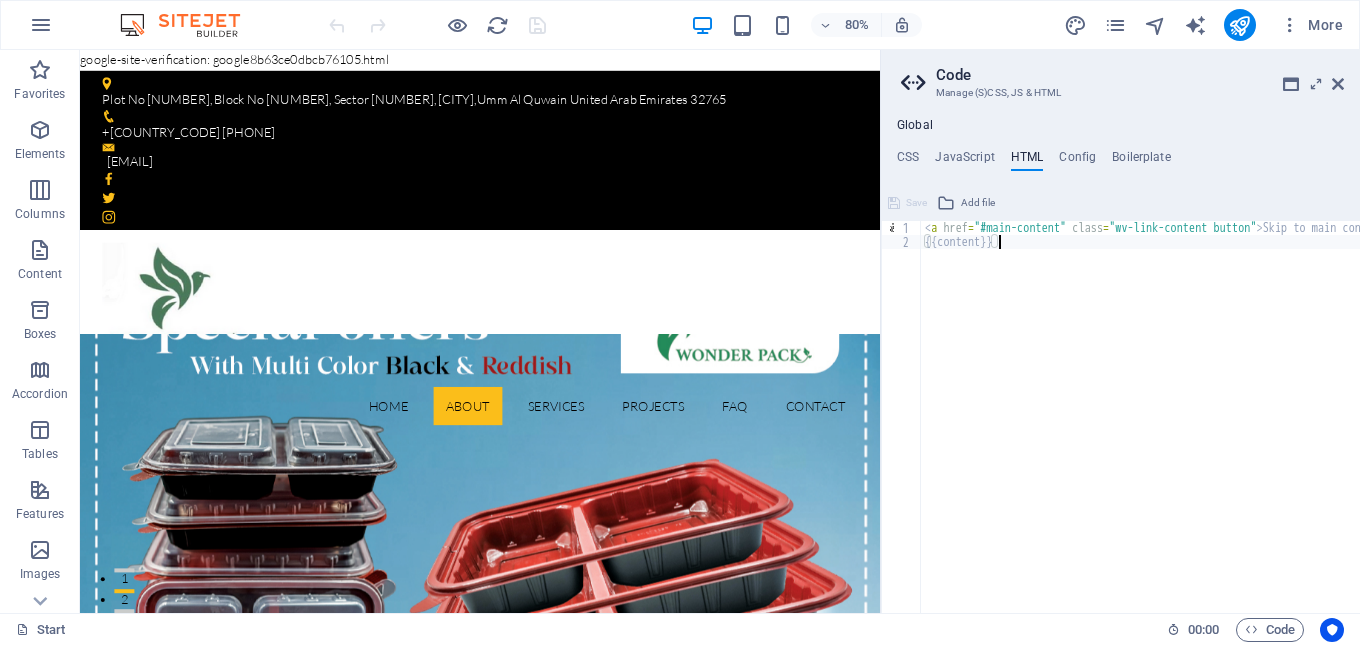 click on "< a   href = "#main-content"   class = "wv-link-content button" > Skip to main content </ a > {{content}}" at bounding box center (1191, 423) 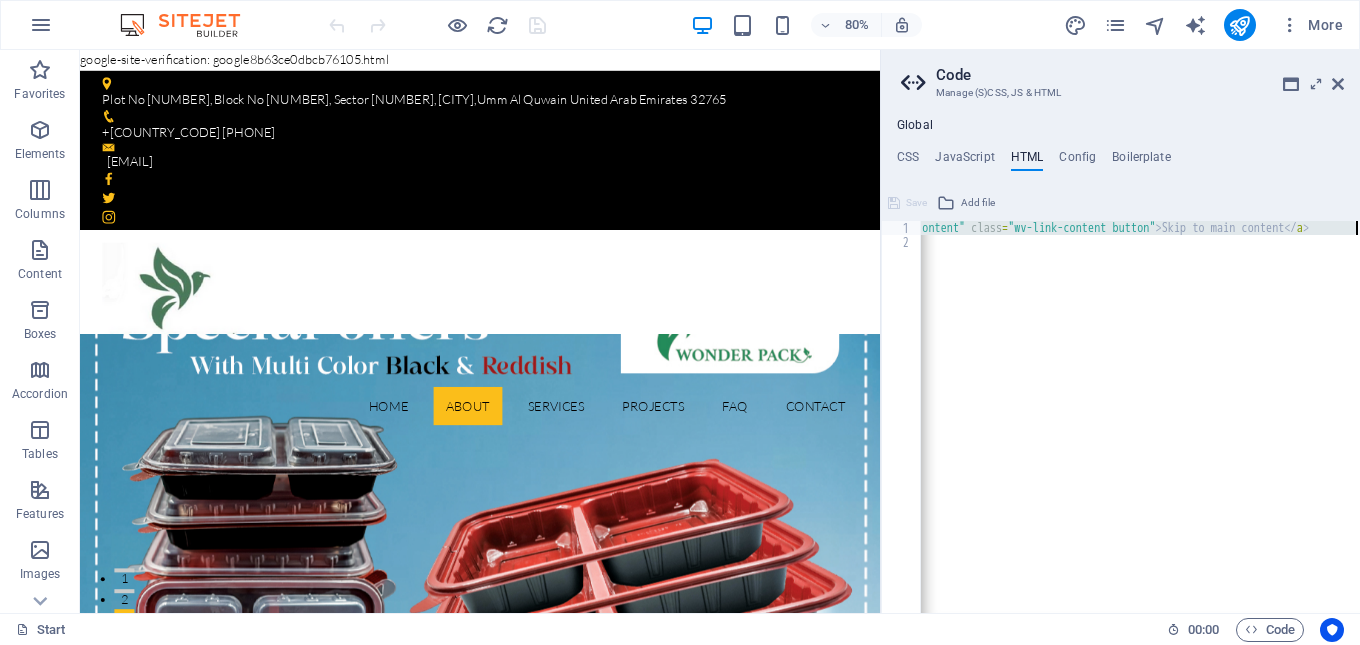 scroll, scrollTop: 0, scrollLeft: 101, axis: horizontal 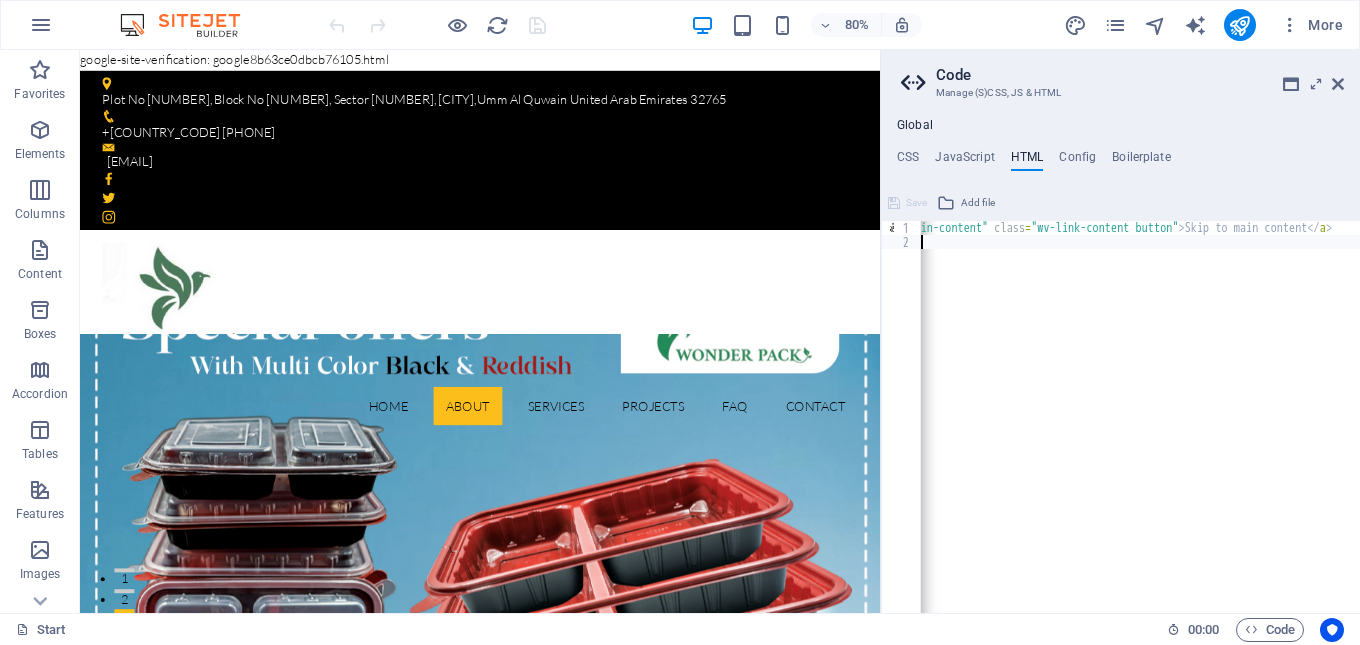 click on "< a   href = "#main-content"   class = "wv-link-content button" > Skip to main content </ a > {{content}}" at bounding box center (1113, 423) 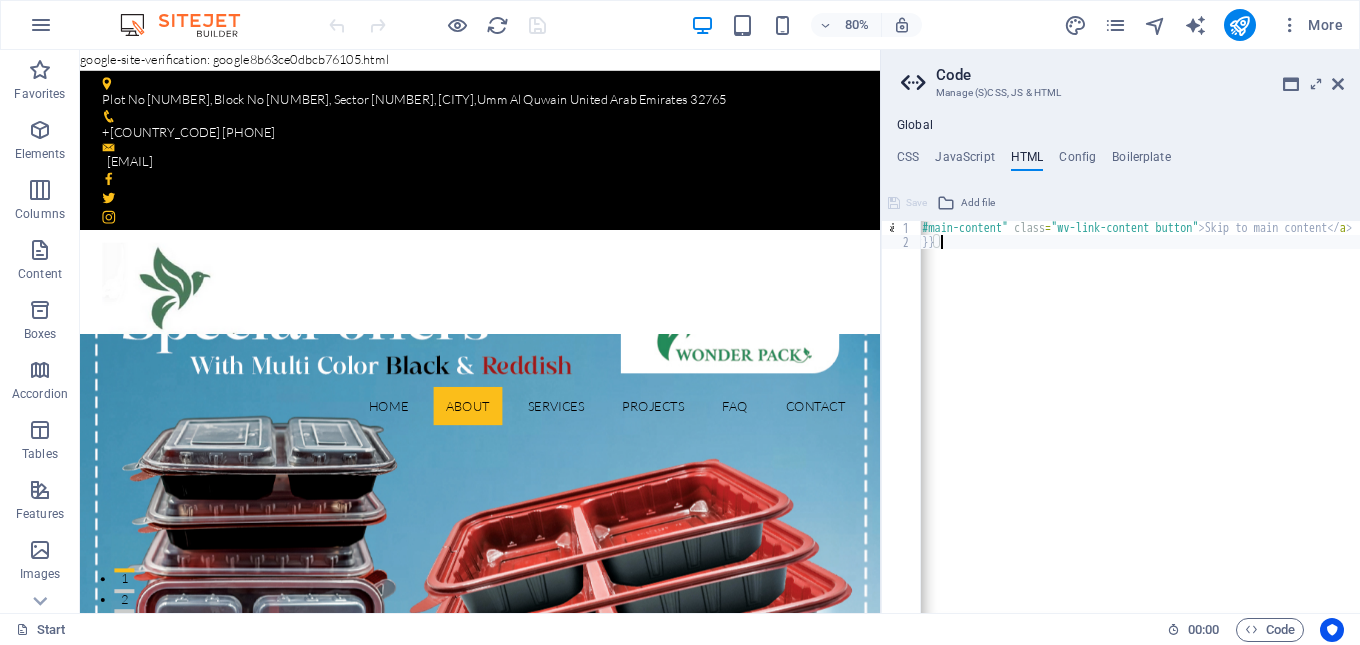scroll, scrollTop: 0, scrollLeft: 0, axis: both 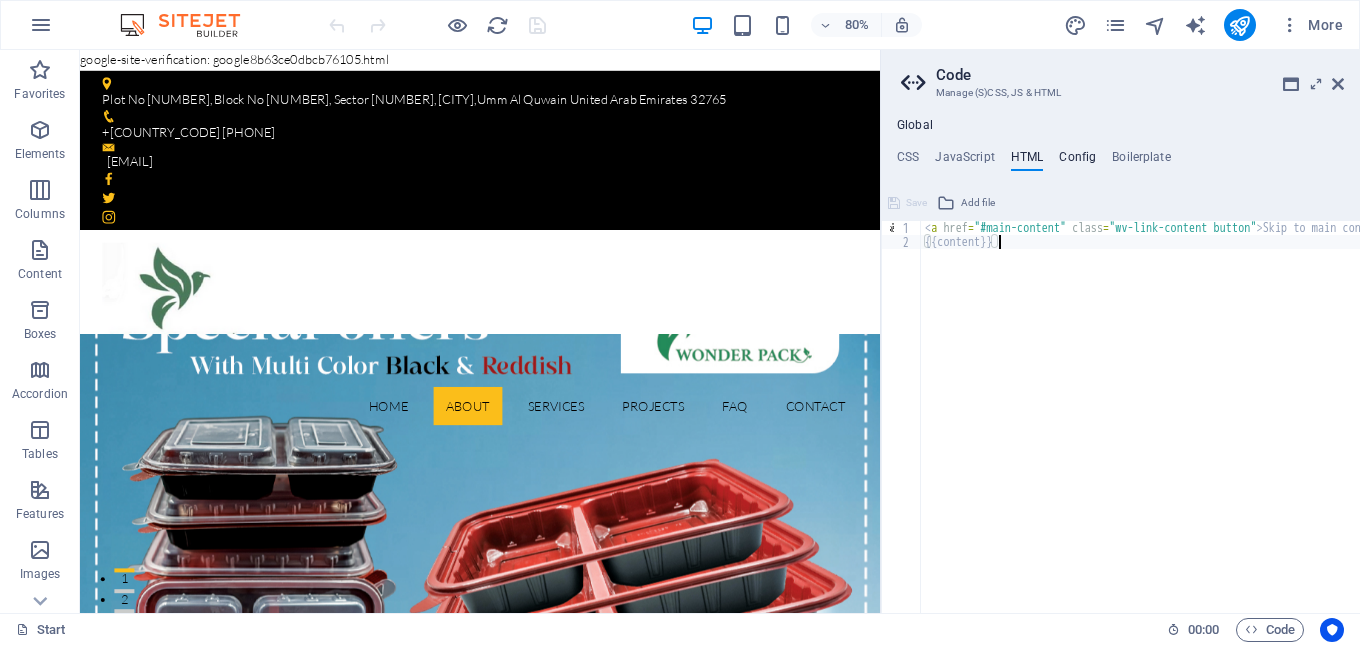 click on "Config" at bounding box center [1077, 161] 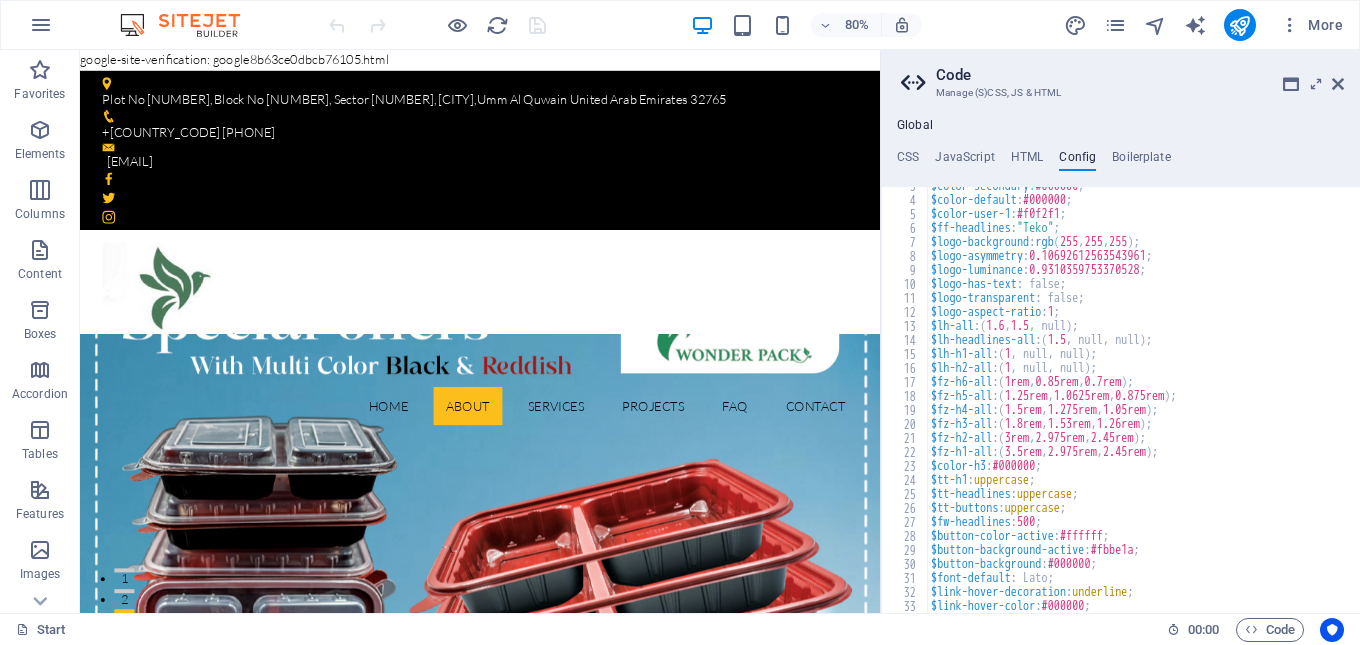 scroll, scrollTop: 0, scrollLeft: 0, axis: both 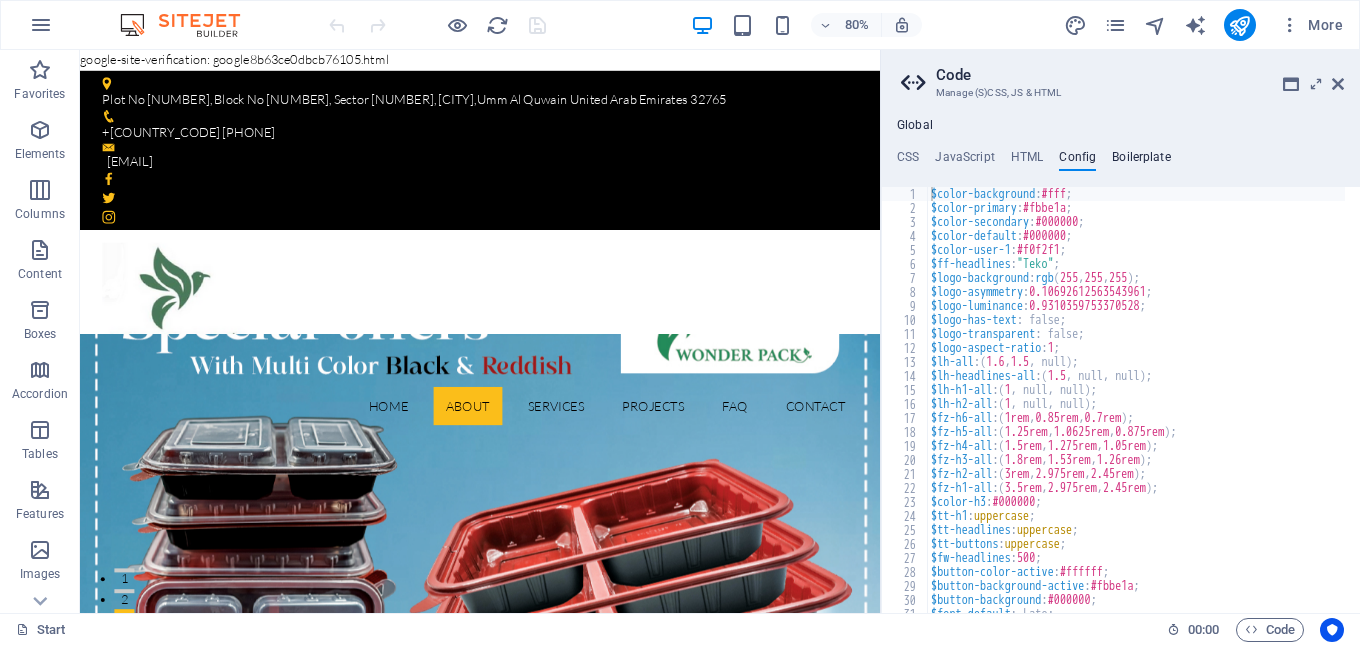 click on "Boilerplate" at bounding box center [1141, 161] 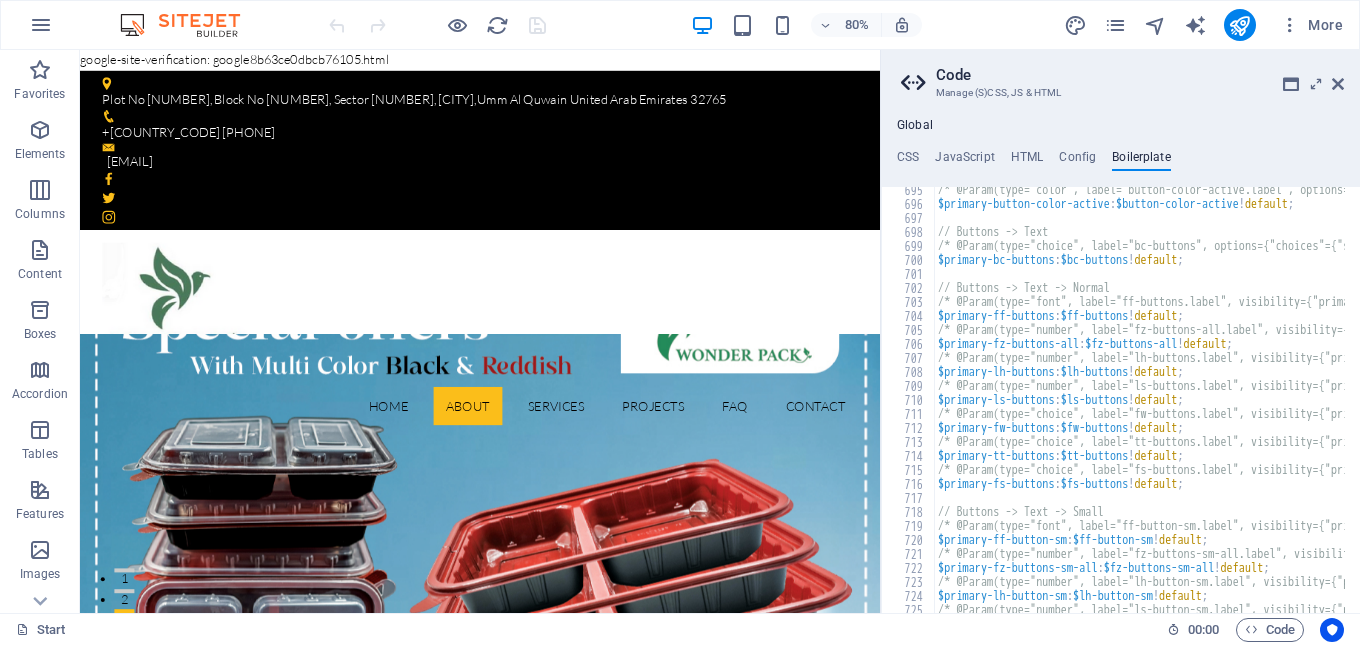 scroll, scrollTop: 5685, scrollLeft: 0, axis: vertical 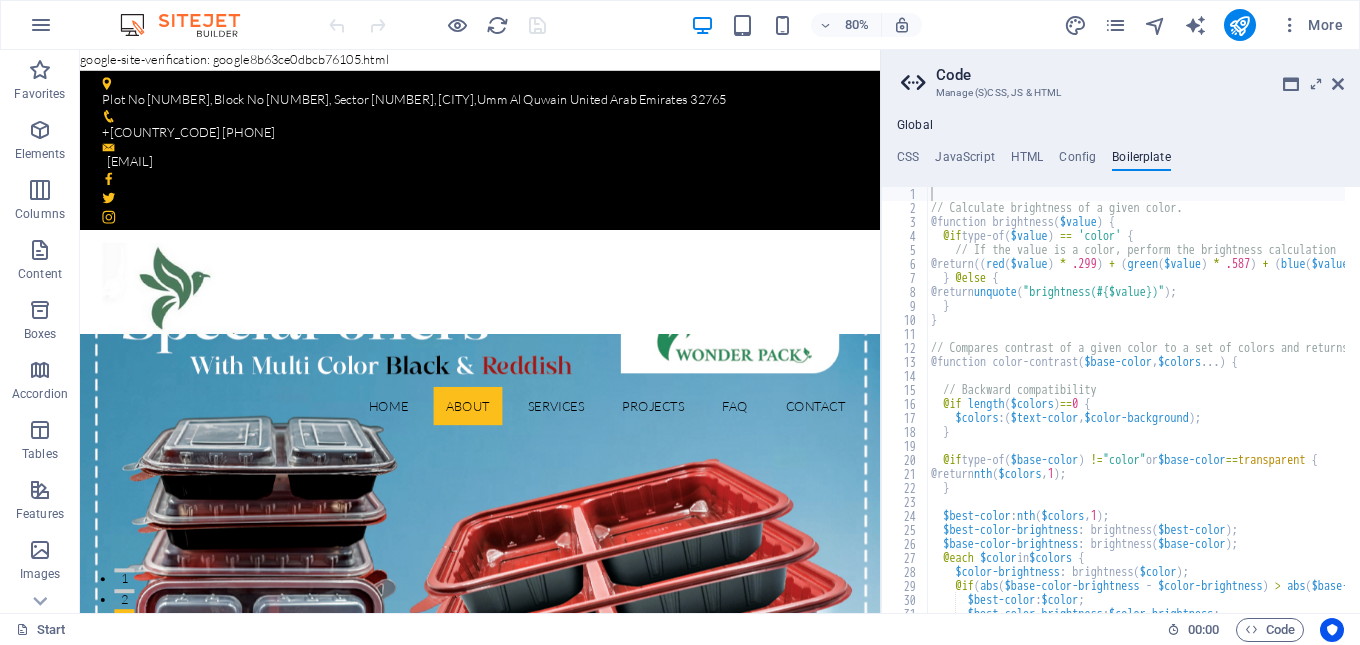 click on "google-site-verification: google8b63ce0dbcb76105.html
Skip to main content
Plot No 193, Block No 4, Sector 6, Umm Al Thuoob ,  Umm Al Quwain United Arab Emirates   32765 +971 54 345 1673  info@a1plast.com Home About Services Projects FAQ Contact Learn more View Services How to Choose the Right Industrial Packaging | Industry Packaging Solutions? Our expert guide helps you navigate the complexities of industrial packaging. Learn how to choose the right materials and solutions to protect your products and optimize your supply chain. About  Wonder Pack Solution for Industries Wonder Pack Packaging Industry was first established in 2006 in Umm Al Quwain – United Arab Emirates. An increasing demand for packaging in the dairy and ice cream industries coupled with the need to produce eco friendly durables spurred us into making high quality packaging IML products. . Get in touch 78 Projects 52 Customers 0 Engineers 0 Partners Our Services Solution for Industries Drop content here or  Add elements or" at bounding box center (580, 13397) 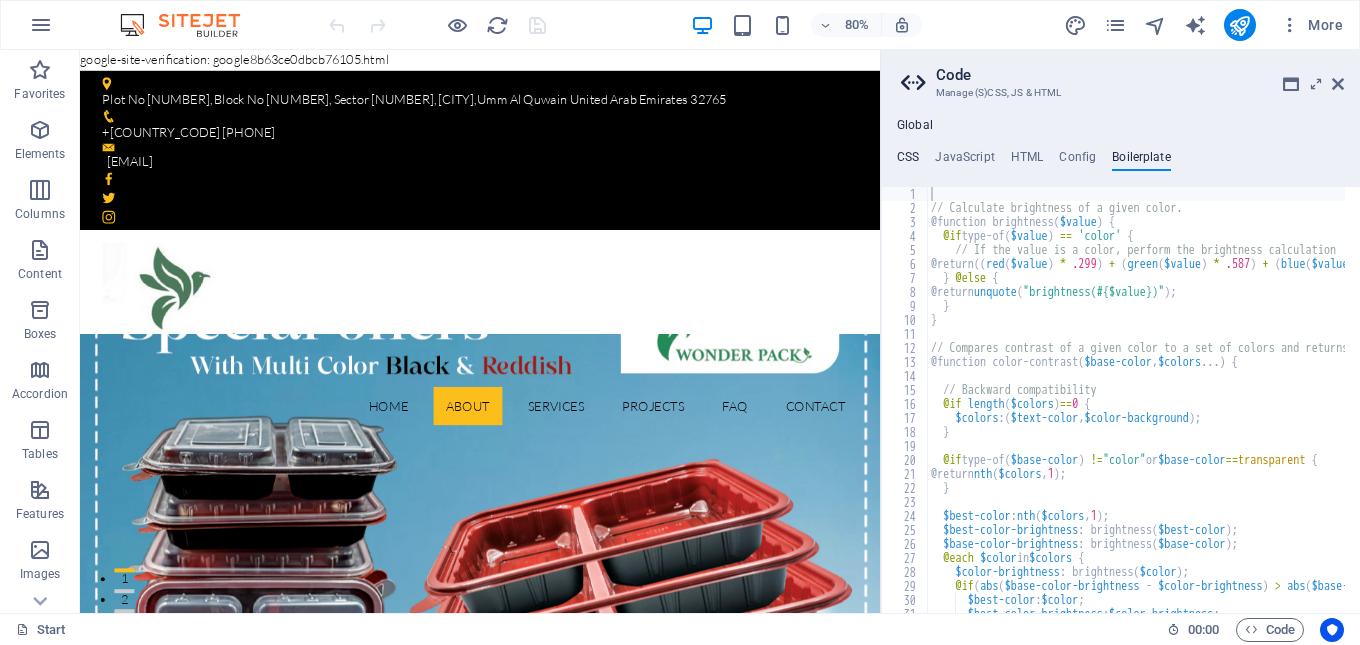 click on "CSS" at bounding box center [908, 161] 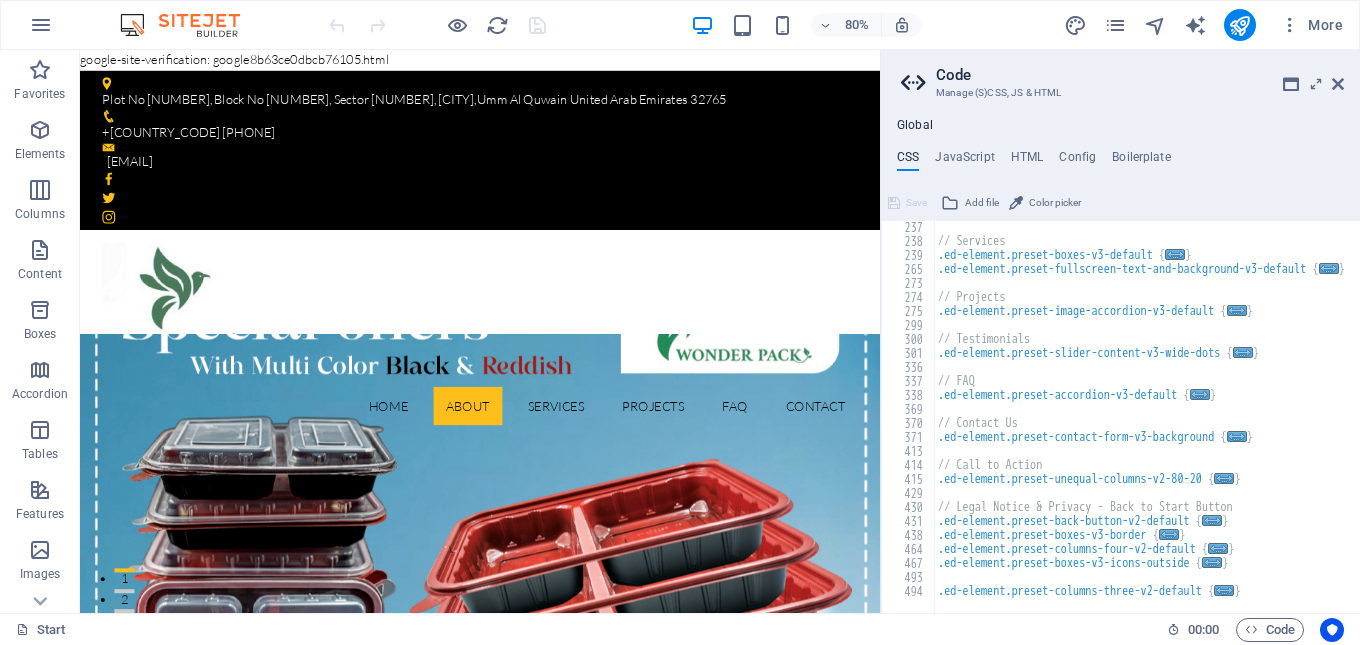 scroll, scrollTop: 365, scrollLeft: 0, axis: vertical 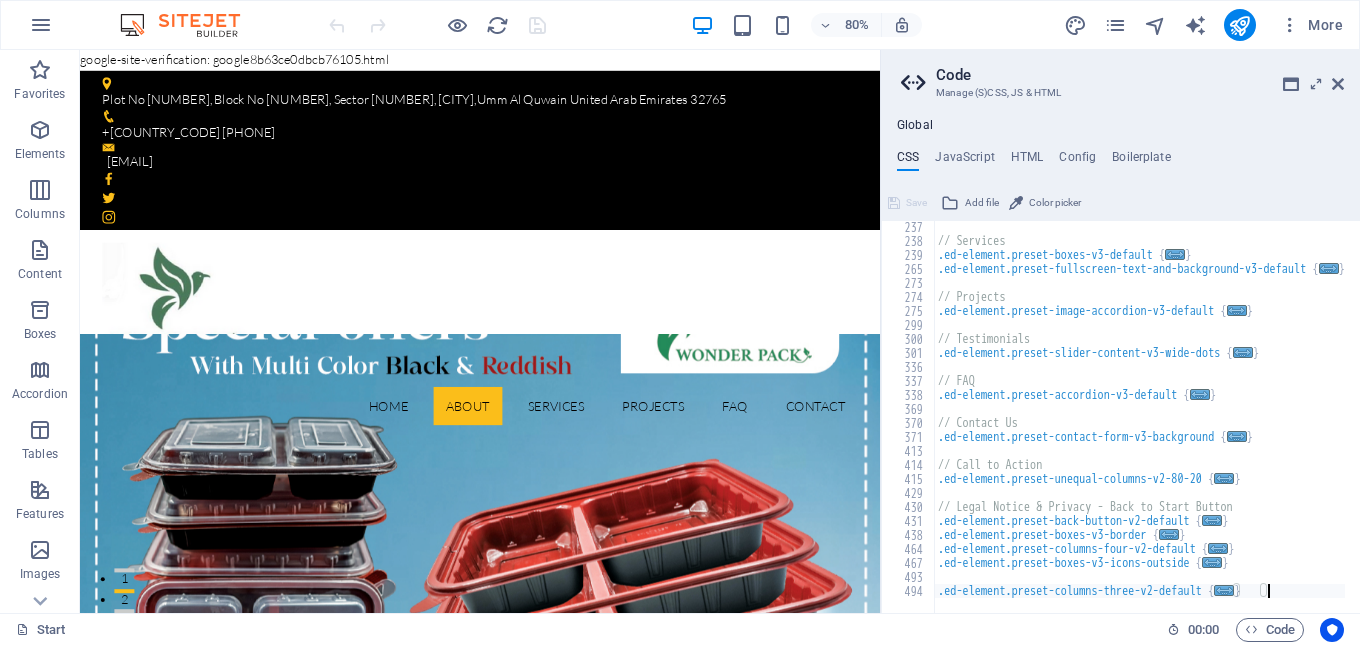 click at bounding box center (1147, 603) 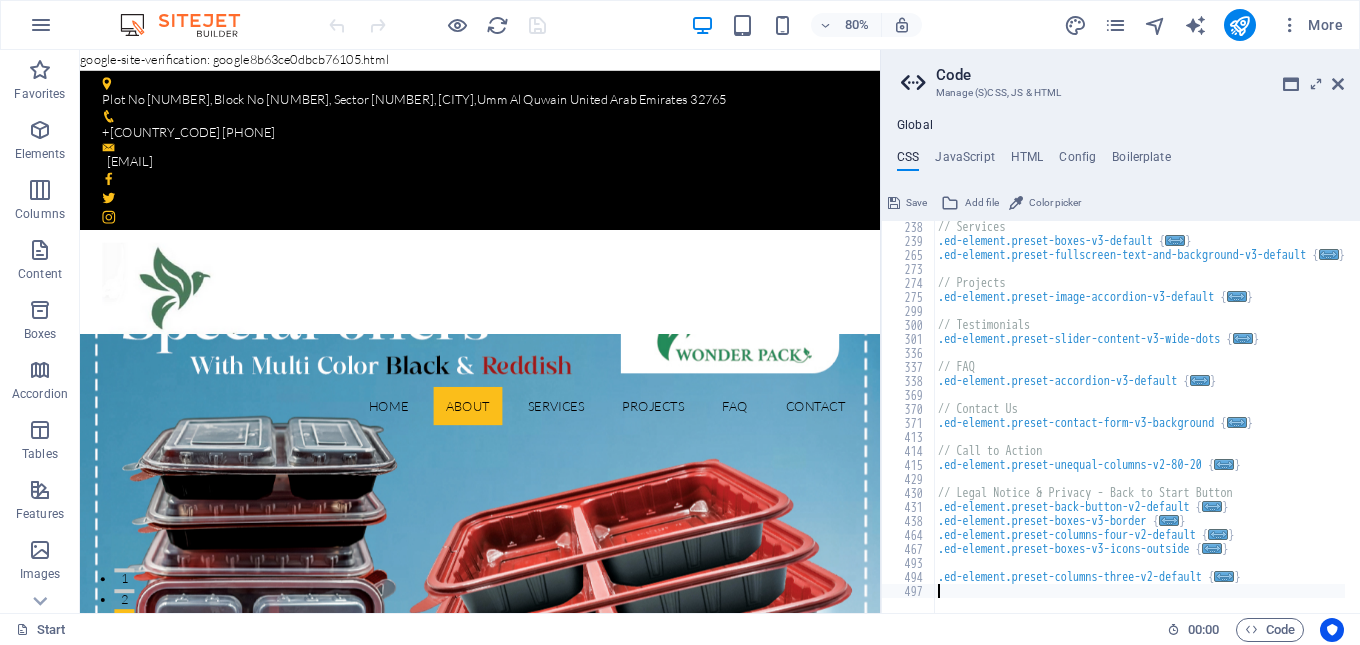 scroll, scrollTop: 393, scrollLeft: 0, axis: vertical 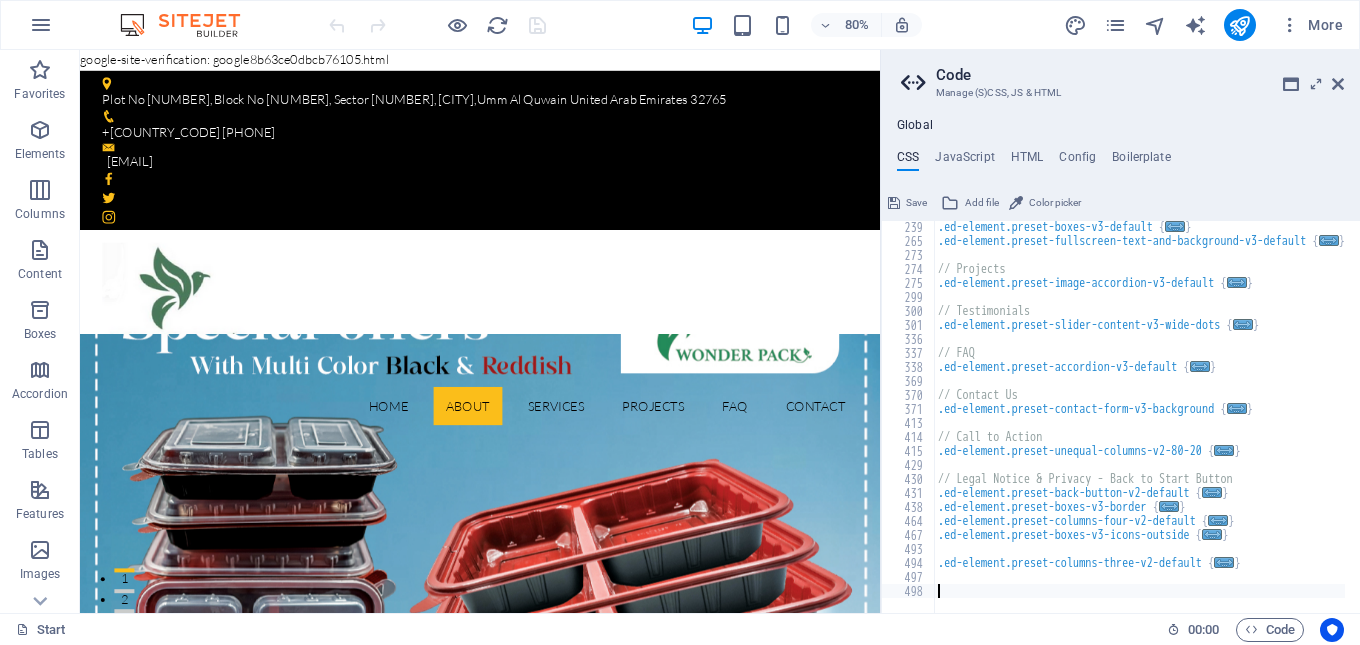 type 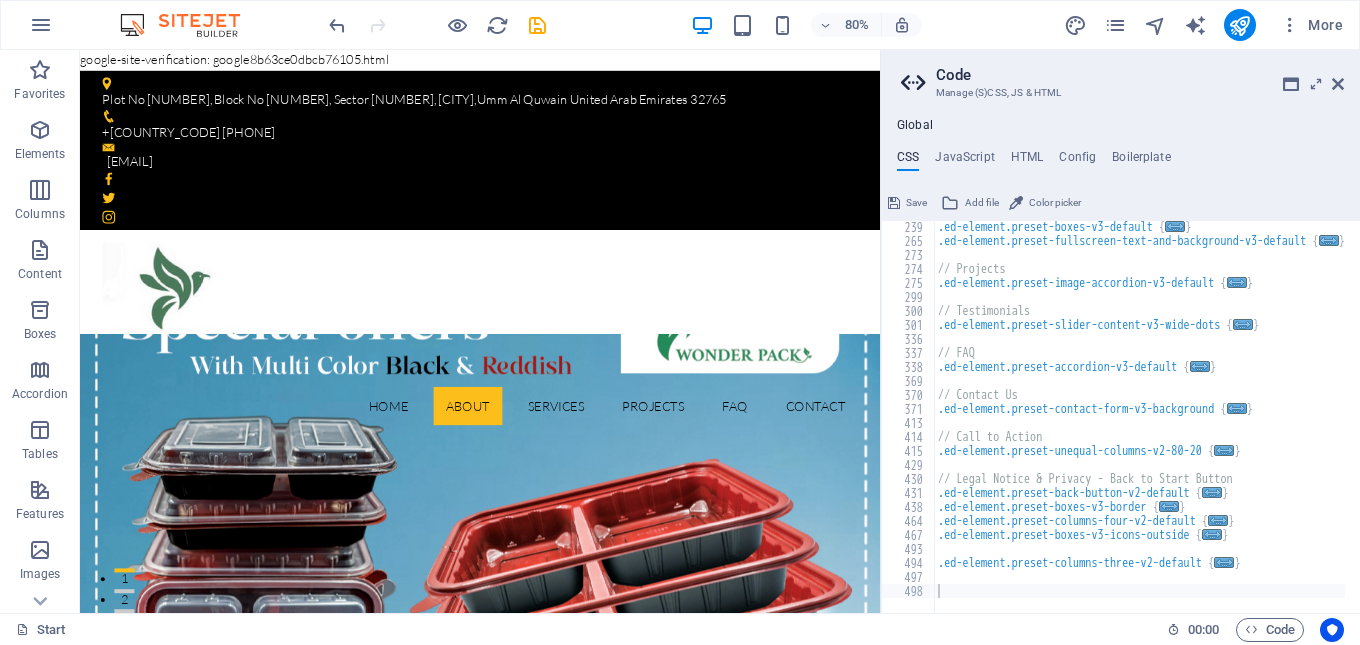 drag, startPoint x: 470, startPoint y: 62, endPoint x: 80, endPoint y: 58, distance: 390.0205 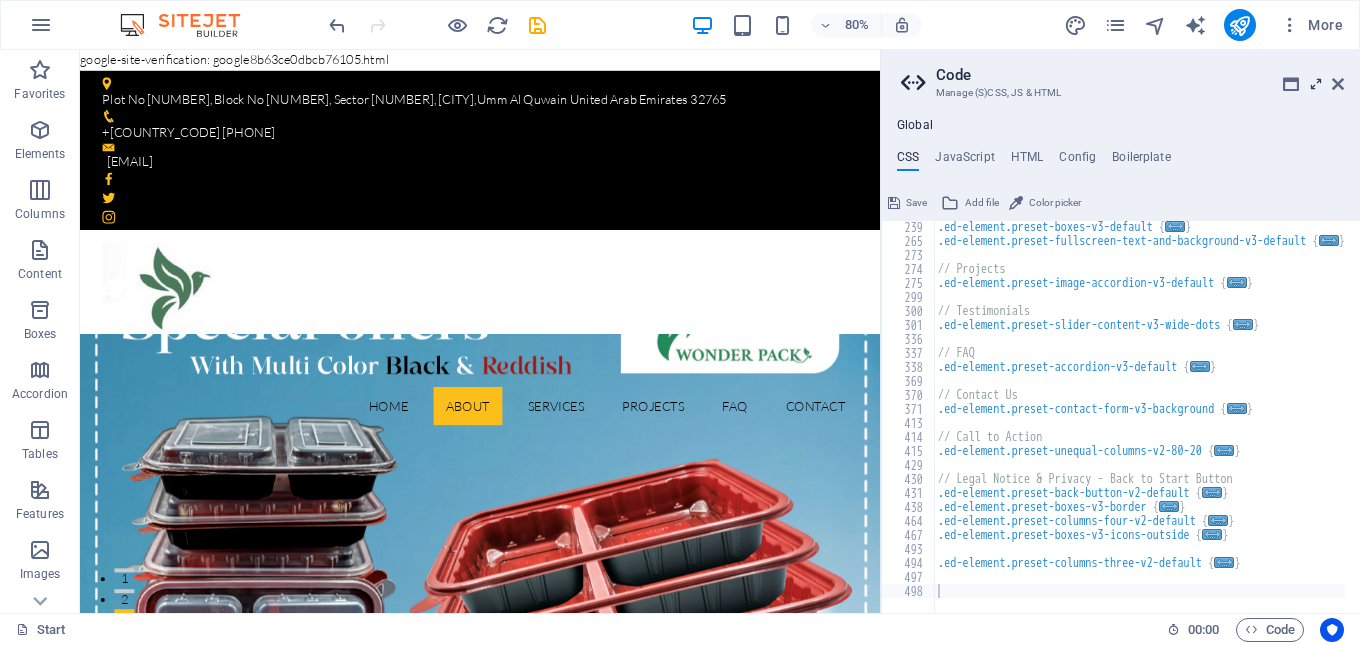 click at bounding box center [1316, 84] 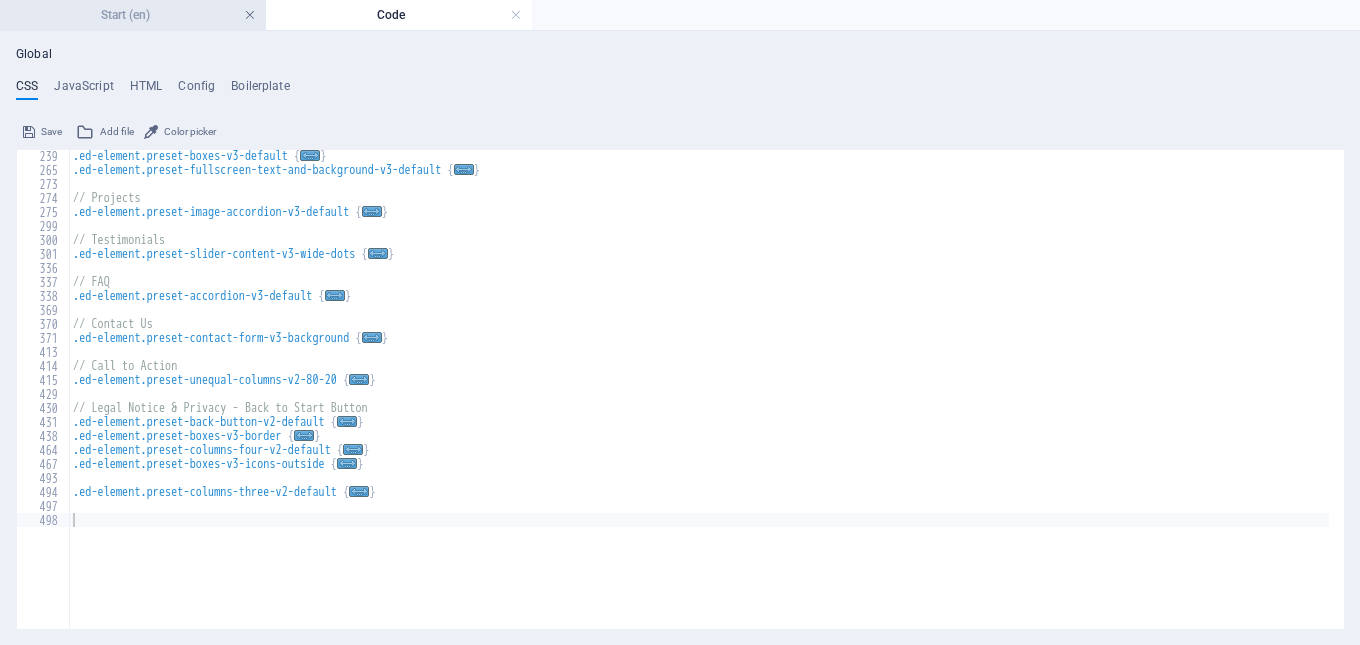 click at bounding box center [250, 15] 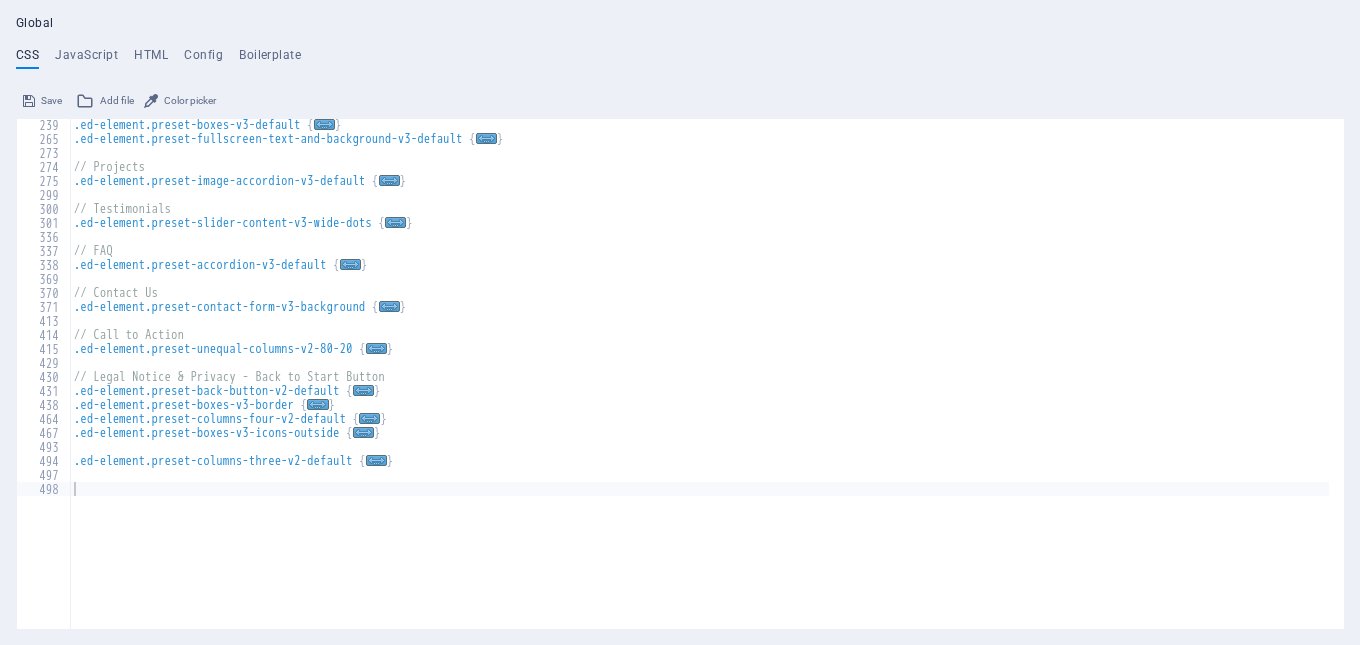 scroll, scrollTop: 0, scrollLeft: 0, axis: both 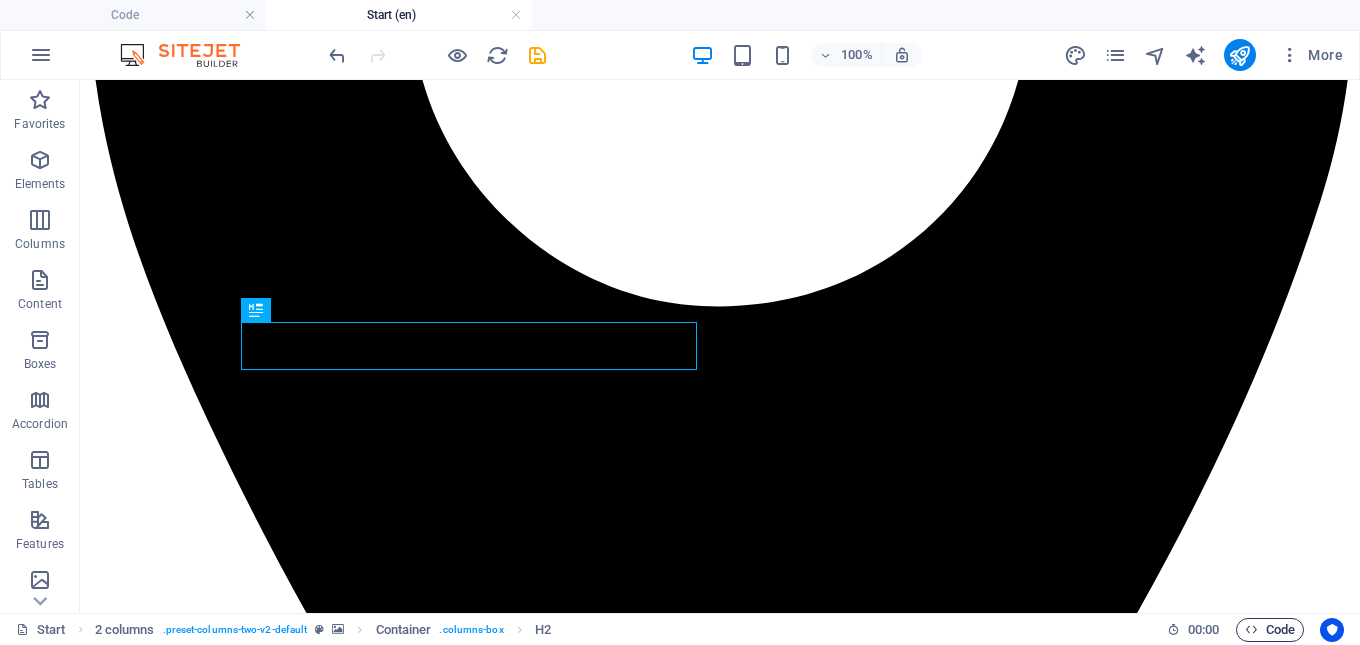 click on "Code" at bounding box center (1270, 630) 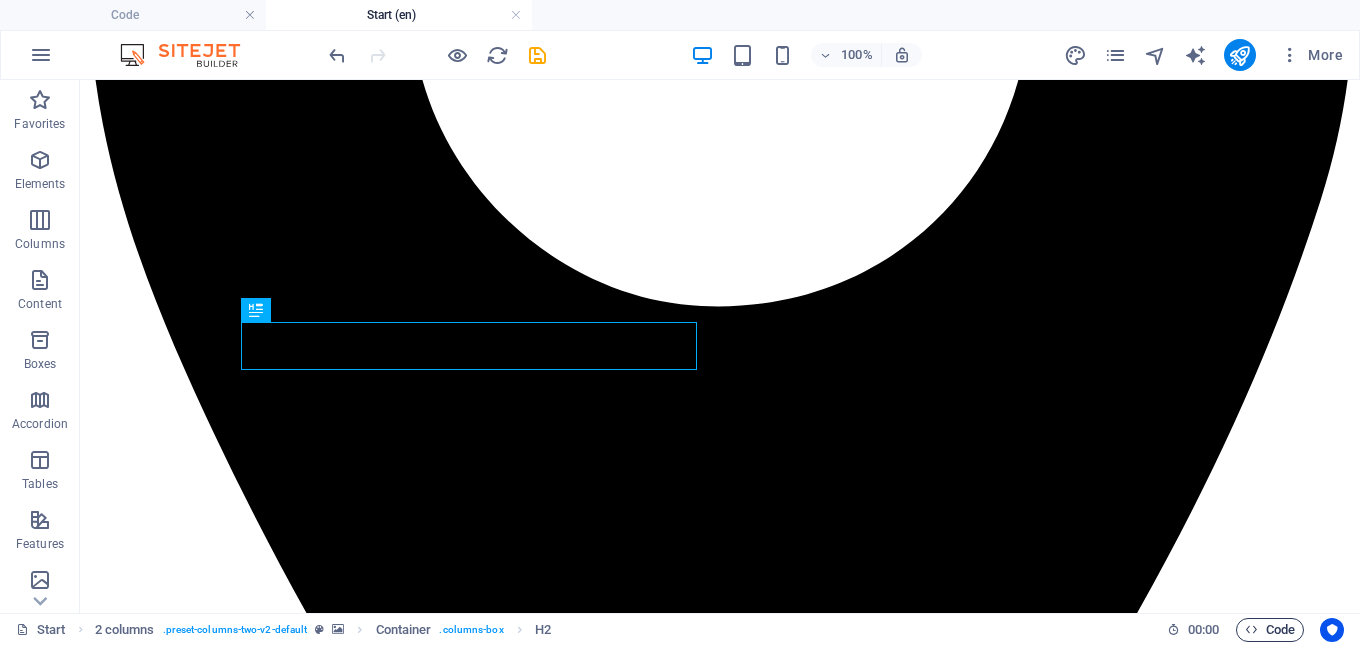 scroll, scrollTop: 0, scrollLeft: 0, axis: both 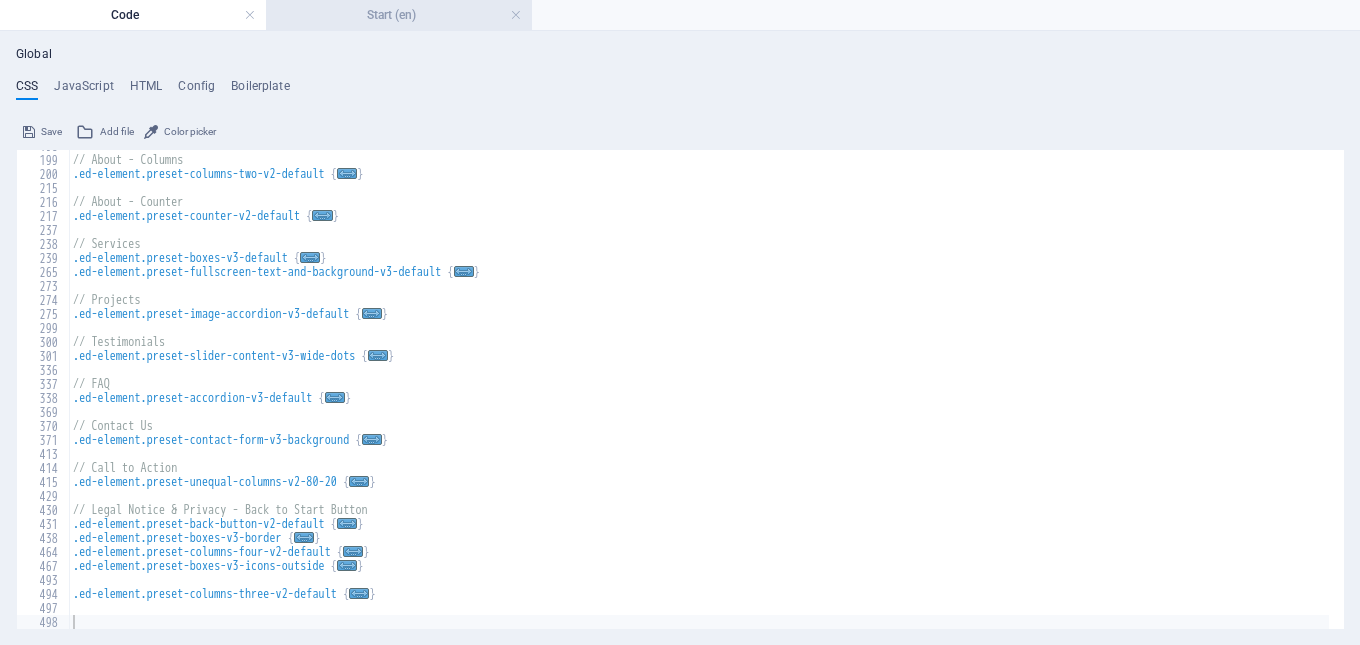 click on "Start (en)" at bounding box center (399, 15) 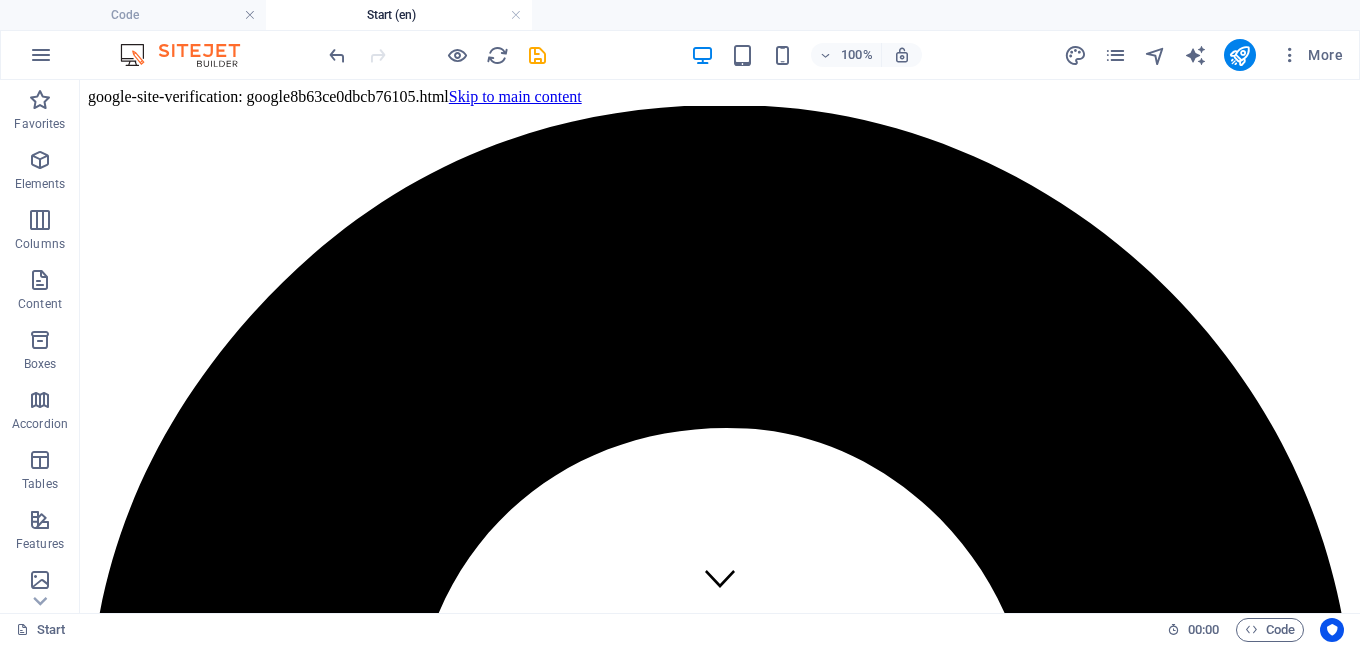 scroll, scrollTop: 740, scrollLeft: 0, axis: vertical 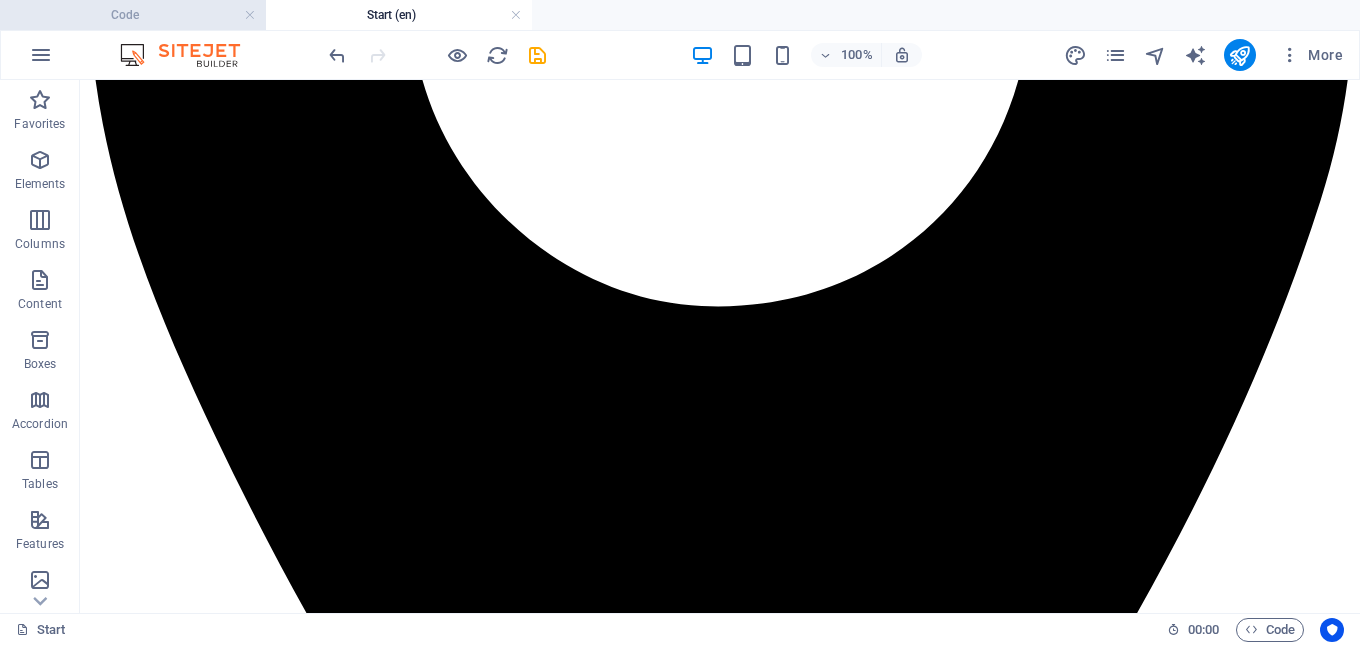 click on "Code" at bounding box center [133, 15] 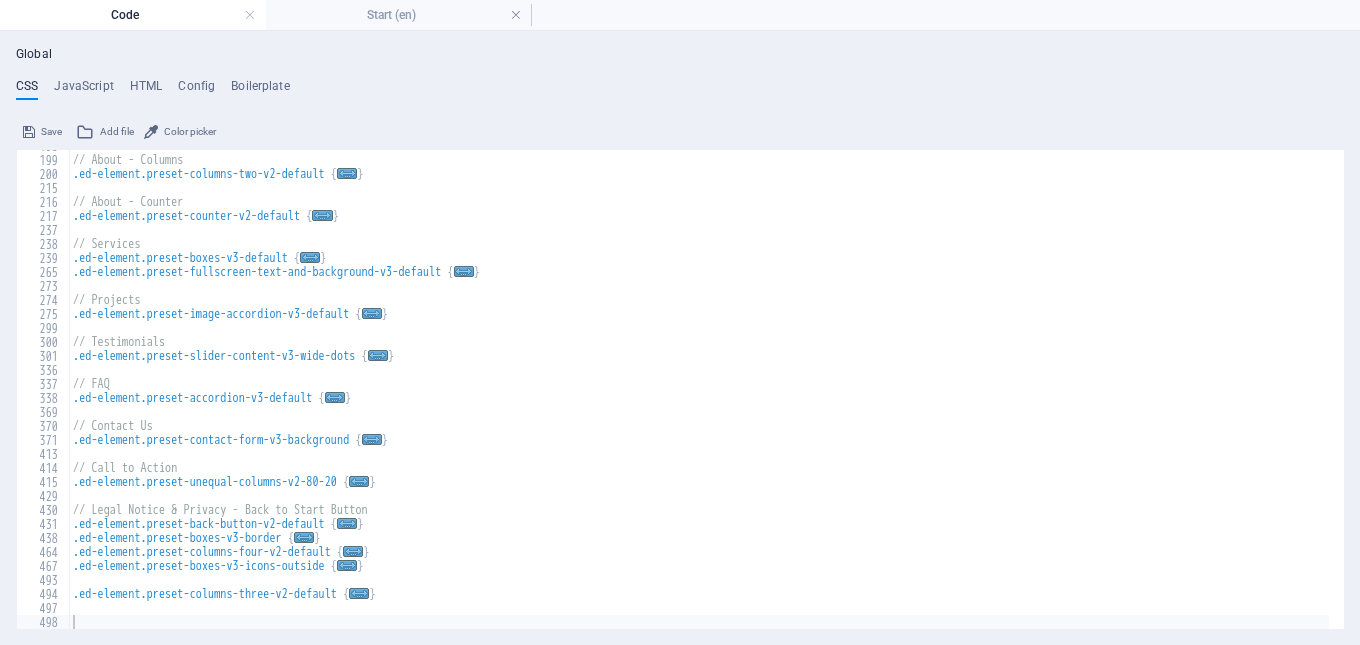 scroll, scrollTop: 0, scrollLeft: 0, axis: both 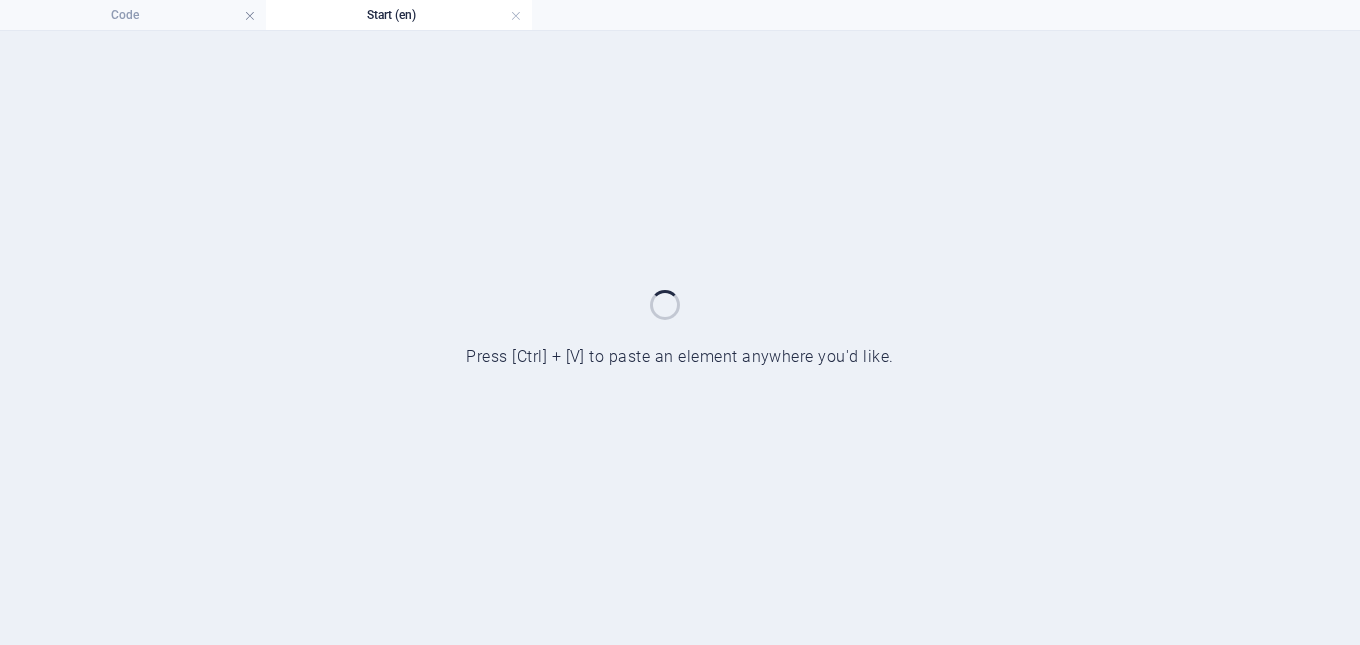 click at bounding box center [516, 16] 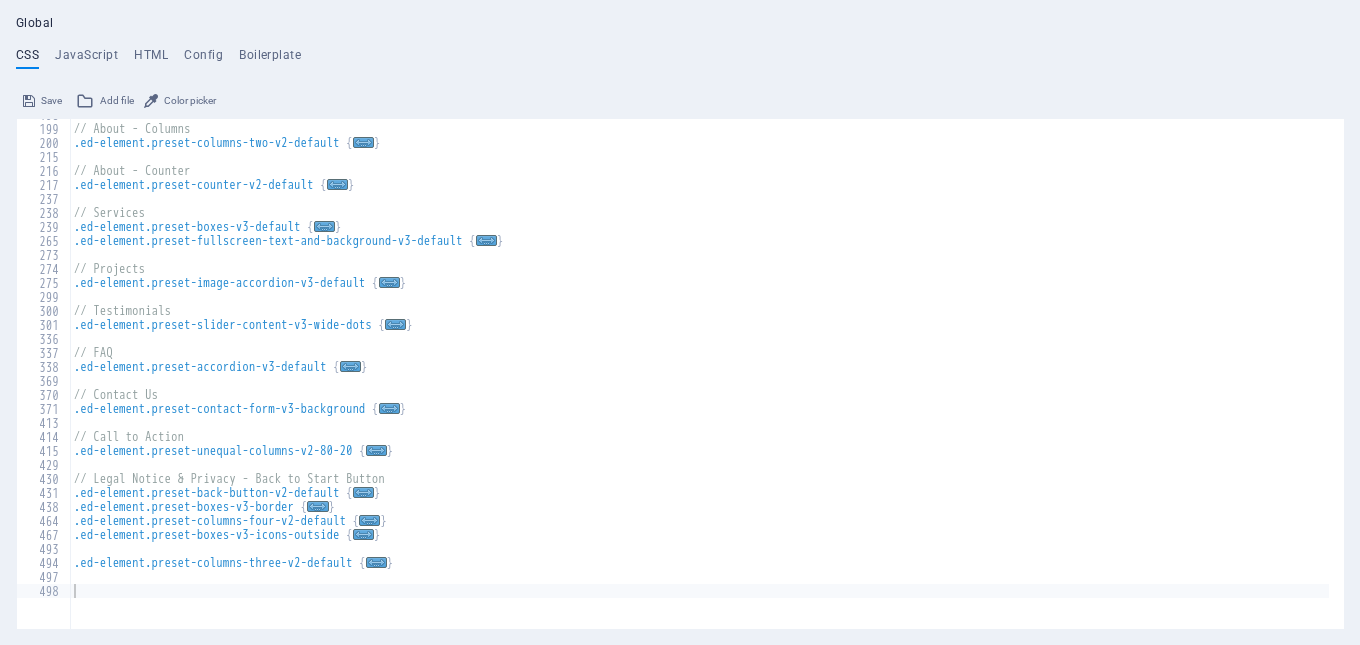 scroll, scrollTop: 260, scrollLeft: 0, axis: vertical 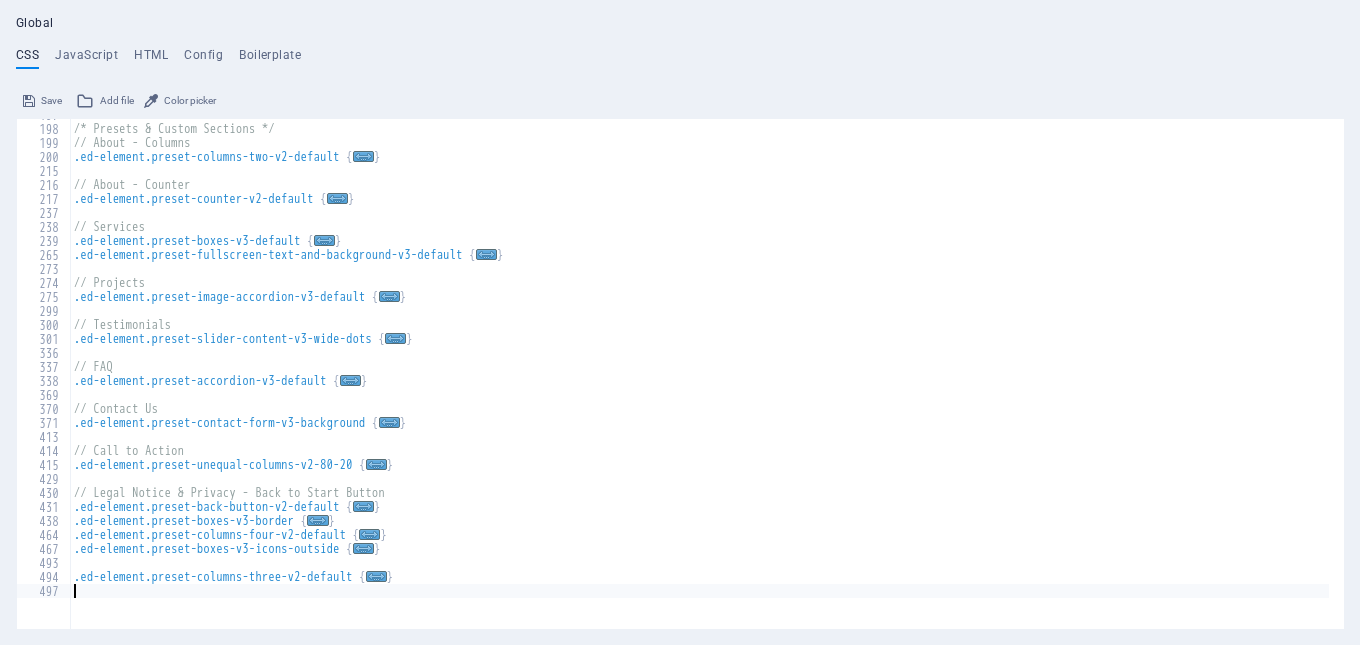 click on "/* Presets & Custom Sections */ // About - Columns .ed-element.preset-columns-two-v2-default   { ... } // About - Counter .ed-element.preset-counter-v2-default   { ... } // Services .ed-element.preset-boxes-v3-default   { ... } .ed-element.preset-fullscreen-text-and-background-v3-default   { ... } // Projects .ed-element.preset-image-accordion-v3-default   { ... } // Testimonials .ed-element.preset-slider-content-v3-wide-dots   { ... } // FAQ .ed-element.preset-accordion-v3-default   { ... } // Contact Us .ed-element.preset-contact-form-v3-background   { ... } // Call to Action .ed-element.preset-unequal-columns-v2-80-20   { ... } // Legal Notice & Privacy - Back to Start Button .ed-element.preset-back-button-v2-default   { ... } .ed-element.preset-boxes-v3-border   { ... } .ed-element.preset-columns-four-v2-default   { ... } .ed-element.preset-boxes-v3-icons-outside   { ... } .ed-element.preset-columns-three-v2-default   { ... }" at bounding box center [699, 361] 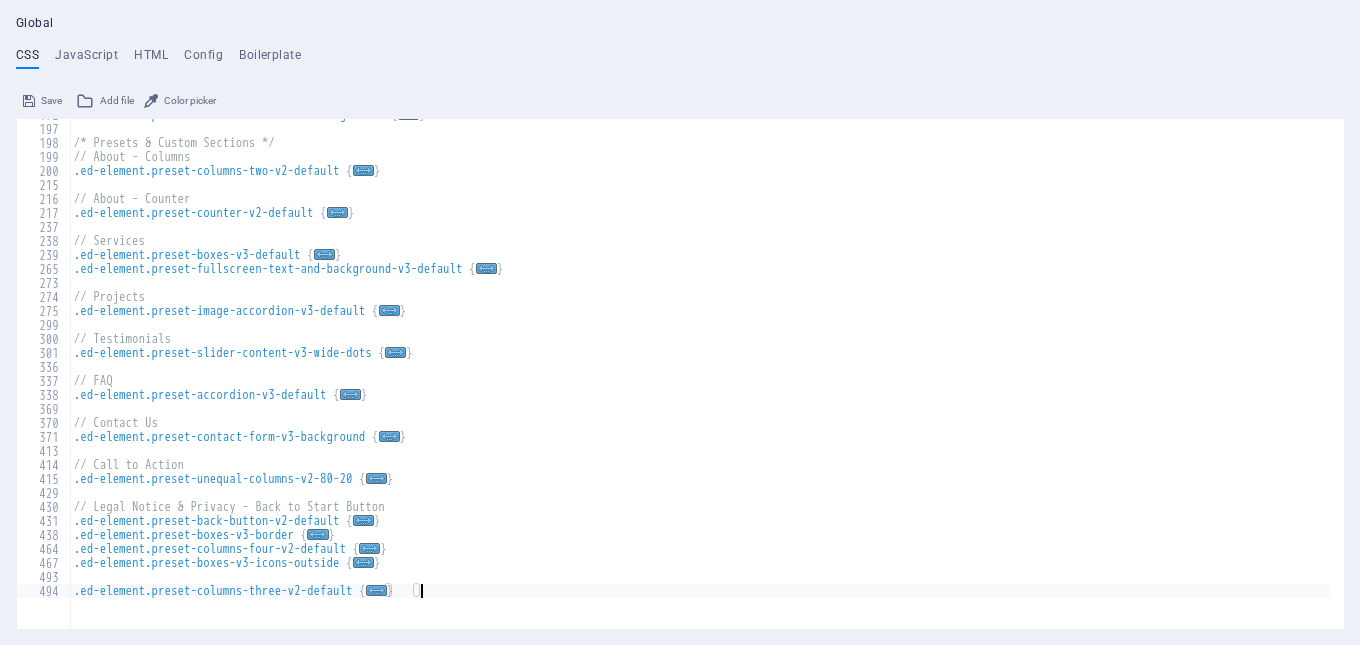 scroll, scrollTop: 232, scrollLeft: 0, axis: vertical 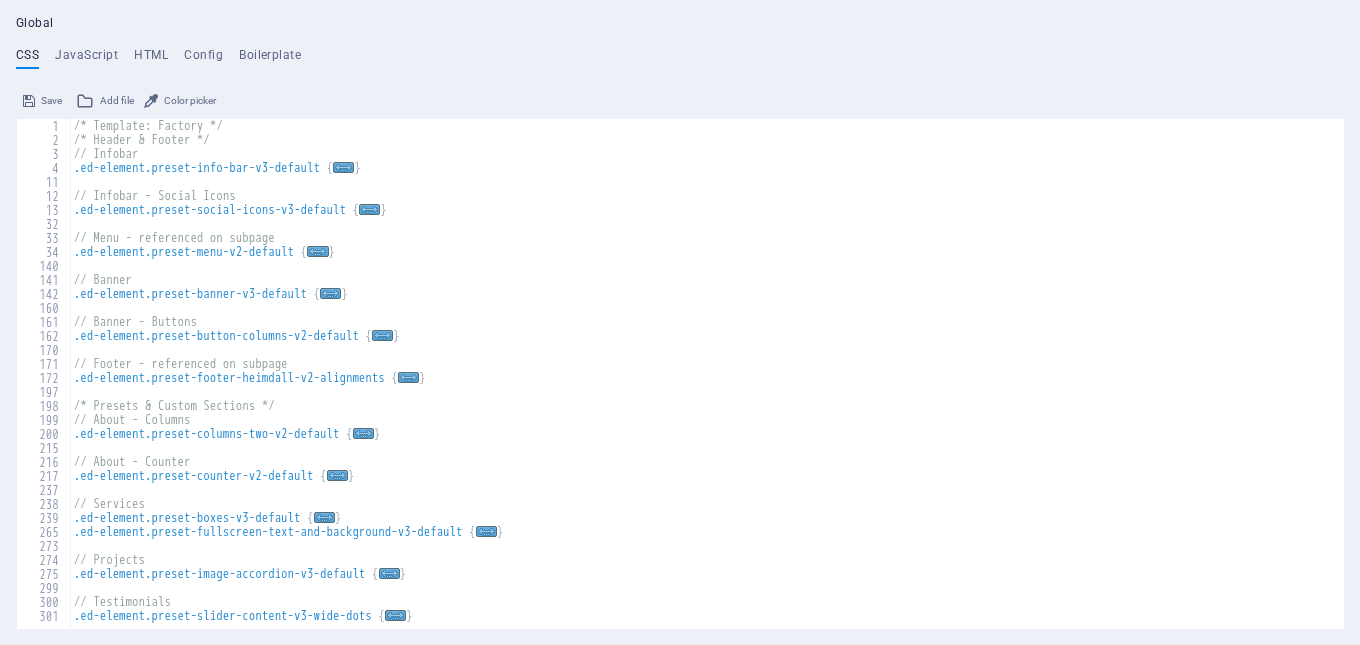 click on "Global CSS JavaScript HTML Config Boilerplate } 1 2 3 4 11 12 13 32 33 34 140 141 142 160 161 162 170 171 172 197 198 199 200 215 216 217 237 238 239 265 273 274 275 299 300 301 /* Template: Factory */ /* Header & Footer */ // Infobar .ed-element.preset-info-bar-v3-default   { ... } // Infobar - Social Icons .ed-element.preset-social-icons-v3-default   { ... } // Menu - referenced on subpage .ed-element.preset-menu-v2-default   { ... } // Banner .ed-element.preset-banner-v3-default   { ... } // Banner - Buttons .ed-element.preset-button-columns-v2-default   { ... } // Footer - referenced on subpage .ed-element.preset-footer-heimdall-v2-alignments   { ... } /* Presets & Custom Sections */ // About - Columns .ed-element.preset-columns-two-v2-default   { ... } // About - Counter .ed-element.preset-counter-v2-default   { ... } // Services .ed-element.preset-boxes-v3-default   { ... } .ed-element.preset-fullscreen-text-and-background-v3-default   { ... } // Projects .ed-element.preset-image-accordion-v3-default" at bounding box center [680, 322] 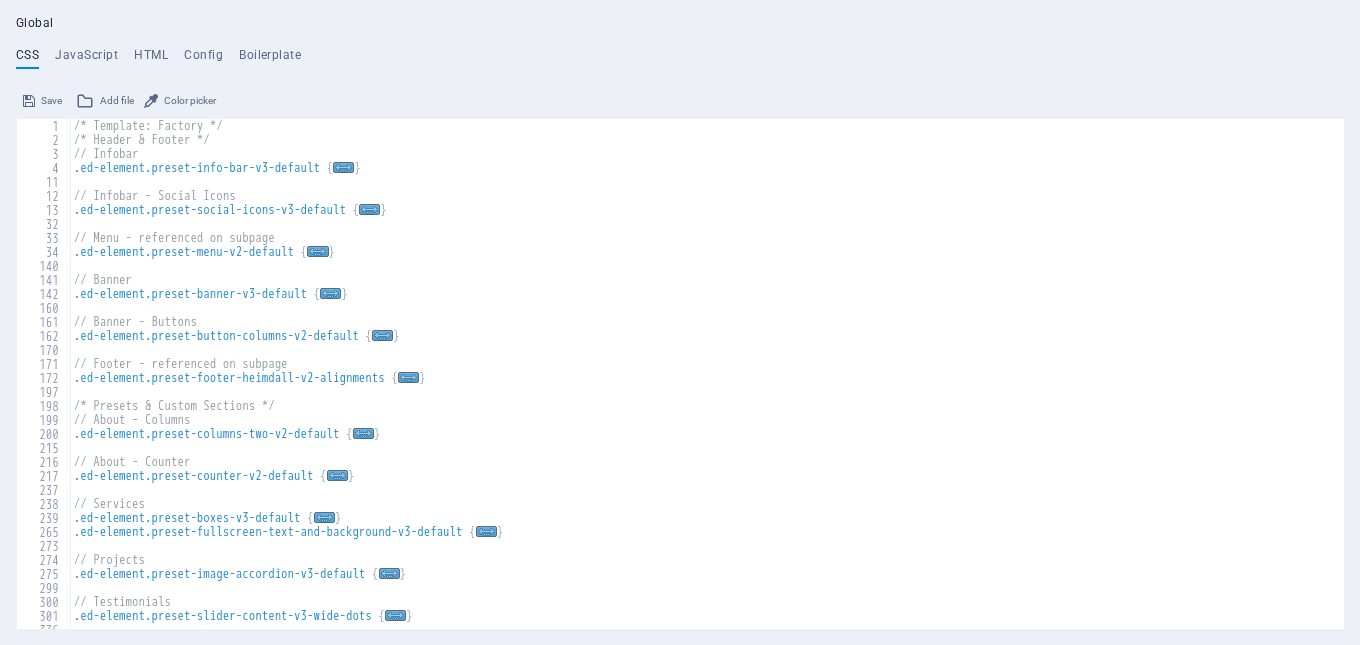 click on "Color picker" at bounding box center (190, 101) 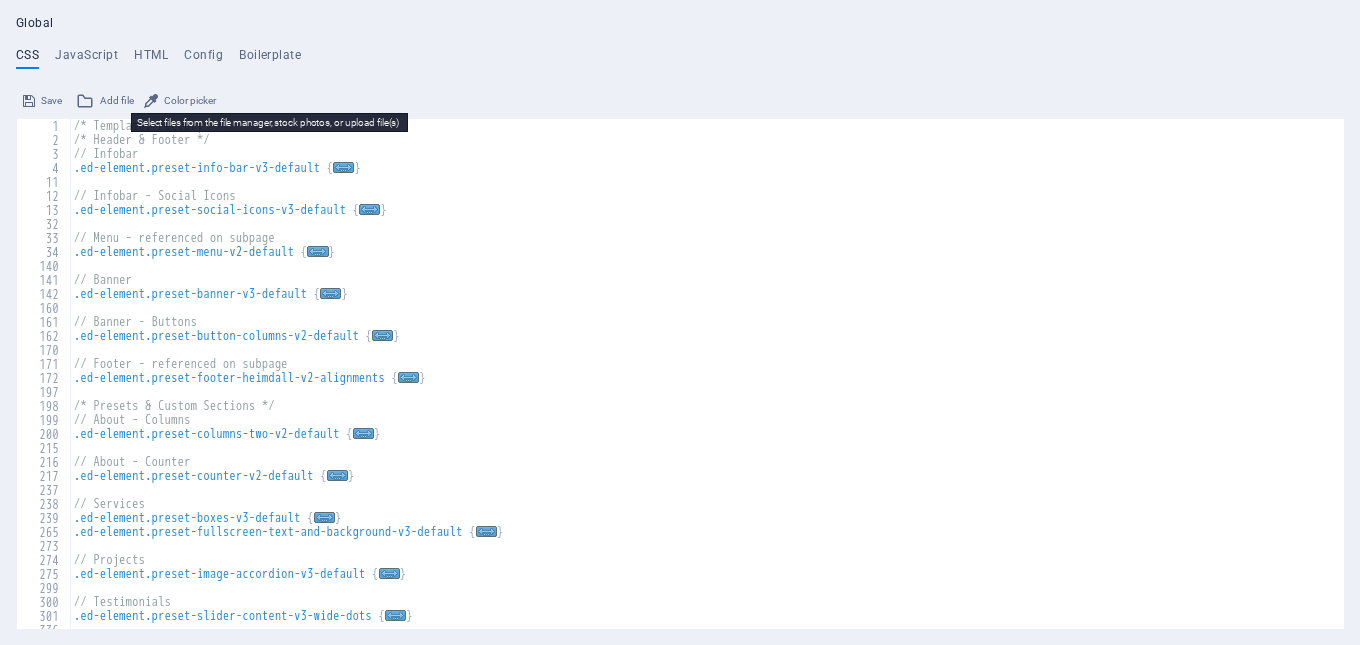 click on "Add file" at bounding box center (117, 101) 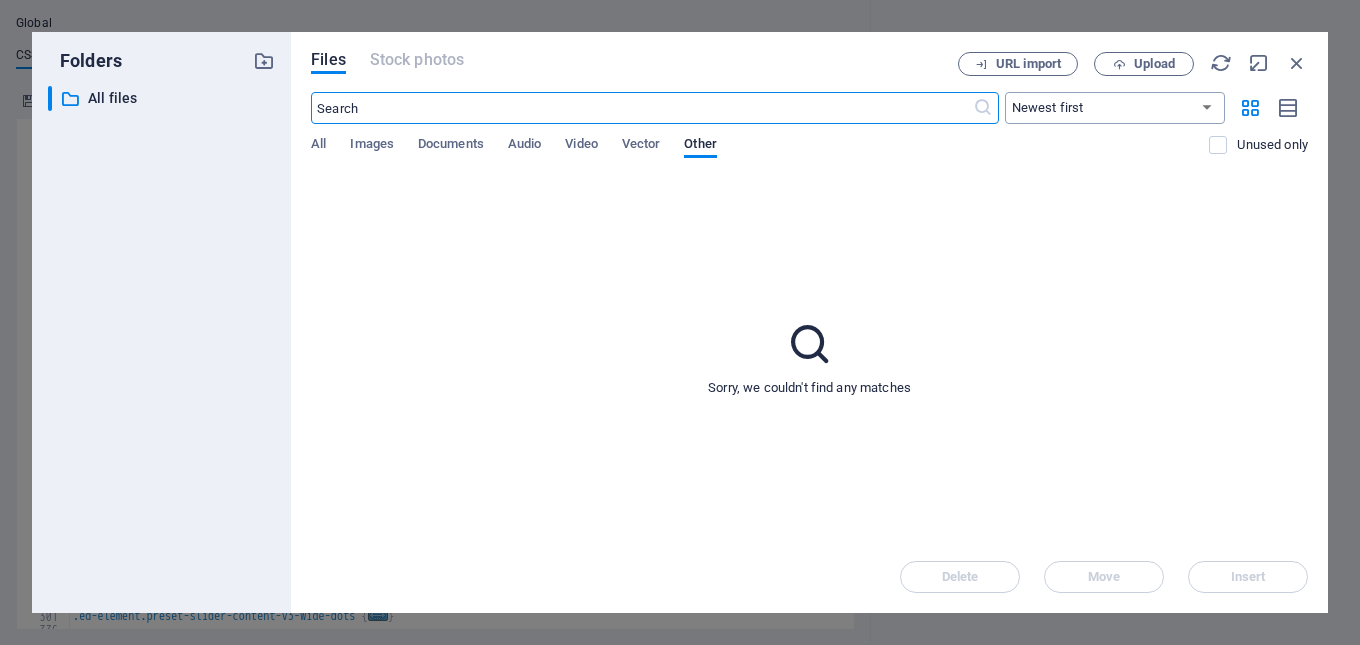 click on "Newest first Oldest first Name (A-Z) Name (Z-A) Size (0-9) Size (9-0) Resolution (0-9) Resolution (9-0)" at bounding box center (1115, 108) 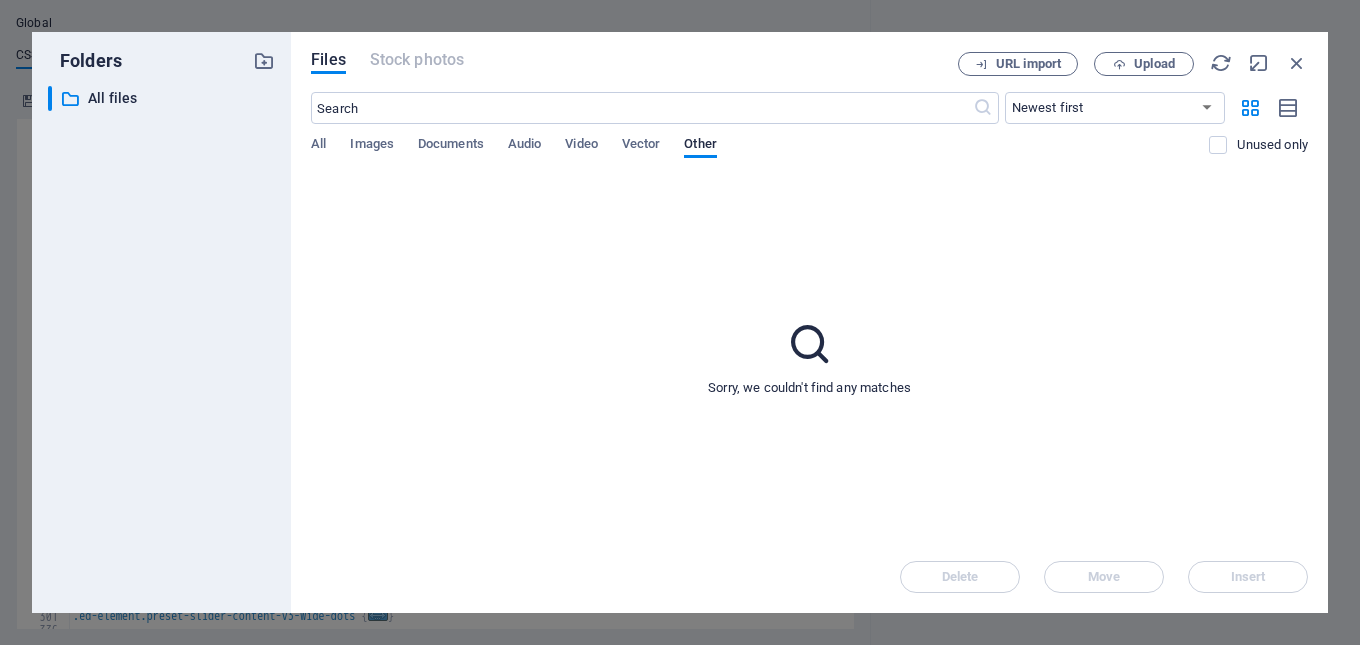 click on "Sorry, we couldn't find any matches" at bounding box center (809, 357) 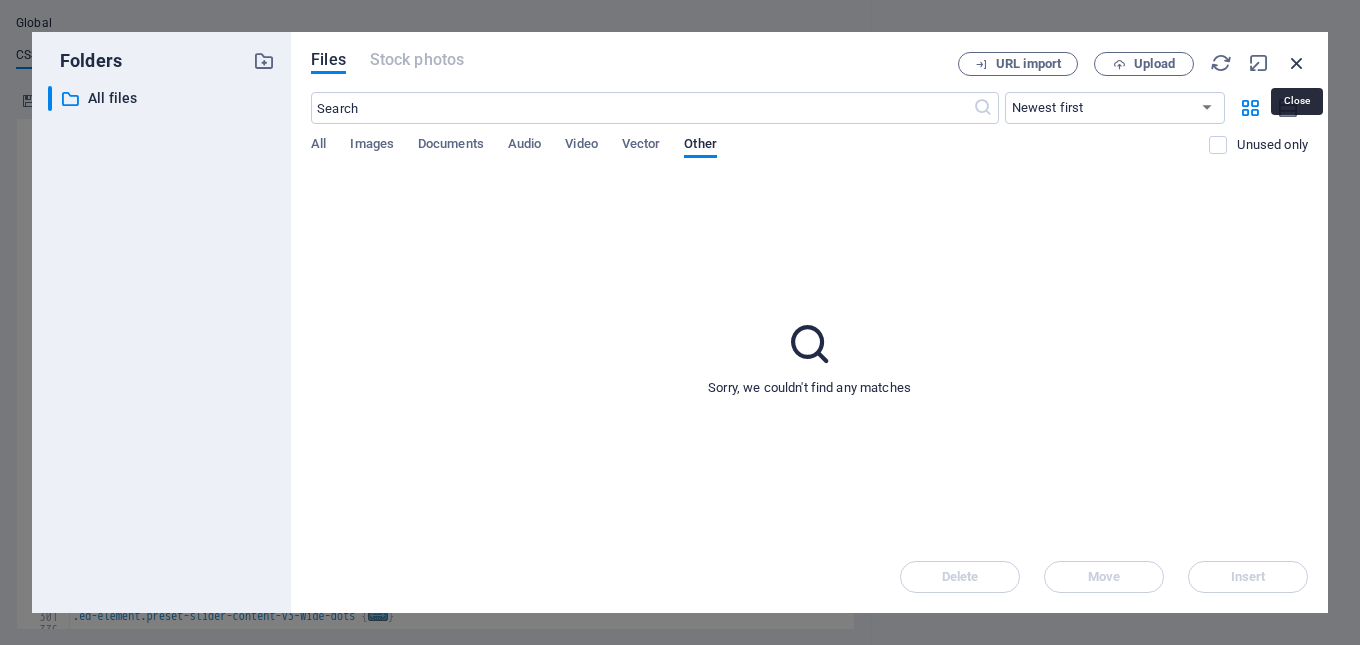 click at bounding box center [1297, 63] 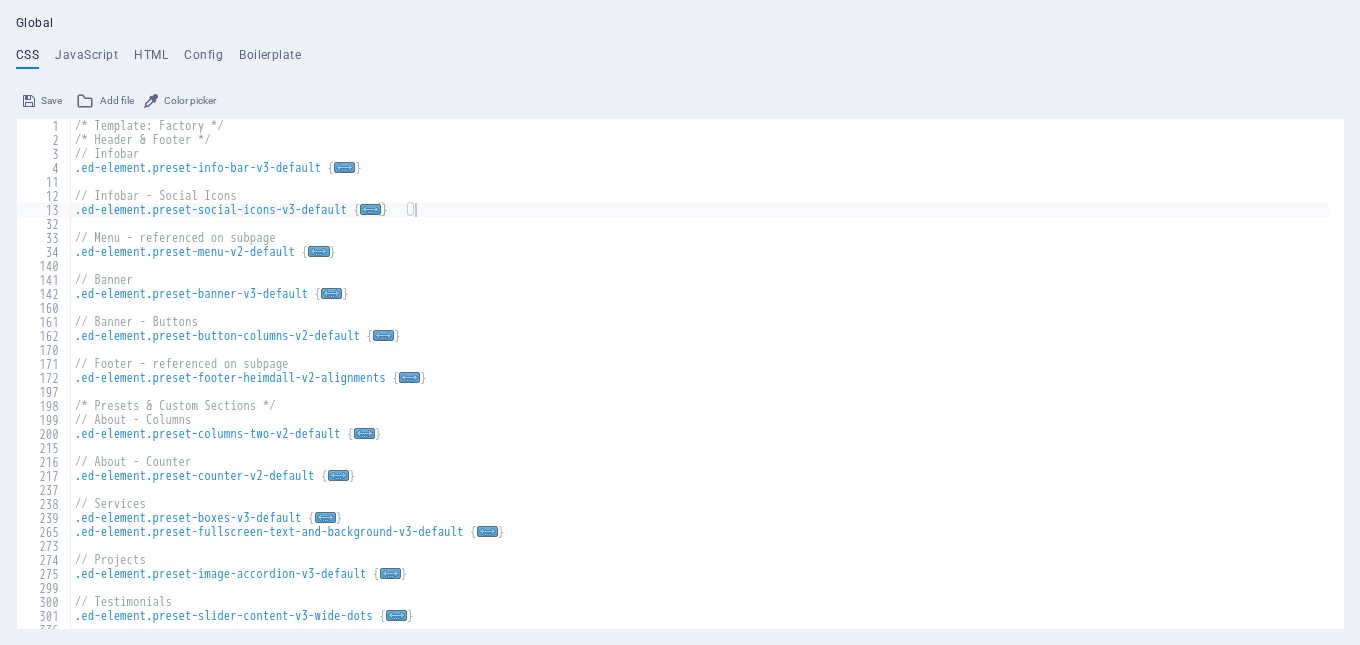 click on "Global CSS JavaScript HTML Config Boilerplate } 1 2 3 4 11 12 13 32 33 34 140 141 142 160 161 162 170 171 172 197 198 199 200 215 216 217 237 238 239 265 273 274 275 299 300 301 336 337 /* Template: Factory */ /* Header & Footer */ // Infobar .ed-element.preset-info-bar-v3-default   { ... } // Infobar - Social Icons .ed-element.preset-social-icons-v3-default   { ... } // Menu - referenced on subpage .ed-element.preset-menu-v2-default   { ... } // Banner .ed-element.preset-banner-v3-default   { ... } // Banner - Buttons .ed-element.preset-button-columns-v2-default   { ... } // Footer - referenced on subpage .ed-element.preset-footer-heimdall-v2-alignments   { ... } /* Presets & Custom Sections */ // About - Columns .ed-element.preset-columns-two-v2-default   { ... } // About - Counter .ed-element.preset-counter-v2-default   { ... } // Services .ed-element.preset-boxes-v3-default   { ... } .ed-element.preset-fullscreen-text-and-background-v3-default   { ... } // Projects   { ... } // Testimonials   { ... }" at bounding box center [680, 322] 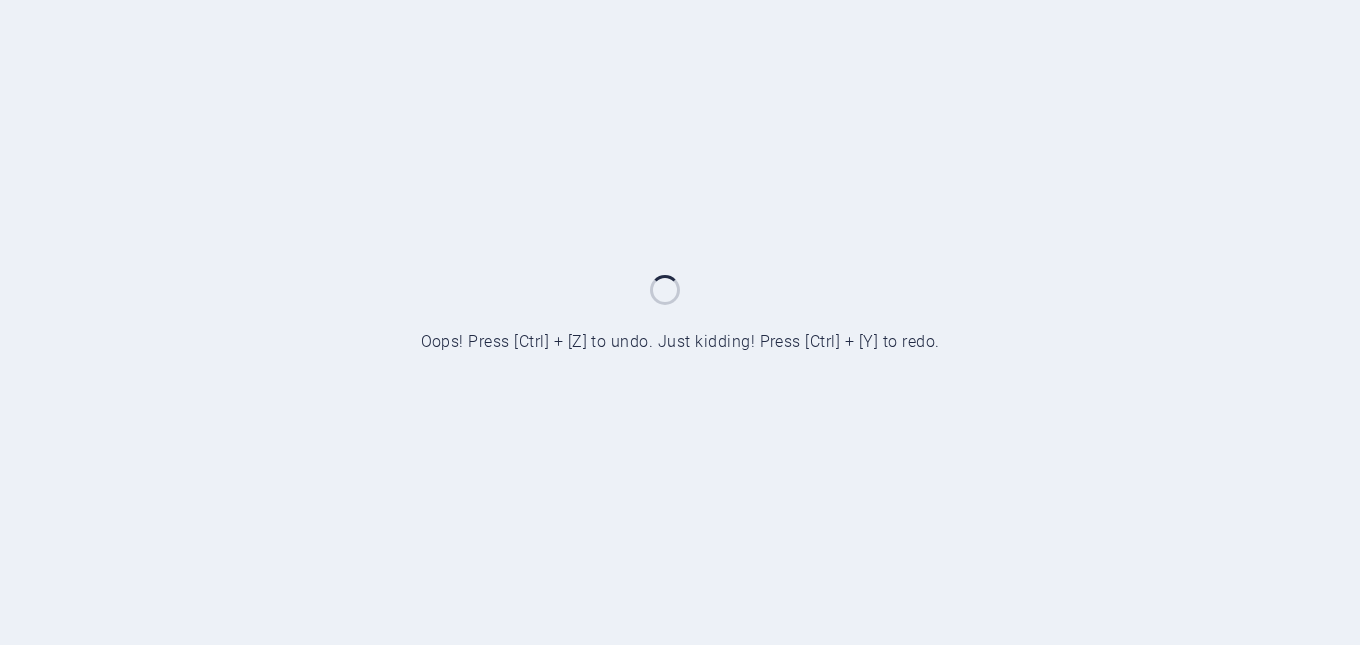 scroll, scrollTop: 0, scrollLeft: 0, axis: both 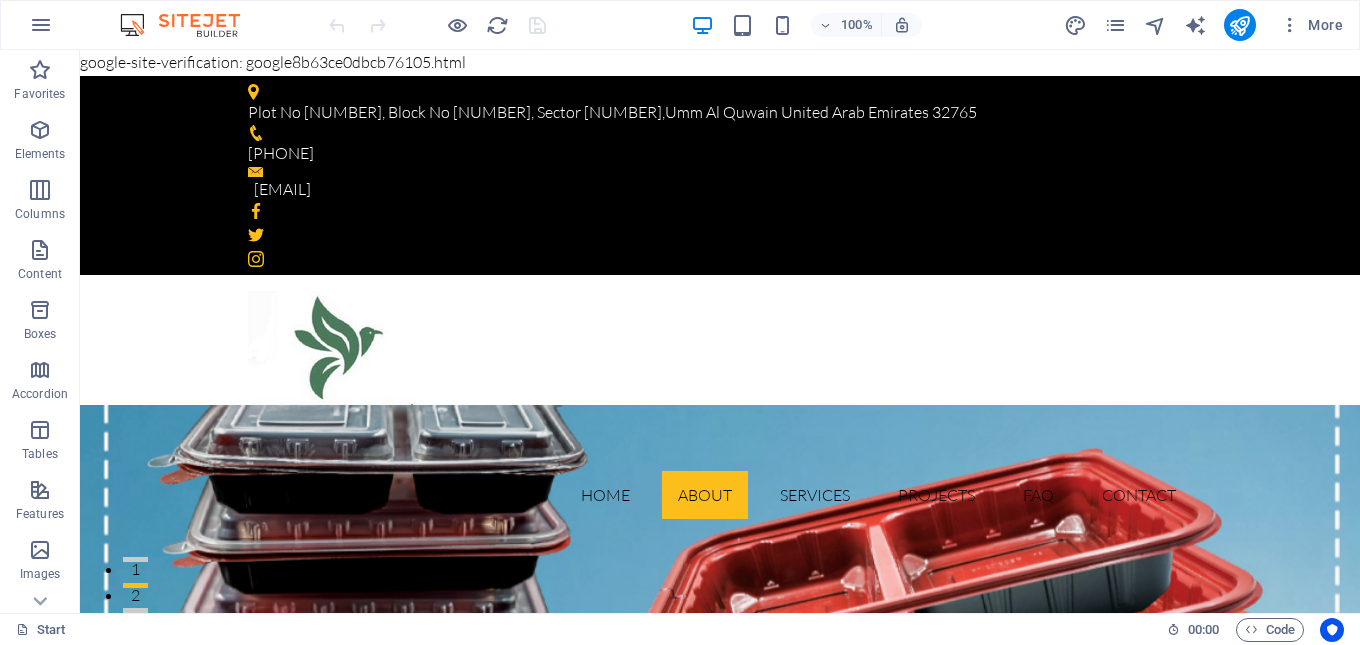 drag, startPoint x: 393, startPoint y: 59, endPoint x: 481, endPoint y: 59, distance: 88 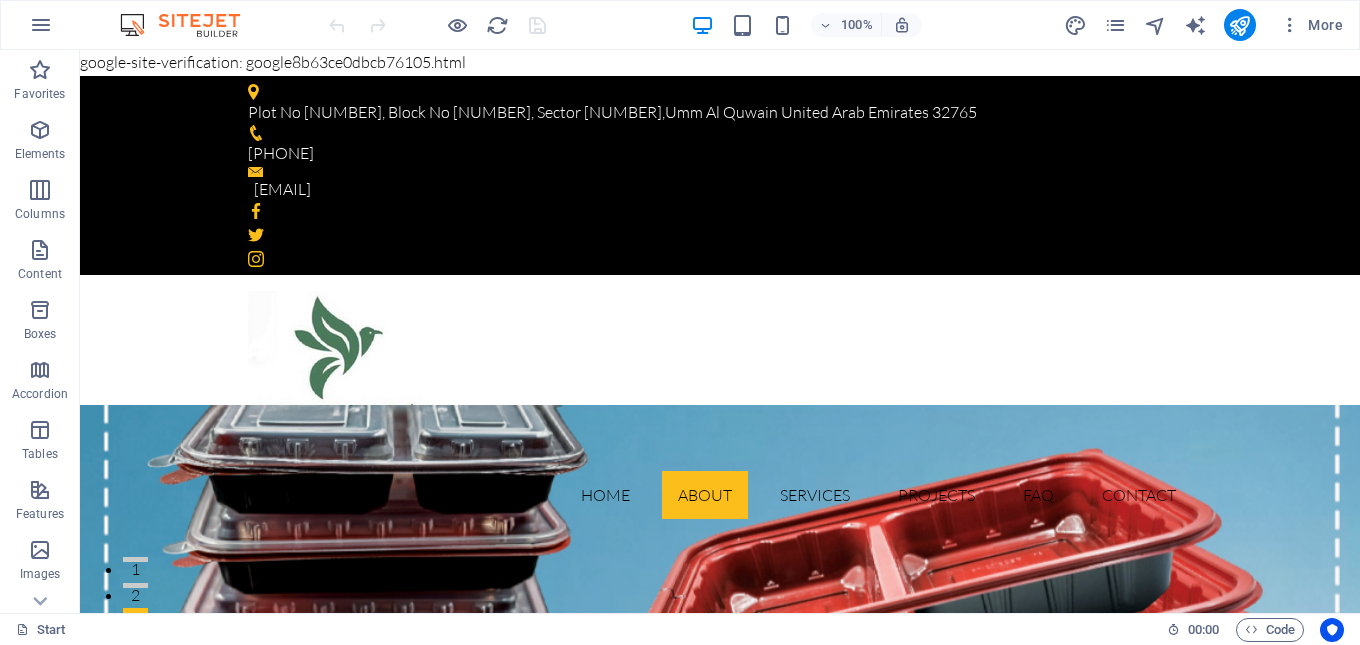 click on "google-site-verification: google8b63ce0dbcb76105.html
Skip to main content
Plot No 193, Block No 4, Sector 6, Umm Al Thuoob ,  Umm Al Quwain United Arab Emirates   32765 +971 54 345 1673  info@a1plast.com Home About Services Projects FAQ Contact Learn more View Services How to Choose the Right Industrial Packaging | Industry Packaging Solutions? Our expert guide helps you navigate the complexities of industrial packaging. Learn how to choose the right materials and solutions to protect your products and optimize your supply chain. About  Wonder Pack Solution for Industries Wonder Pack Packaging Industry was first established in 2006 in Umm Al Quwain – United Arab Emirates. An increasing demand for packaging in the dairy and ice cream industries coupled with the need to produce eco friendly durables spurred us into making high quality packaging IML products. . Get in touch 0 Projects 0 Customers 0 Engineers 0 Partners Our Services Solution for Industries Drop content here or  Add elements or 1" at bounding box center (720, 14531) 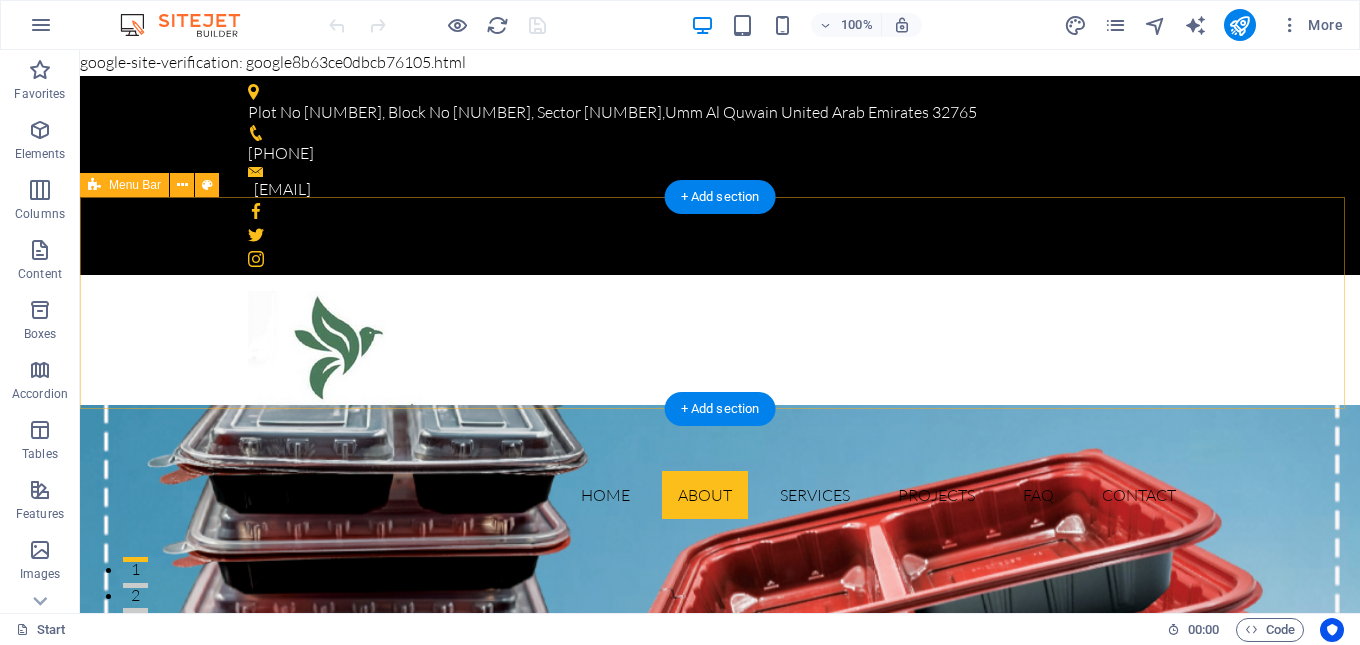 click on "Home About Services Projects FAQ Contact" at bounding box center (720, 405) 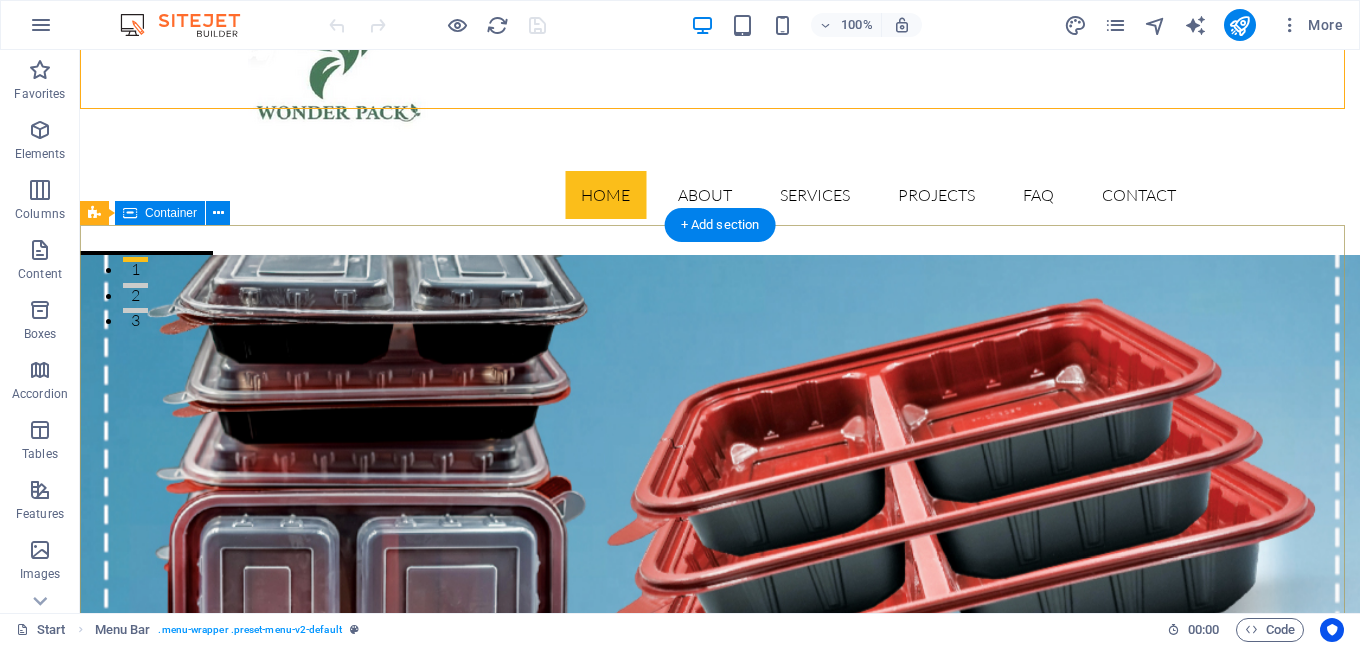 scroll, scrollTop: 0, scrollLeft: 0, axis: both 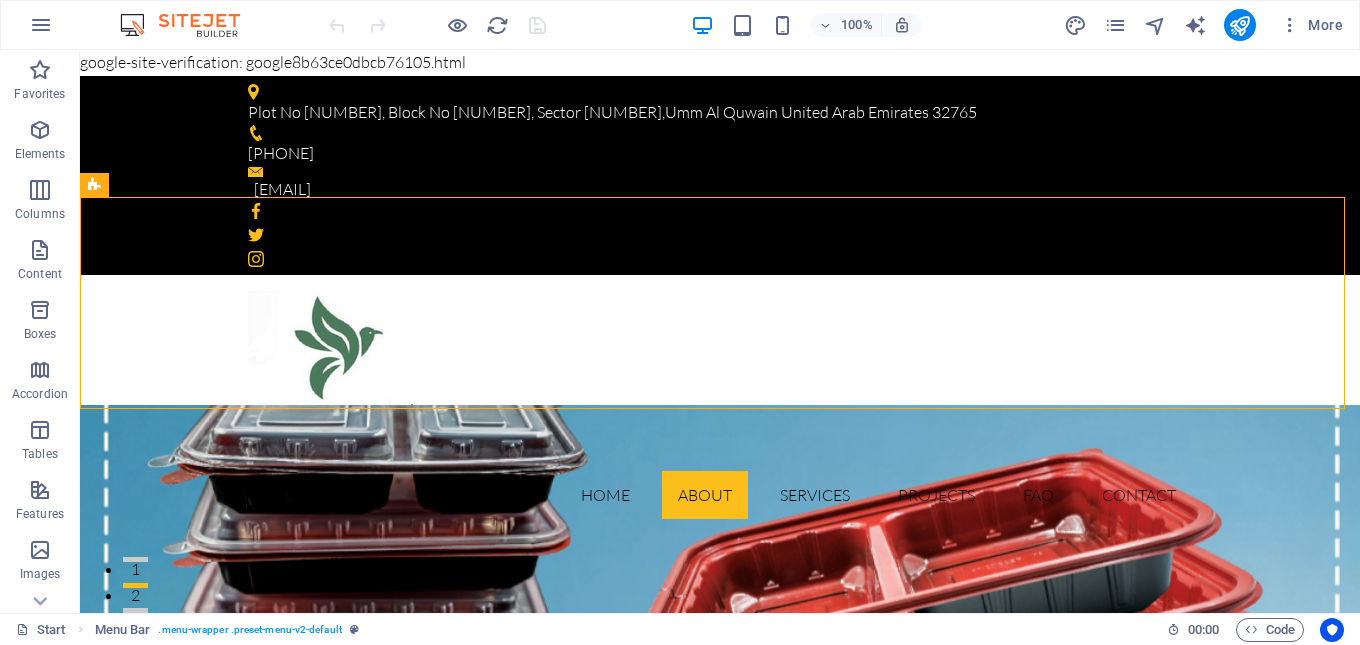 click on "google-site-verification: google8b63ce0dbcb76105.html
Skip to main content
Plot No [NUMBER], Block No [NUMBER], Sector [NUMBER], Umm Al Quwain United Arab Emirates   [POSTAL_CODE] [PHONE]  [EMAIL] Home About Services Projects FAQ Contact Learn more View Services How to Choose the Right Industrial Packaging | Industry Packaging Solutions? Our expert guide helps you navigate the complexities of industrial packaging. Learn how to choose the right materials and solutions to protect your products and optimize your supply chain. About Wonder Pack Solution for Industries Wonder Pack Packaging Industry was first established in [YEAR] in Umm Al Quwain – United Arab Emirates. An increasing demand for packaging in the dairy and ice cream industries coupled with the need to produce eco friendly durables spurred us into making high quality packaging IML products. . Get in touch 0 Projects 0 Customers 0 Engineers 0 Partners Our Services Solution for Industries Drop content here or Add elements or 1" at bounding box center [720, 14531] 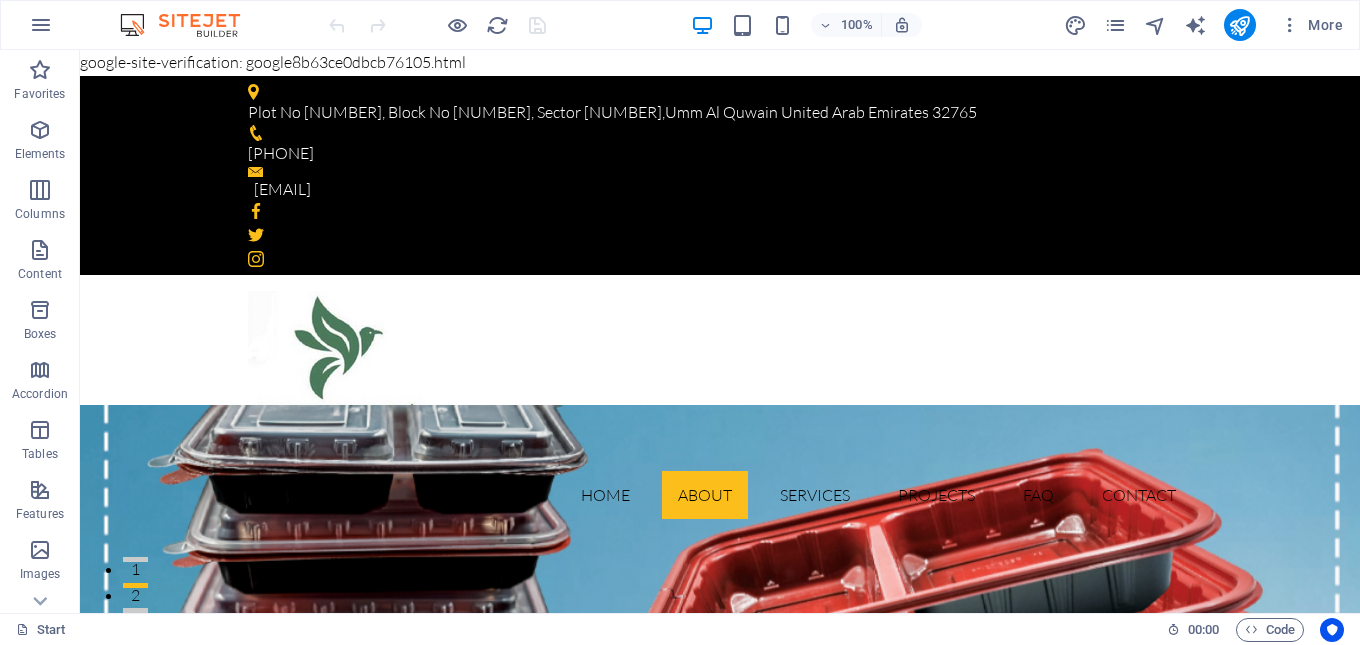 click on "google-site-verification: google8b63ce0dbcb76105.html
Skip to main content
Plot No [NUMBER], Block No [NUMBER], Sector [NUMBER], Umm Al Quwain United Arab Emirates   [POSTAL_CODE] [PHONE]  [EMAIL] Home About Services Projects FAQ Contact Learn more View Services How to Choose the Right Industrial Packaging | Industry Packaging Solutions? Our expert guide helps you navigate the complexities of industrial packaging. Learn how to choose the right materials and solutions to protect your products and optimize your supply chain. About Wonder Pack Solution for Industries Wonder Pack Packaging Industry was first established in [YEAR] in Umm Al Quwain – United Arab Emirates. An increasing demand for packaging in the dairy and ice cream industries coupled with the need to produce eco friendly durables spurred us into making high quality packaging IML products. . Get in touch 0 Projects 0 Customers 0 Engineers 0 Partners Our Services Solution for Industries Drop content here or Add elements or 1" at bounding box center [720, 14531] 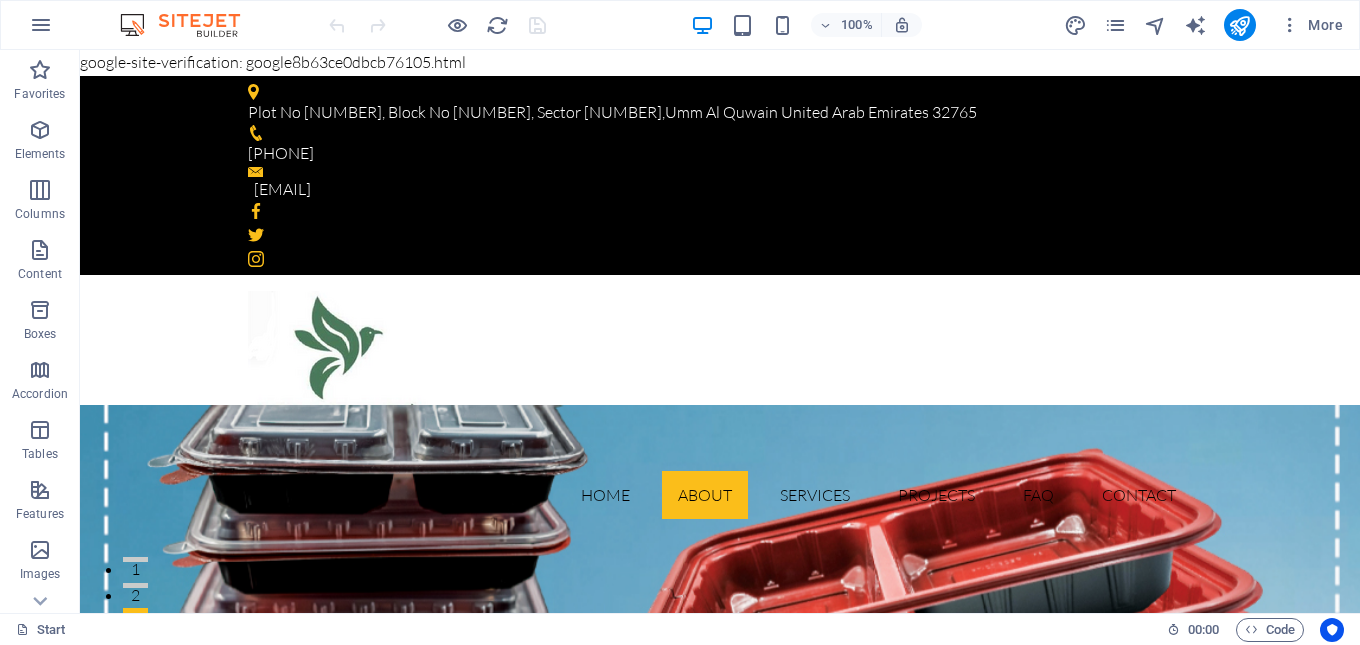 click on "google-site-verification: google8b63ce0dbcb76105.html
Skip to main content
Plot No [NUMBER], Block No [NUMBER], Sector [NUMBER], Umm Al Quwain United Arab Emirates   [POSTAL_CODE] [PHONE]  [EMAIL] Home About Services Projects FAQ Contact Learn more View Services How to Choose the Right Industrial Packaging | Industry Packaging Solutions? Our expert guide helps you navigate the complexities of industrial packaging. Learn how to choose the right materials and solutions to protect your products and optimize your supply chain. About Wonder Pack Solution for Industries Wonder Pack Packaging Industry was first established in [YEAR] in Umm Al Quwain – United Arab Emirates. An increasing demand for packaging in the dairy and ice cream industries coupled with the need to produce eco friendly durables spurred us into making high quality packaging IML products. . Get in touch 0 Projects 0 Customers 0 Engineers 0 Partners Our Services Solution for Industries Drop content here or Add elements or 1" at bounding box center (720, 14531) 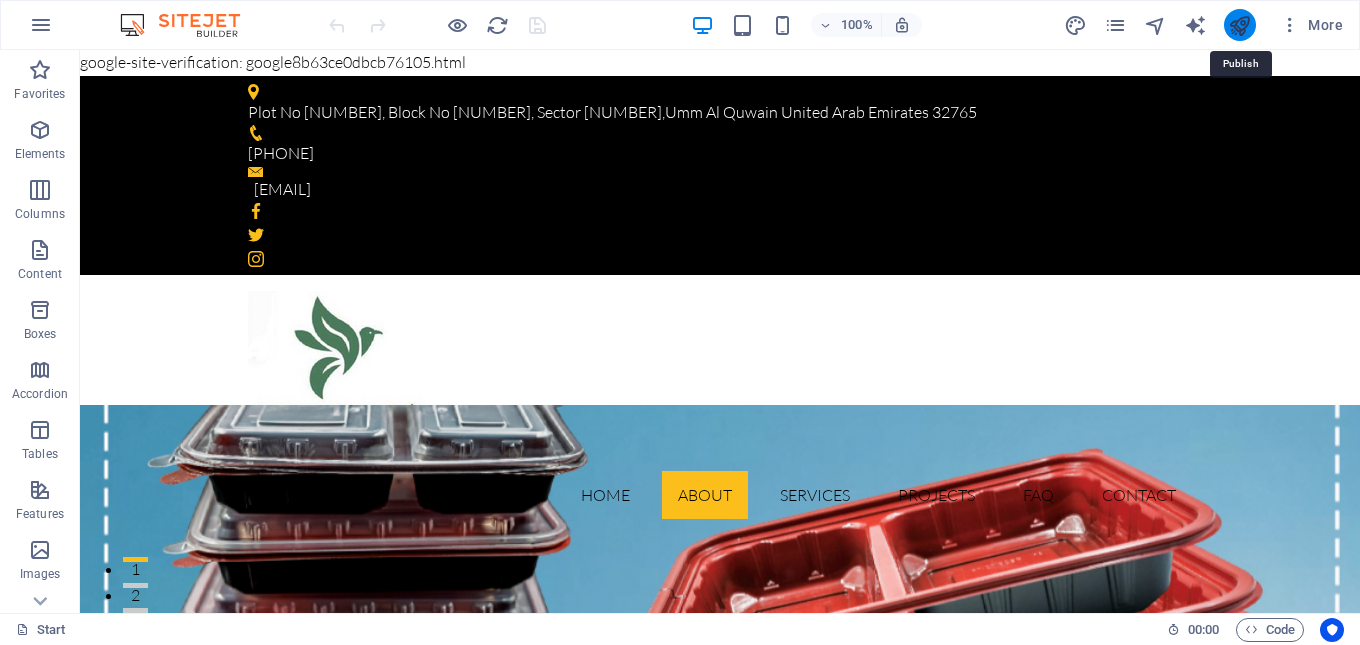 click at bounding box center (1239, 25) 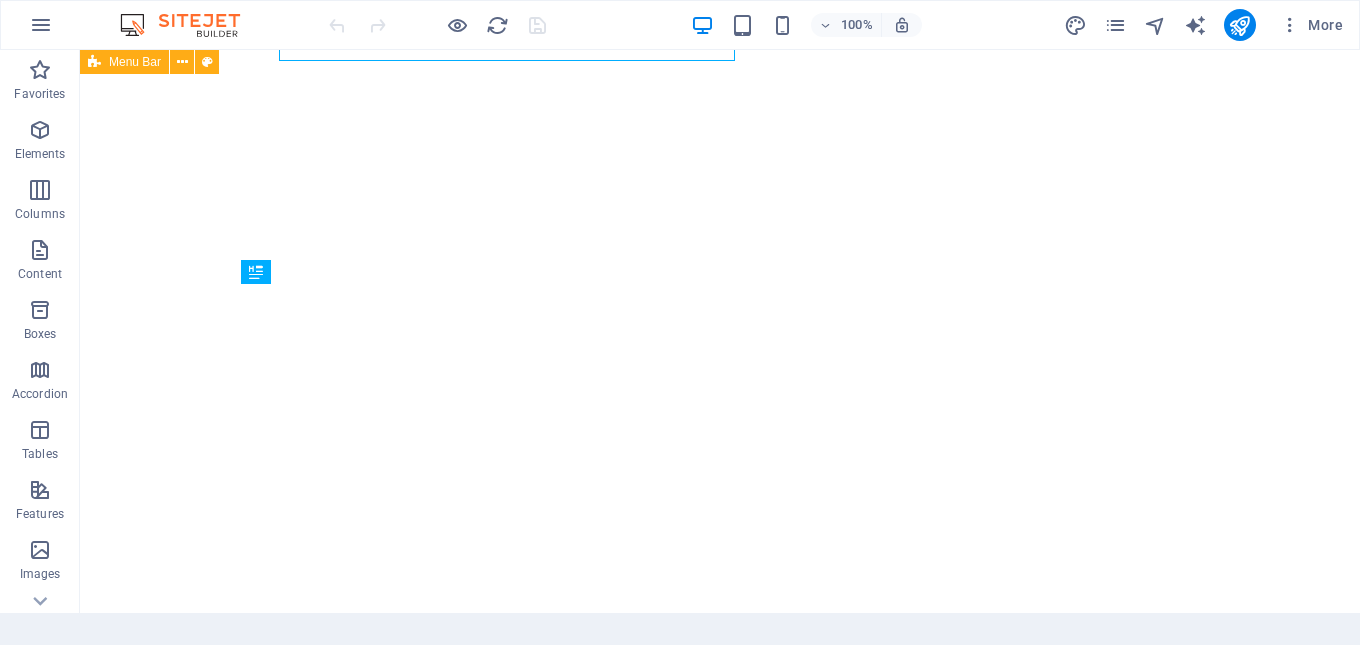 scroll, scrollTop: 0, scrollLeft: 0, axis: both 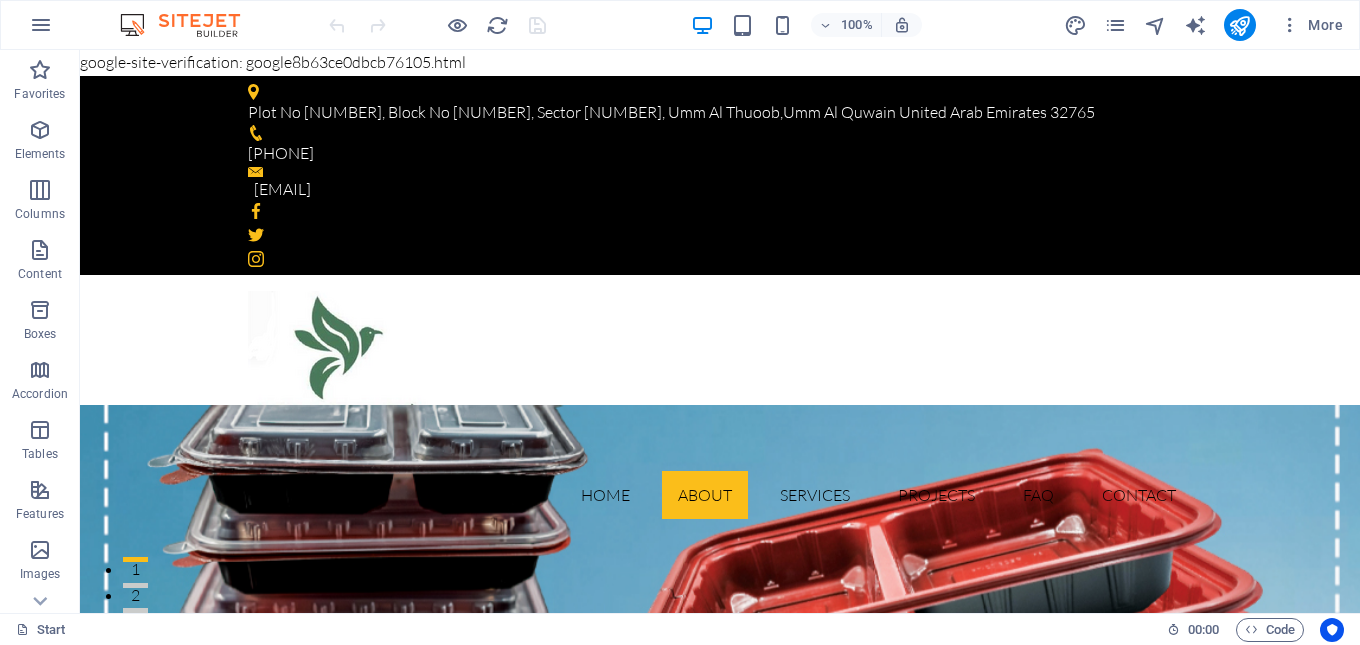 drag, startPoint x: 473, startPoint y: 64, endPoint x: 169, endPoint y: 57, distance: 304.08057 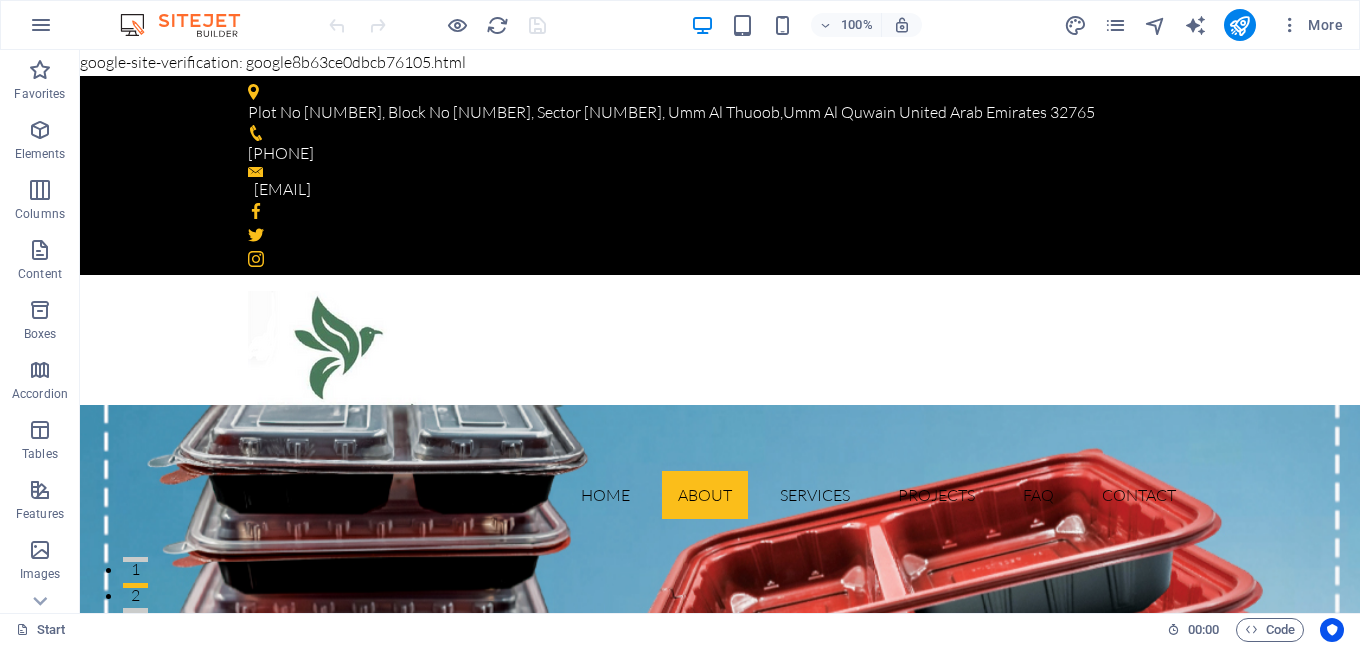 click on "google-site-verification: google8b63ce0dbcb76105.html
Skip to main content
Plot No [NUMBER], Block No [NUMBER], Sector [NUMBER], Umm Al Quwain United Arab Emirates   [POSTAL_CODE] [PHONE]  [EMAIL] Home About Services Projects FAQ Contact Learn more View Services How to Choose the Right Industrial Packaging | Industry Packaging Solutions? Our expert guide helps you navigate the complexities of industrial packaging. Learn how to choose the right materials and solutions to protect your products and optimize your supply chain. About Wonder Pack Solution for Industries Wonder Pack Packaging Industry was first established in [YEAR] in Umm Al Quwain – United Arab Emirates. An increasing demand for packaging in the dairy and ice cream industries coupled with the need to produce eco friendly durables spurred us into making high quality packaging IML products. . Get in touch 0 Projects 0 Customers 0 Engineers 0 Partners Our Services Solution for Industries Drop content here or Add elements or 1" at bounding box center [720, 14544] 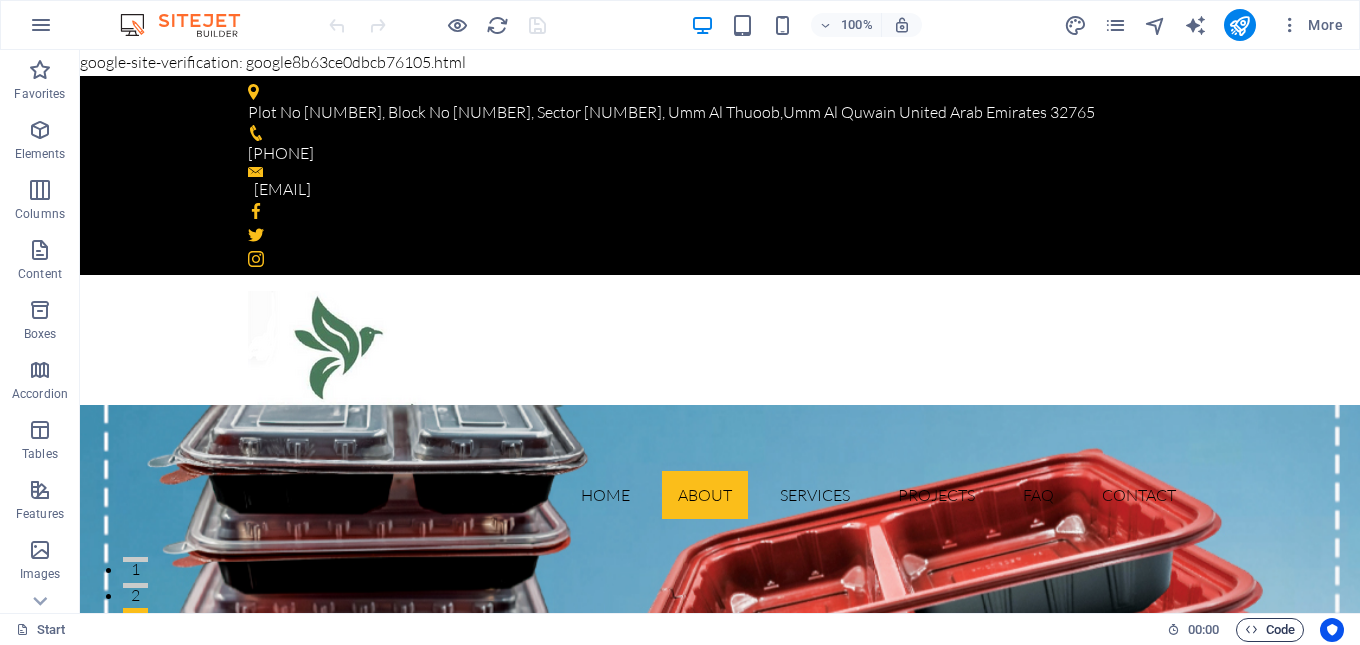 click on "Code" at bounding box center [1270, 630] 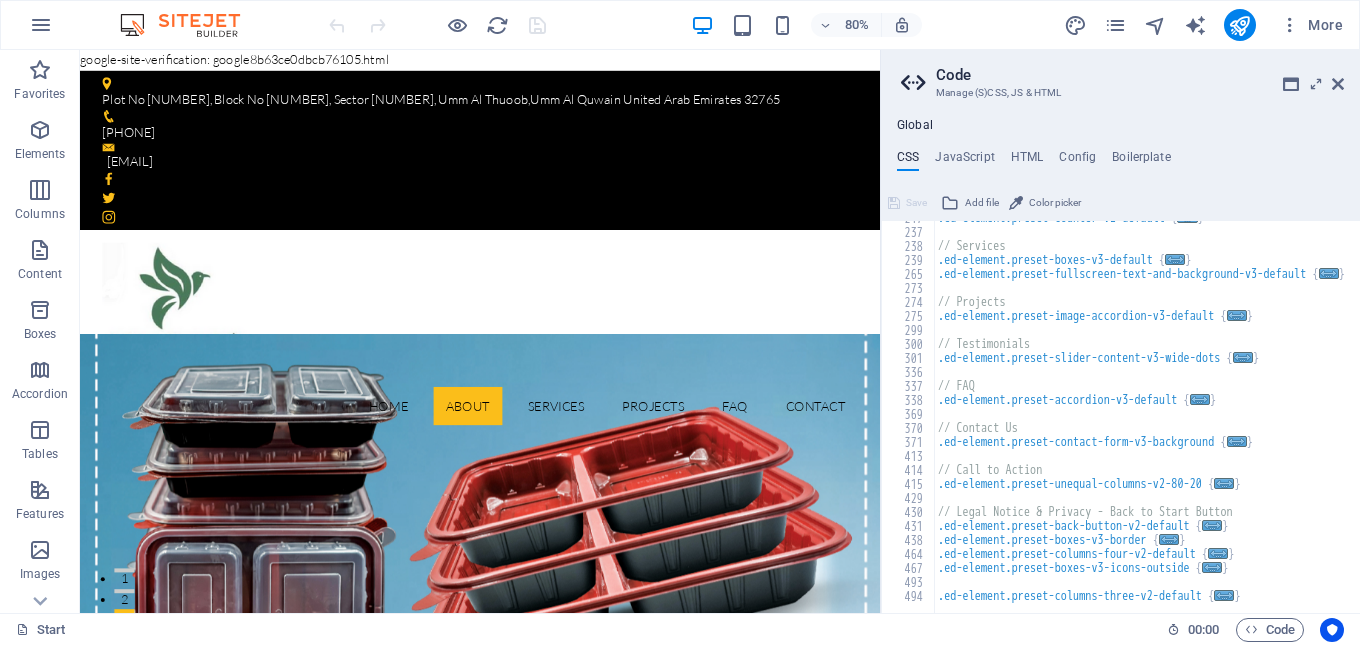 scroll, scrollTop: 365, scrollLeft: 0, axis: vertical 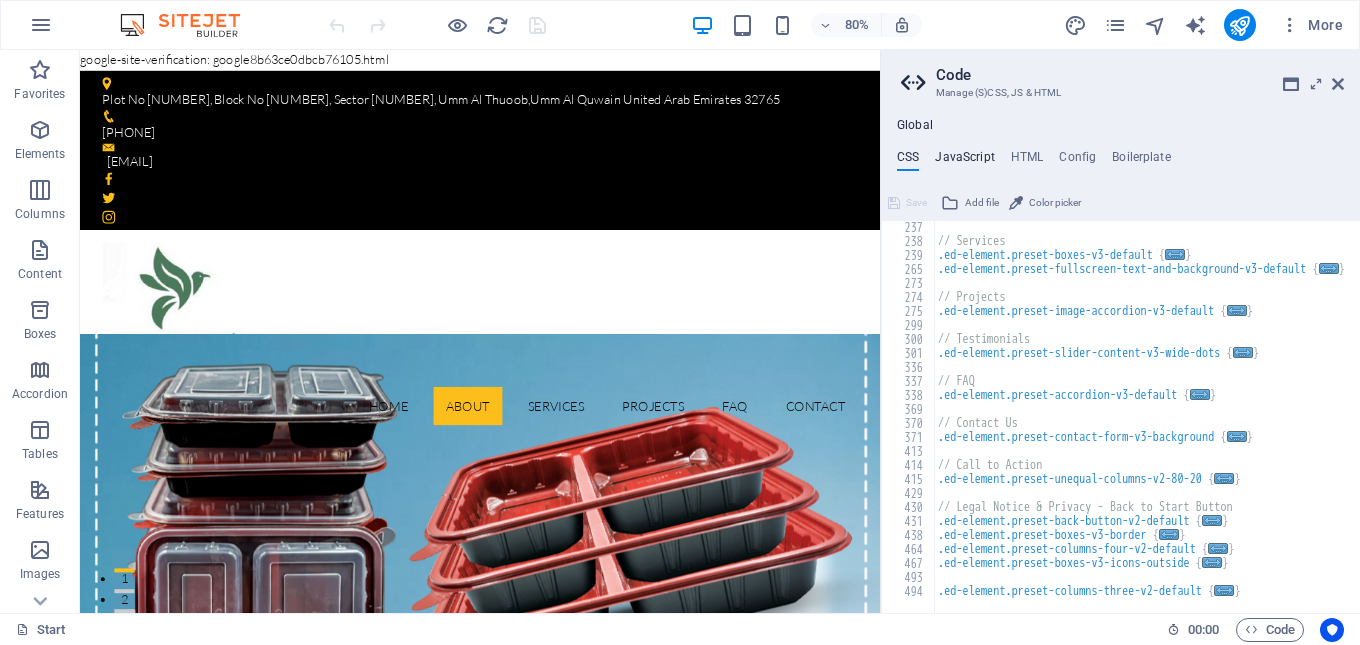 click on "JavaScript" at bounding box center [964, 161] 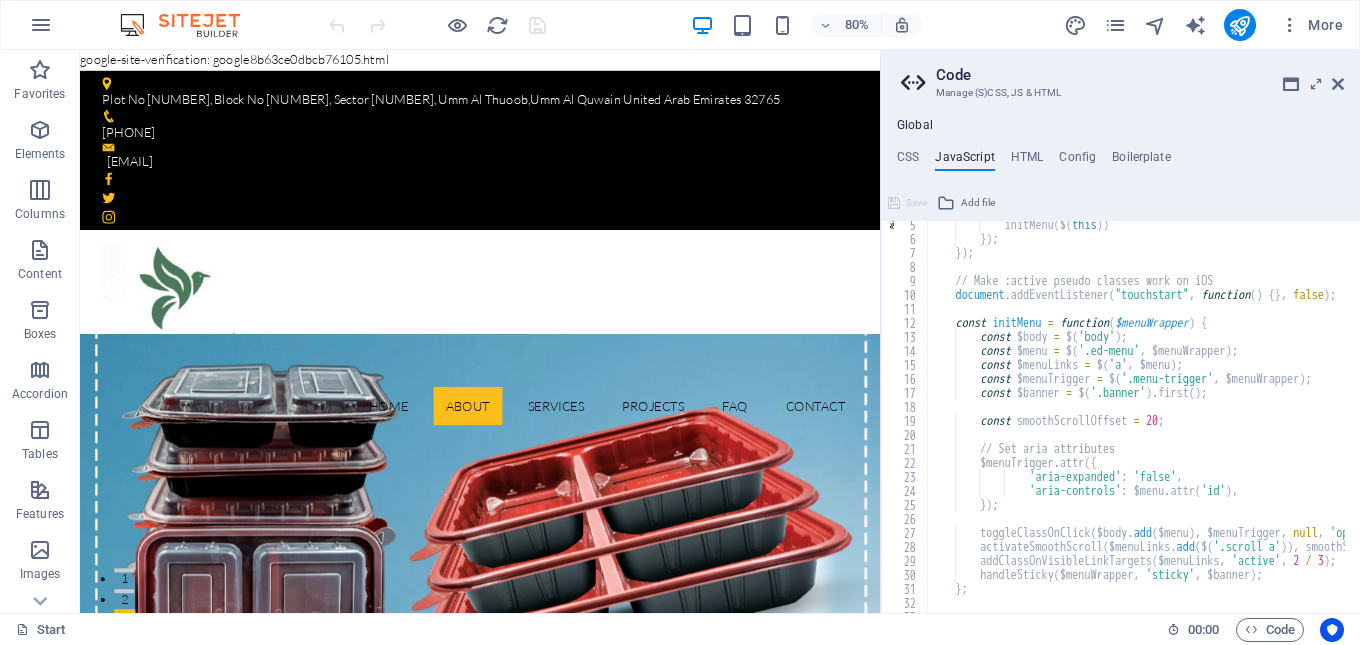 scroll, scrollTop: 0, scrollLeft: 0, axis: both 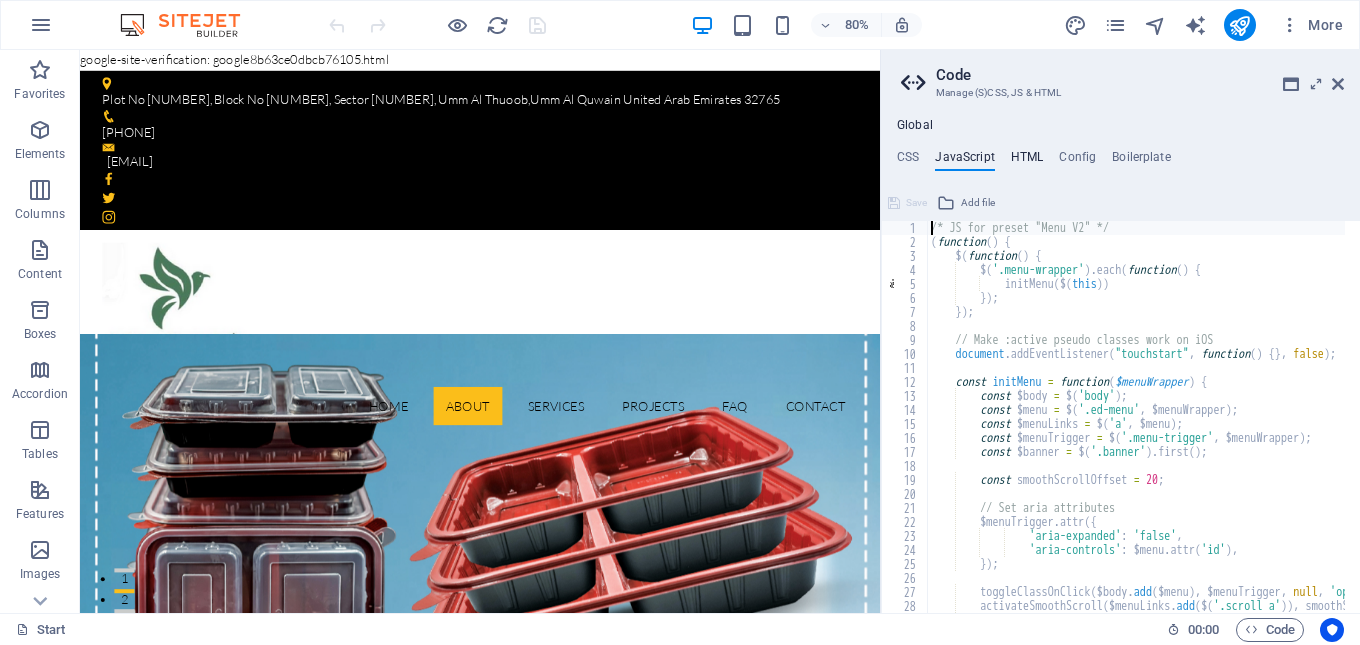 click on "HTML" at bounding box center (1027, 161) 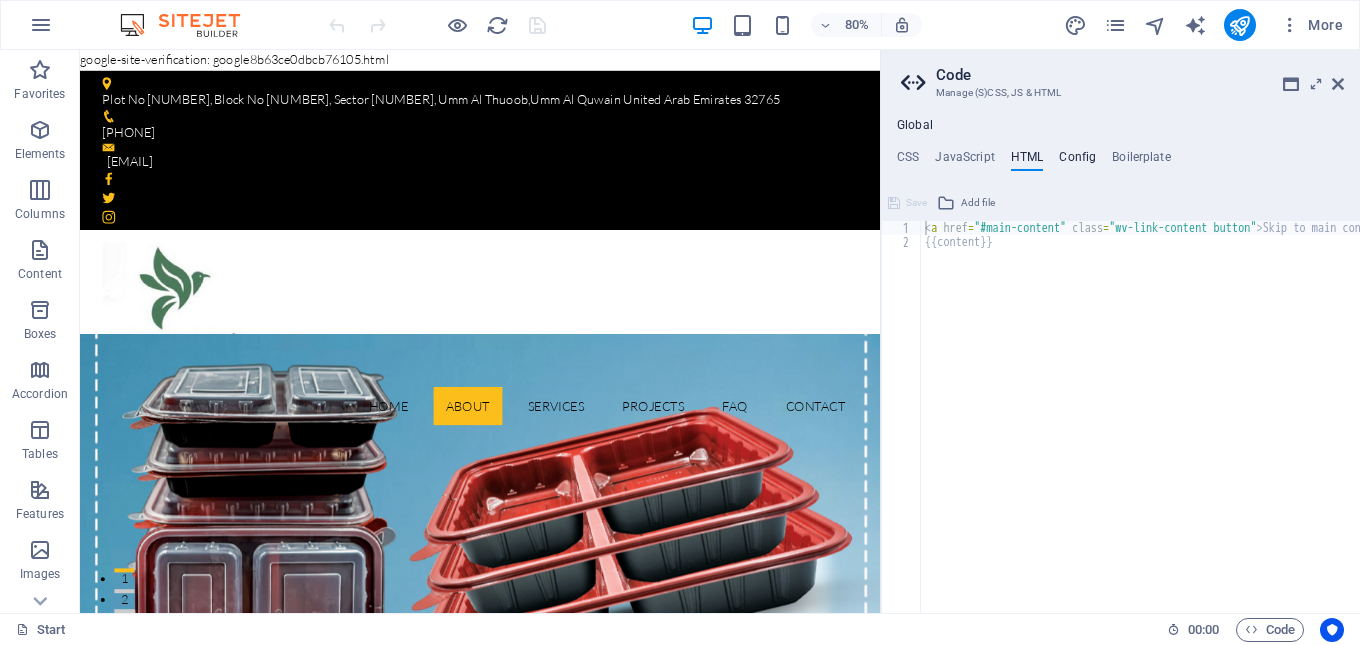 click on "Config" at bounding box center (1077, 161) 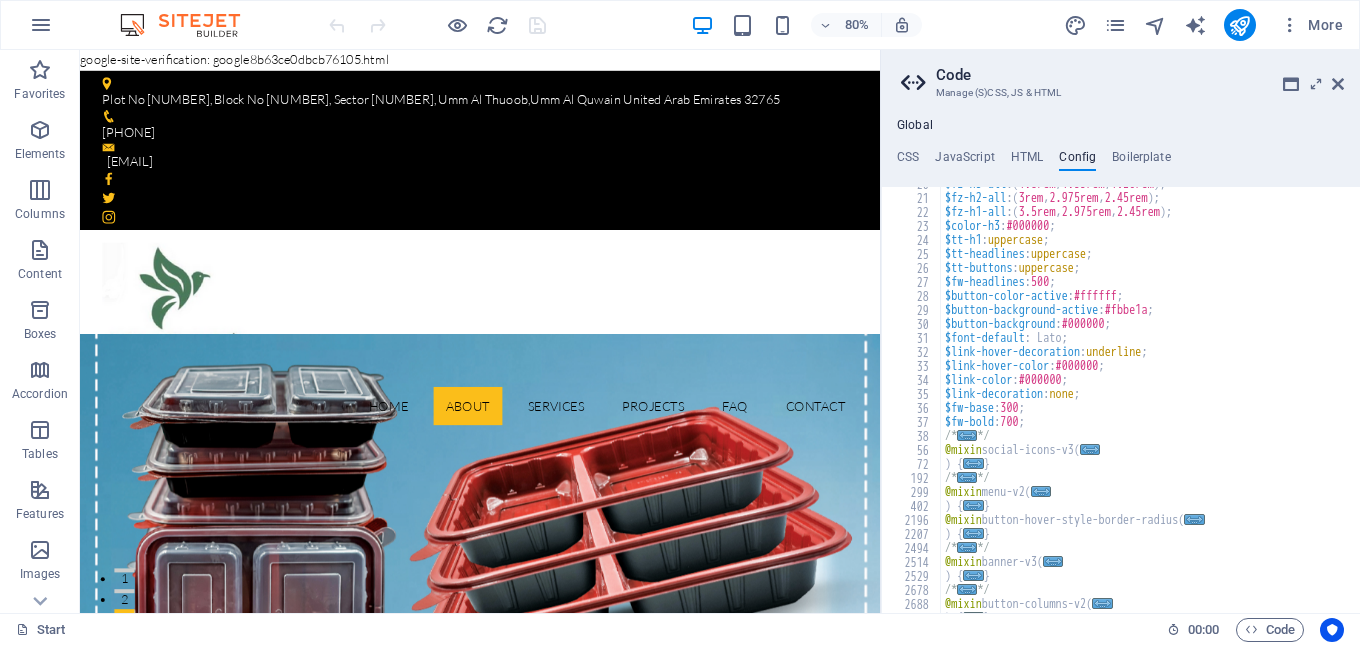 scroll, scrollTop: 96, scrollLeft: 0, axis: vertical 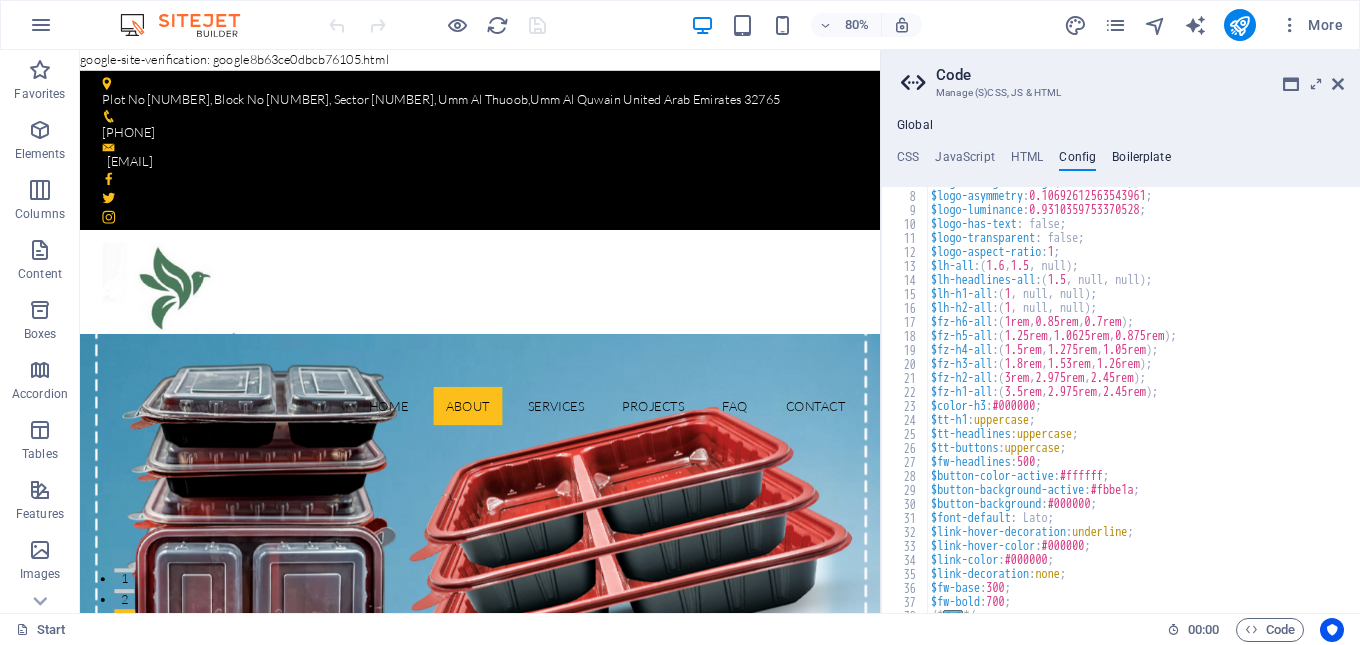 click on "Boilerplate" at bounding box center [1141, 161] 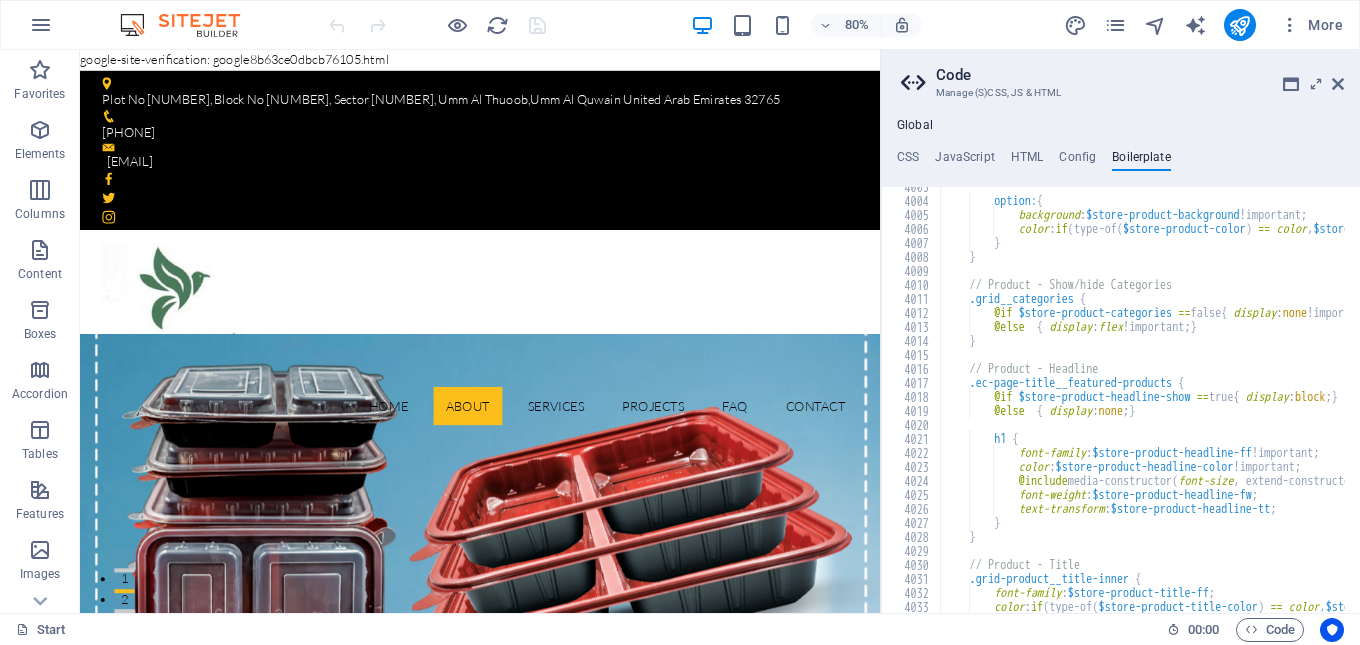 scroll, scrollTop: 32357, scrollLeft: 0, axis: vertical 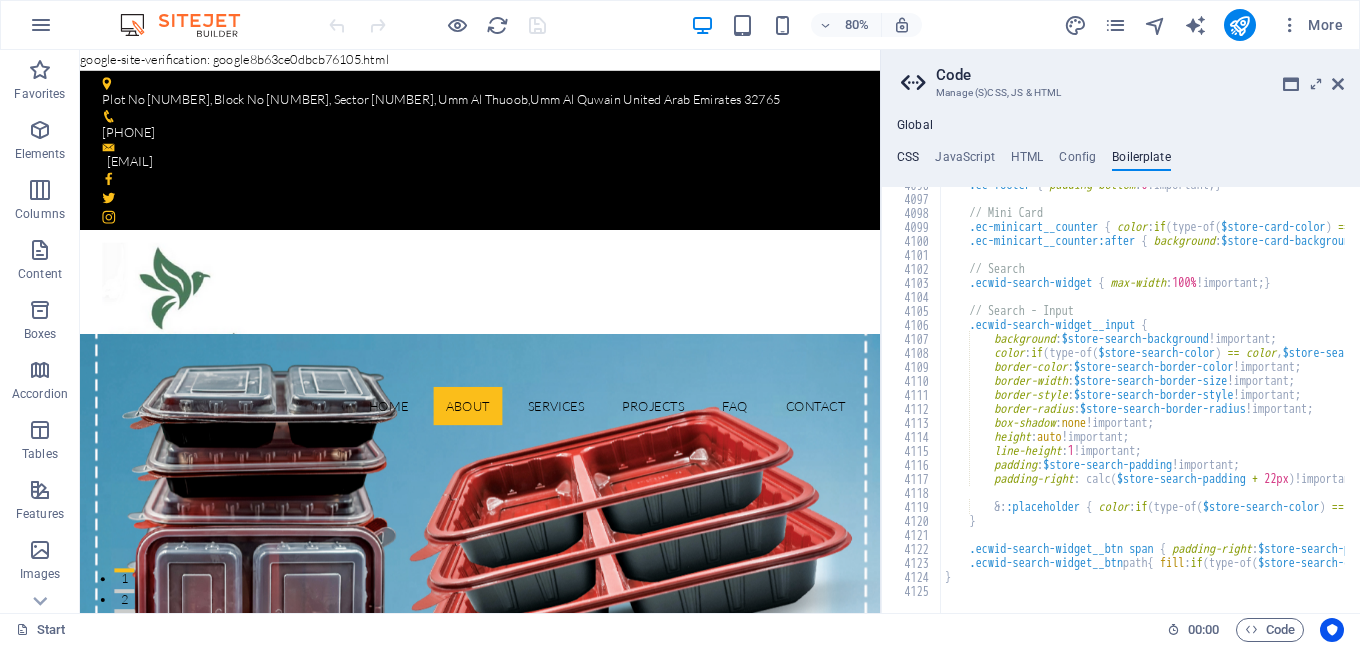 click on "CSS" at bounding box center (908, 161) 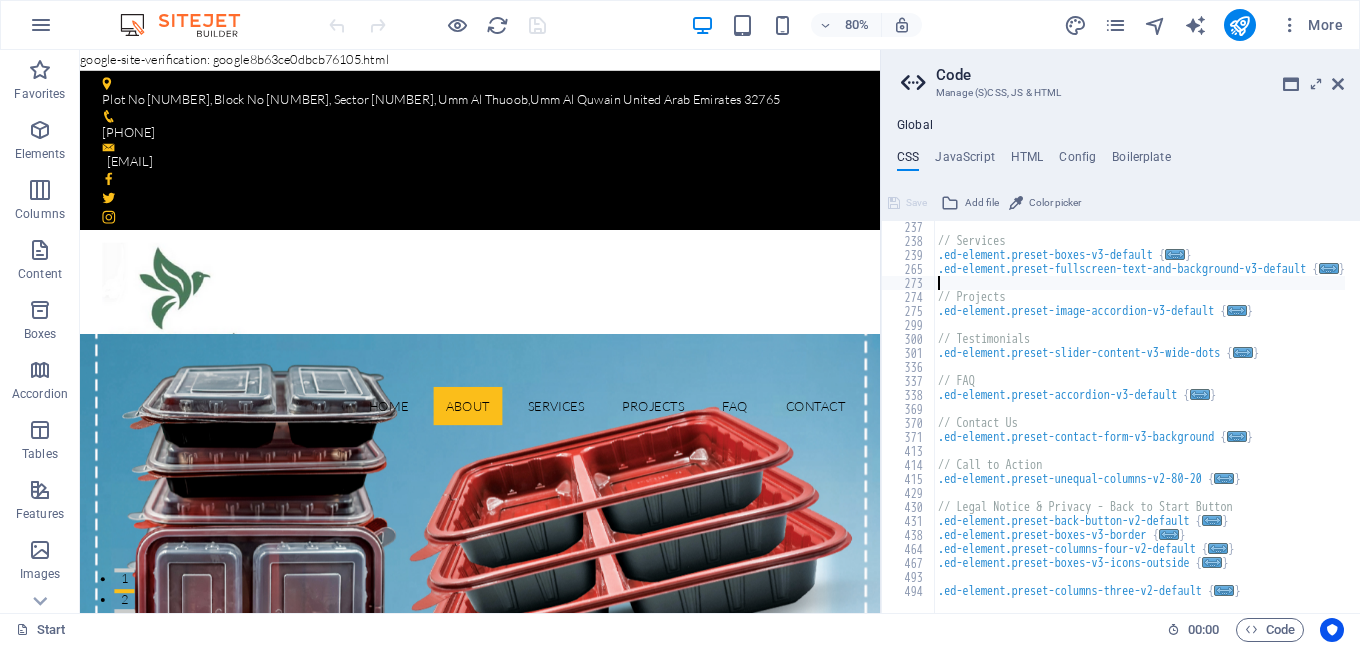 click on "// Services .ed-element.preset-boxes-v3-default   { ... } .ed-element.preset-fullscreen-text-and-background-v3-default   { ... } // Projects .ed-element.preset-image-accordion-v3-default   { ... } // Testimonials .ed-element.preset-slider-content-v3-wide-dots   { ... } // FAQ .ed-element.preset-accordion-v3-default   { ... } // Contact Us .ed-element.preset-contact-form-v3-background   { ... } // Call to Action .ed-element.preset-unequal-columns-v2-80-20   { ... } // Legal Notice & Privacy - Back to Start Button .ed-element.preset-back-button-v2-default   { ... } .ed-element.preset-boxes-v3-border   { ... } .ed-element.preset-columns-four-v2-default   { ... } .ed-element.preset-boxes-v3-icons-outside   { ... } .ed-element.preset-columns-three-v2-default   { ... }" at bounding box center (1147, 422) 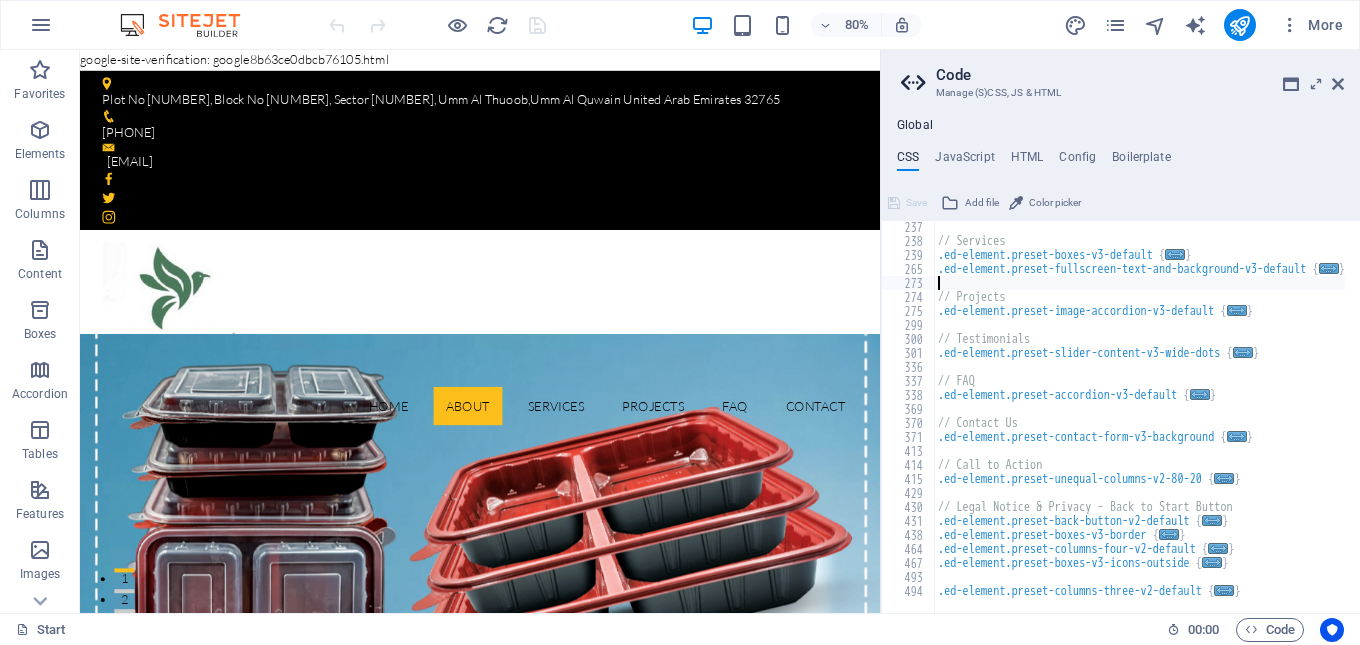drag, startPoint x: 1137, startPoint y: 287, endPoint x: 1173, endPoint y: 99, distance: 191.41577 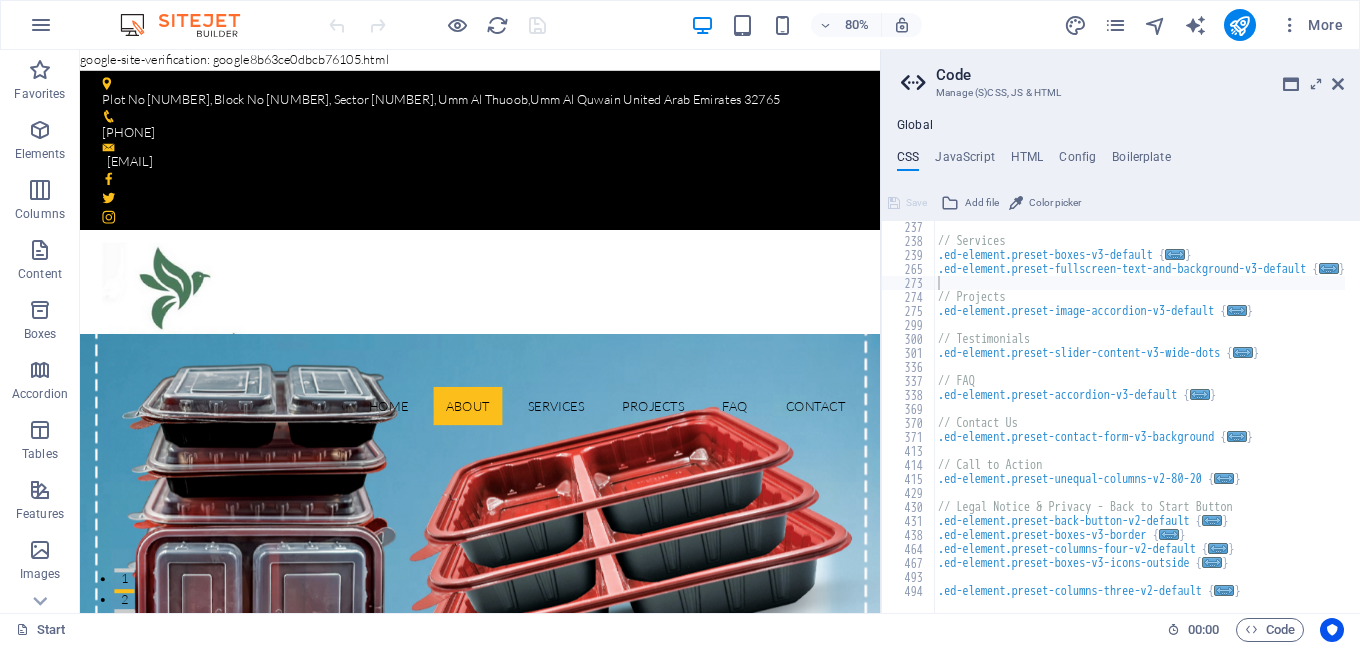 click on "Manage (S)CSS, JS & HTML" at bounding box center [1120, 93] 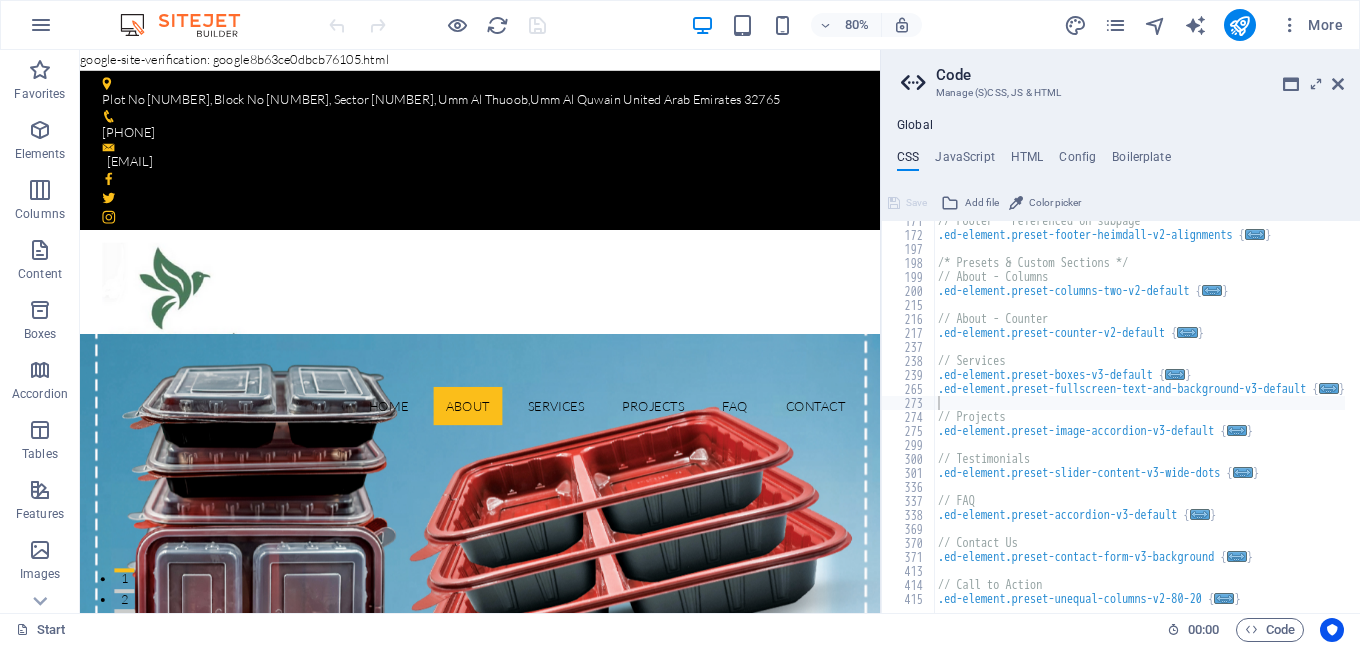 scroll, scrollTop: 365, scrollLeft: 0, axis: vertical 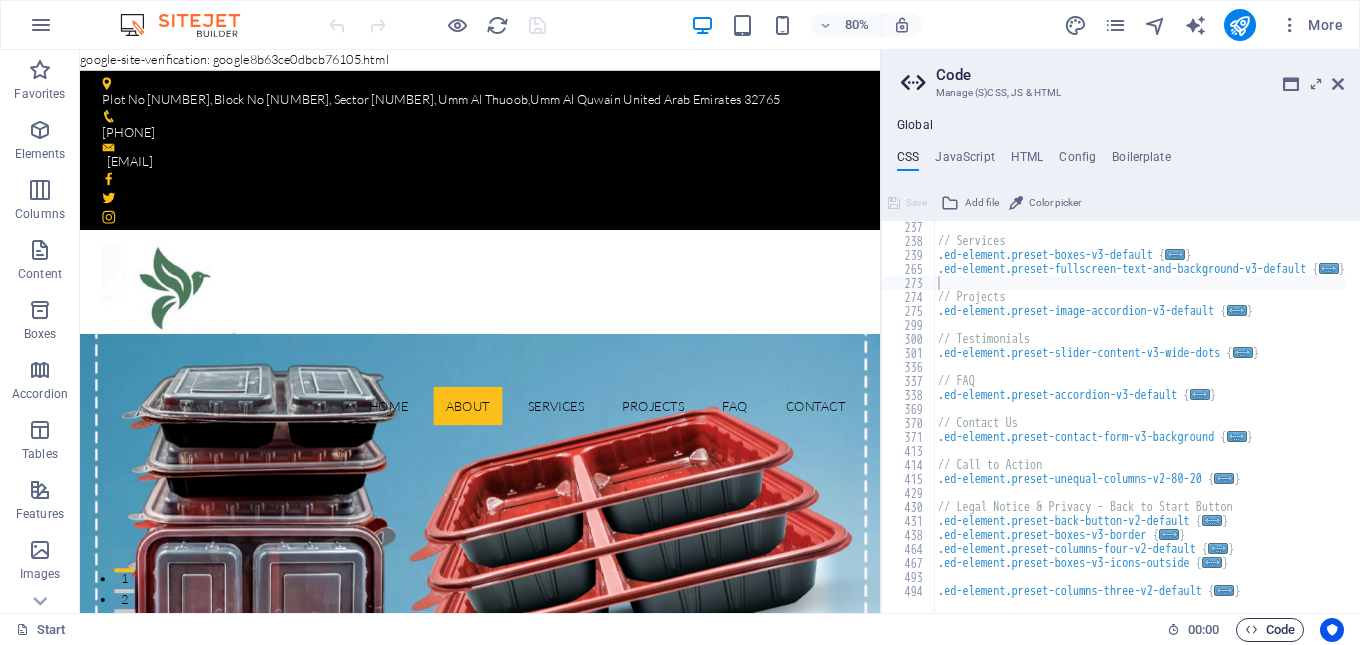 click on "Code" at bounding box center (1270, 630) 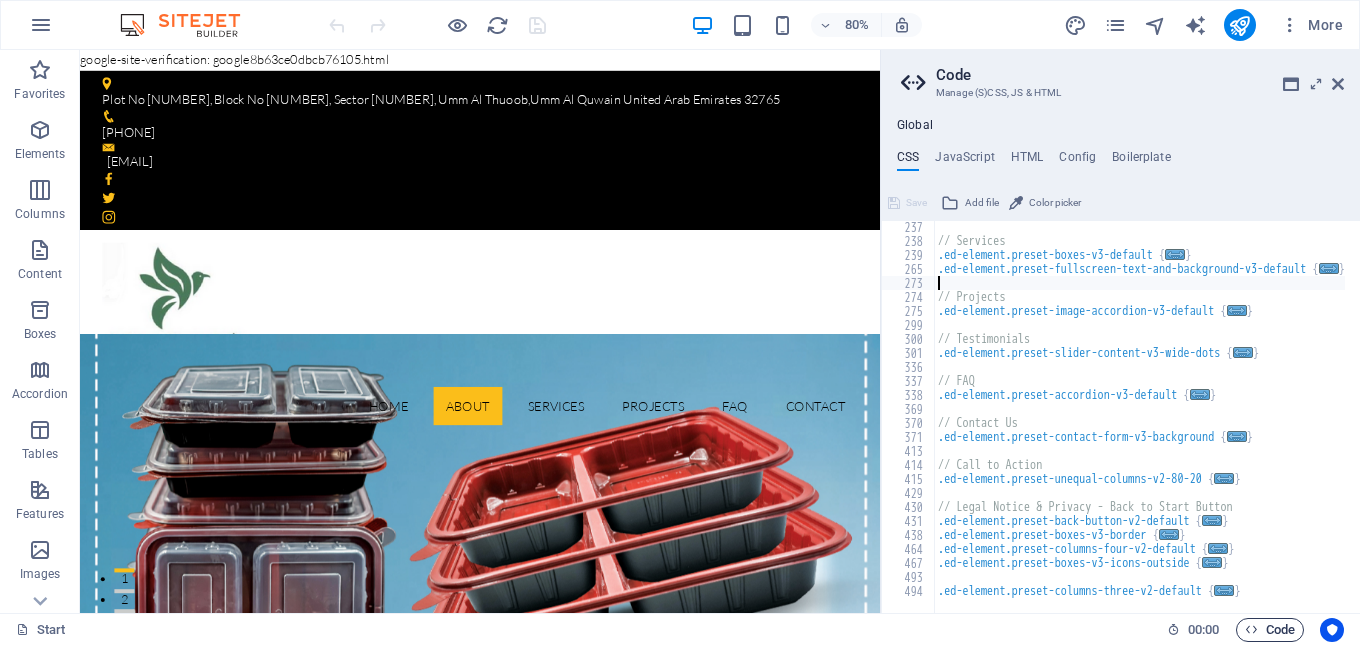 click on "Code" at bounding box center [1270, 630] 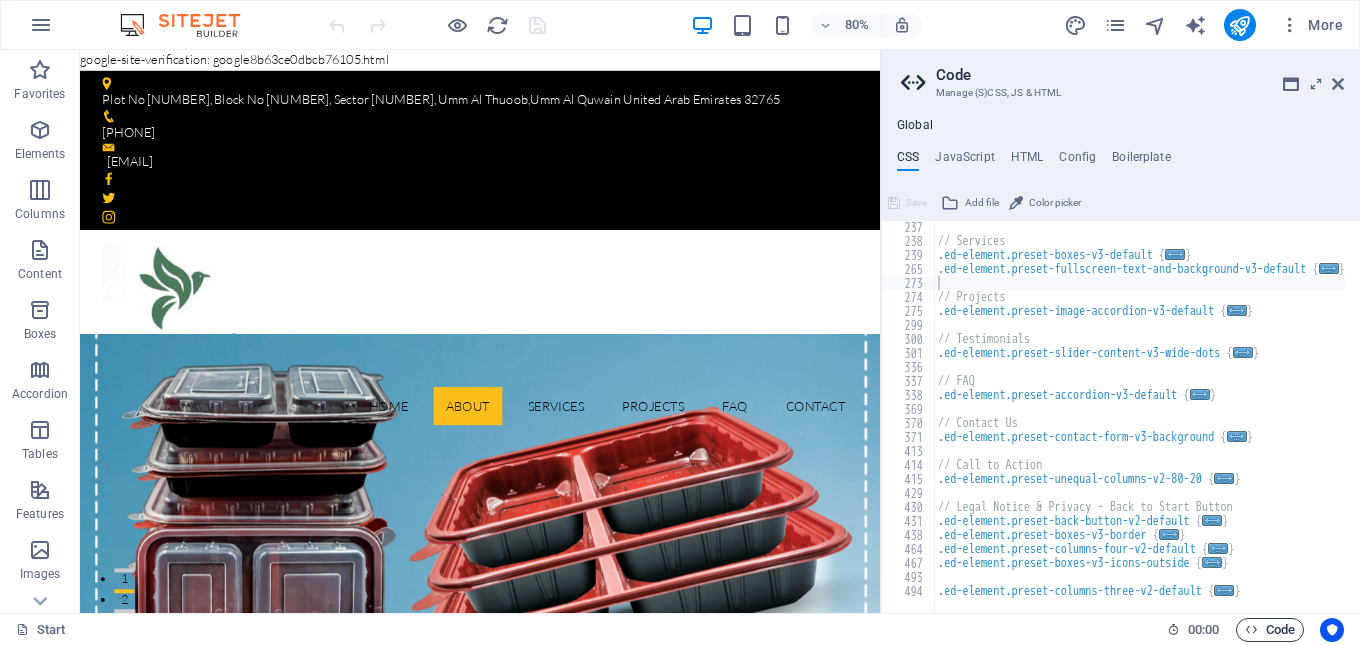 click on "Code" at bounding box center (1270, 630) 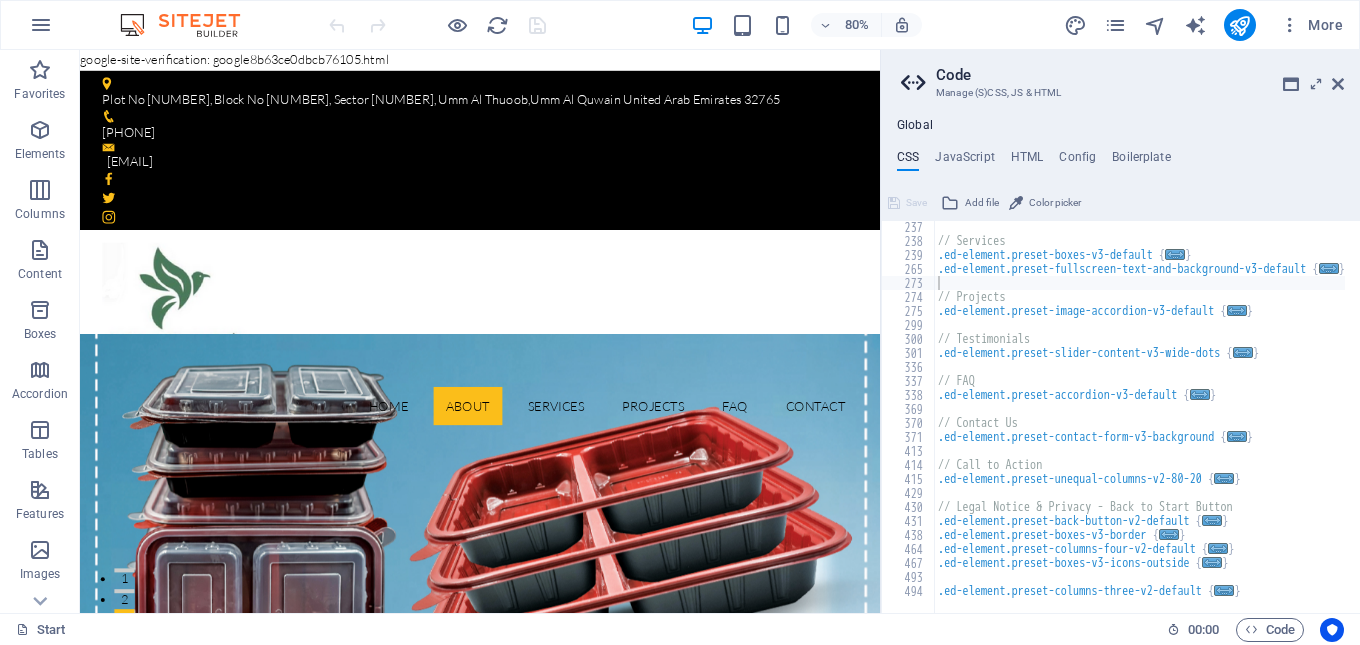 click on "Skip to main content Plot No 193, Block No 4, Sector 6, Umm Al Thuoob , Umm Al Quwain United Arab Emirates 32765 [PHONE] info@example.com Home About Services Projects FAQ Contact Learn more View Services How to Choose the Right Industrial Packaging | Industry Packaging Solutions? Our expert guide helps you navigate the complexities of industrial packaging. Learn how to choose the right materials and solutions to protect your products and optimize your supply chain. About Wonder Pack Solution for Industries Wonder Pack Packaging Industry was first established in 2006 in Umm Al Quwain – United Arab Emirates. An increasing demand for packaging in the dairy and ice cream industries coupled with the need to produce eco friendly durables spurred us into making high quality packaging IML products. . Get in touch 0 Projects 0 Customers 0 Engineers 0 Partners Our Services Solution for Industries Drop content here or Add elements or 1" at bounding box center (580, 13240) 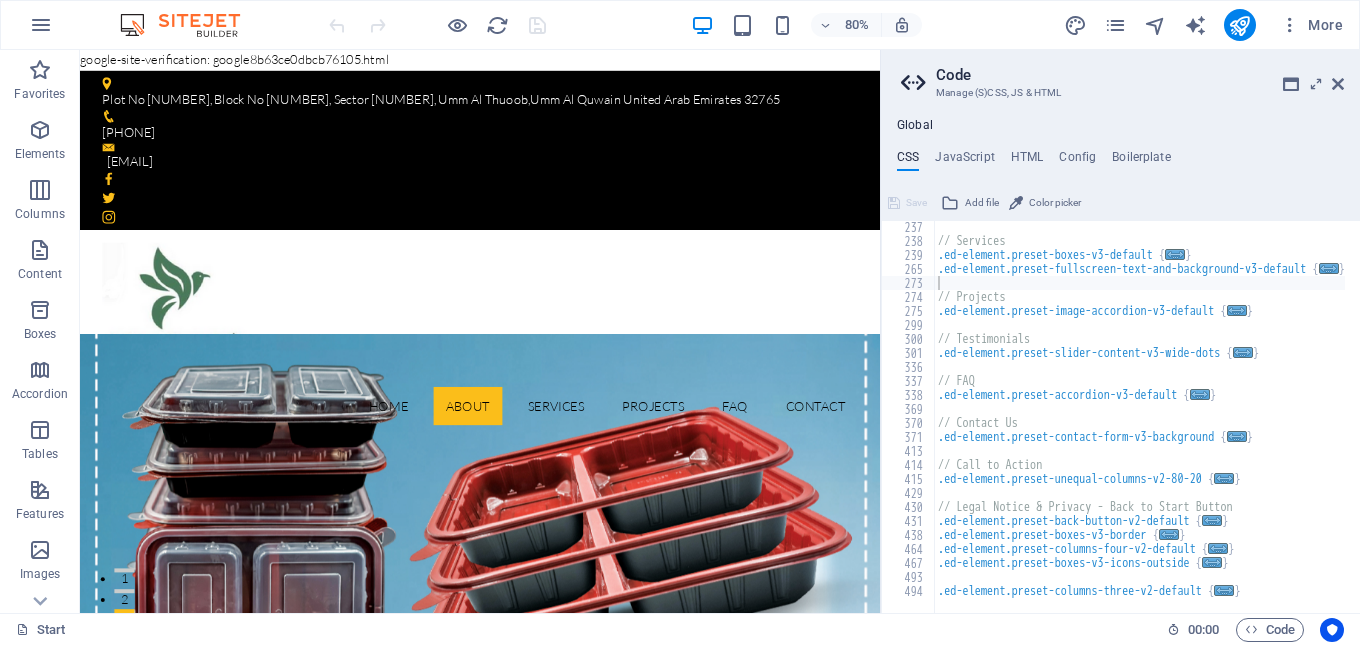 click on "Skip to main content Plot No 193, Block No 4, Sector 6, Umm Al Thuoob , Umm Al Quwain United Arab Emirates 32765 [PHONE] info@example.com Home About Services Projects FAQ Contact Learn more View Services How to Choose the Right Industrial Packaging | Industry Packaging Solutions? Our expert guide helps you navigate the complexities of industrial packaging. Learn how to choose the right materials and solutions to protect your products and optimize your supply chain. About Wonder Pack Solution for Industries Wonder Pack Packaging Industry was first established in 2006 in Umm Al Quwain – United Arab Emirates. An increasing demand for packaging in the dairy and ice cream industries coupled with the need to produce eco friendly durables spurred us into making high quality packaging IML products. . Get in touch 0 Projects 0 Customers 0 Engineers 0 Partners Our Services Solution for Industries Drop content here or Add elements or 1" at bounding box center (580, 13240) 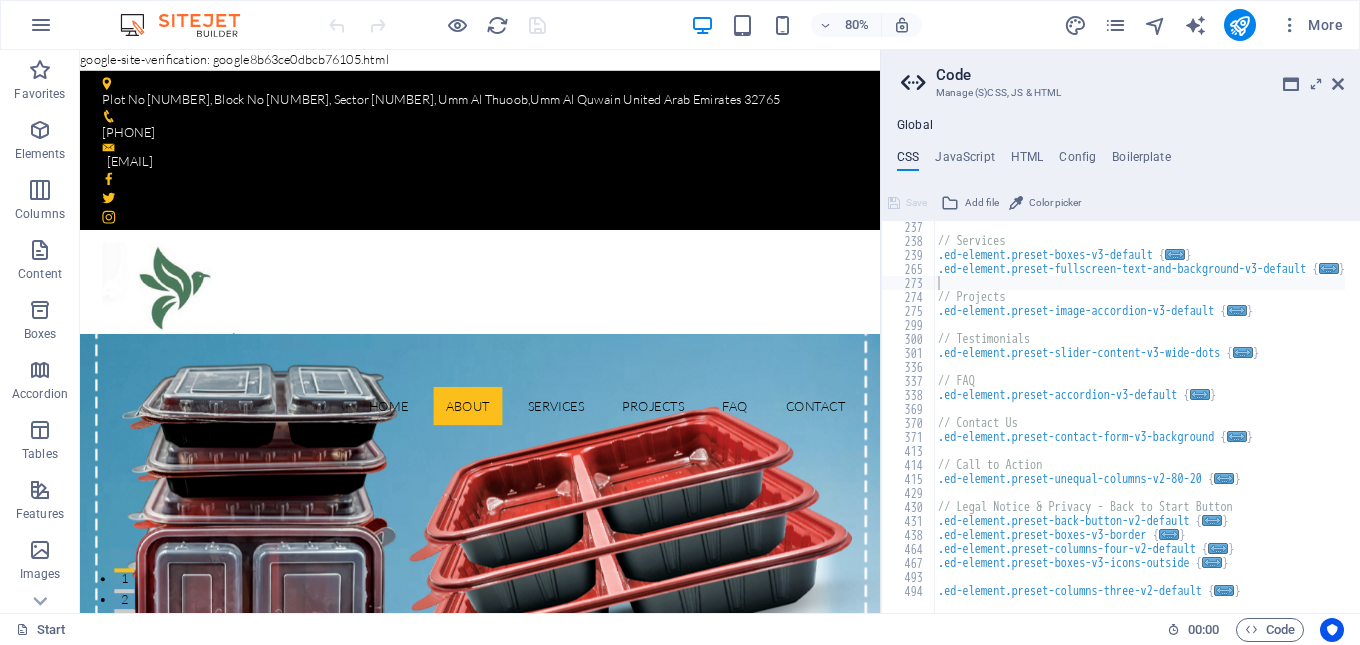 click on "Skip to main content Plot No 193, Block No 4, Sector 6, Umm Al Thuoob , Umm Al Quwain United Arab Emirates 32765 [PHONE] info@example.com Home About Services Projects FAQ Contact Learn more View Services How to Choose the Right Industrial Packaging | Industry Packaging Solutions? Our expert guide helps you navigate the complexities of industrial packaging. Learn how to choose the right materials and solutions to protect your products and optimize your supply chain. About Wonder Pack Solution for Industries Wonder Pack Packaging Industry was first established in 2006 in Umm Al Quwain – United Arab Emirates. An increasing demand for packaging in the dairy and ice cream industries coupled with the need to produce eco friendly durables spurred us into making high quality packaging IML products. . Get in touch 0 Projects 0 Customers 0 Engineers 0 Partners Our Services Solution for Industries Drop content here or Add elements or 1" at bounding box center (580, 13240) 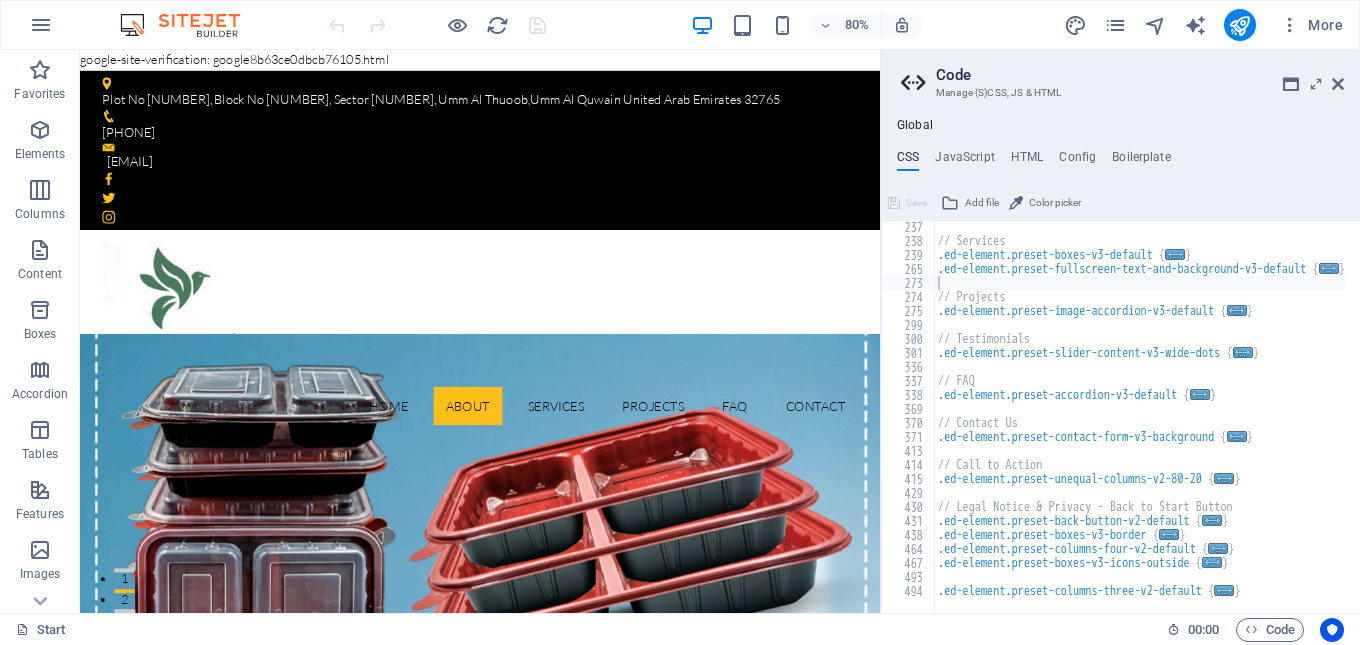 click on "Skip to main content Plot No 193, Block No 4, Sector 6, Umm Al Thuoob , Umm Al Quwain United Arab Emirates 32765 [PHONE] info@example.com Home About Services Projects FAQ Contact Learn more View Services How to Choose the Right Industrial Packaging | Industry Packaging Solutions? Our expert guide helps you navigate the complexities of industrial packaging. Learn how to choose the right materials and solutions to protect your products and optimize your supply chain. About Wonder Pack Solution for Industries Wonder Pack Packaging Industry was first established in 2006 in Umm Al Quwain – United Arab Emirates. An increasing demand for packaging in the dairy and ice cream industries coupled with the need to produce eco friendly durables spurred us into making high quality packaging IML products. . Get in touch 0 Projects 0 Customers 0 Engineers 0 Partners Our Services Solution for Industries Drop content here or Add elements or 1" at bounding box center [580, 13240] 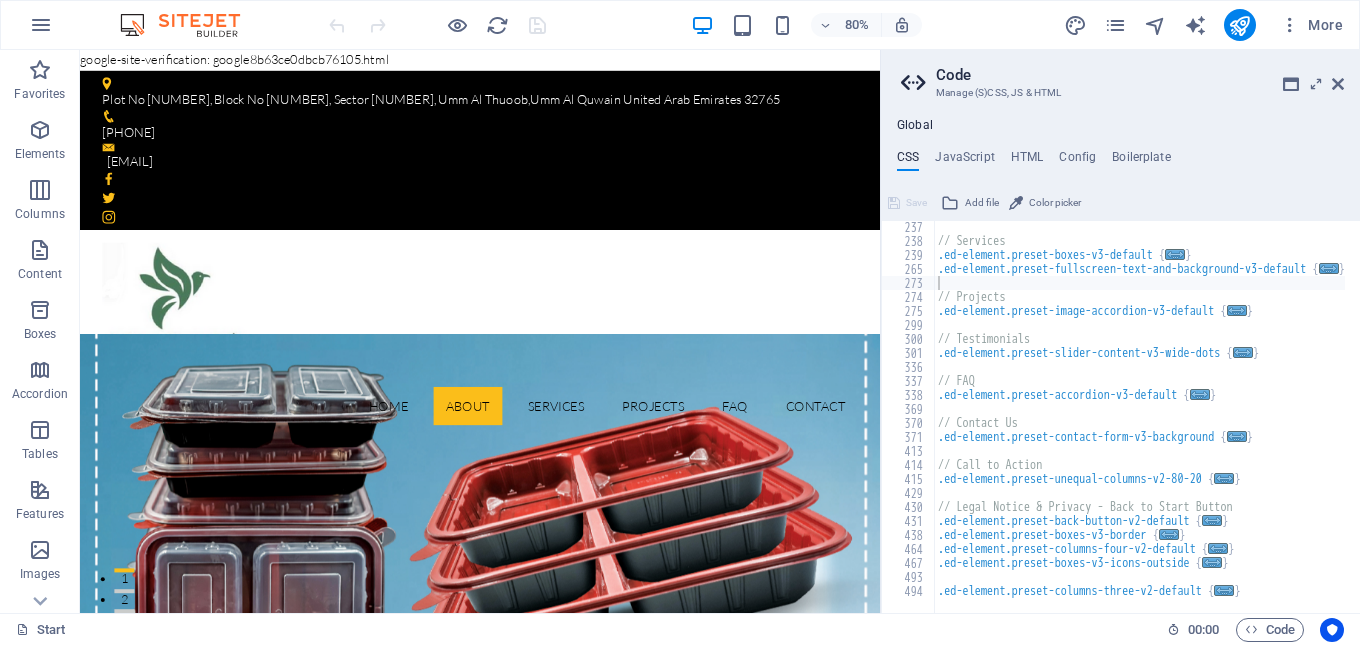 drag, startPoint x: 467, startPoint y: 65, endPoint x: 432, endPoint y: 62, distance: 35.128338 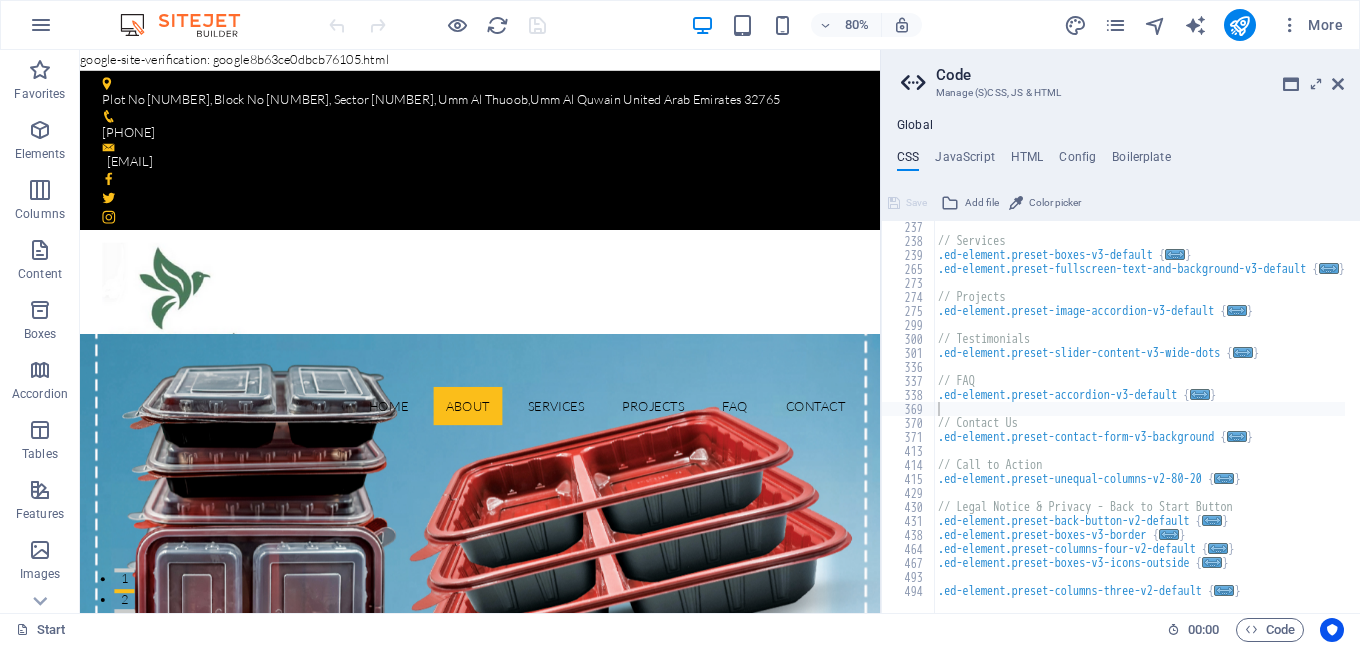 click on "CSS" at bounding box center [908, 161] 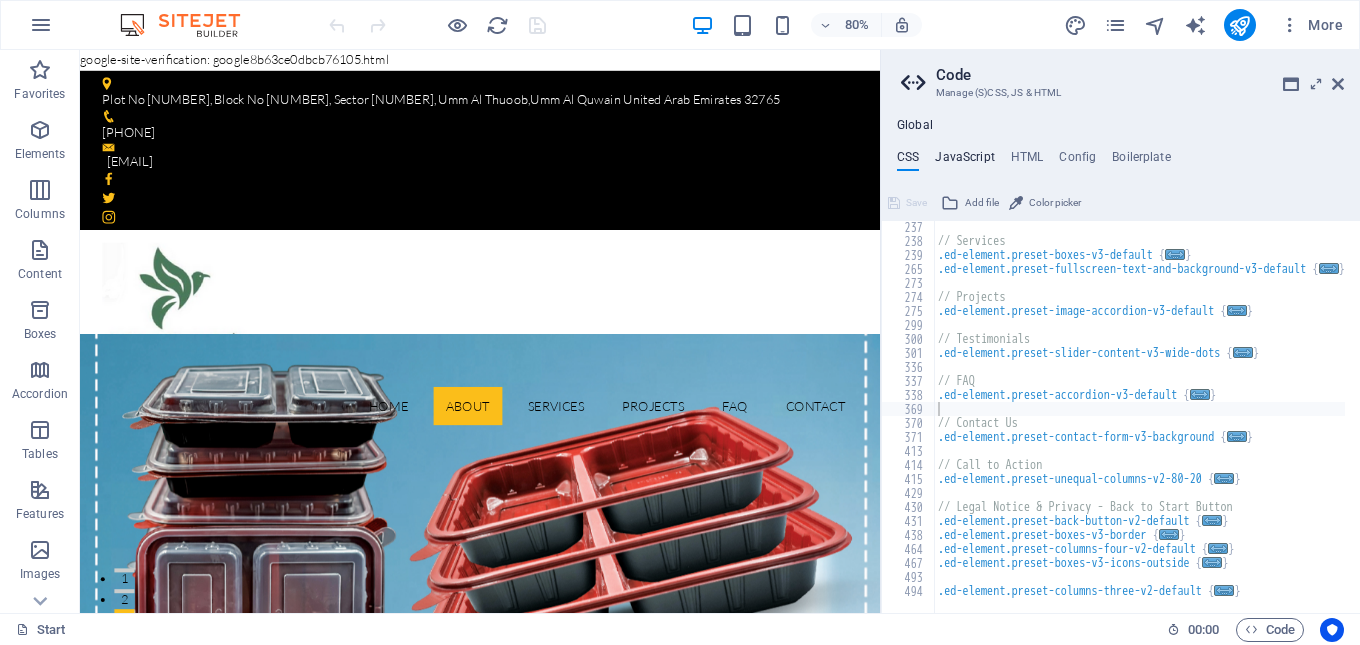 click on "JavaScript" at bounding box center [964, 161] 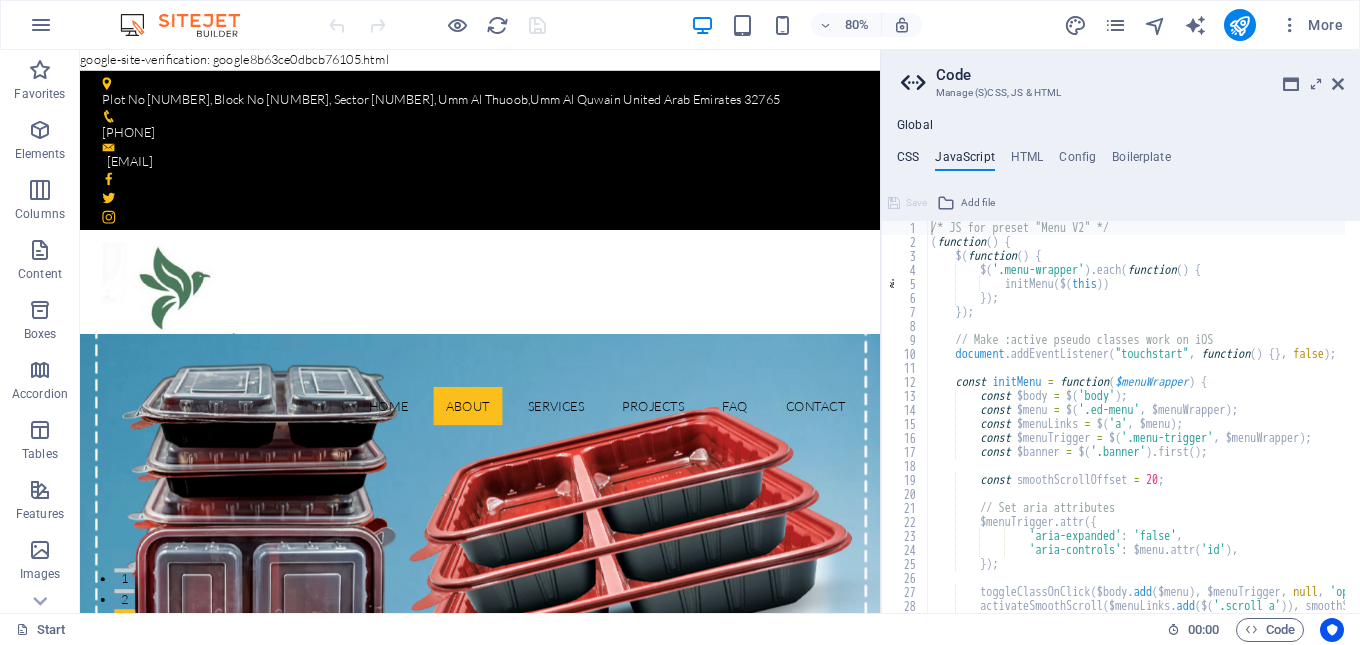 click on "CSS" at bounding box center [908, 161] 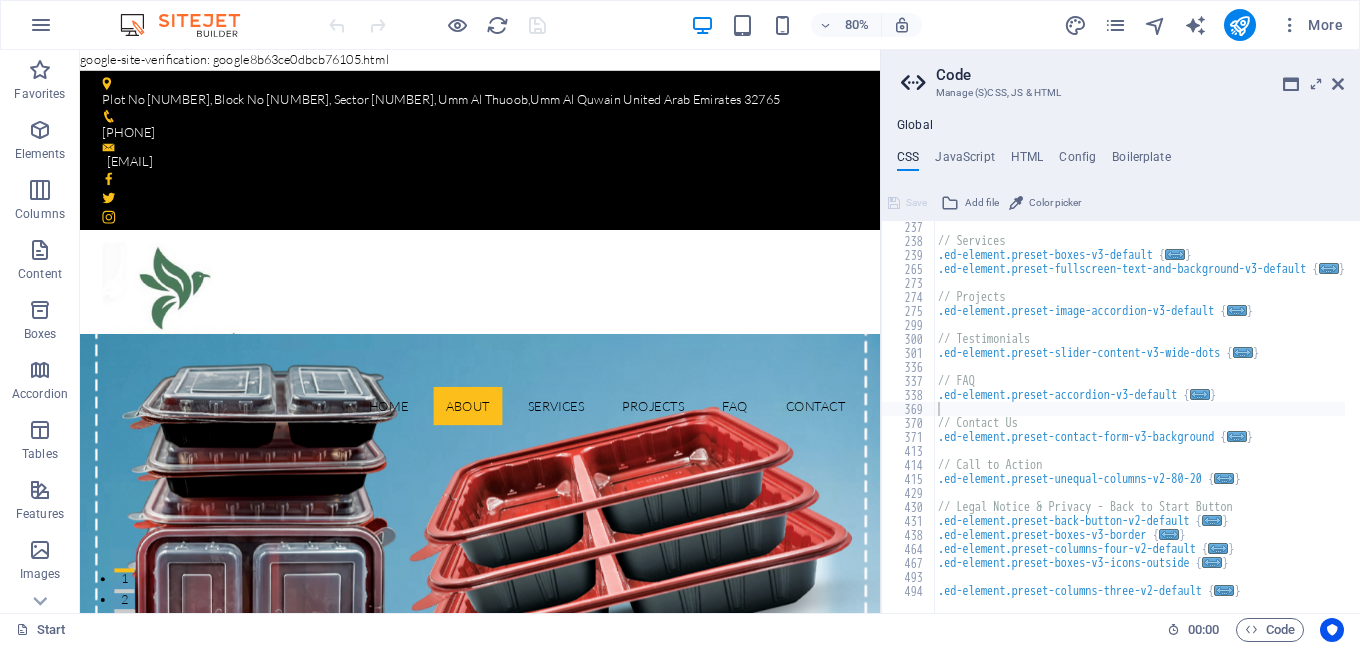 click at bounding box center [437, 25] 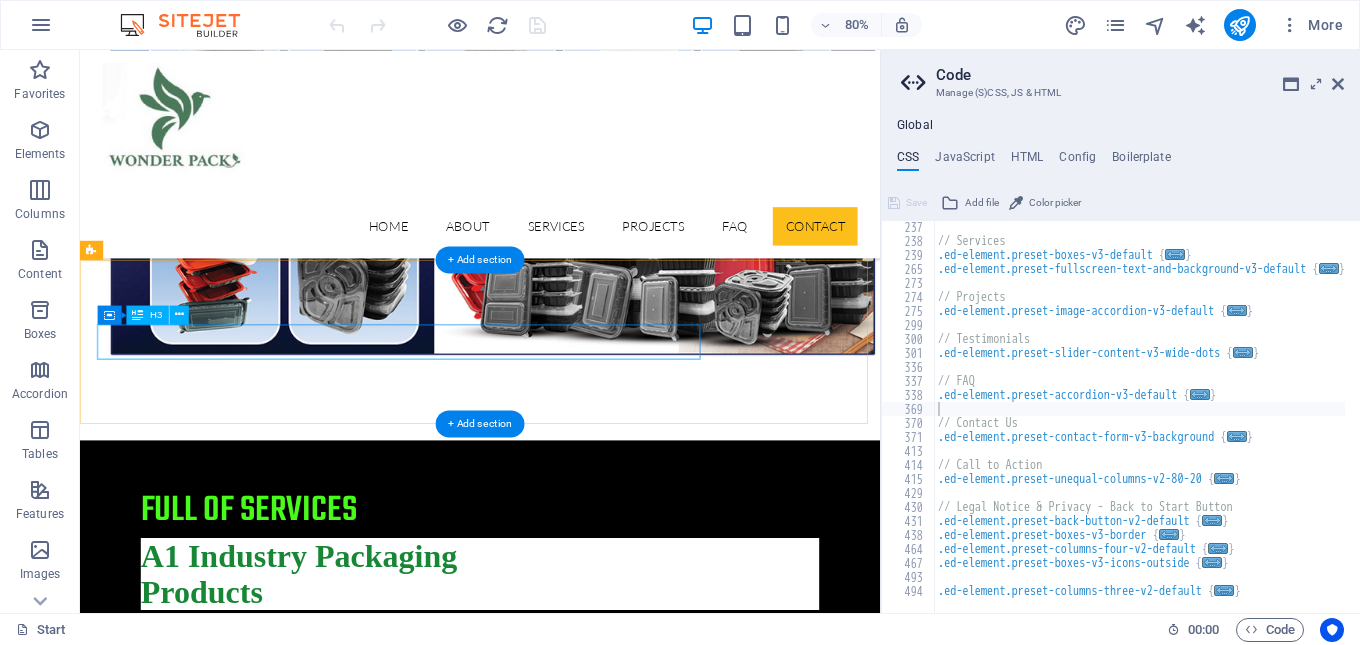 scroll, scrollTop: 10239, scrollLeft: 0, axis: vertical 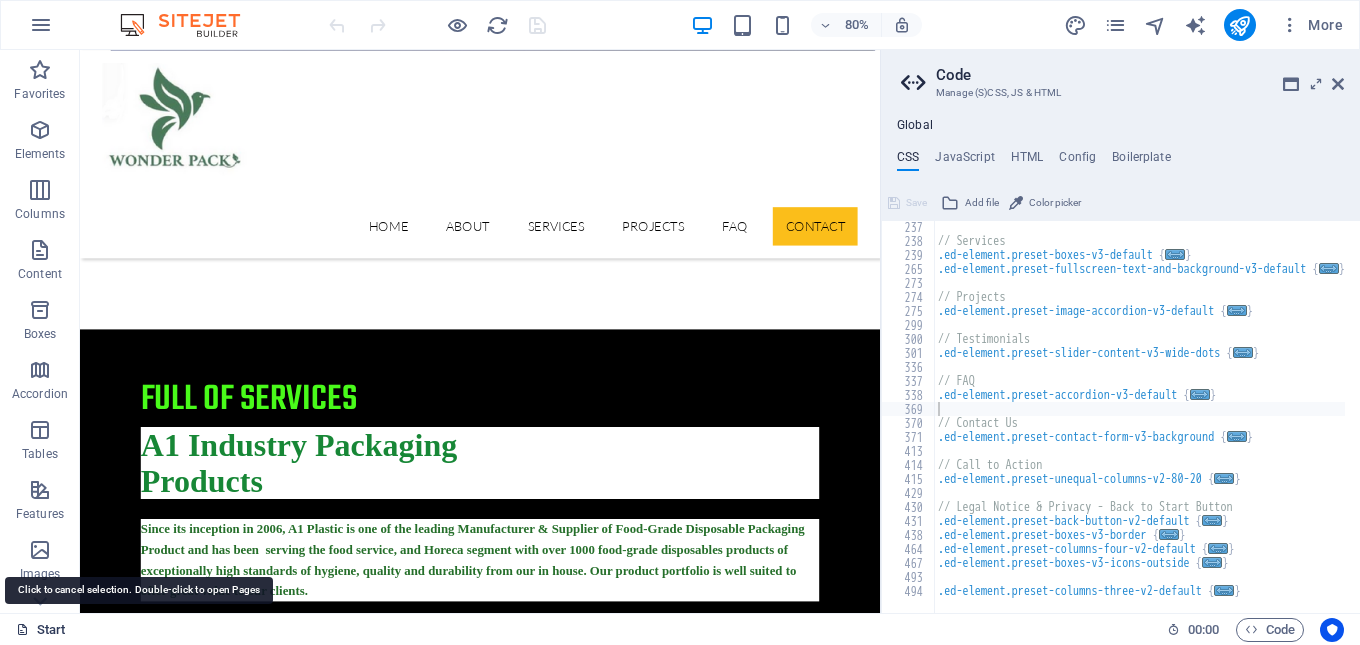 click on "Start" at bounding box center (41, 630) 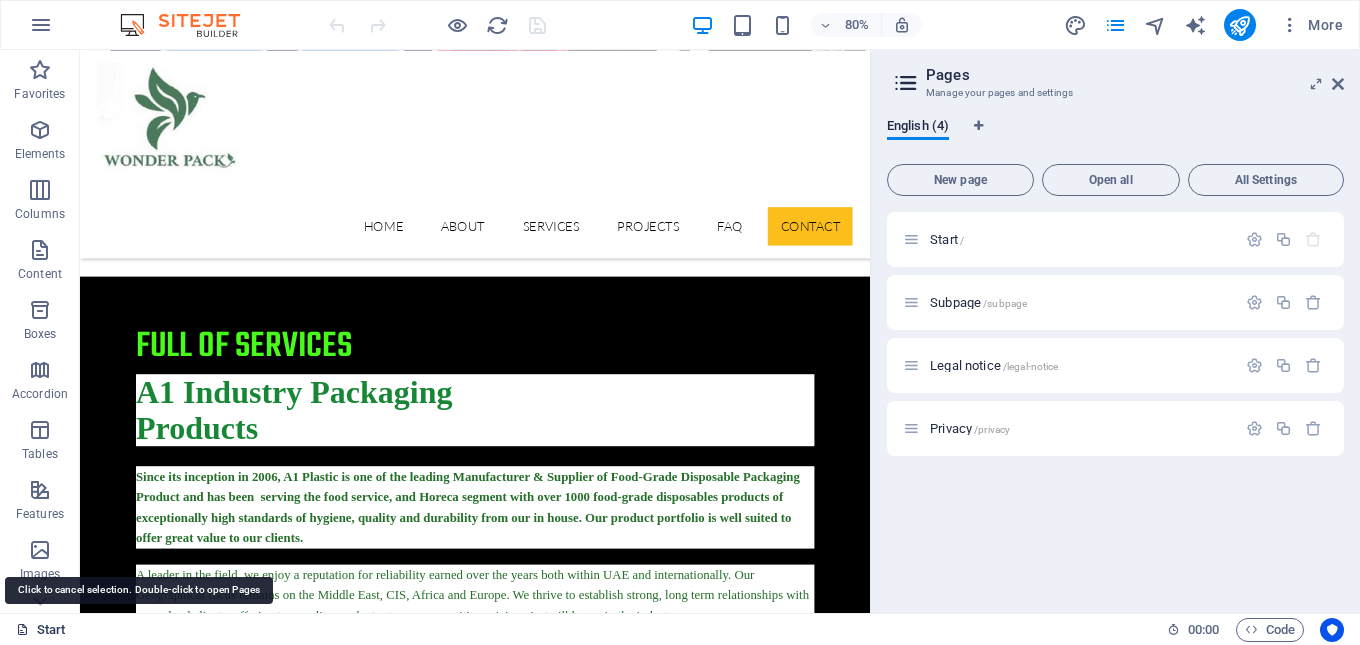 scroll, scrollTop: 10224, scrollLeft: 0, axis: vertical 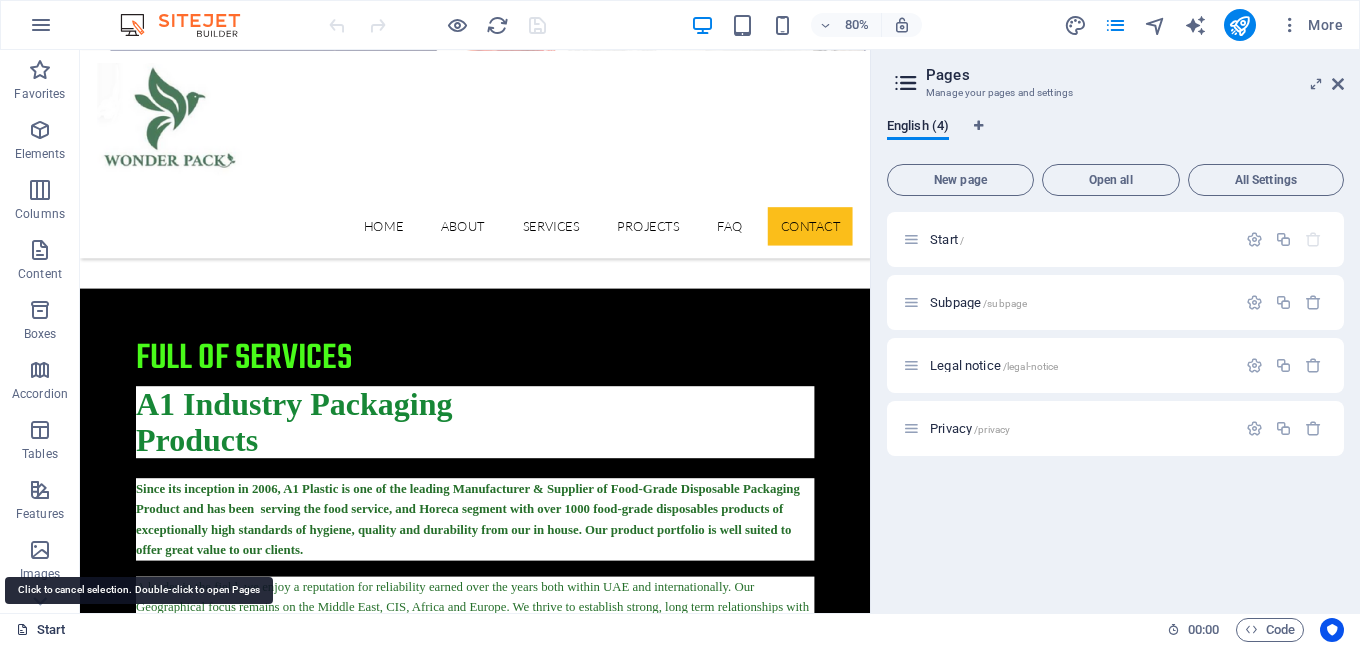 click on "Start" at bounding box center (41, 630) 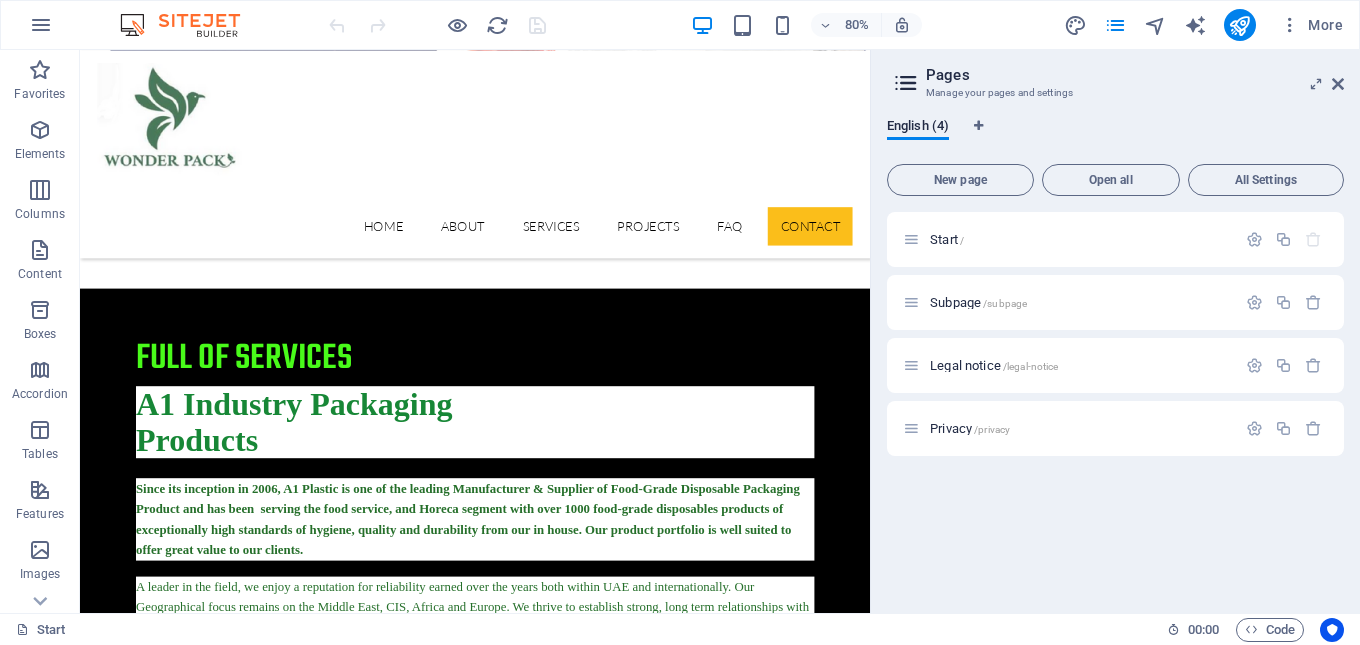 click on "All Settings" at bounding box center (1266, 180) 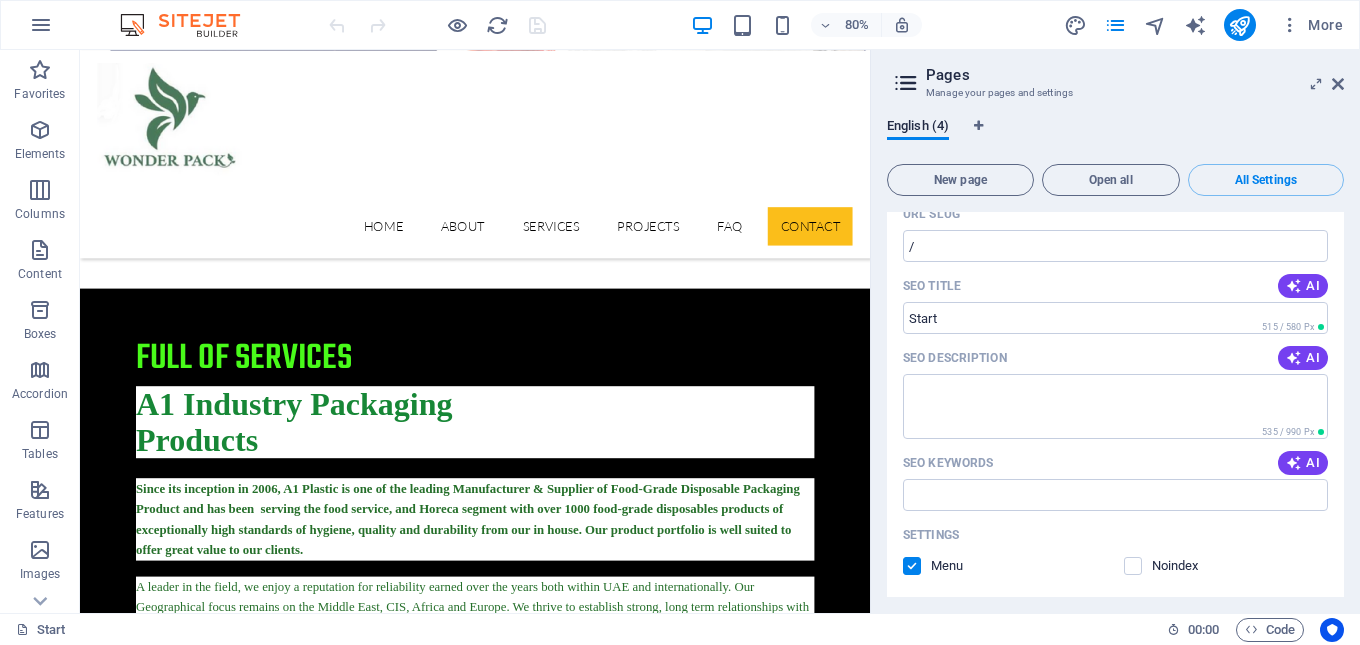 scroll, scrollTop: 0, scrollLeft: 0, axis: both 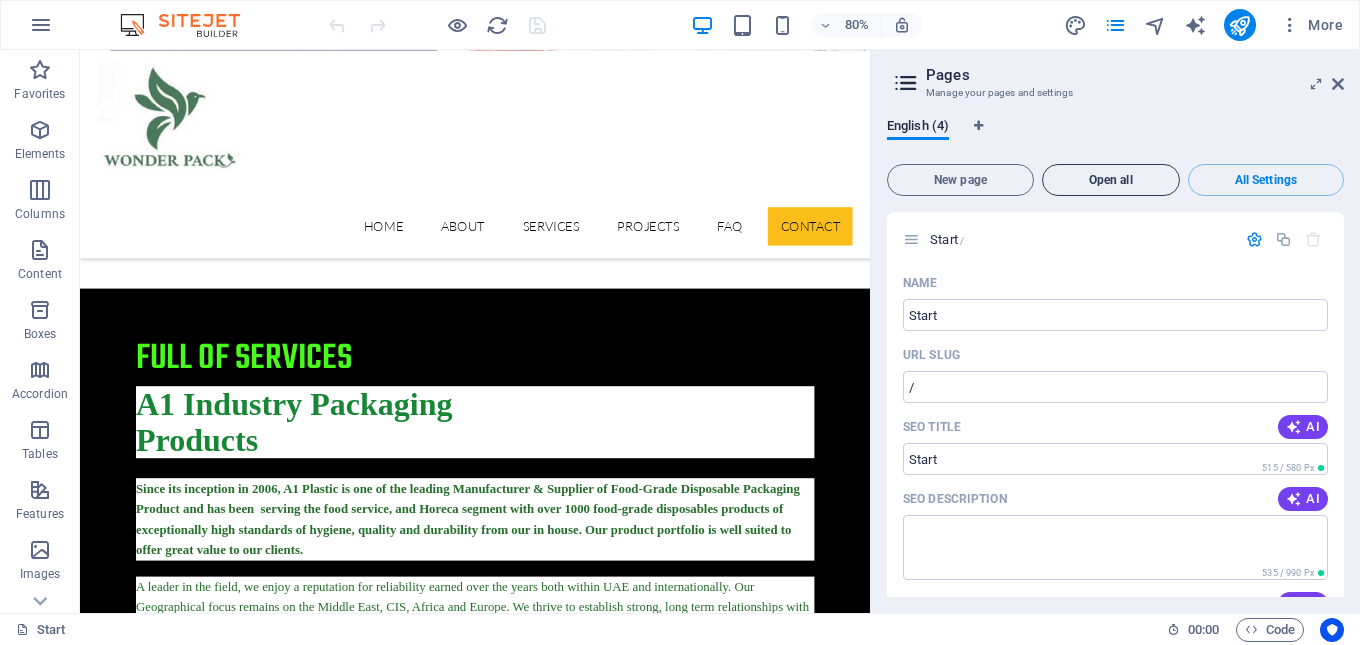 click on "Open all" at bounding box center [1111, 180] 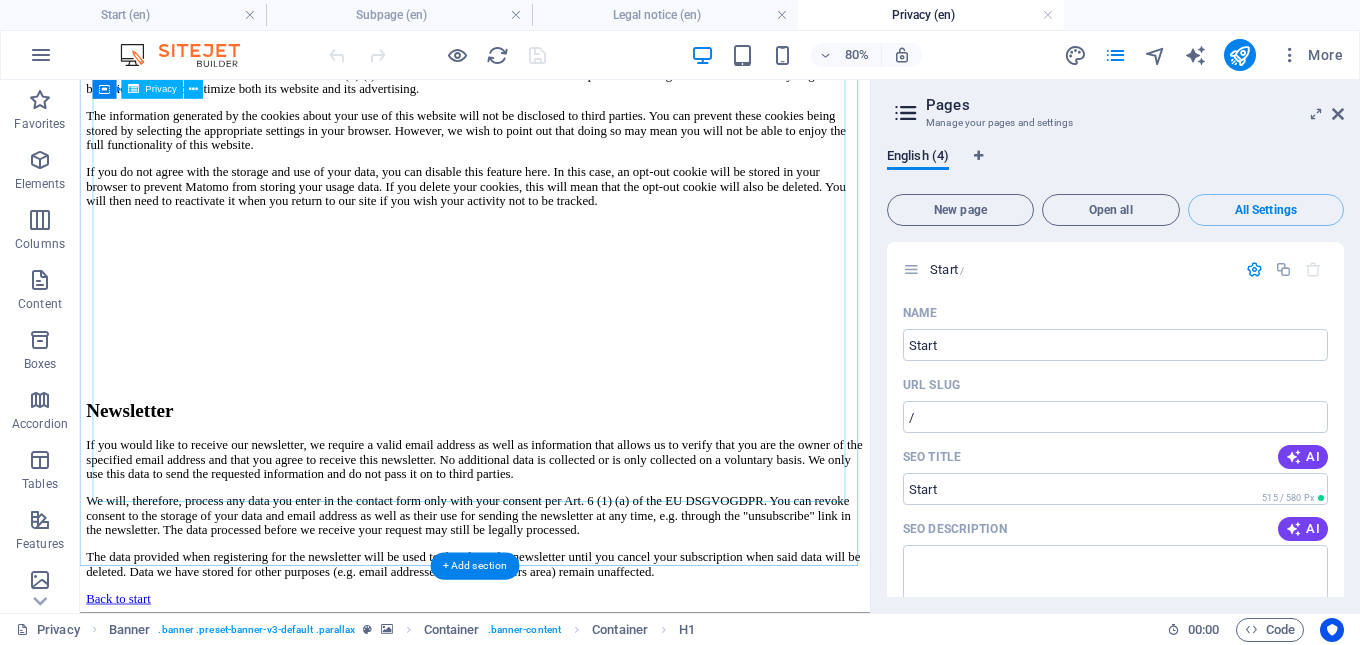 scroll, scrollTop: 5022, scrollLeft: 0, axis: vertical 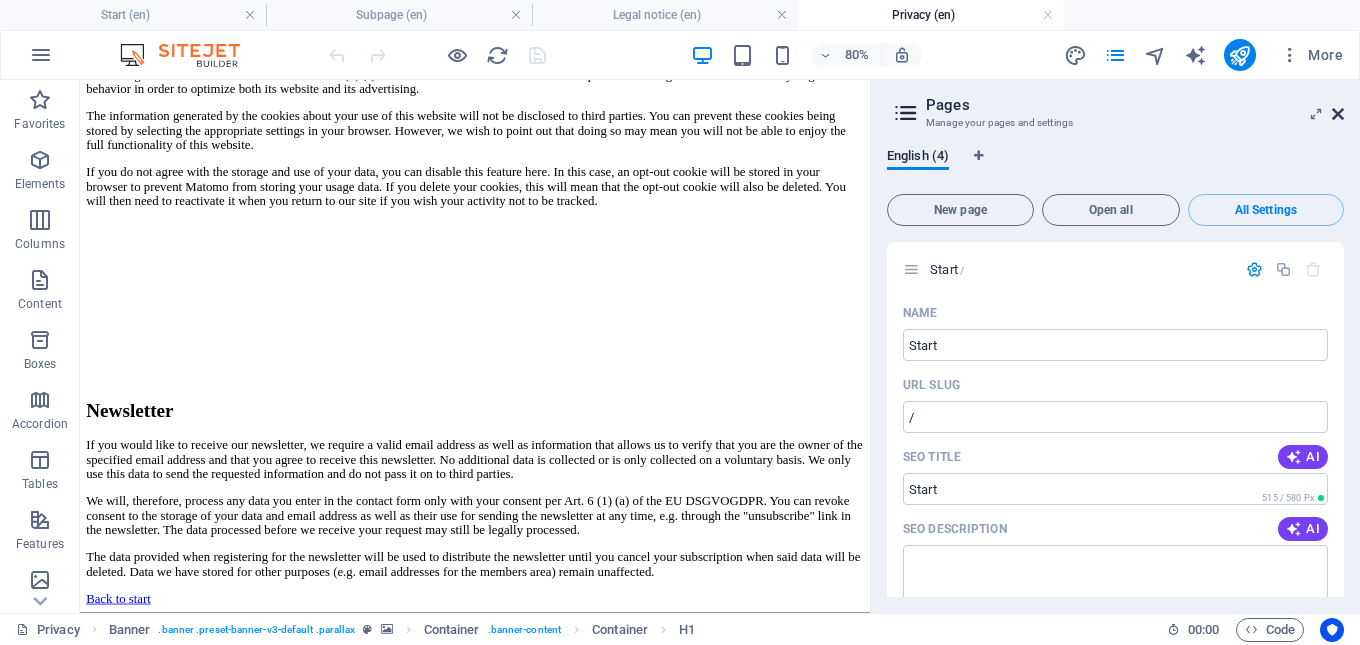 click at bounding box center [1338, 114] 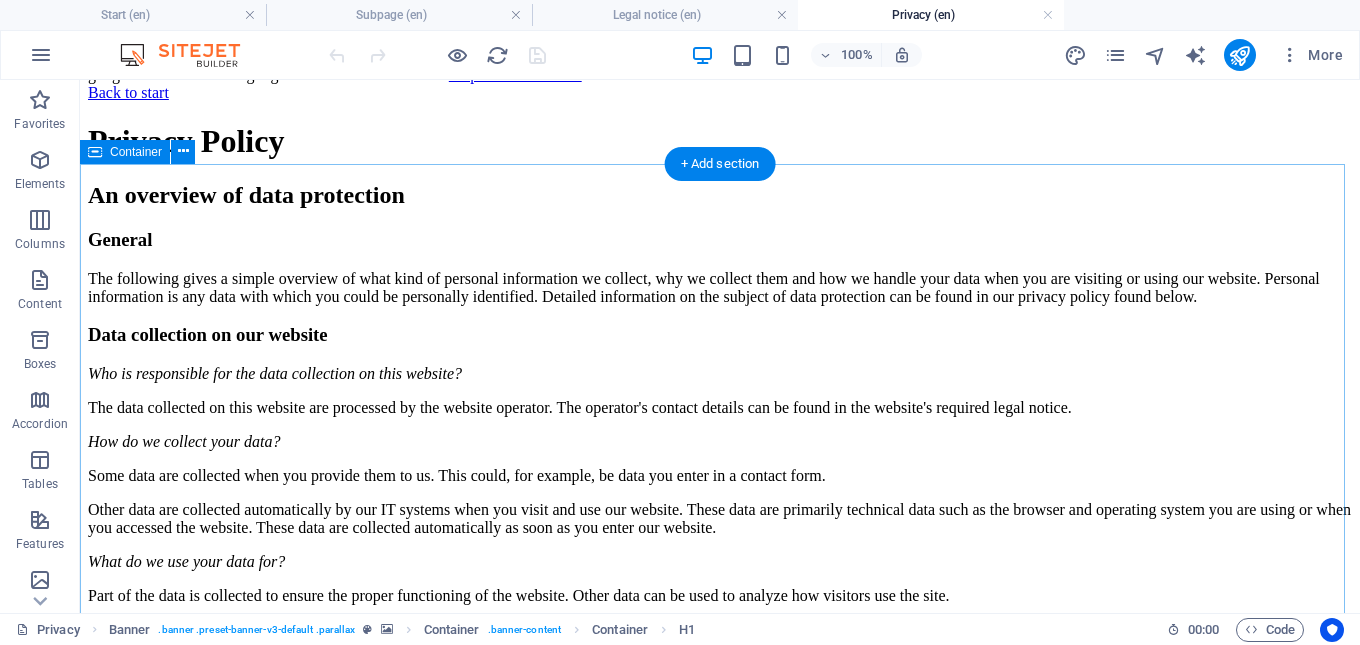 scroll, scrollTop: 0, scrollLeft: 0, axis: both 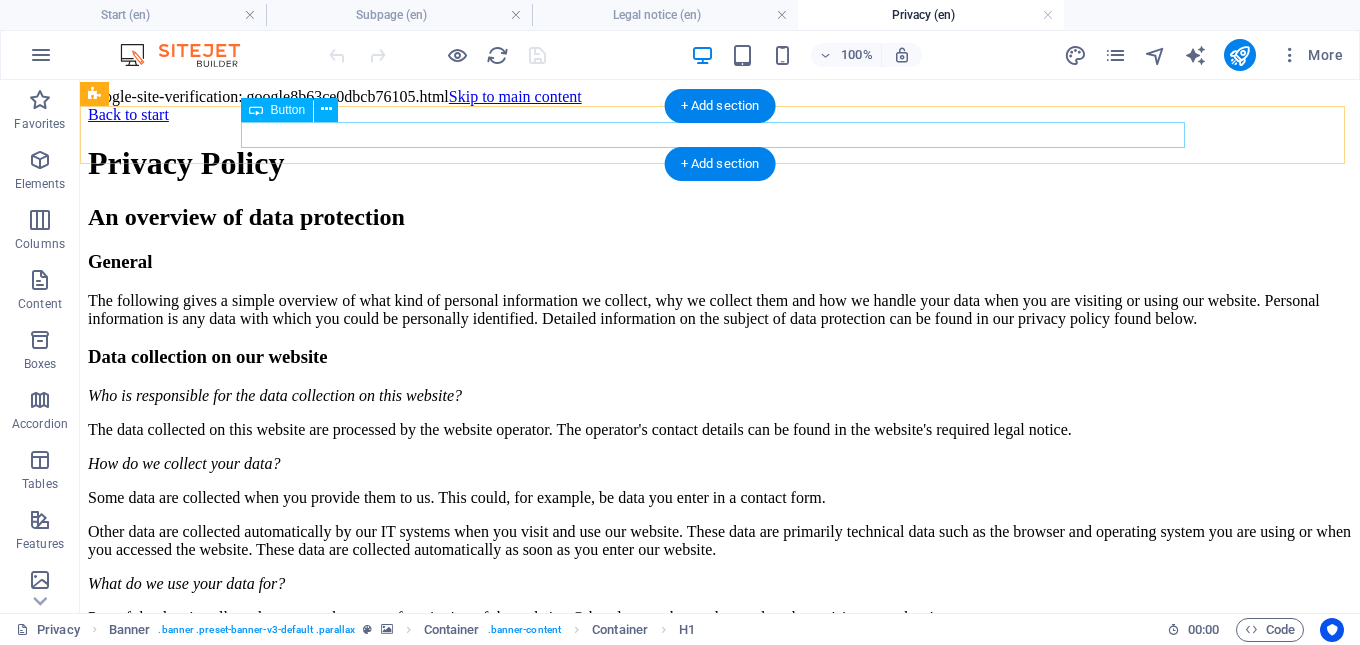 click on "Back to start" at bounding box center (720, 115) 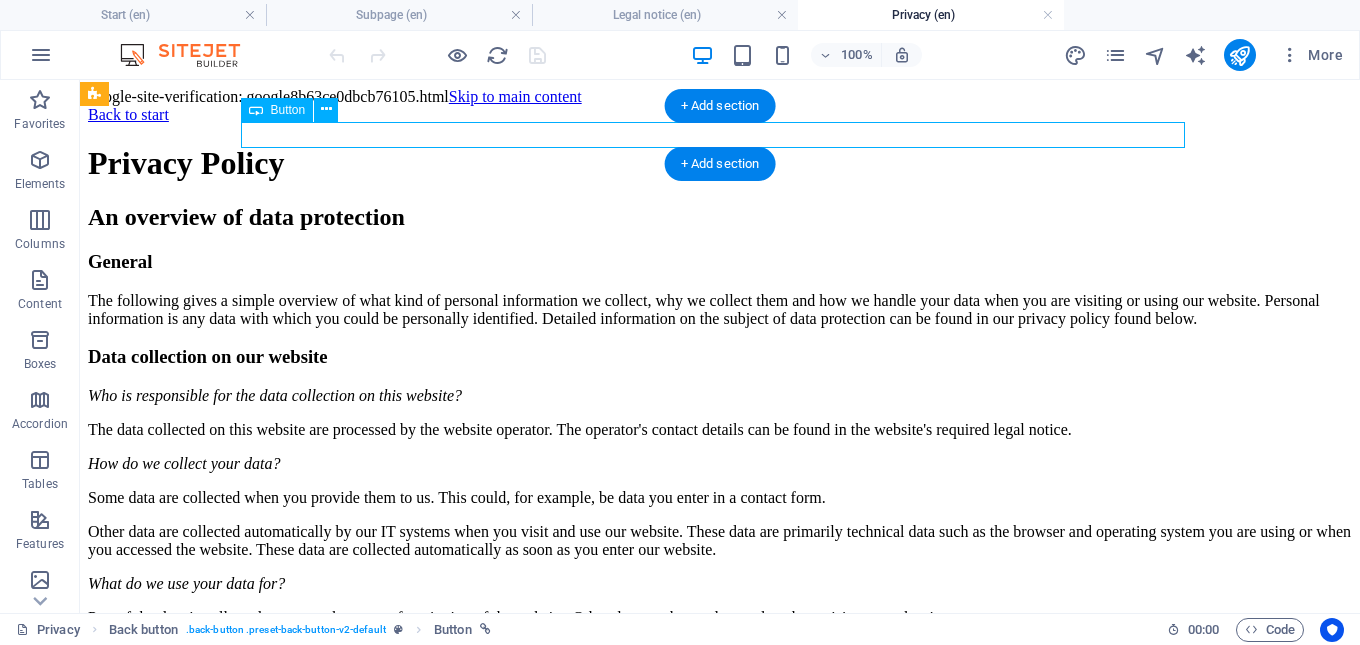 click on "Back to start" at bounding box center (720, 115) 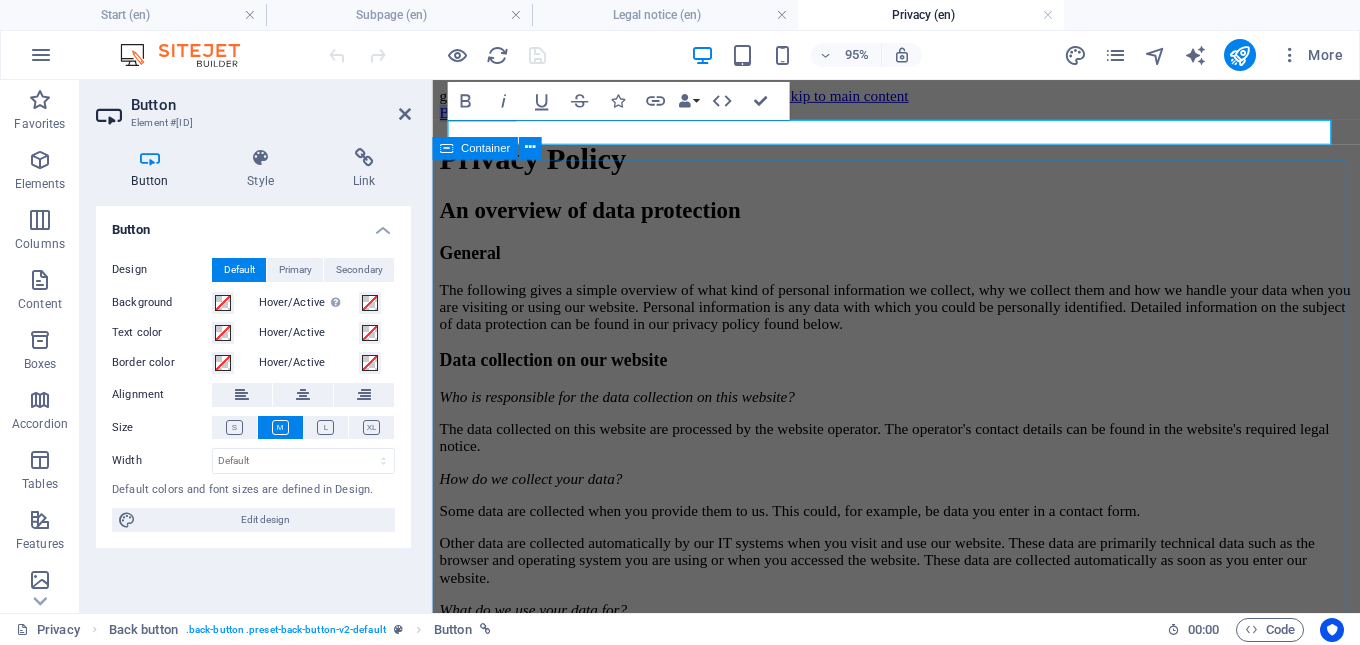 click on "Privacy Policy
An overview of data protection
General
The following gives a simple overview of what kind of personal information we collect, why we collect them and how we handle your data when you are visiting or using our website. Personal information is any data with which you could be personally identified. Detailed information on the subject of data protection can be found in our privacy policy found below.
Data collection on our website
Who is responsible for the data collection on this website?
The data collected on this website are processed by the website operator. The operator's contact details can be found in the website's required legal notice.
How do we collect your data?
Some data are collected when you provide them to us. This could, for example, be data you enter in a contact form.
What do we use your data for?
Part of the data is collected to ensure the proper functioning of the website. Other data can be used to analyze how visitors use the site." at bounding box center [920, 2239] 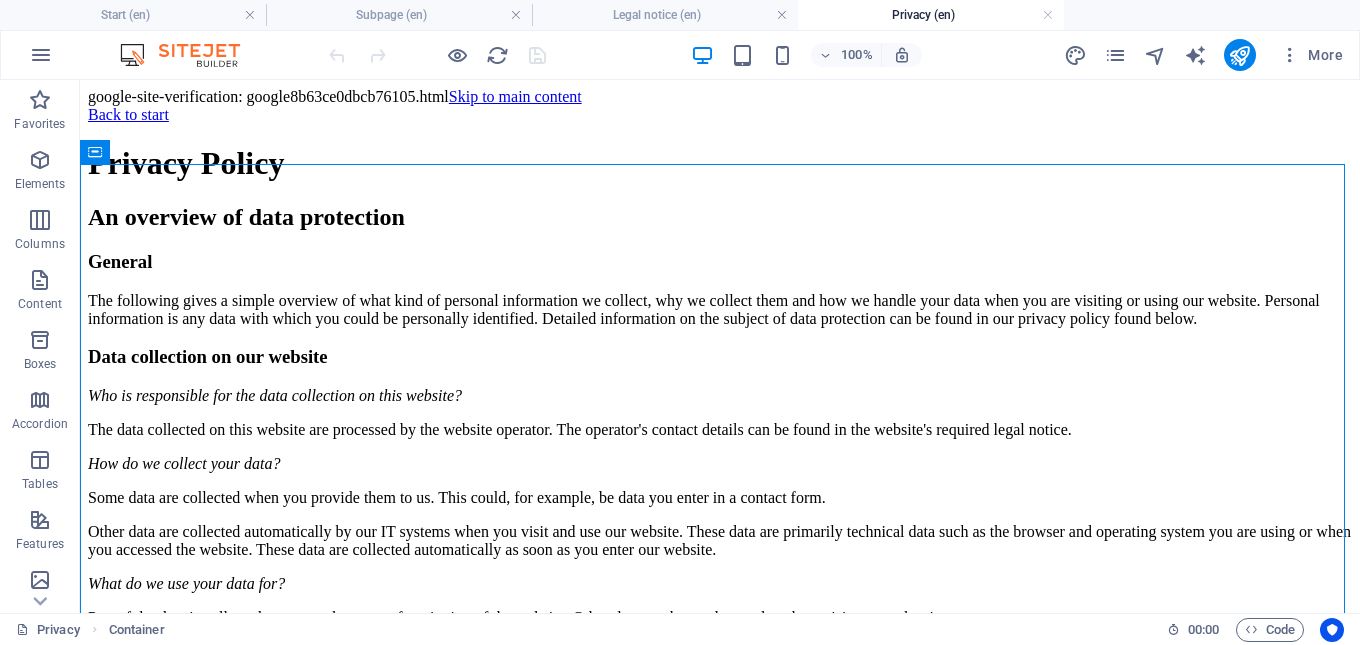 click on "google-site-verification: google8b63ce0dbcb76105.html
Skip to main content
Back to start
Privacy Policy
An overview of data protection
General
The following gives a simple overview of what kind of personal information we collect, why we collect them and how we handle your data when you are visiting or using our website. Personal information is any data with which you could be personally identified. Detailed information on the subject of data protection can be found in our privacy policy found below.
Data collection on our website
Who is responsible for the data collection on this website?
The data collected on this website are processed by the website operator. The operator's contact details can be found in the website's required legal notice.
How do we collect your data?
Some data are collected when you provide them to us. This could, for example, be data you enter in a contact form.
What do we use your data for?
What rights do you have regarding your data?" at bounding box center [720, 2011] 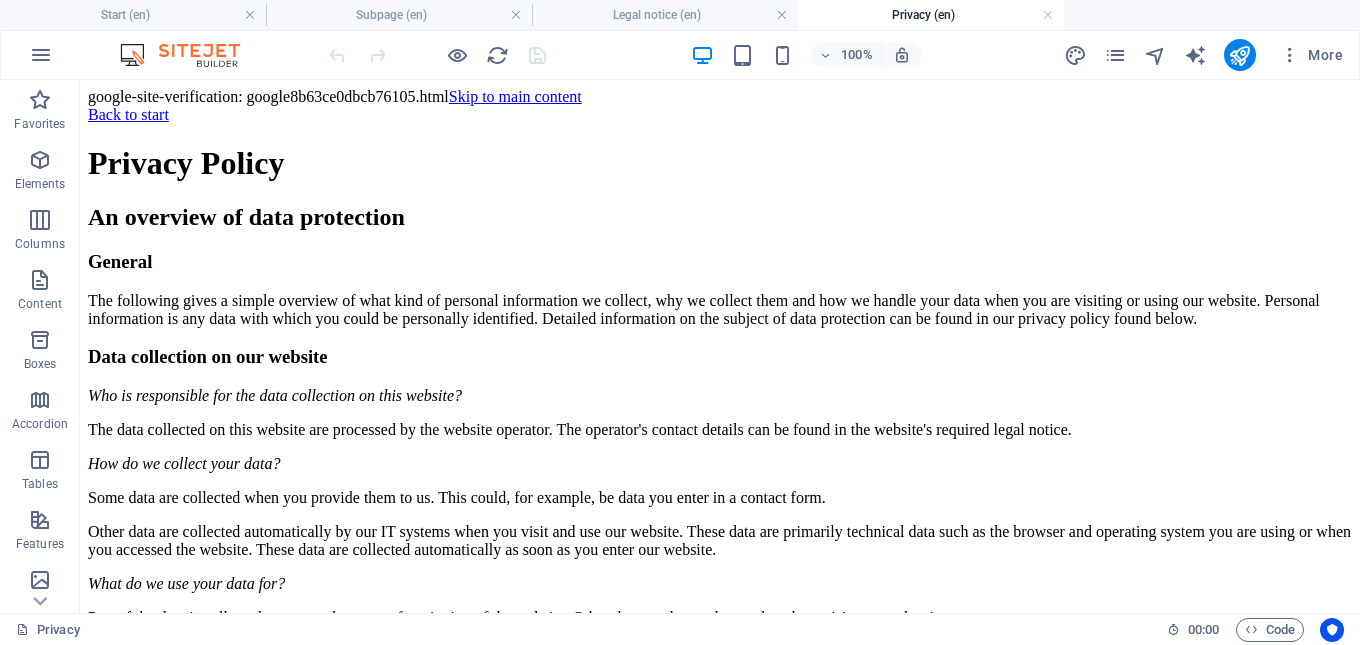 click on "google-site-verification: google8b63ce0dbcb76105.html
Skip to main content
Back to start
Privacy Policy
An overview of data protection
General
The following gives a simple overview of what kind of personal information we collect, why we collect them and how we handle your data when you are visiting or using our website. Personal information is any data with which you could be personally identified. Detailed information on the subject of data protection can be found in our privacy policy found below.
Data collection on our website
Who is responsible for the data collection on this website?
The data collected on this website are processed by the website operator. The operator's contact details can be found in the website's required legal notice.
How do we collect your data?
Some data are collected when you provide them to us. This could, for example, be data you enter in a contact form.
What do we use your data for?
What rights do you have regarding your data?" at bounding box center [720, 2011] 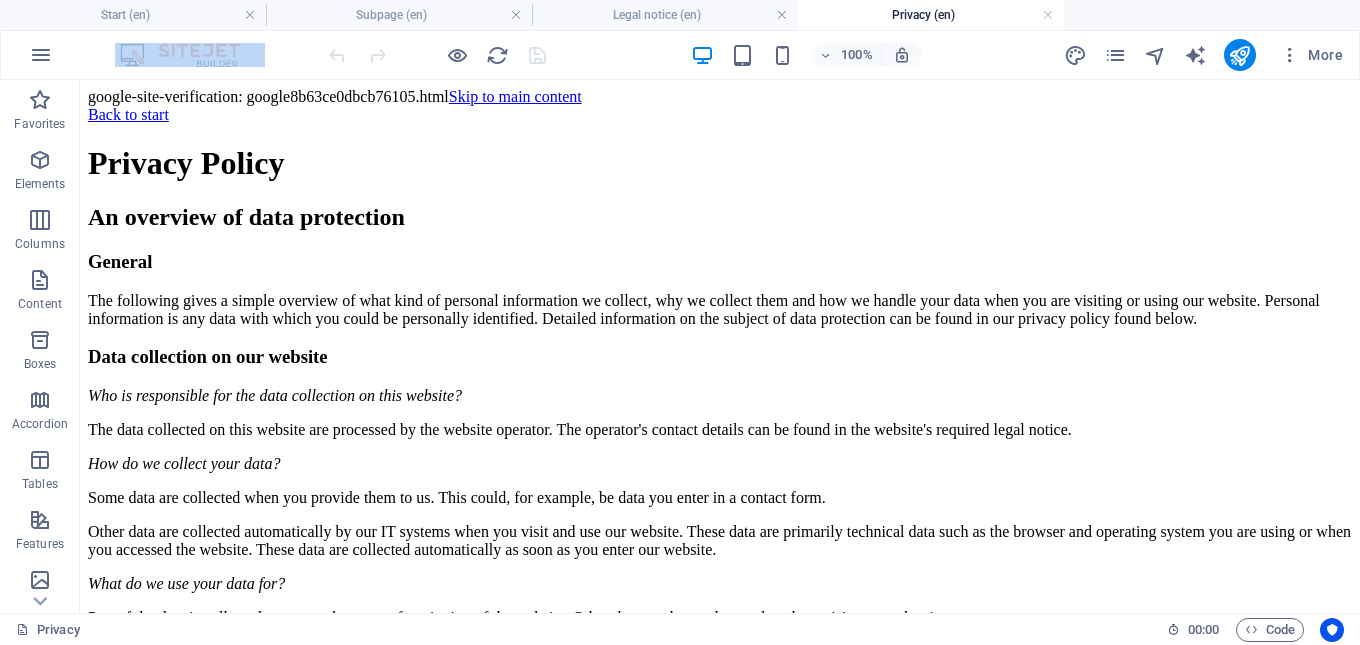 click at bounding box center [437, 55] 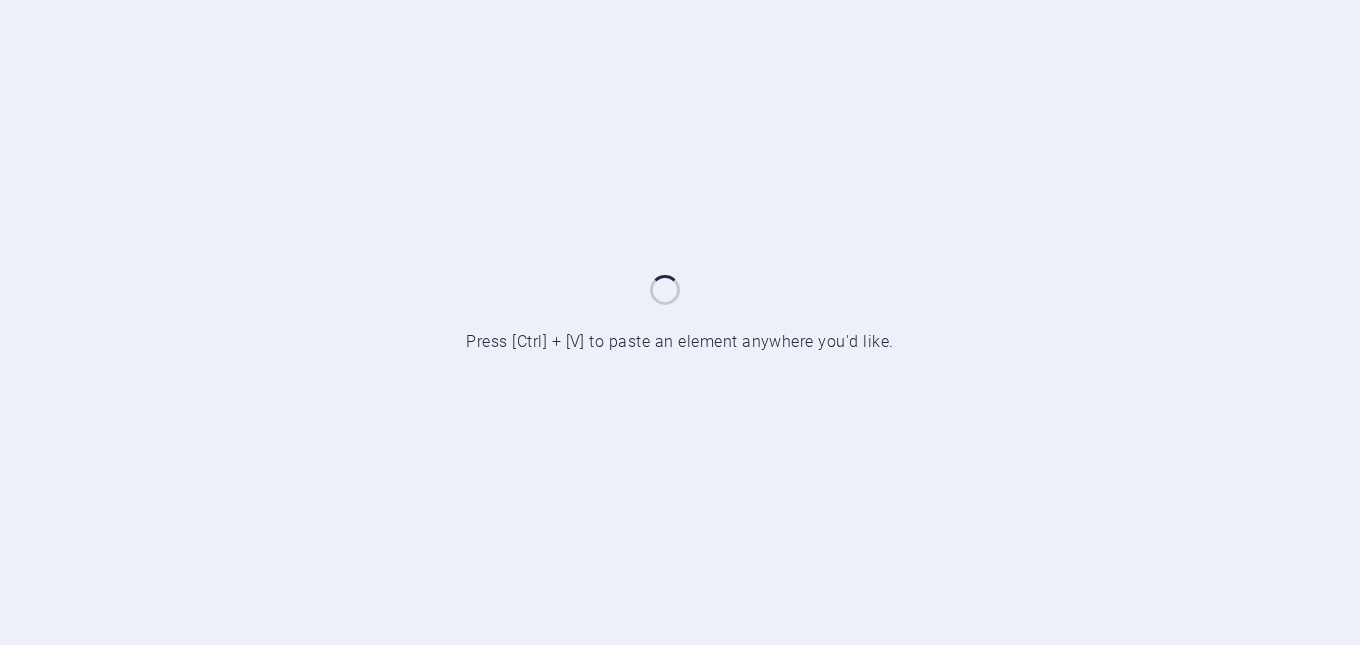 scroll, scrollTop: 0, scrollLeft: 0, axis: both 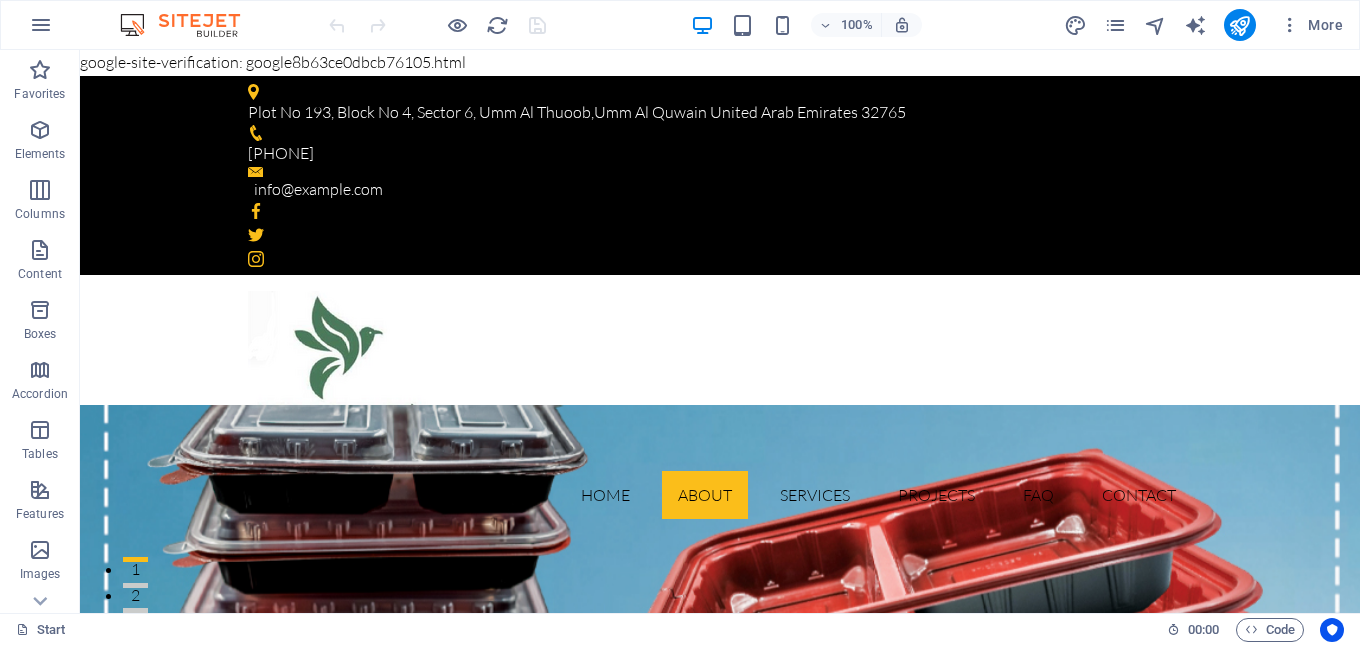 click at bounding box center (437, 25) 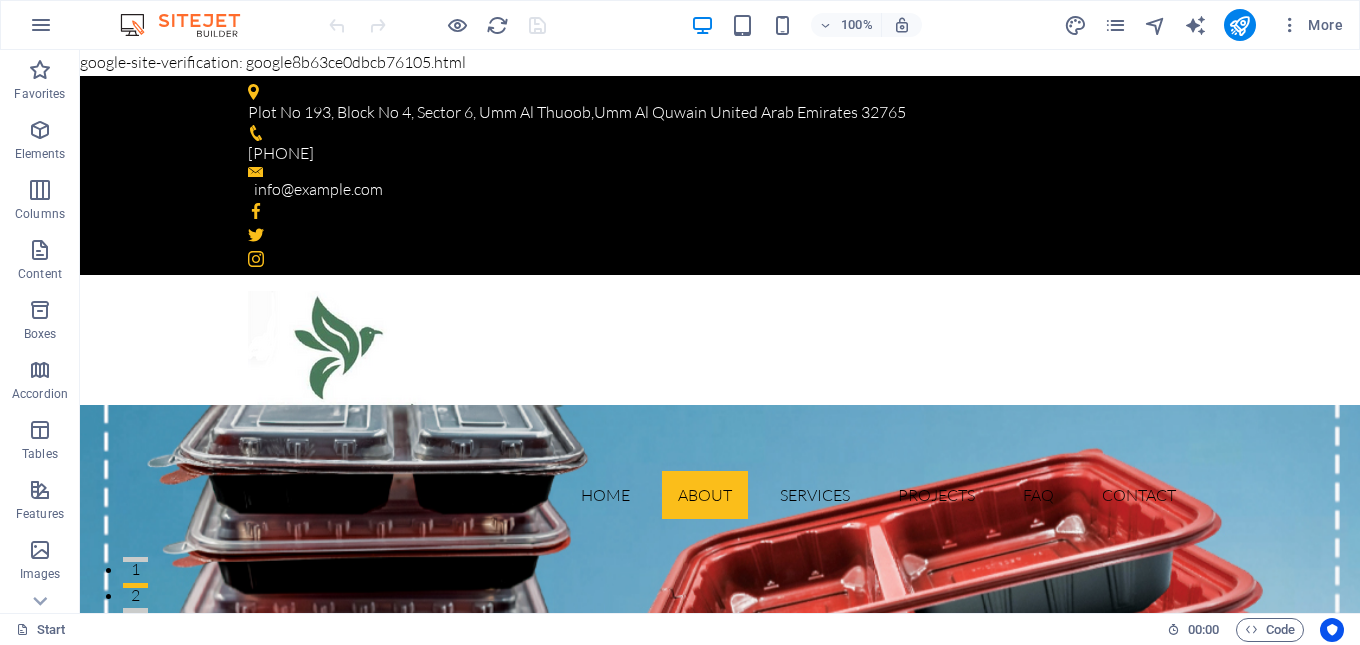 click on "Skip to main content Plot No 193, Block No 4, Sector 6, Umm Al Thuoob , Umm Al Quwain United Arab Emirates 32765 [PHONE] info@example.com Home About Services Projects FAQ Contact Learn more View Services How to Choose the Right Industrial Packaging | Industry Packaging Solutions? Our expert guide helps you navigate the complexities of industrial packaging. Learn how to choose the right materials and solutions to protect your products and optimize your supply chain. About Wonder Pack Solution for Industries Wonder Pack Packaging Industry was first established in 2006 in Umm Al Quwain – United Arab Emirates. An increasing demand for packaging in the dairy and ice cream industries coupled with the need to produce eco friendly durables spurred us into making high quality packaging IML products. . Get in touch 0 Projects 0 Customers 0 Engineers 0 Partners Our Services Solution for Industries Drop content here or Add elements or 1" at bounding box center [720, 14531] 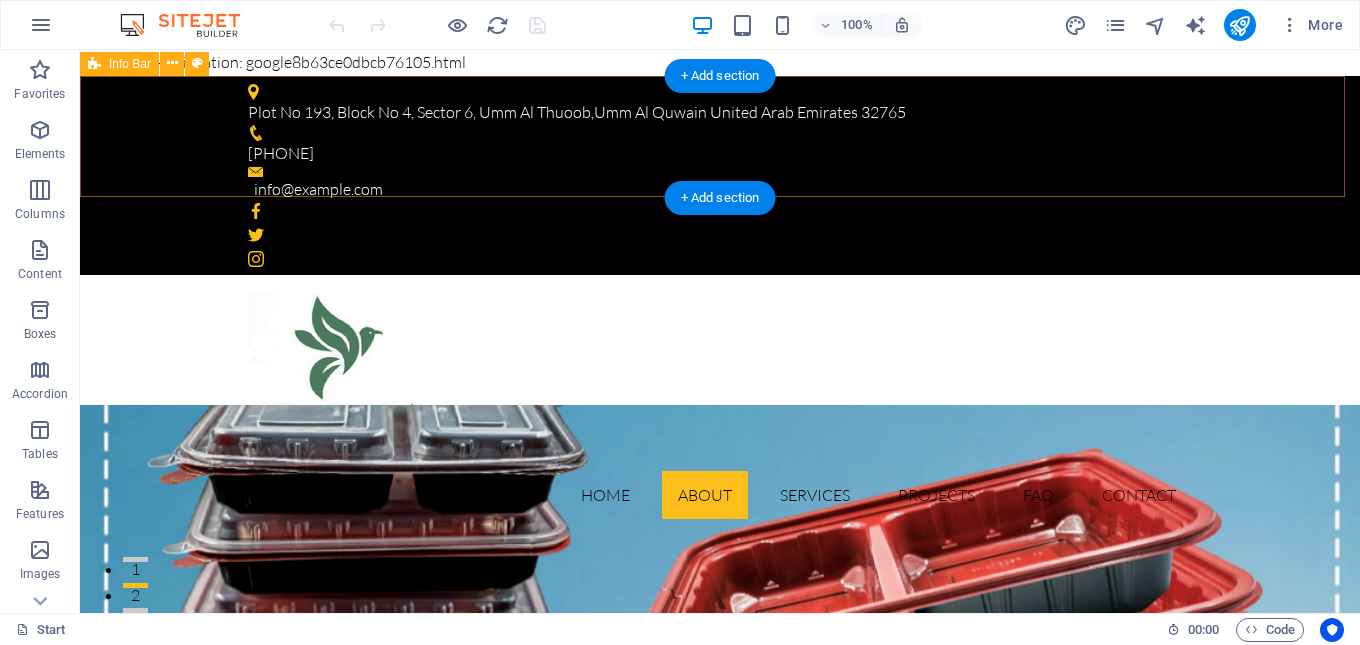 click on "Plot No 193, Block No 4, Sector 6, Umm Al Thuoob , Umm Al Quwain United Arab Emirates 32765 [PHONE] info@example.com" at bounding box center [720, 175] 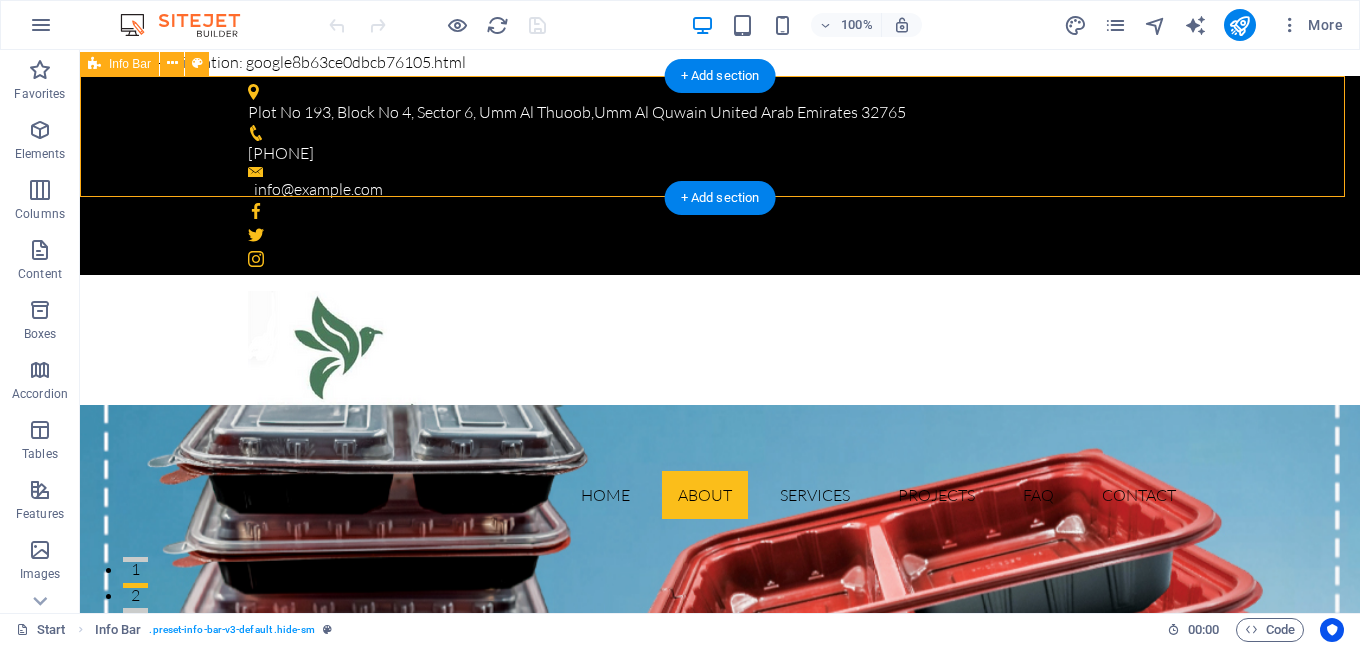 drag, startPoint x: 485, startPoint y: 139, endPoint x: 136, endPoint y: 143, distance: 349.02292 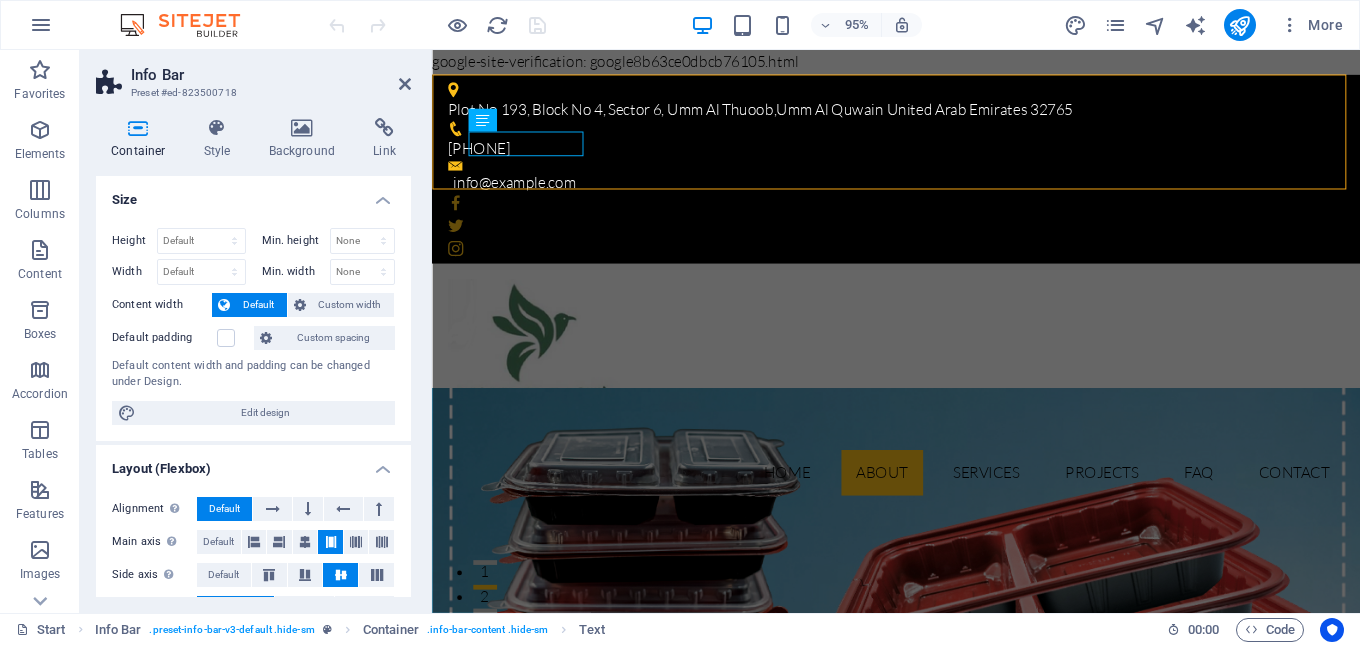click on "Skip to main content Plot No 193, Block No 4, Sector 6, Umm Al Thuoob , Umm Al Quwain United Arab Emirates 32765 [PHONE] info@example.com Home About Services Projects FAQ Contact Learn more View Services How to Choose the Right Industrial Packaging | Industry Packaging Solutions? Our expert guide helps you navigate the complexities of industrial packaging. Learn how to choose the right materials and solutions to protect your products and optimize your supply chain. About Wonder Pack Solution for Industries Wonder Pack Packaging Industry was first established in 2006 in Umm Al Quwain – United Arab Emirates. An increasing demand for packaging in the dairy and ice cream industries coupled with the need to produce eco friendly durables spurred us into making high quality packaging IML products. . Get in touch 0 Projects 0 Customers 0 Engineers 0 Partners Our Services Solution for Industries Drop content here or Add elements or 1" at bounding box center (920, 13118) 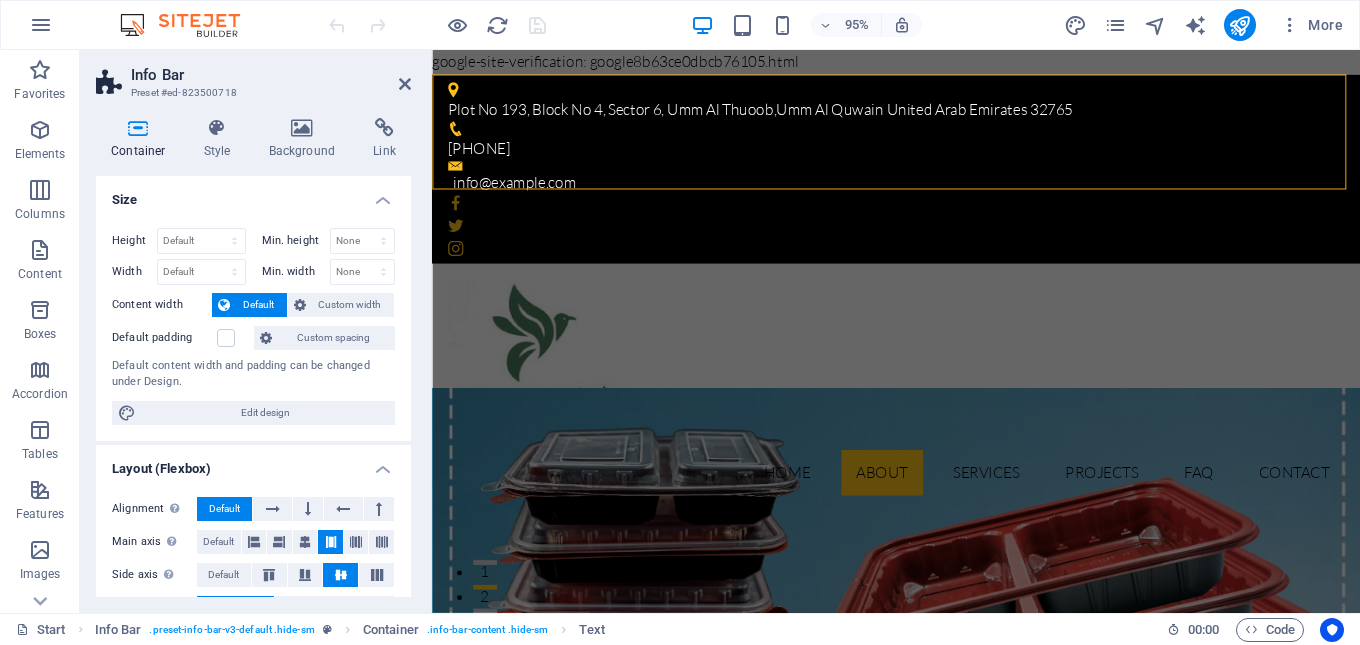 click on "Skip to main content Plot No 193, Block No 4, Sector 6, Umm Al Thuoob , Umm Al Quwain United Arab Emirates 32765 [PHONE] info@example.com Home About Services Projects FAQ Contact Learn more View Services How to Choose the Right Industrial Packaging | Industry Packaging Solutions? Our expert guide helps you navigate the complexities of industrial packaging. Learn how to choose the right materials and solutions to protect your products and optimize your supply chain. About Wonder Pack Solution for Industries Wonder Pack Packaging Industry was first established in 2006 in Umm Al Quwain – United Arab Emirates. An increasing demand for packaging in the dairy and ice cream industries coupled with the need to produce eco friendly durables spurred us into making high quality packaging IML products. . Get in touch 0 Projects 0 Customers 0 Engineers 0 Partners Our Services Solution for Industries Drop content here or Add elements or 1" at bounding box center [920, 13118] 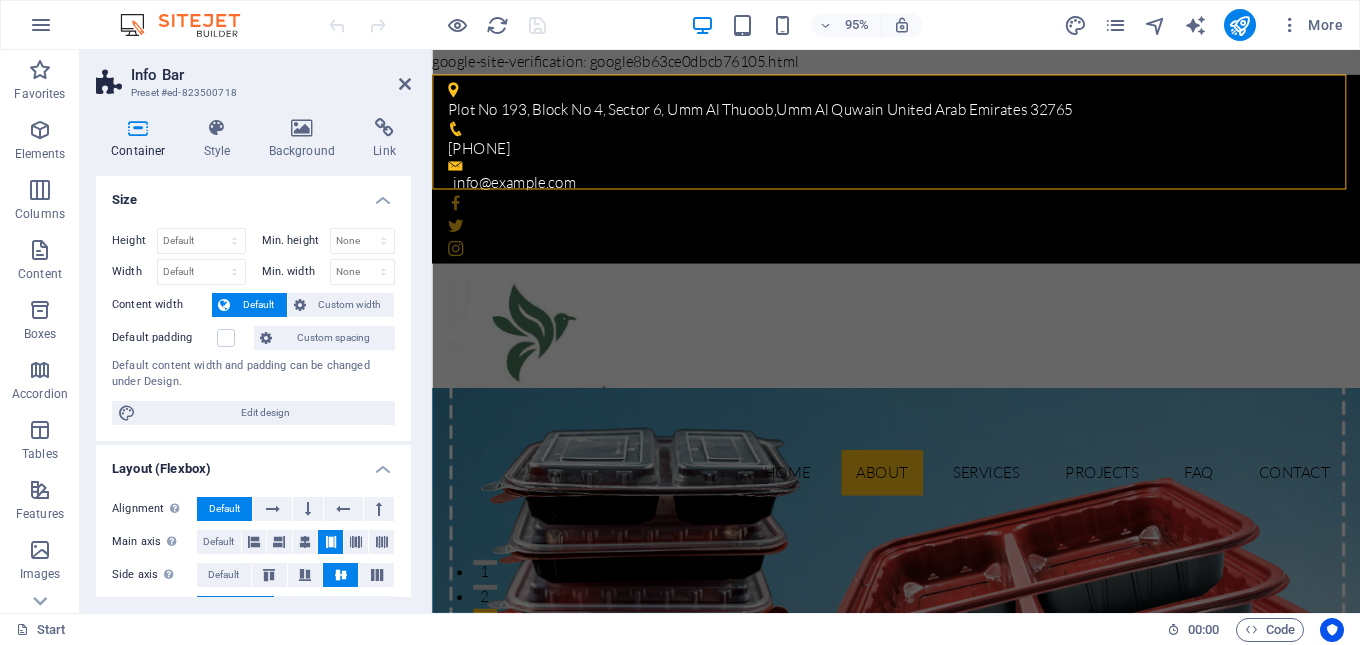 click on "Skip to main content Plot No 193, Block No 4, Sector 6, Umm Al Thuoob , Umm Al Quwain United Arab Emirates 32765 [PHONE] info@example.com Home About Services Projects FAQ Contact Learn more View Services How to Choose the Right Industrial Packaging | Industry Packaging Solutions? Our expert guide helps you navigate the complexities of industrial packaging. Learn how to choose the right materials and solutions to protect your products and optimize your supply chain. About Wonder Pack Solution for Industries Wonder Pack Packaging Industry was first established in 2006 in Umm Al Quwain – United Arab Emirates. An increasing demand for packaging in the dairy and ice cream industries coupled with the need to produce eco friendly durables spurred us into making high quality packaging IML products. . Get in touch 0 Projects 0 Customers 0 Engineers 0 Partners Our Services Solution for Industries Drop content here or Add elements or 1" at bounding box center [920, 13118] 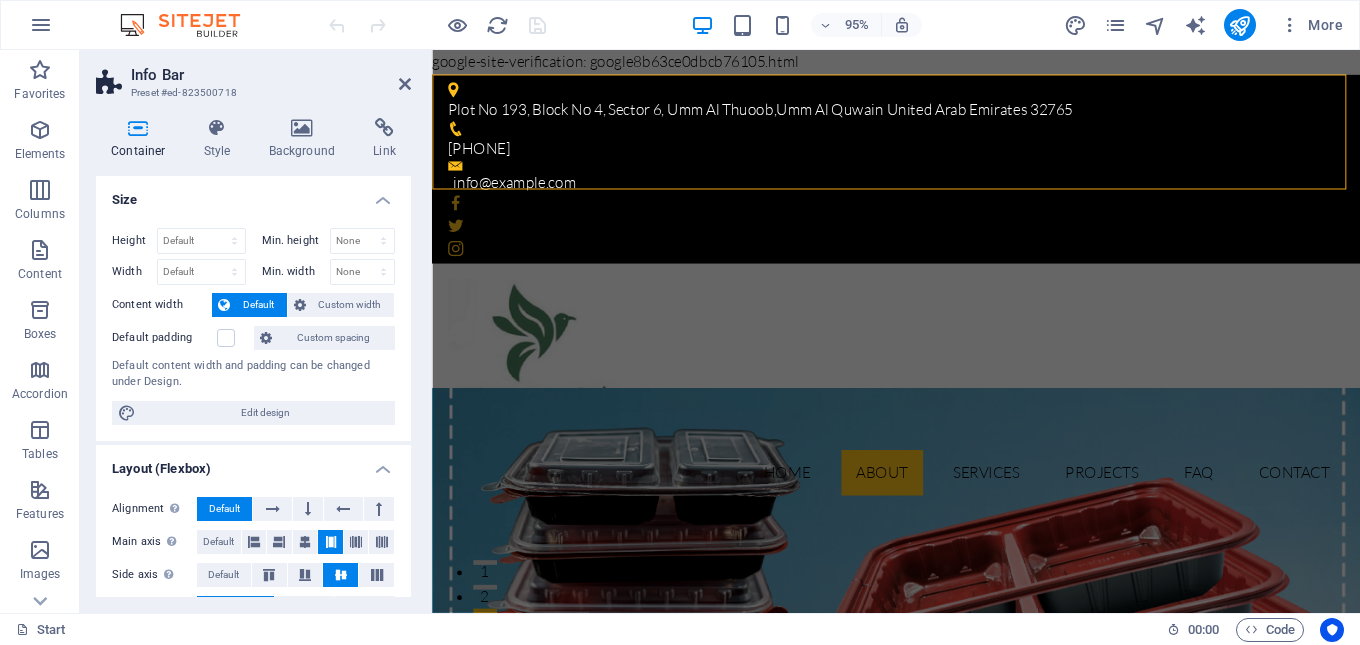 click on "Skip to main content Plot No 193, Block No 4, Sector 6, Umm Al Thuoob , Umm Al Quwain United Arab Emirates 32765 [PHONE] info@example.com Home About Services Projects FAQ Contact Learn more View Services How to Choose the Right Industrial Packaging | Industry Packaging Solutions? Our expert guide helps you navigate the complexities of industrial packaging. Learn how to choose the right materials and solutions to protect your products and optimize your supply chain. About Wonder Pack Solution for Industries Wonder Pack Packaging Industry was first established in 2006 in Umm Al Quwain – United Arab Emirates. An increasing demand for packaging in the dairy and ice cream industries coupled with the need to produce eco friendly durables spurred us into making high quality packaging IML products. . Get in touch 0 Projects 0 Customers 0 Engineers 0 Partners Our Services Solution for Industries Drop content here or Add elements or 1" at bounding box center (920, 13118) 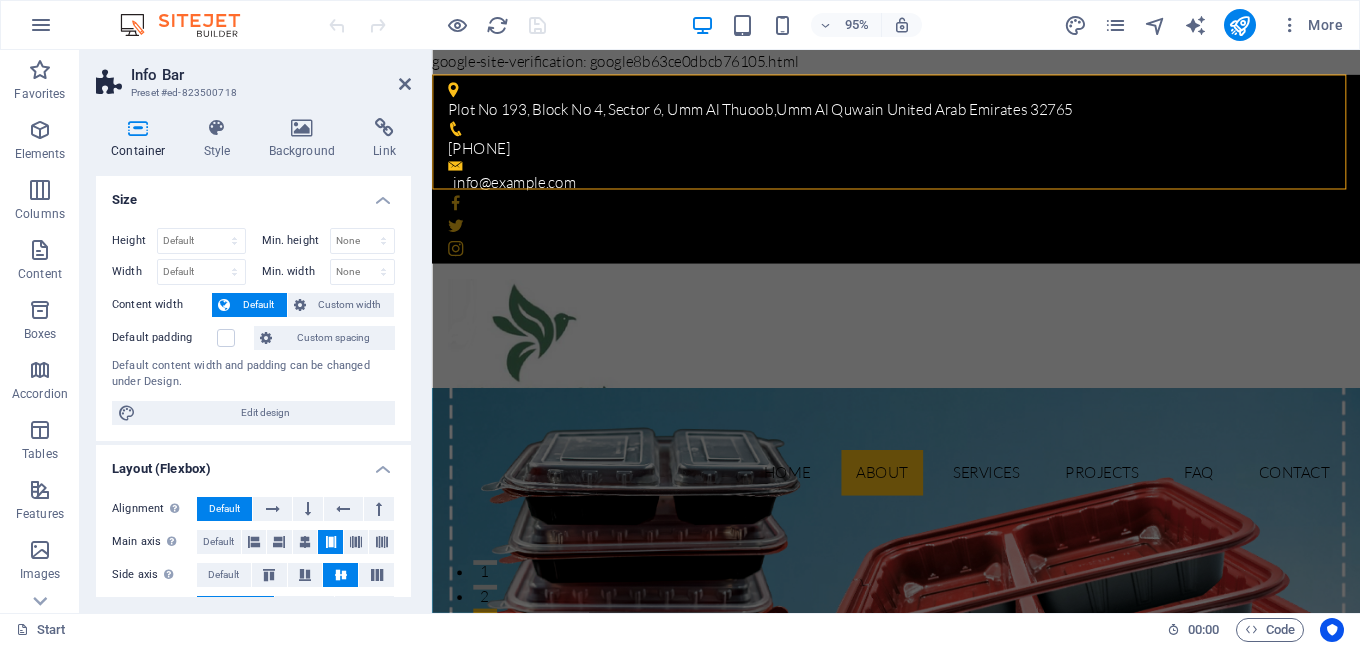 click on "Skip to main content Plot No 193, Block No 4, Sector 6, Umm Al Thuoob , Umm Al Quwain United Arab Emirates 32765 [PHONE] info@example.com Home About Services Projects FAQ Contact Learn more View Services How to Choose the Right Industrial Packaging | Industry Packaging Solutions? Our expert guide helps you navigate the complexities of industrial packaging. Learn how to choose the right materials and solutions to protect your products and optimize your supply chain. About Wonder Pack Solution for Industries Wonder Pack Packaging Industry was first established in 2006 in Umm Al Quwain – United Arab Emirates. An increasing demand for packaging in the dairy and ice cream industries coupled with the need to produce eco friendly durables spurred us into making high quality packaging IML products. . Get in touch 0 Projects 0 Customers 0 Engineers 0 Partners Our Services Solution for Industries Drop content here or Add elements or 1" at bounding box center (920, 13118) 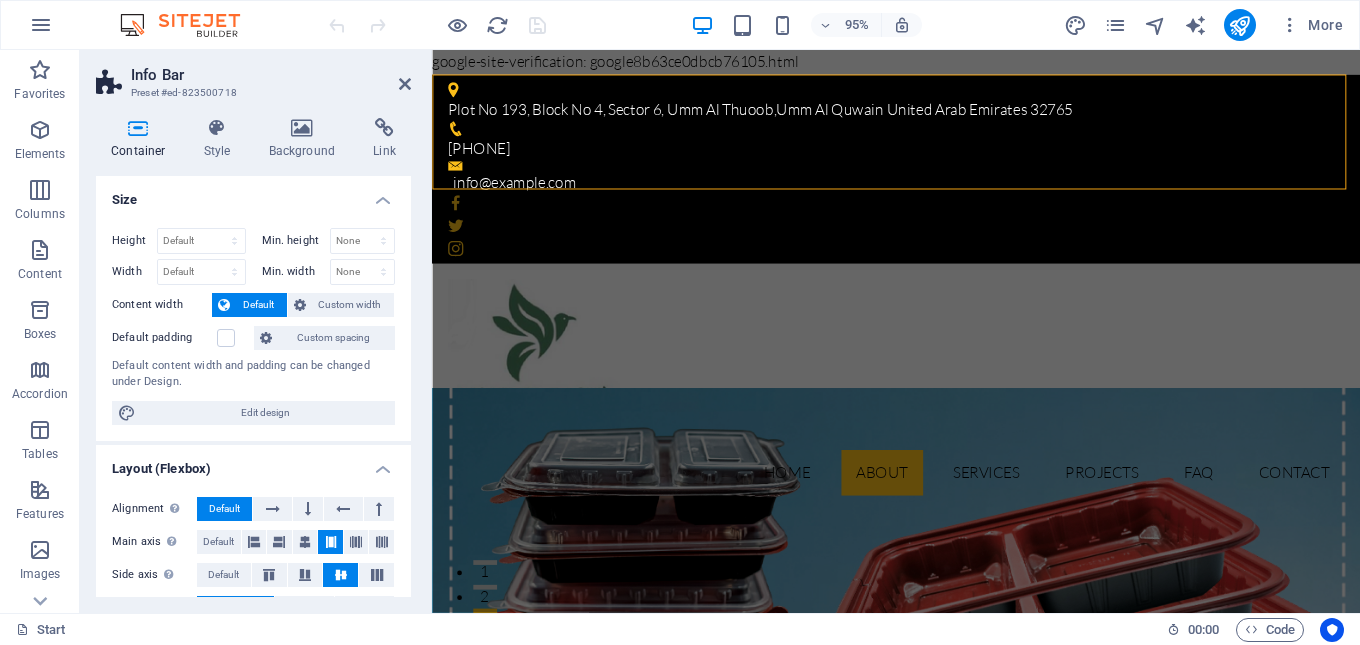 click on "Skip to main content Plot No 193, Block No 4, Sector 6, Umm Al Thuoob , Umm Al Quwain United Arab Emirates 32765 [PHONE] info@example.com Home About Services Projects FAQ Contact Learn more View Services How to Choose the Right Industrial Packaging | Industry Packaging Solutions? Our expert guide helps you navigate the complexities of industrial packaging. Learn how to choose the right materials and solutions to protect your products and optimize your supply chain. About Wonder Pack Solution for Industries Wonder Pack Packaging Industry was first established in 2006 in Umm Al Quwain – United Arab Emirates. An increasing demand for packaging in the dairy and ice cream industries coupled with the need to produce eco friendly durables spurred us into making high quality packaging IML products. . Get in touch 0 Projects 0 Customers 0 Engineers 0 Partners Our Services Solution for Industries Drop content here or Add elements or 1" at bounding box center [920, 13118] 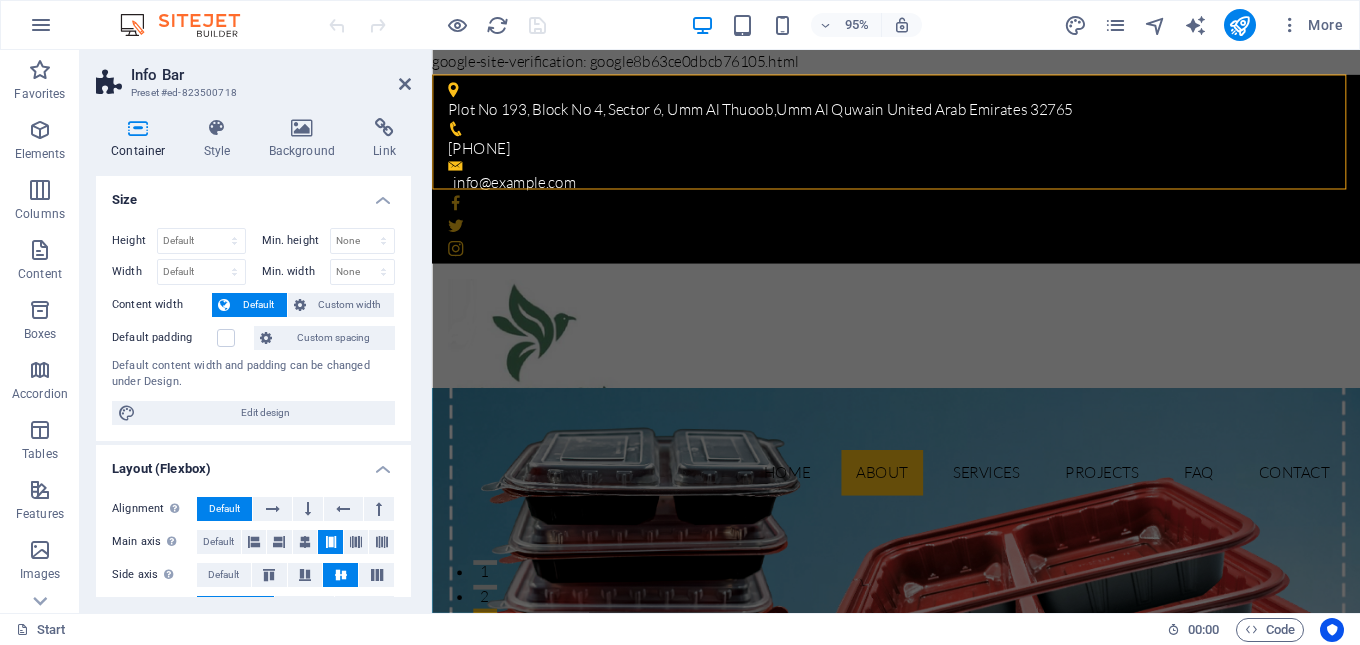 drag, startPoint x: 830, startPoint y: 63, endPoint x: 434, endPoint y: 60, distance: 396.01135 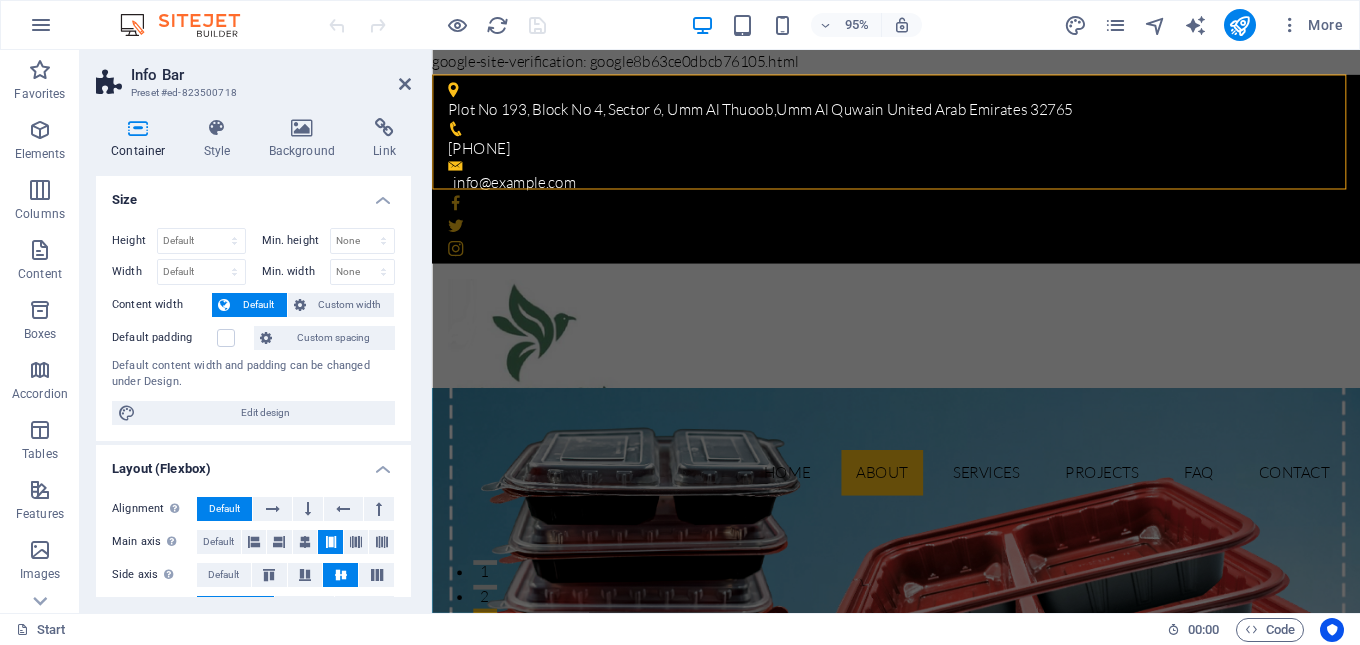 click on "Skip to main content Plot No 193, Block No 4, Sector 6, Umm Al Thuoob , Umm Al Quwain United Arab Emirates 32765 [PHONE] info@example.com Home About Services Projects FAQ Contact Learn more View Services How to Choose the Right Industrial Packaging | Industry Packaging Solutions? Our expert guide helps you navigate the complexities of industrial packaging. Learn how to choose the right materials and solutions to protect your products and optimize your supply chain. About Wonder Pack Solution for Industries Wonder Pack Packaging Industry was first established in 2006 in Umm Al Quwain – United Arab Emirates. An increasing demand for packaging in the dairy and ice cream industries coupled with the need to produce eco friendly durables spurred us into making high quality packaging IML products. . Get in touch 0 Projects 0 Customers 0 Engineers 0 Partners Our Services Solution for Industries Drop content here or Add elements or 1" at bounding box center (920, 13118) 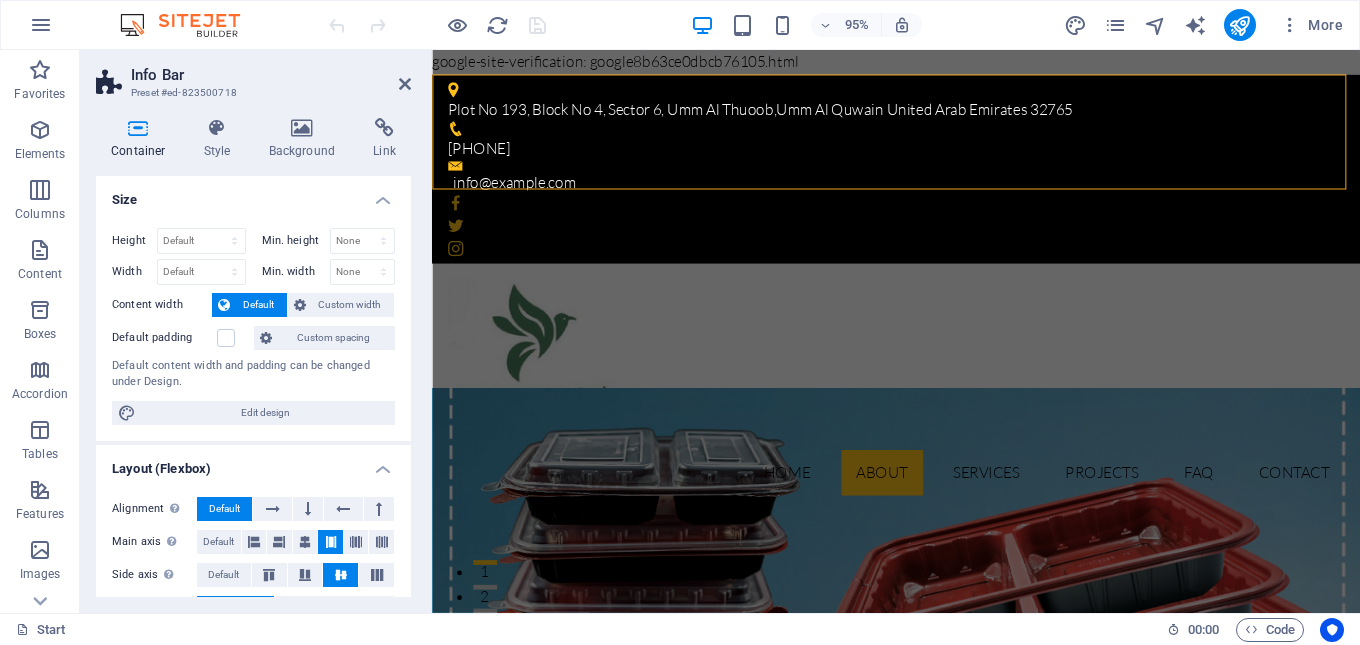 drag, startPoint x: 455, startPoint y: 63, endPoint x: 869, endPoint y: 60, distance: 414.01086 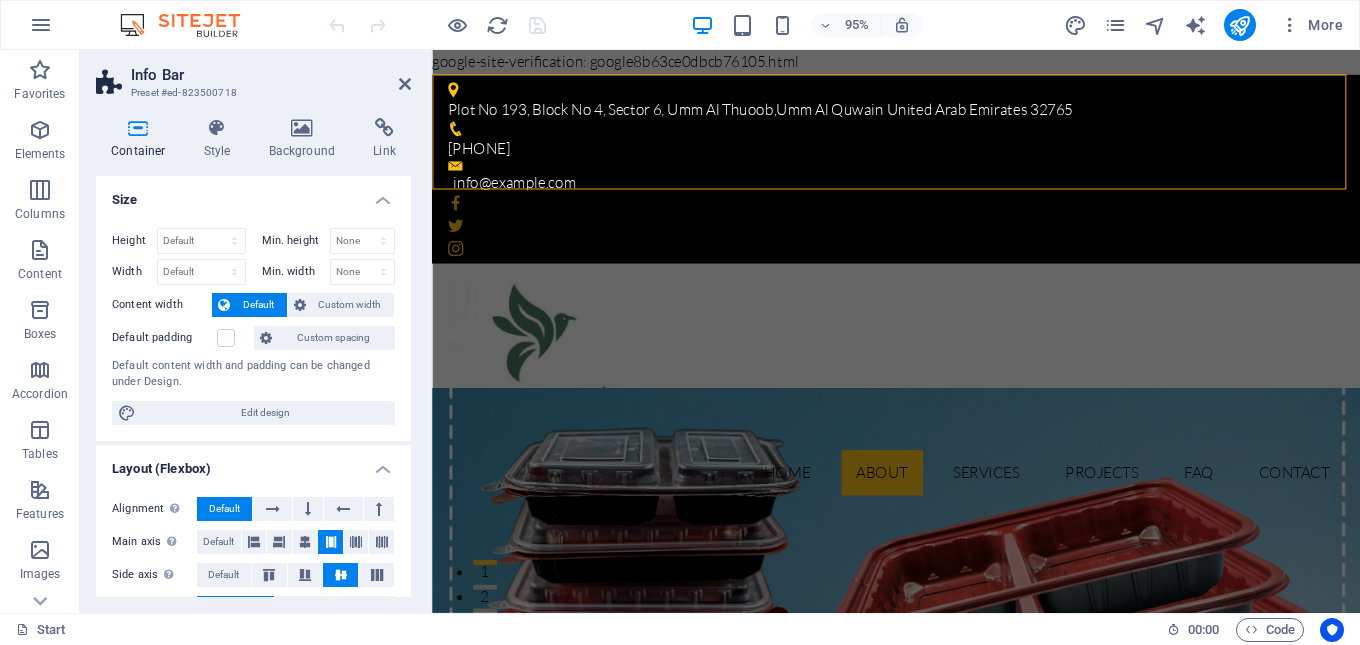 click on "Skip to main content Plot No 193, Block No 4, Sector 6, Umm Al Thuoob , Umm Al Quwain United Arab Emirates 32765 [PHONE] info@example.com Home About Services Projects FAQ Contact Learn more View Services How to Choose the Right Industrial Packaging | Industry Packaging Solutions? Our expert guide helps you navigate the complexities of industrial packaging. Learn how to choose the right materials and solutions to protect your products and optimize your supply chain. About Wonder Pack Solution for Industries Wonder Pack Packaging Industry was first established in 2006 in Umm Al Quwain – United Arab Emirates. An increasing demand for packaging in the dairy and ice cream industries coupled with the need to produce eco friendly durables spurred us into making high quality packaging IML products. . Get in touch 0 Projects 0 Customers 0 Engineers 0 Partners Our Services Solution for Industries Drop content here or Add elements or 1" at bounding box center [920, 13118] 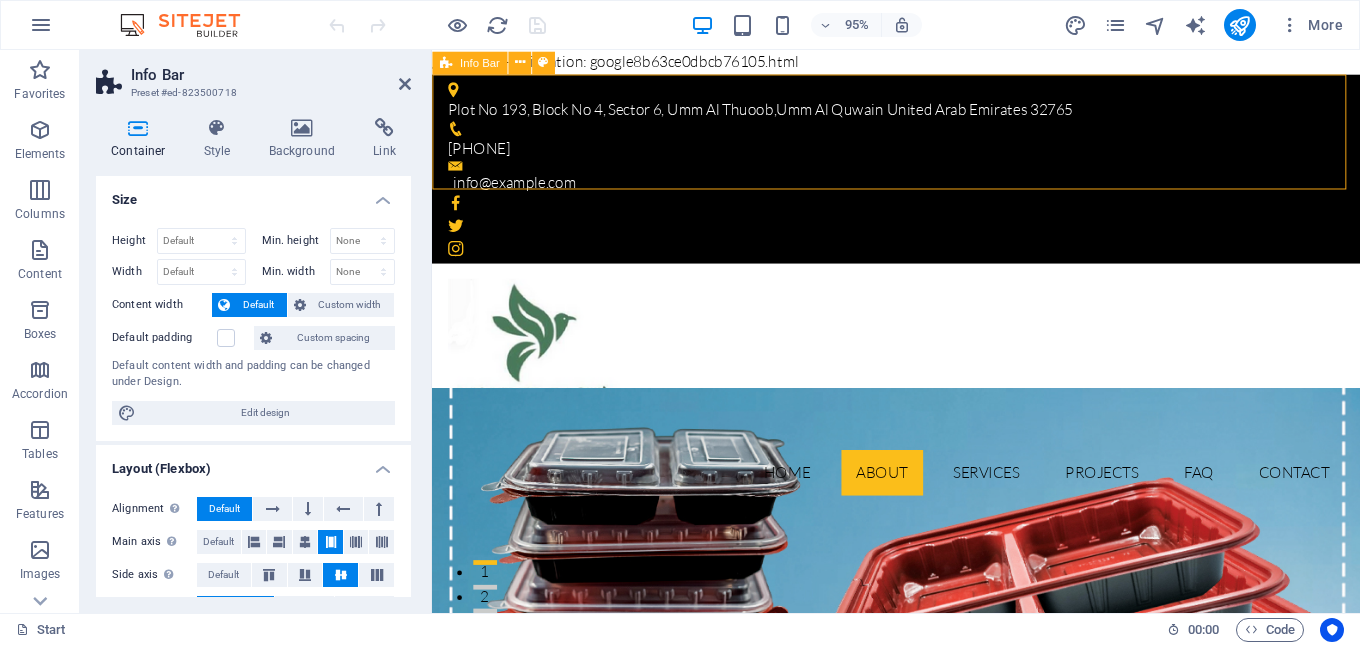 click on "Plot No 193, Block No 4, Sector 6, Umm Al Thuoob , Umm Al Quwain United Arab Emirates 32765 [PHONE] info@example.com" at bounding box center [920, 175] 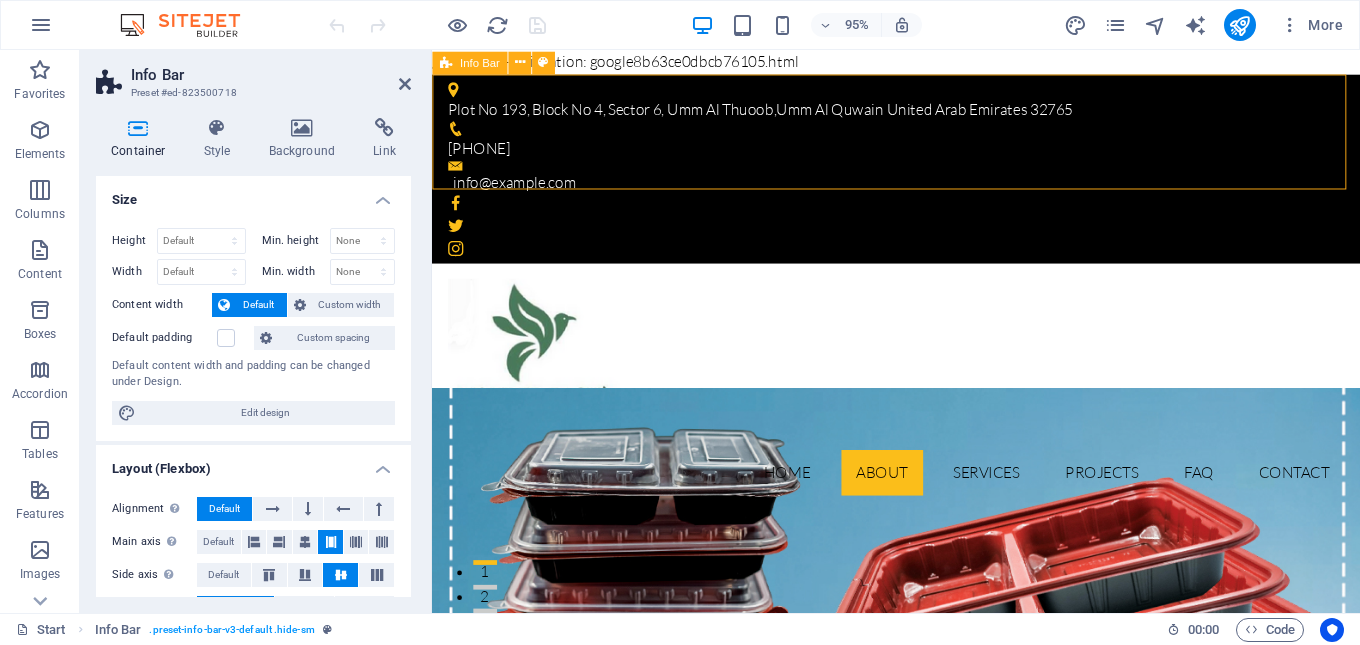 click on "Plot No 193, Block No 4, Sector 6, Umm Al Thuoob , Umm Al Quwain United Arab Emirates 32765 [PHONE] info@example.com" at bounding box center (920, 175) 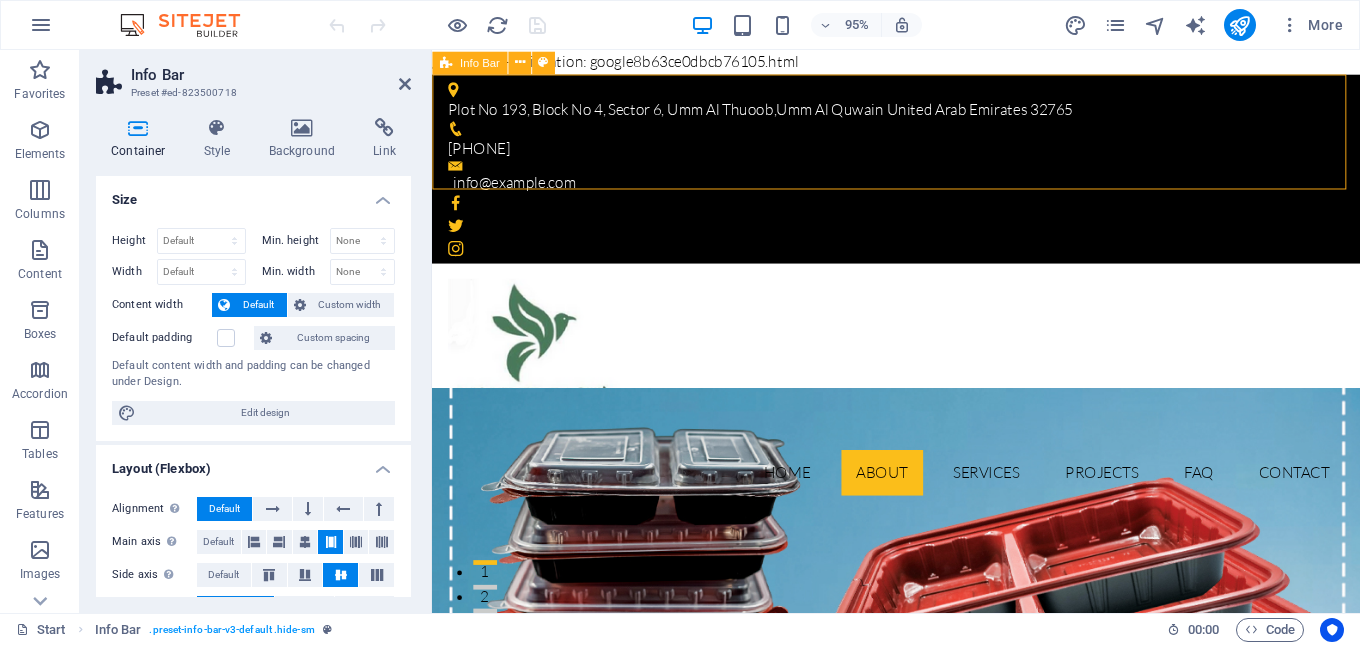 click on "Plot No 193, Block No 4, Sector 6, Umm Al Thuoob , Umm Al Quwain United Arab Emirates 32765 [PHONE] info@example.com" at bounding box center (920, 175) 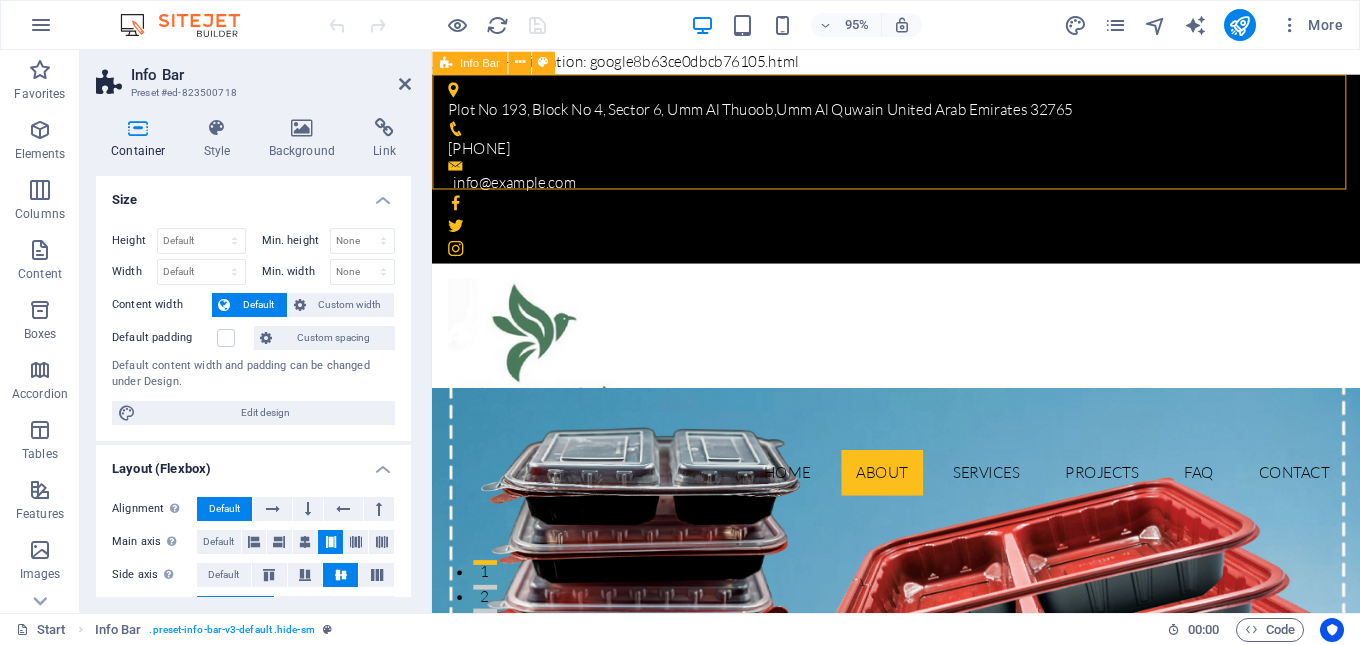 click on "Plot No 193, Block No 4, Sector 6, Umm Al Thuoob , Umm Al Quwain United Arab Emirates 32765 [PHONE] info@example.com" at bounding box center [920, 175] 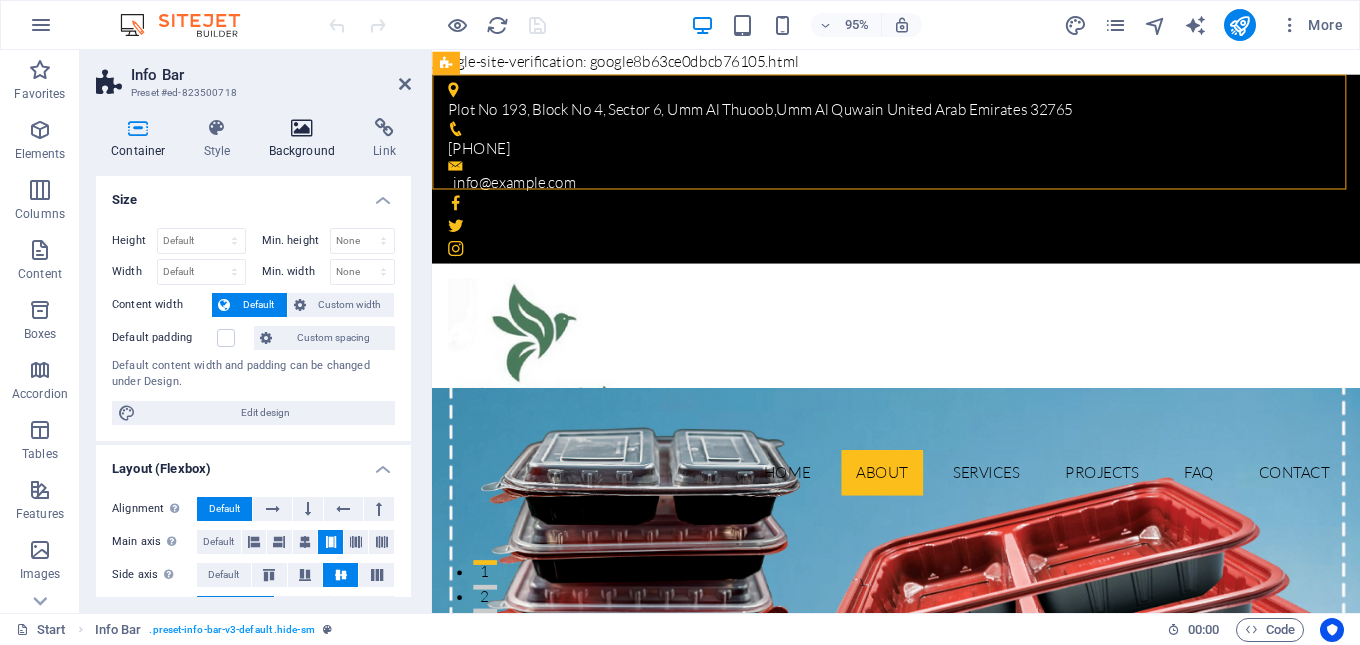 click on "Background" at bounding box center (306, 139) 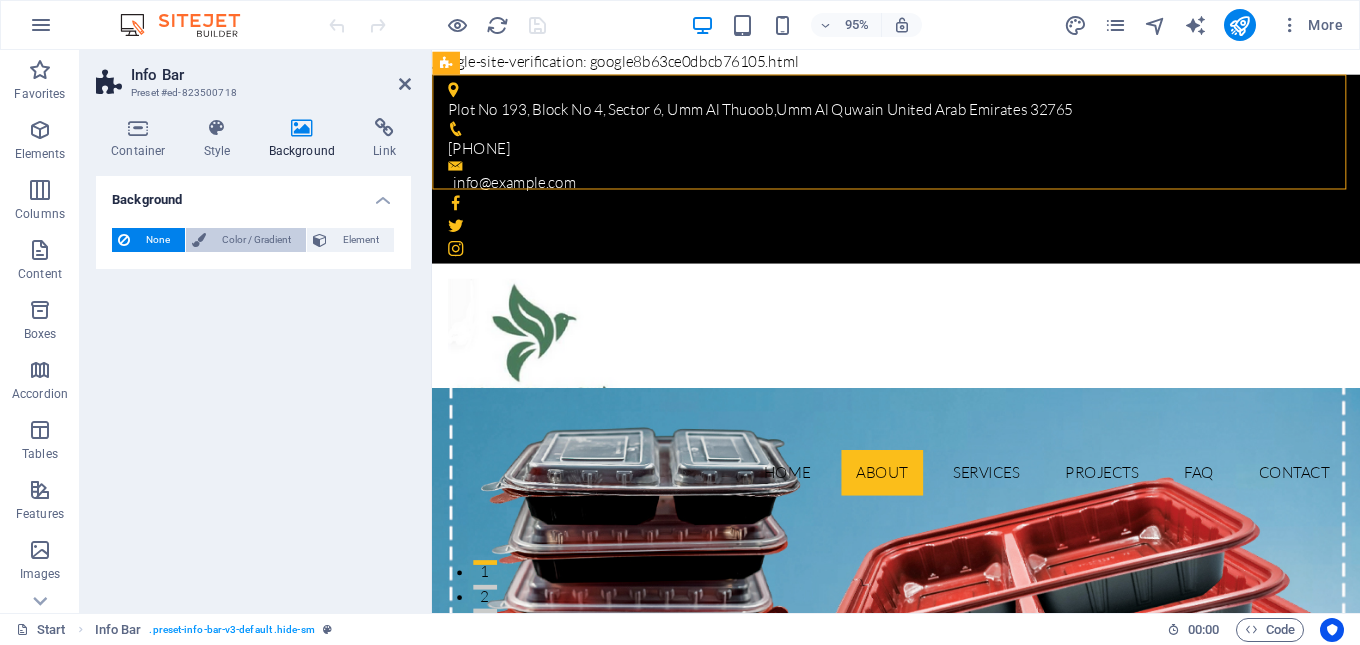 click on "Color / Gradient" at bounding box center [256, 240] 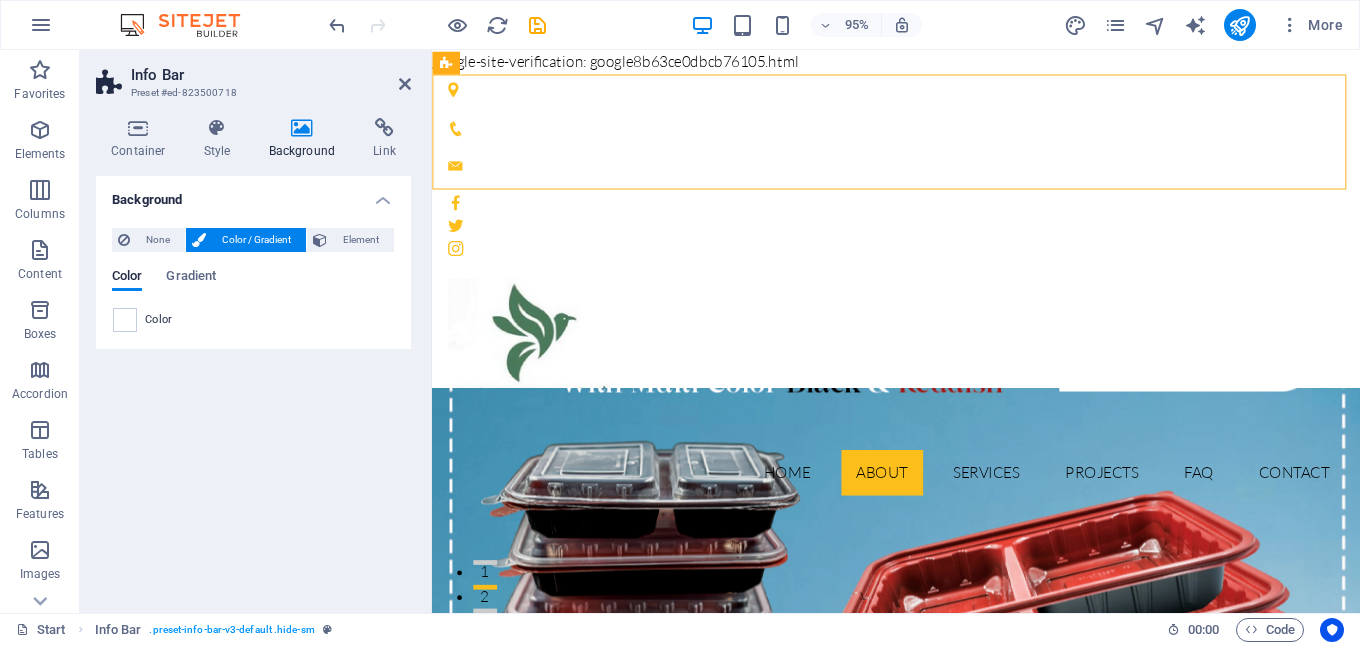 click on "Color / Gradient" at bounding box center (256, 240) 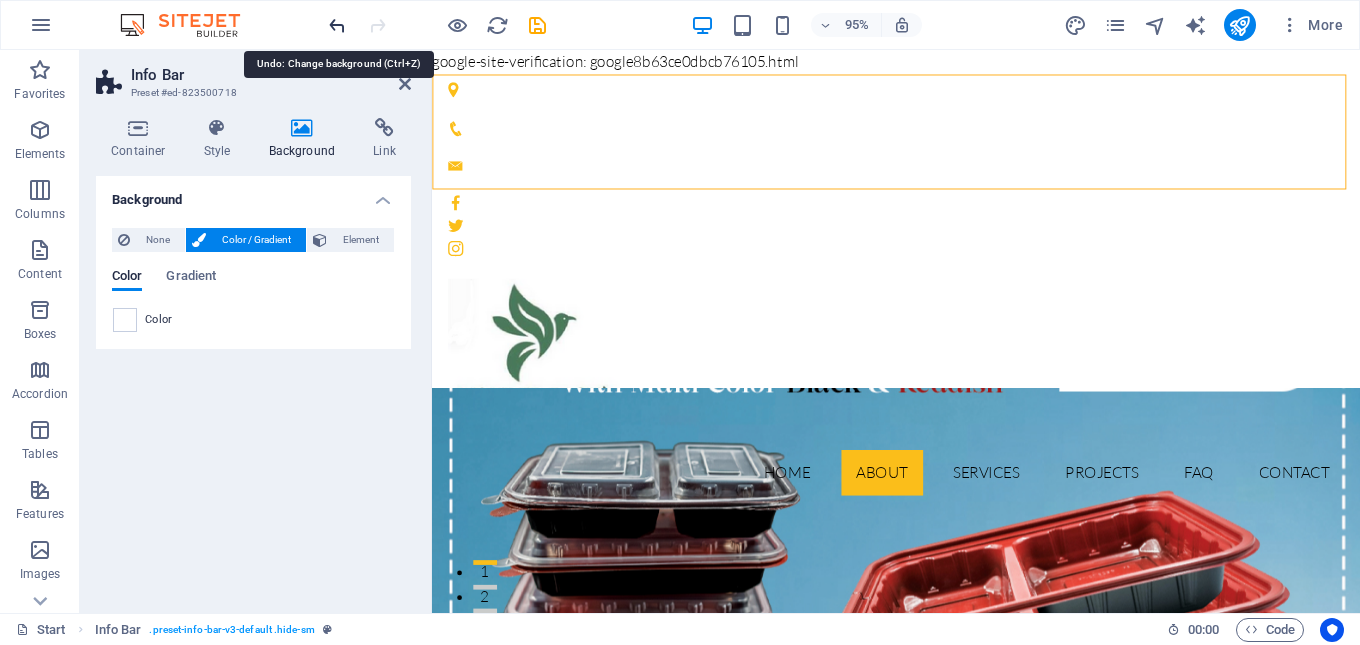 click at bounding box center (337, 25) 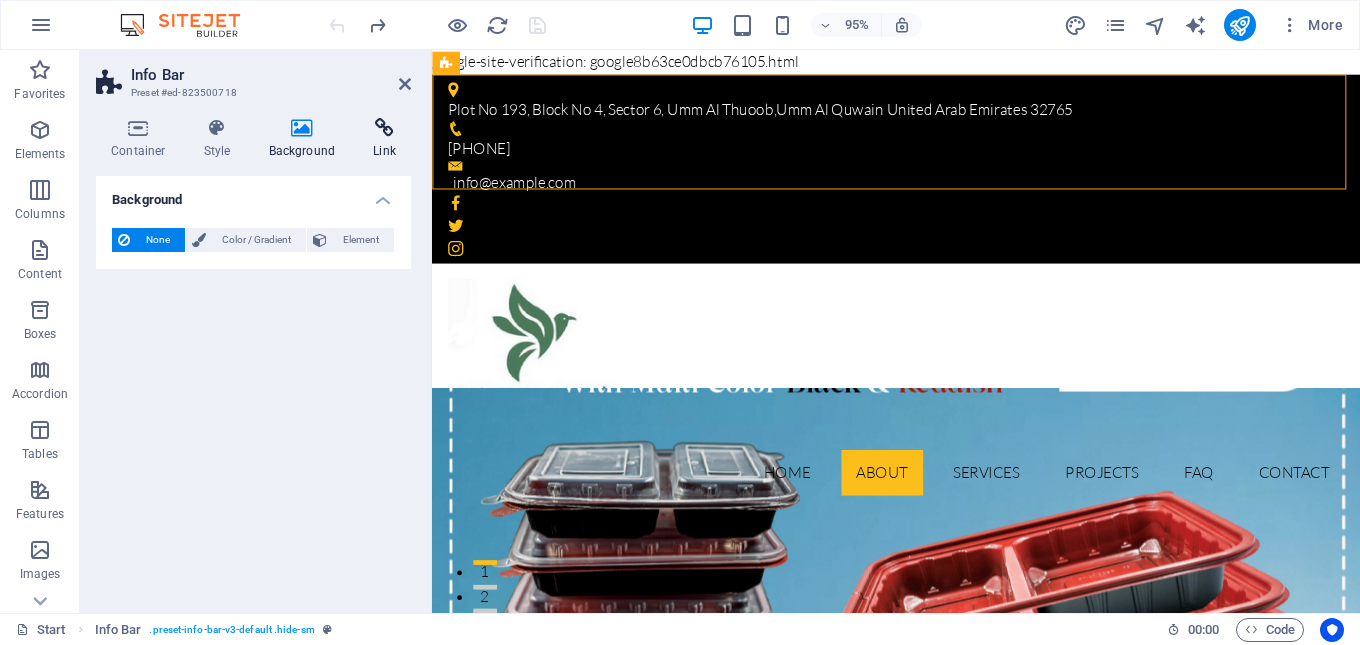 click on "Link" at bounding box center (384, 139) 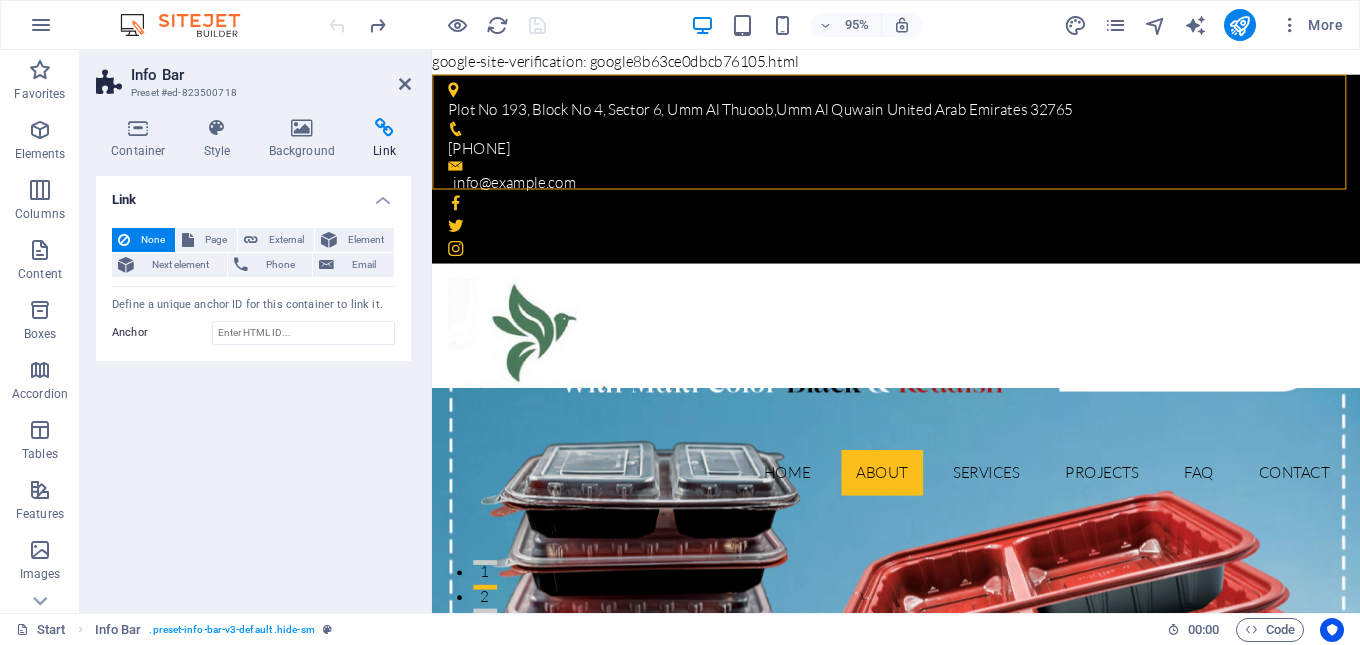 click on "Skip to main content Plot No 193, Block No 4, Sector 6, Umm Al Thuoob , Umm Al Quwain United Arab Emirates 32765 [PHONE] info@example.com Home About Services Projects FAQ Contact Learn more View Services How to Choose the Right Industrial Packaging | Industry Packaging Solutions? Our expert guide helps you navigate the complexities of industrial packaging. Learn how to choose the right materials and solutions to protect your products and optimize your supply chain. About Wonder Pack Solution for Industries Wonder Pack Packaging Industry was first established in 2006 in Umm Al Quwain – United Arab Emirates. An increasing demand for packaging in the dairy and ice cream industries coupled with the need to produce eco friendly durables spurred us into making high quality packaging IML products. . Get in touch 0 Projects 0 Customers 0 Engineers 0 Partners Our Services Solution for Industries Drop content here or Add elements or 1" at bounding box center [920, 13155] 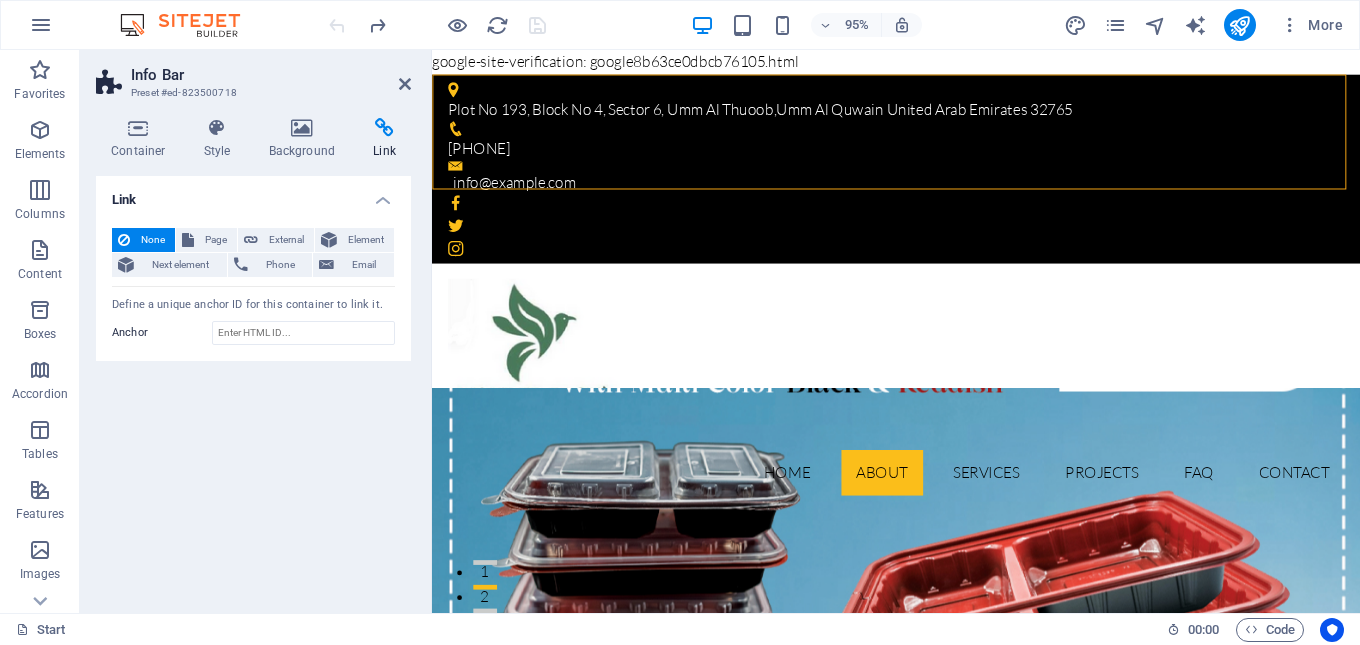 click on "Skip to main content Plot No 193, Block No 4, Sector 6, Umm Al Thuoob , Umm Al Quwain United Arab Emirates 32765 [PHONE] info@example.com Home About Services Projects FAQ Contact Learn more View Services How to Choose the Right Industrial Packaging | Industry Packaging Solutions? Our expert guide helps you navigate the complexities of industrial packaging. Learn how to choose the right materials and solutions to protect your products and optimize your supply chain. About Wonder Pack Solution for Industries Wonder Pack Packaging Industry was first established in 2006 in Umm Al Quwain – United Arab Emirates. An increasing demand for packaging in the dairy and ice cream industries coupled with the need to produce eco friendly durables spurred us into making high quality packaging IML products. . Get in touch 0 Projects 0 Customers 0 Engineers 0 Partners Our Services Solution for Industries Drop content here or Add elements or 1" at bounding box center [920, 13155] 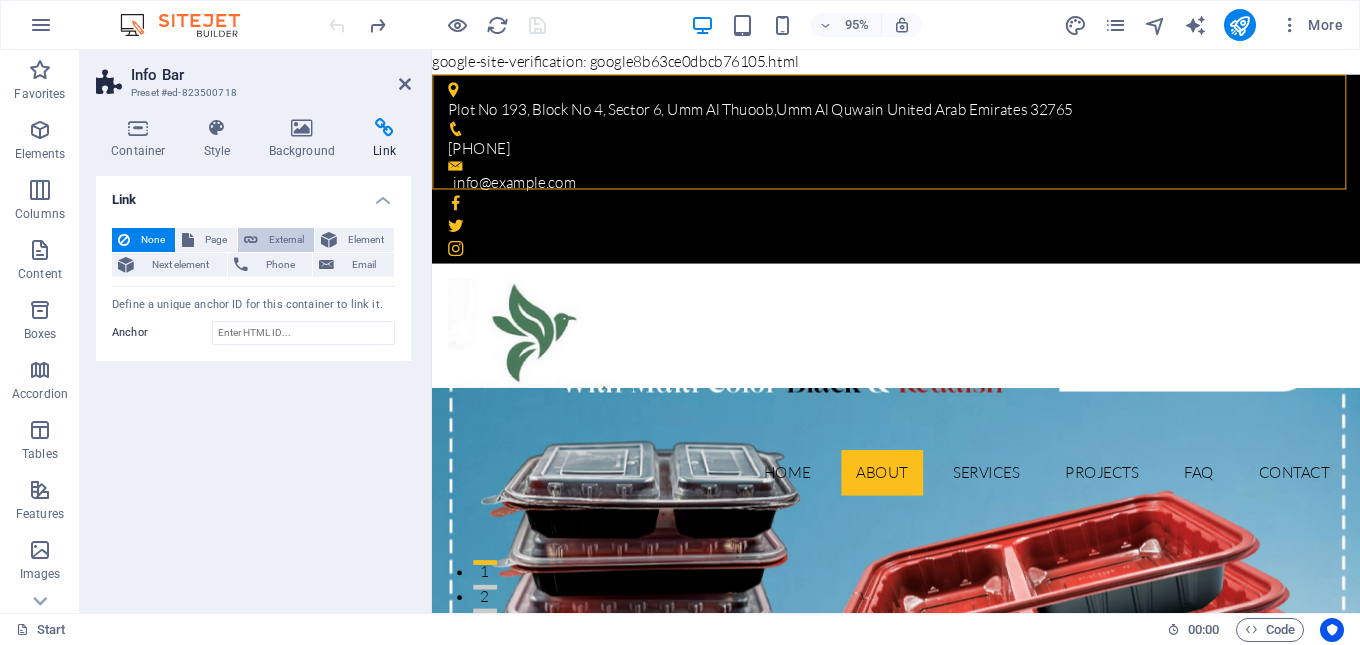 click on "External" at bounding box center (276, 240) 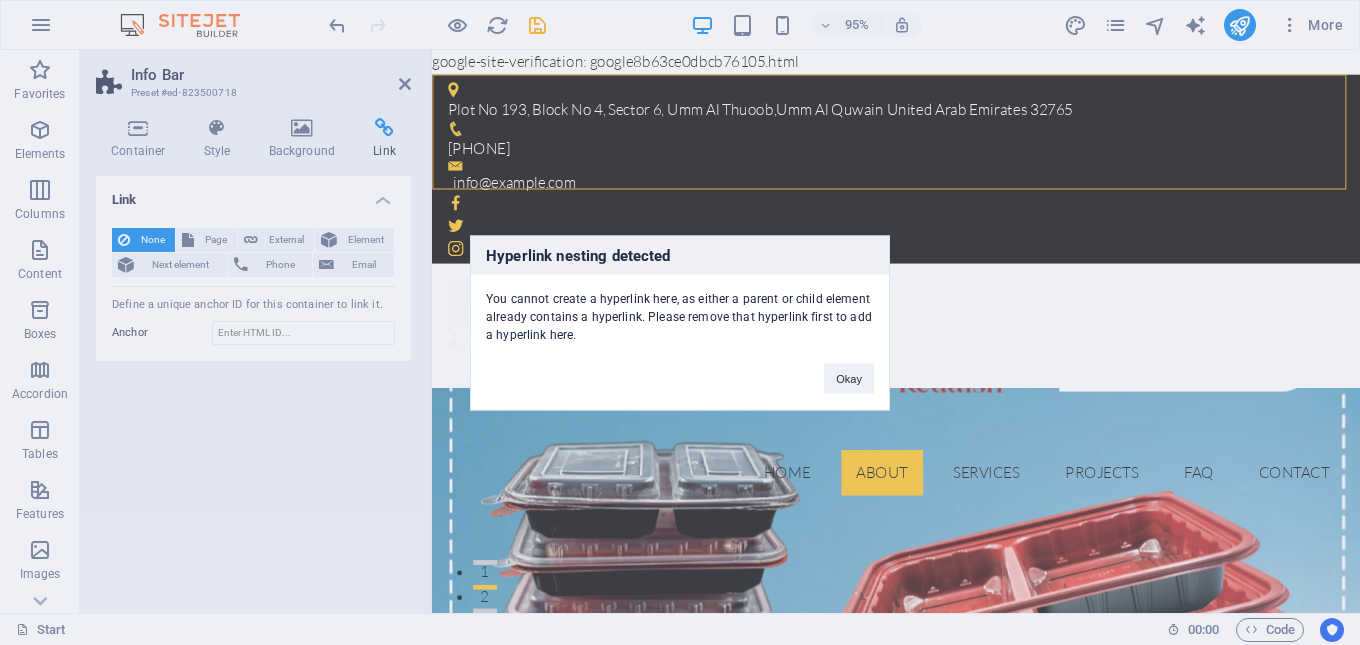 click on "Hyperlink nesting detected You cannot create a hyperlink here, as either a parent or child element already contains a hyperlink. Please remove that hyperlink first to add a hyperlink here. Okay" at bounding box center [680, 322] 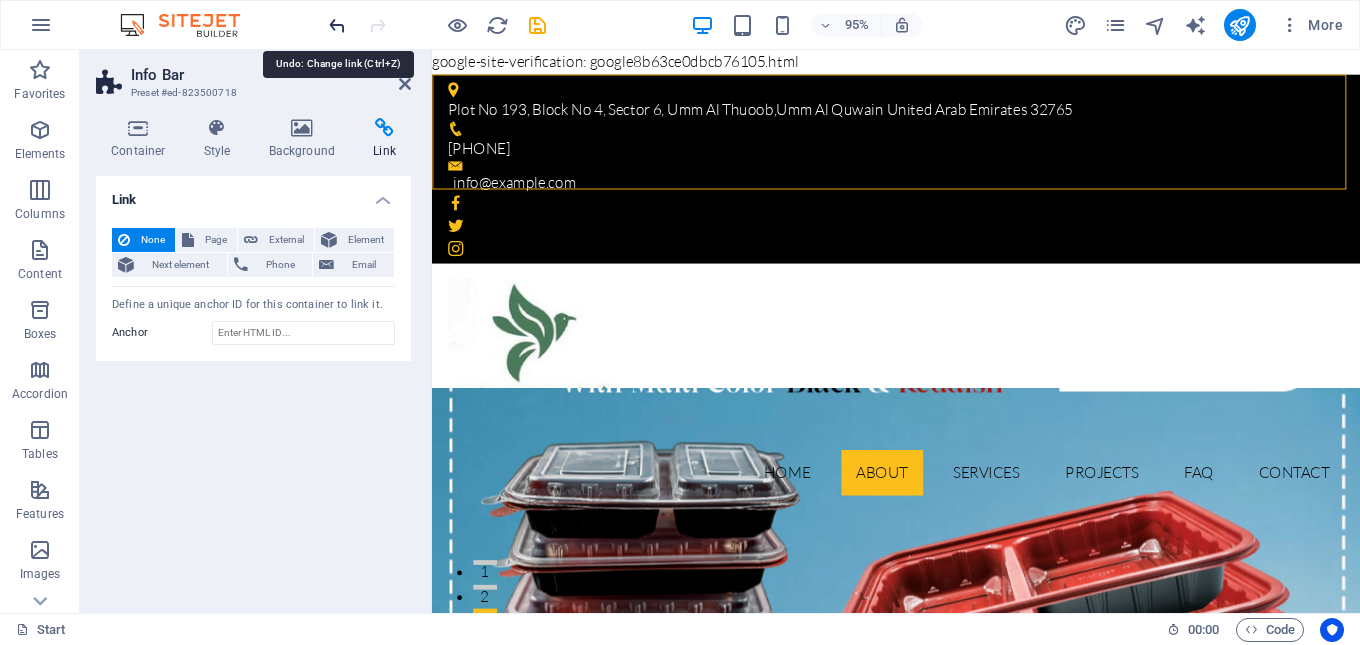 click at bounding box center [337, 25] 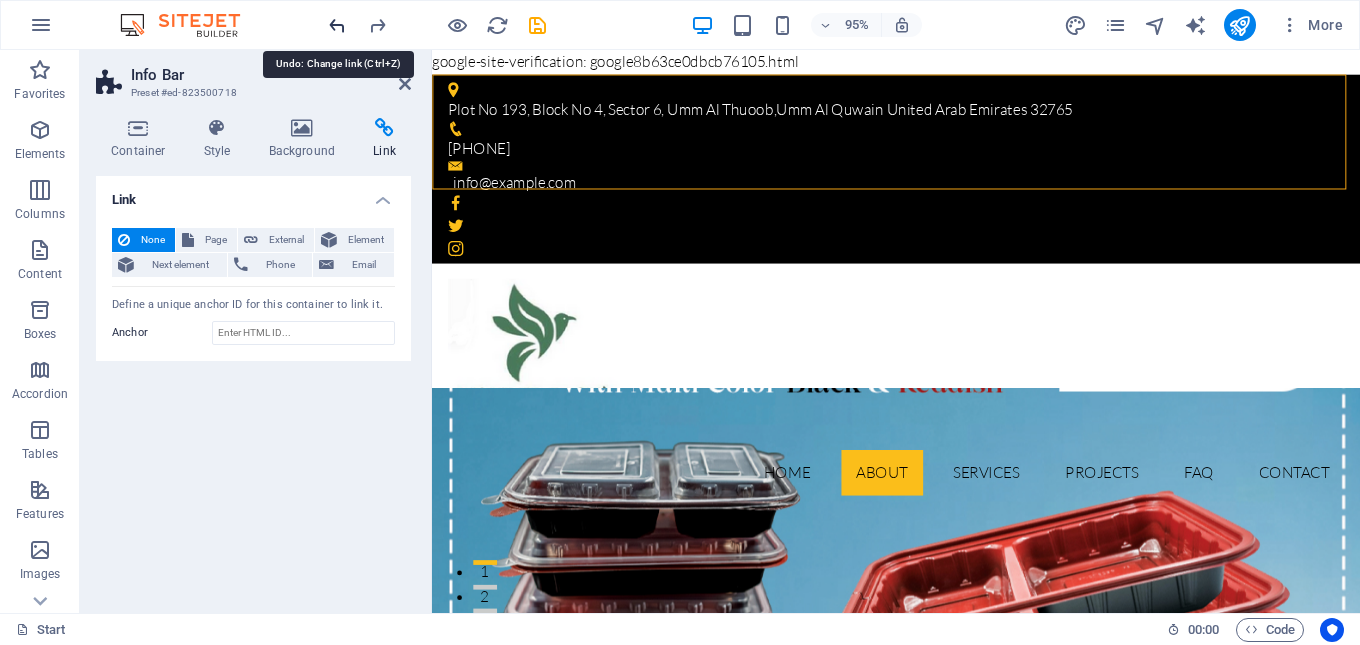 click at bounding box center [337, 25] 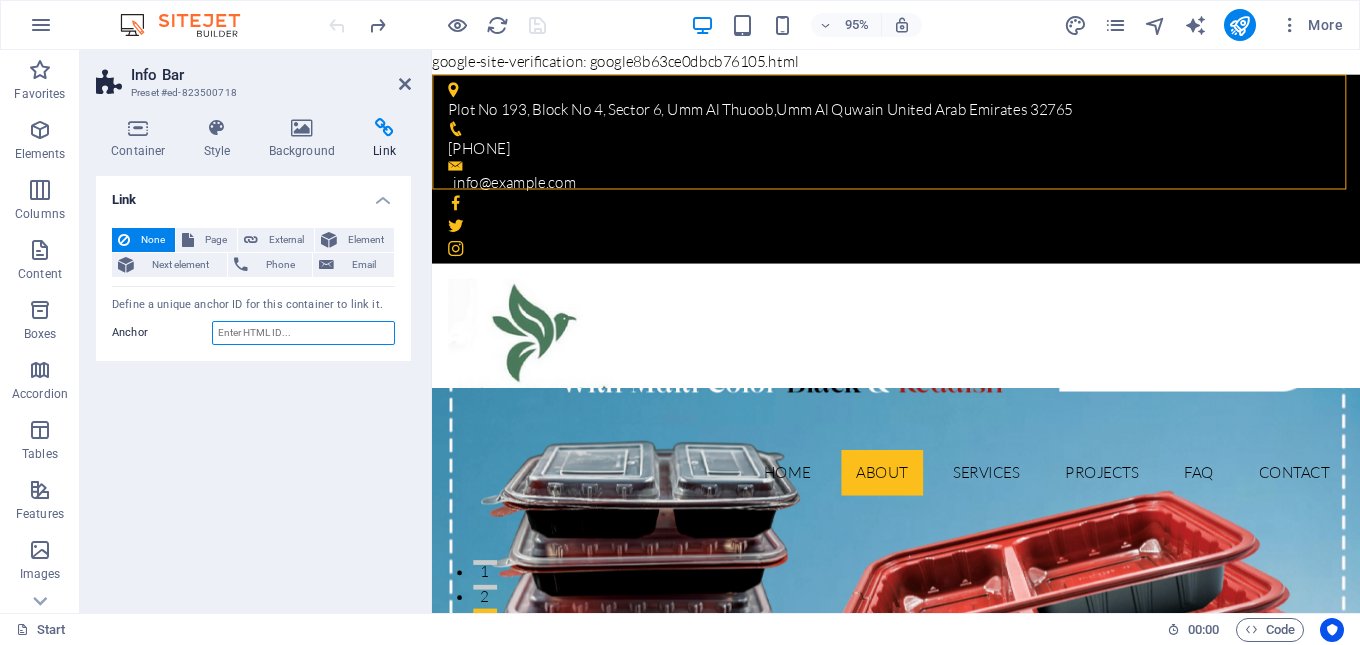 drag, startPoint x: 299, startPoint y: 334, endPoint x: 208, endPoint y: 324, distance: 91.5478 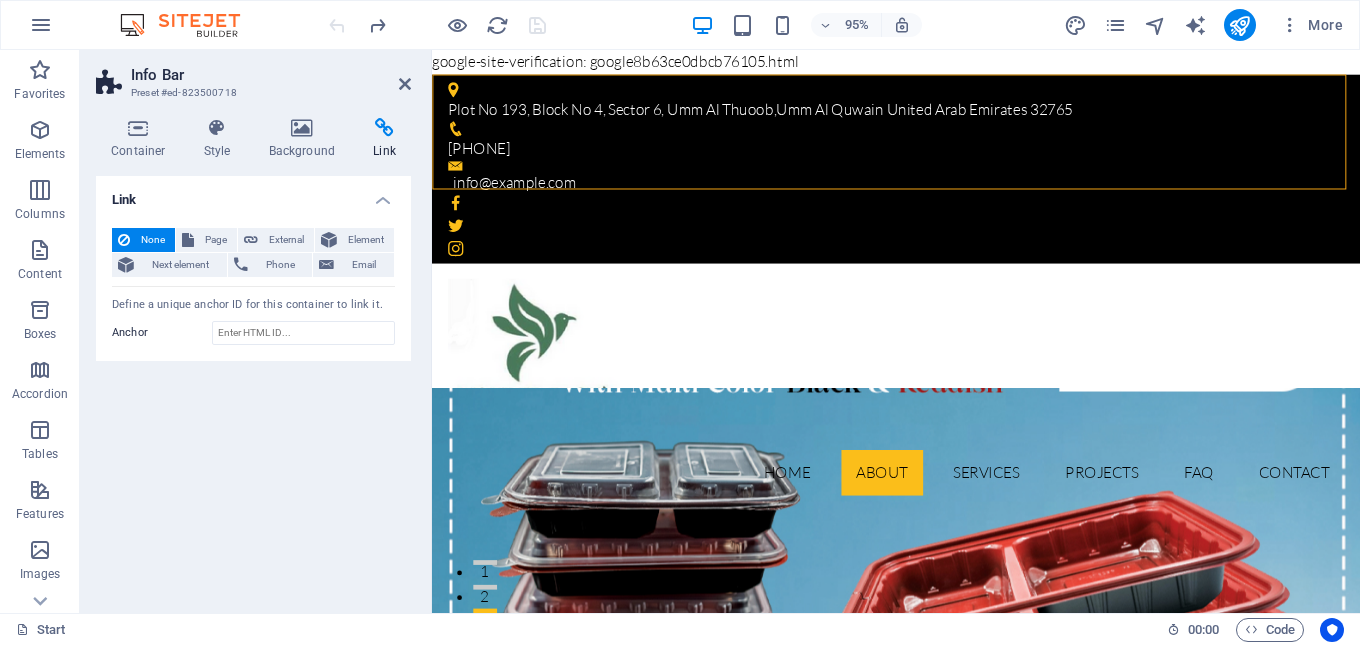 drag, startPoint x: 829, startPoint y: 64, endPoint x: 553, endPoint y: 47, distance: 276.52304 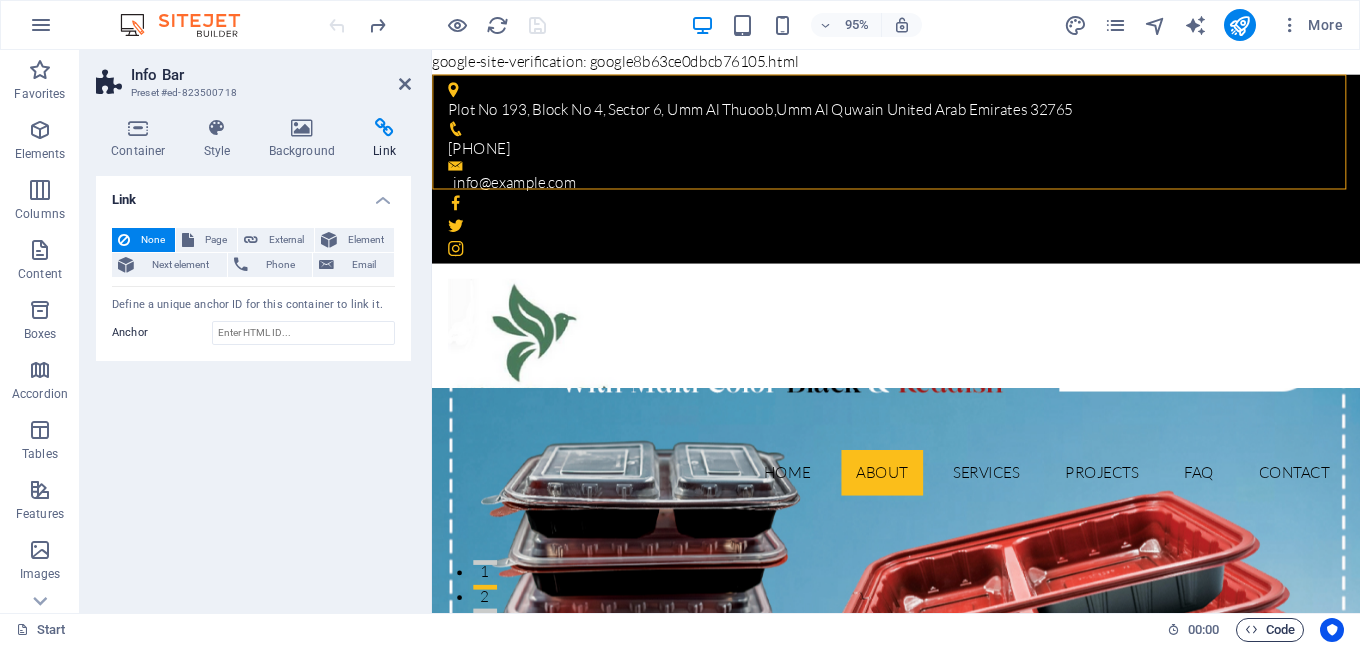 click on "Code" at bounding box center (1270, 630) 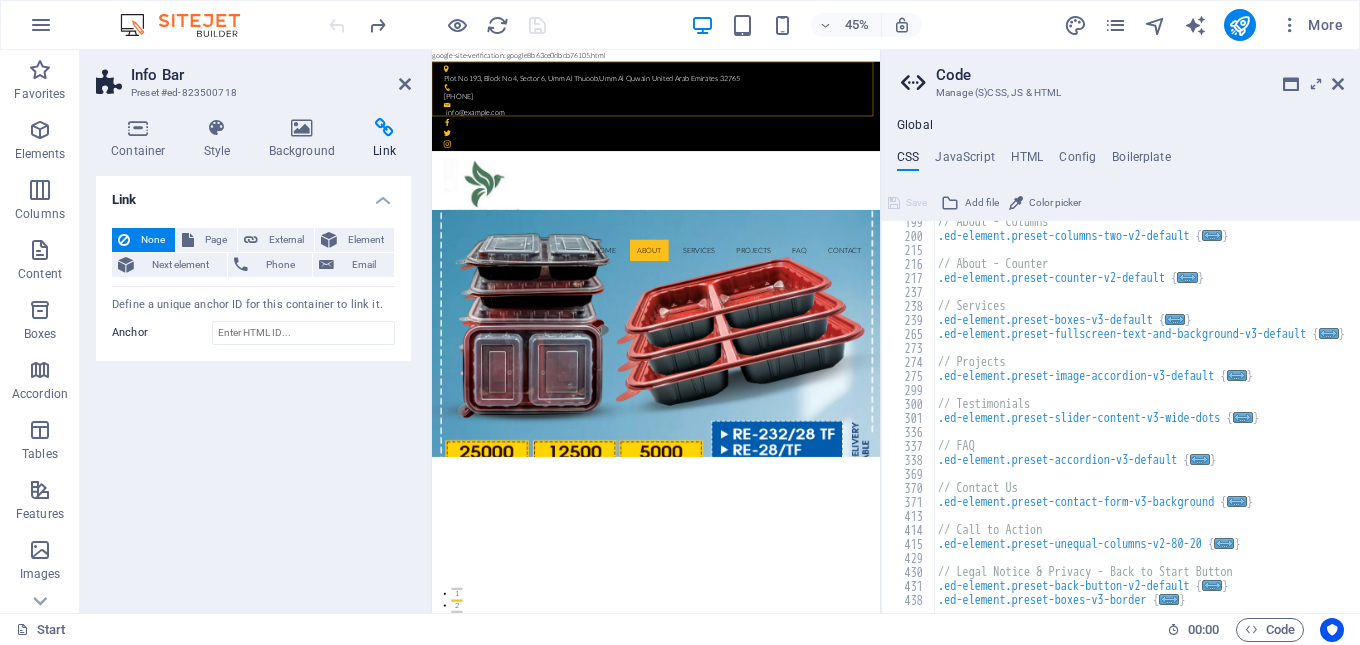 scroll, scrollTop: 365, scrollLeft: 0, axis: vertical 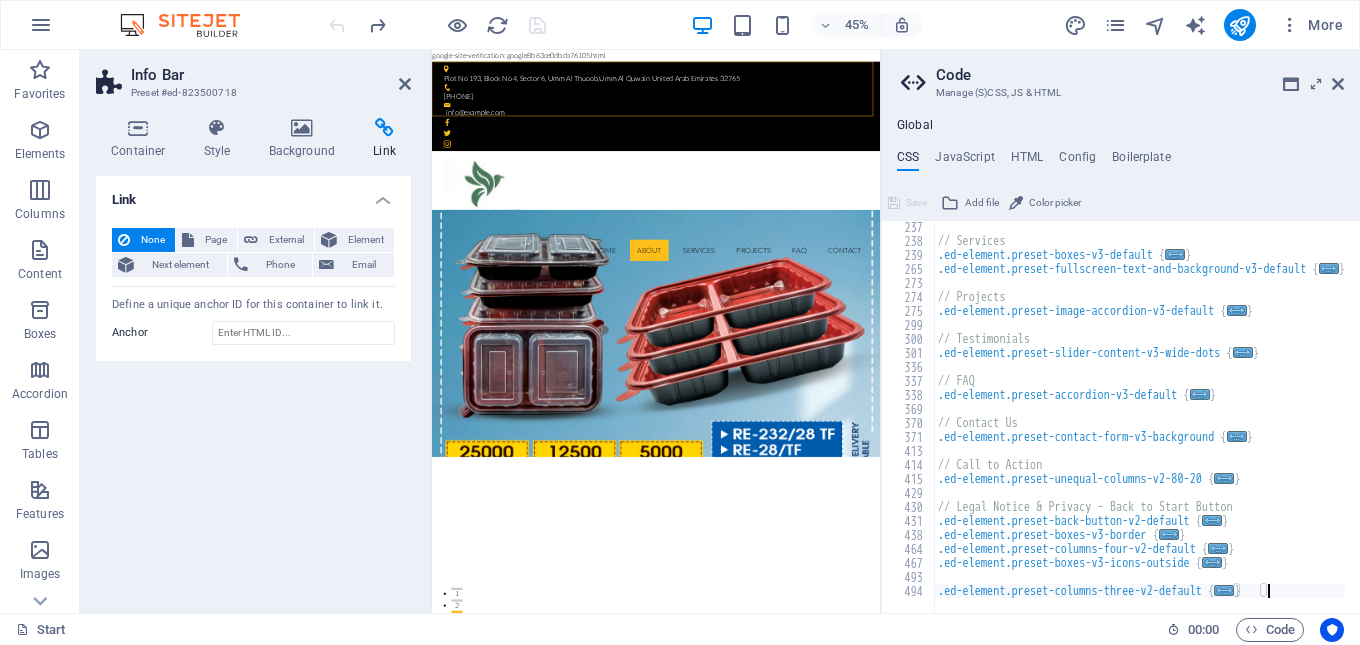 click on "// Services .ed-element.preset-boxes-v3-default   { ... } .ed-element.preset-fullscreen-text-and-background-v3-default   { ... } // Projects .ed-element.preset-image-accordion-v3-default   { ... } // Testimonials .ed-element.preset-slider-content-v3-wide-dots   { ... } // FAQ .ed-element.preset-accordion-v3-default   { ... } // Contact Us .ed-element.preset-contact-form-v3-background   { ... } // Call to Action .ed-element.preset-unequal-columns-v2-80-20   { ... } // Legal Notice & Privacy - Back to Start Button .ed-element.preset-back-button-v2-default   { ... } .ed-element.preset-boxes-v3-border   { ... } .ed-element.preset-columns-four-v2-default   { ... } .ed-element.preset-boxes-v3-icons-outside   { ... } .ed-element.preset-columns-three-v2-default   { ... }" at bounding box center [1147, 422] 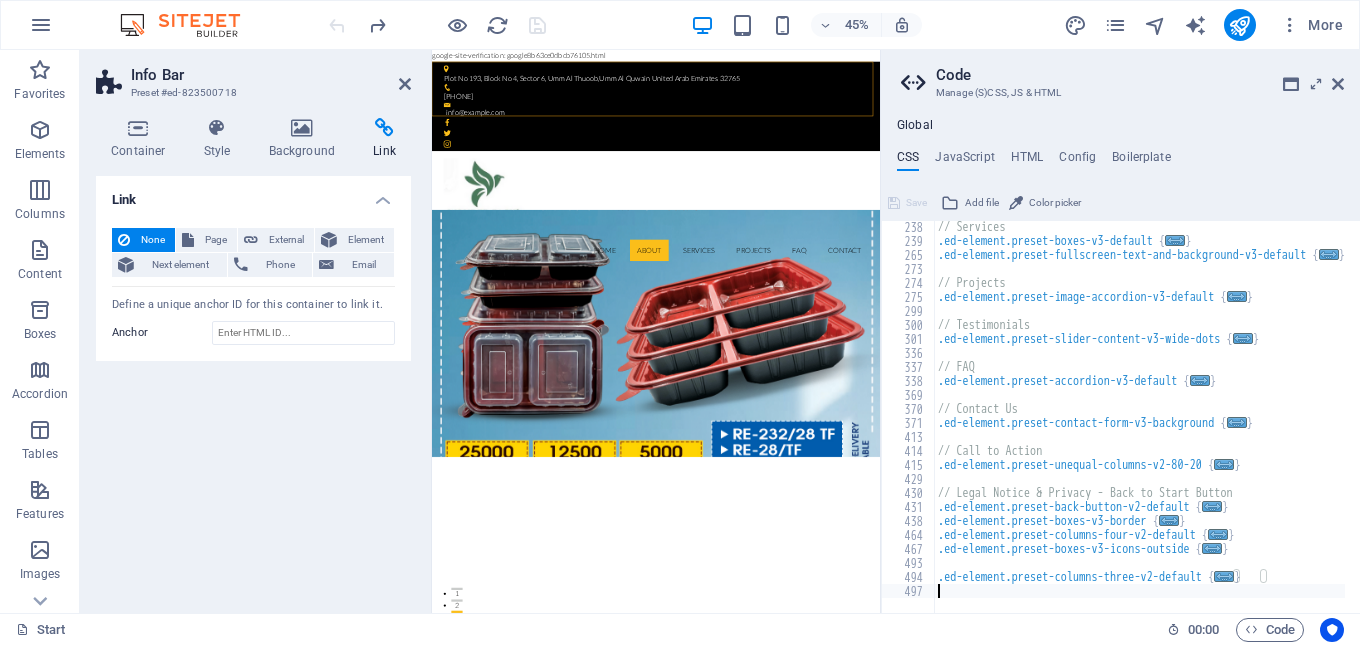 scroll, scrollTop: 379, scrollLeft: 0, axis: vertical 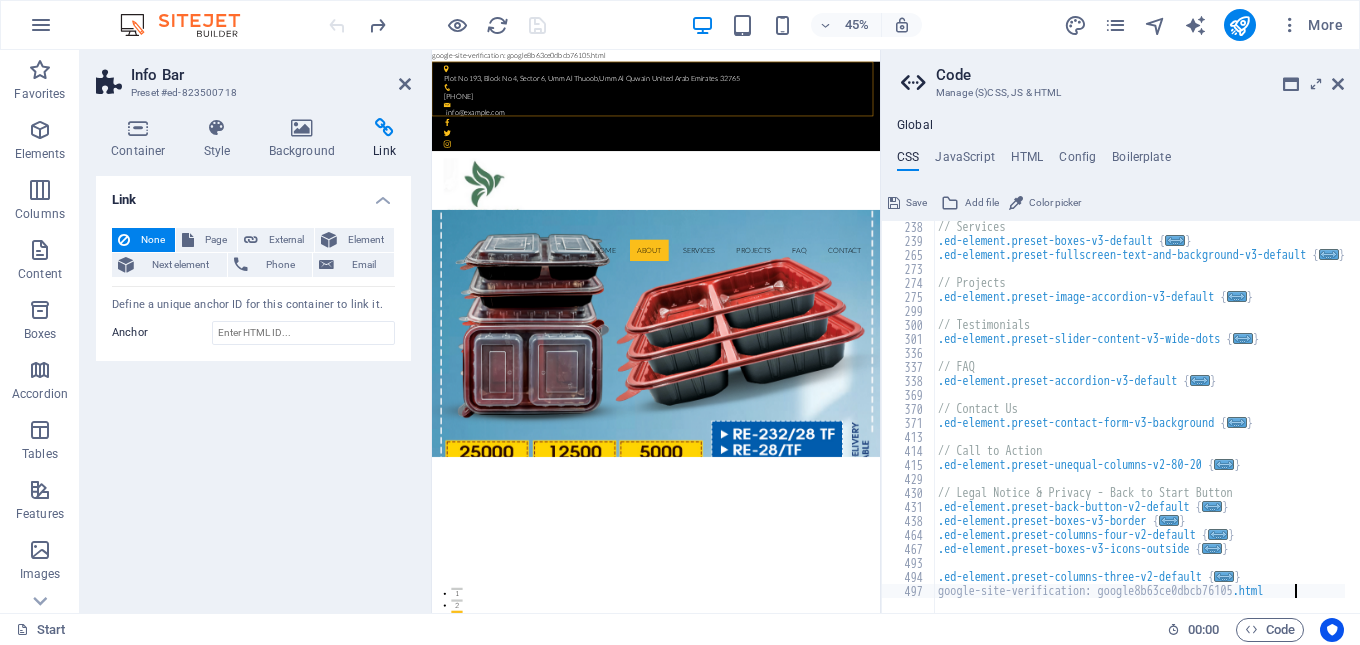 type on "google-site-verification: google8b63ce0dbcb76105.html" 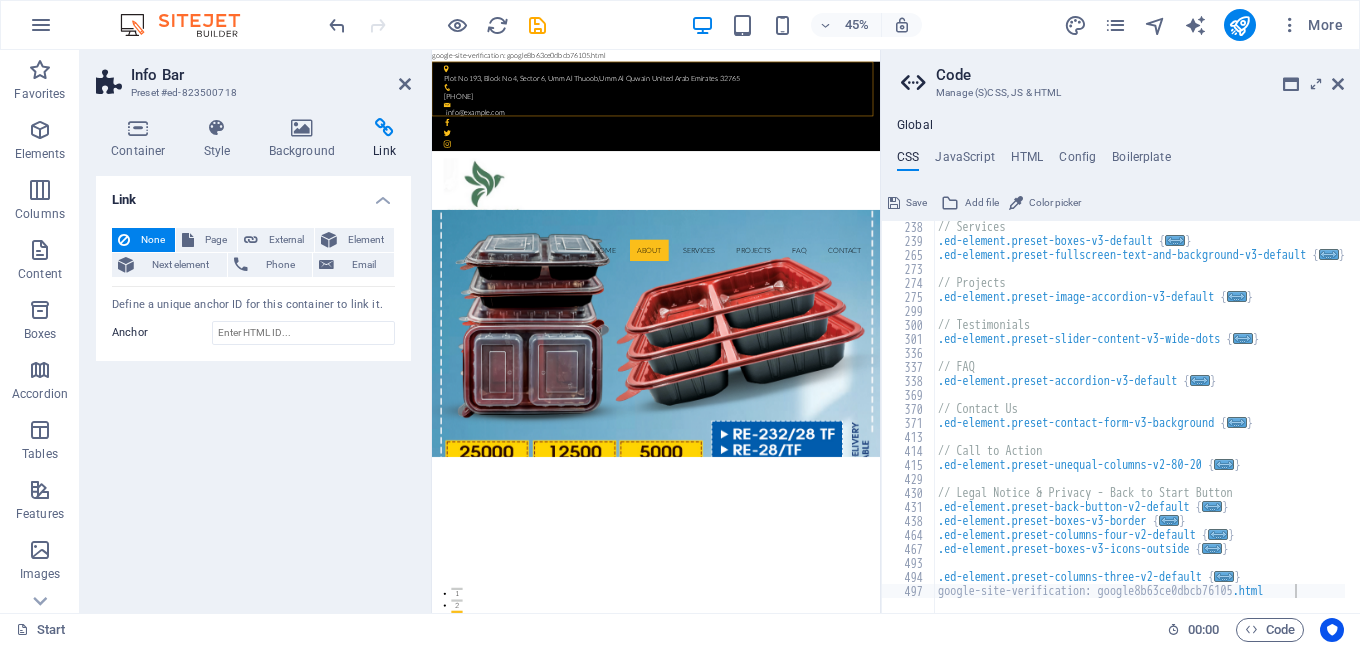 click on "Save" at bounding box center (916, 203) 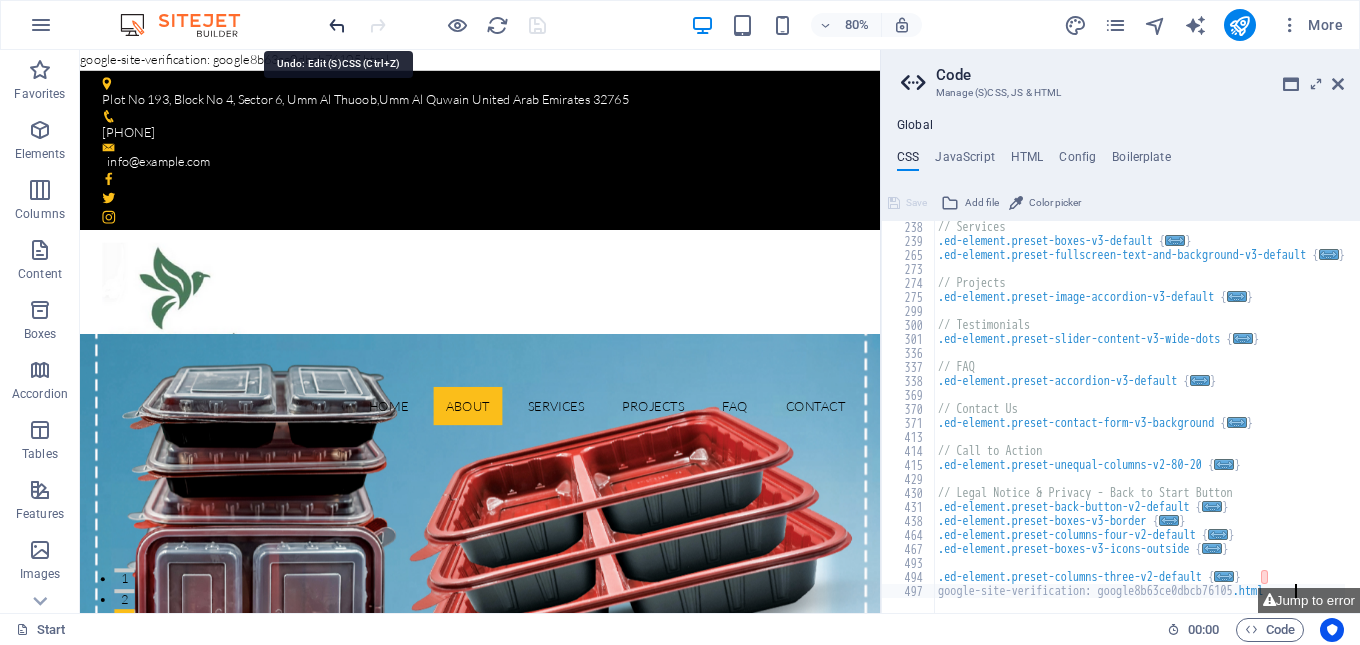 click at bounding box center [337, 25] 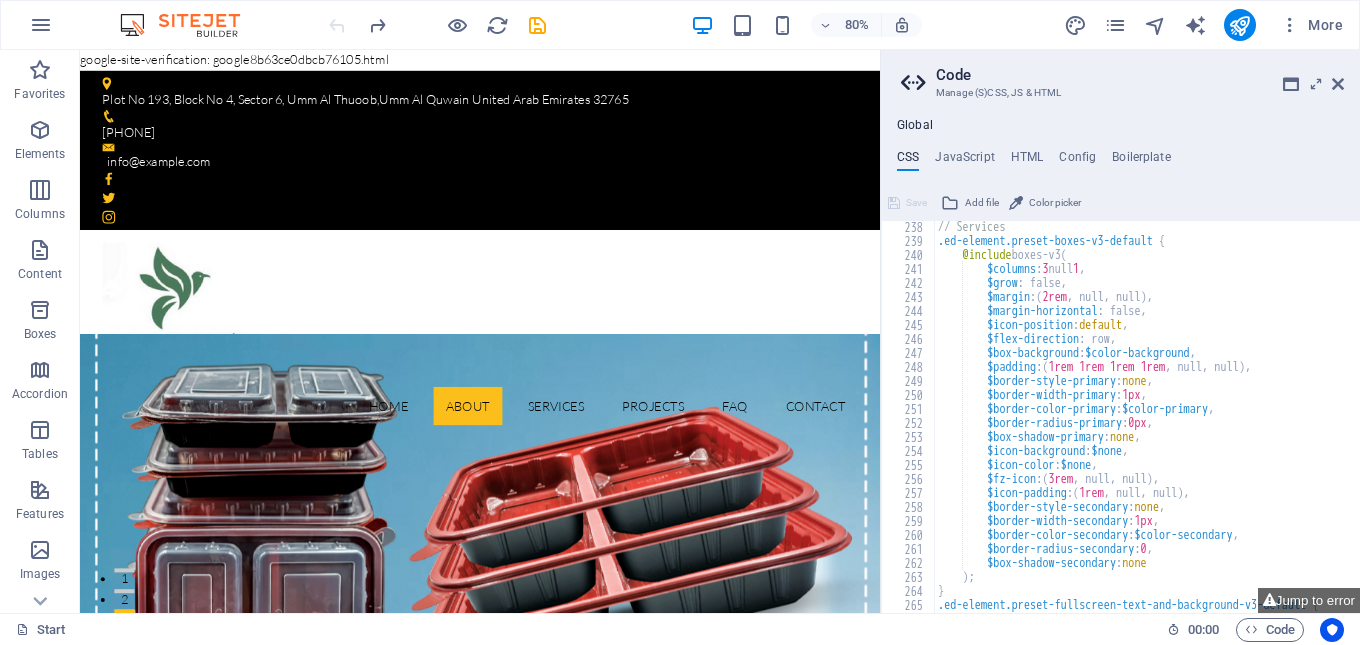 type on "/* Template: Factory */" 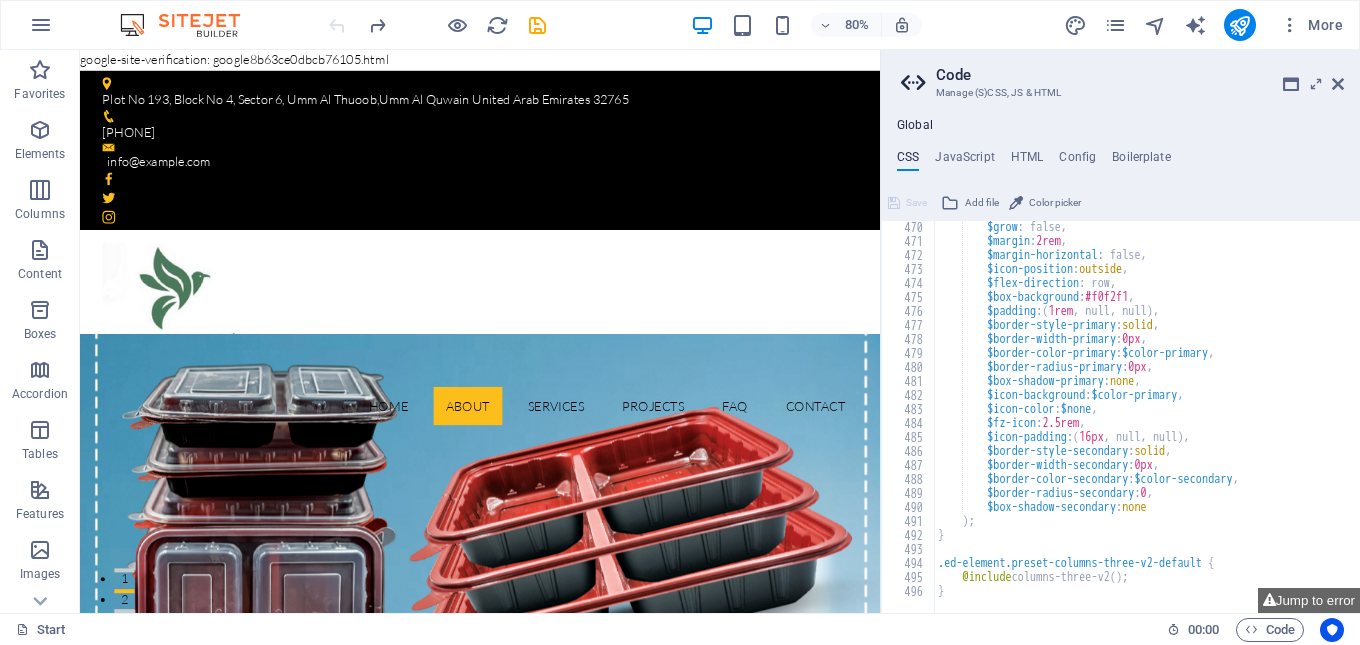 scroll, scrollTop: 6567, scrollLeft: 0, axis: vertical 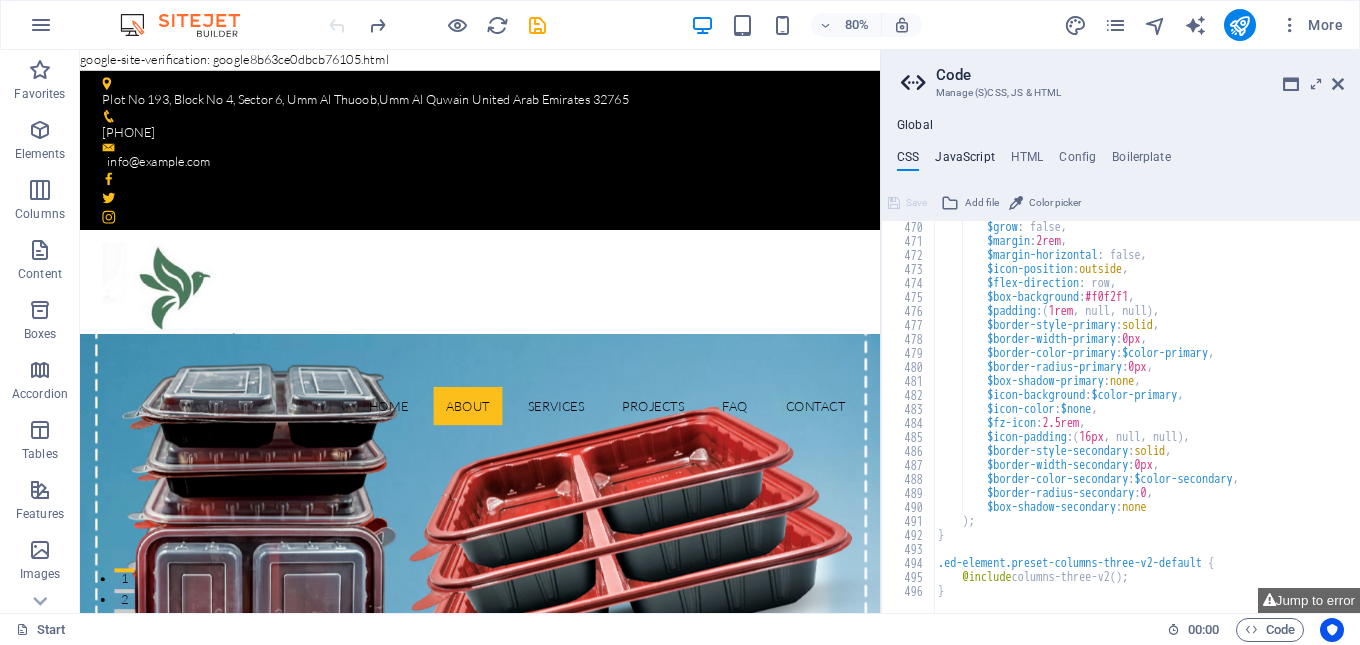 click on "JavaScript" at bounding box center (964, 161) 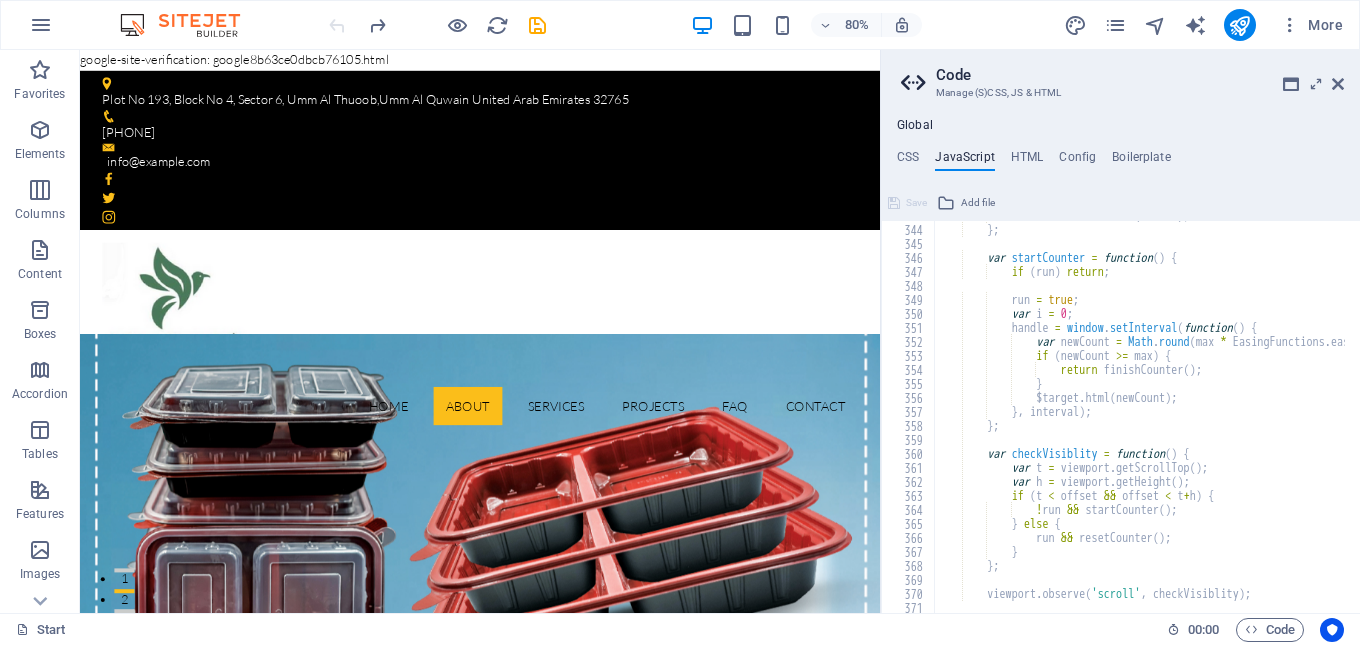 scroll, scrollTop: 4859, scrollLeft: 0, axis: vertical 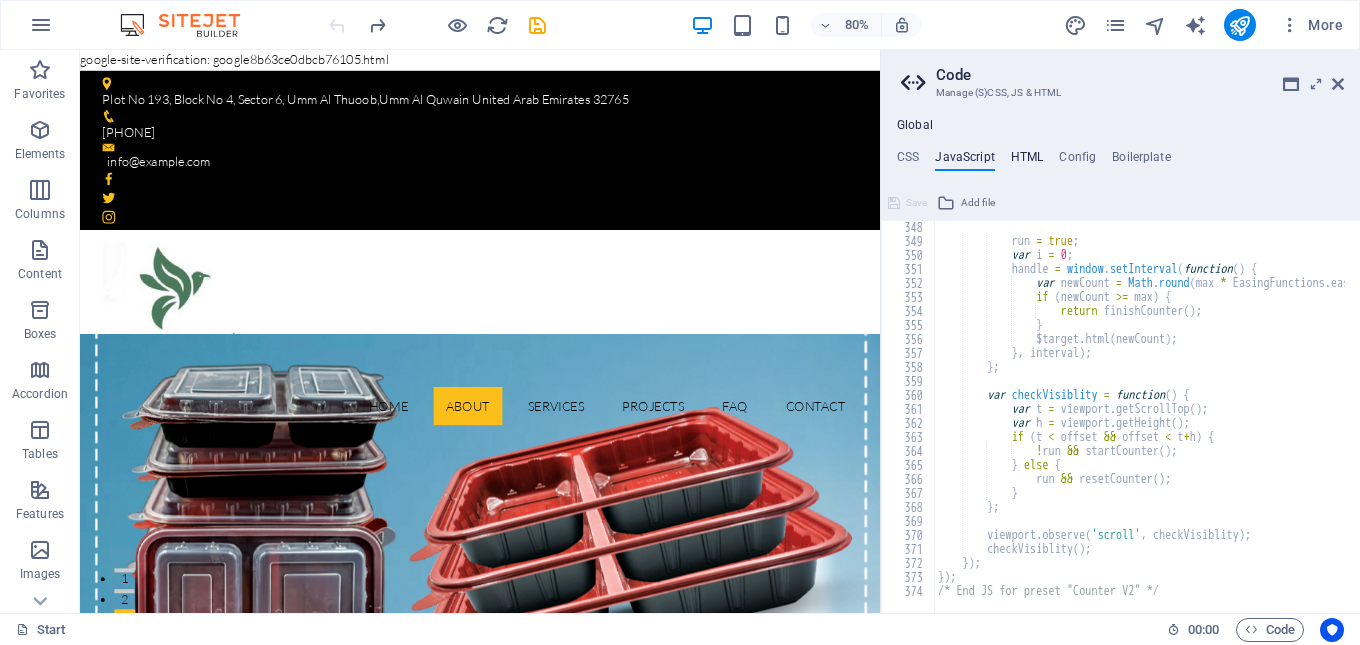 click on "HTML" at bounding box center [1027, 161] 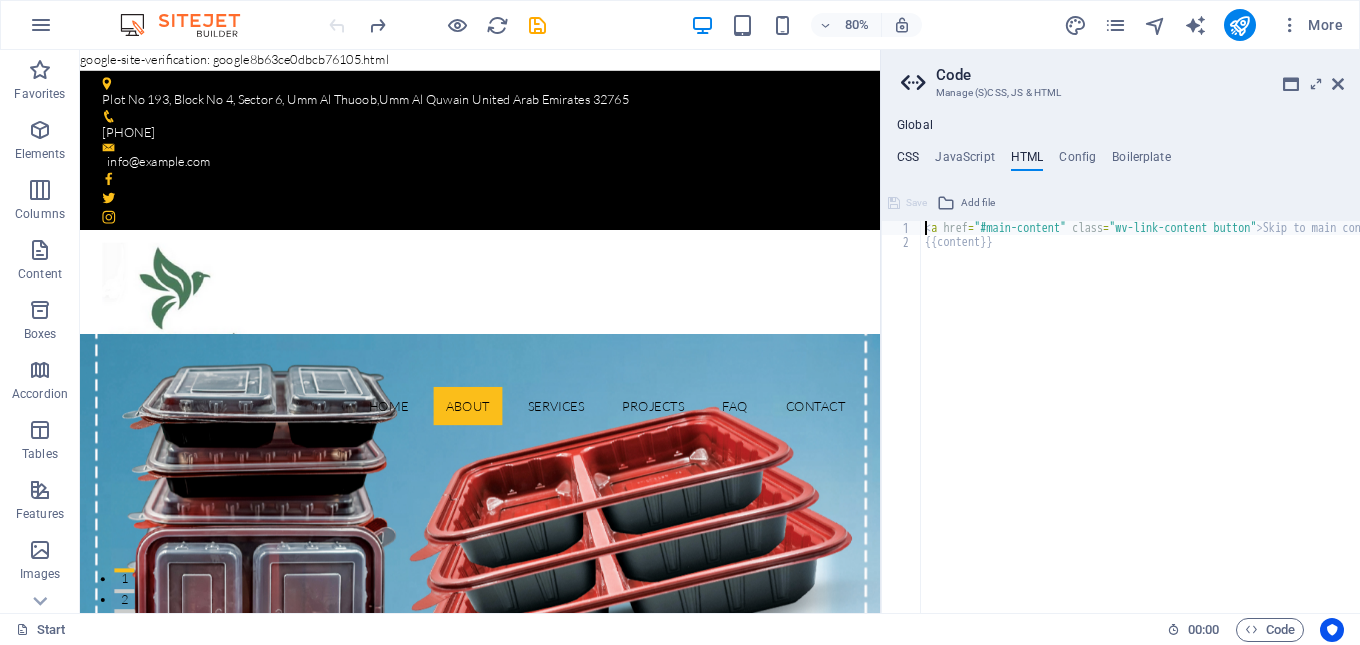 click on "CSS" at bounding box center [908, 161] 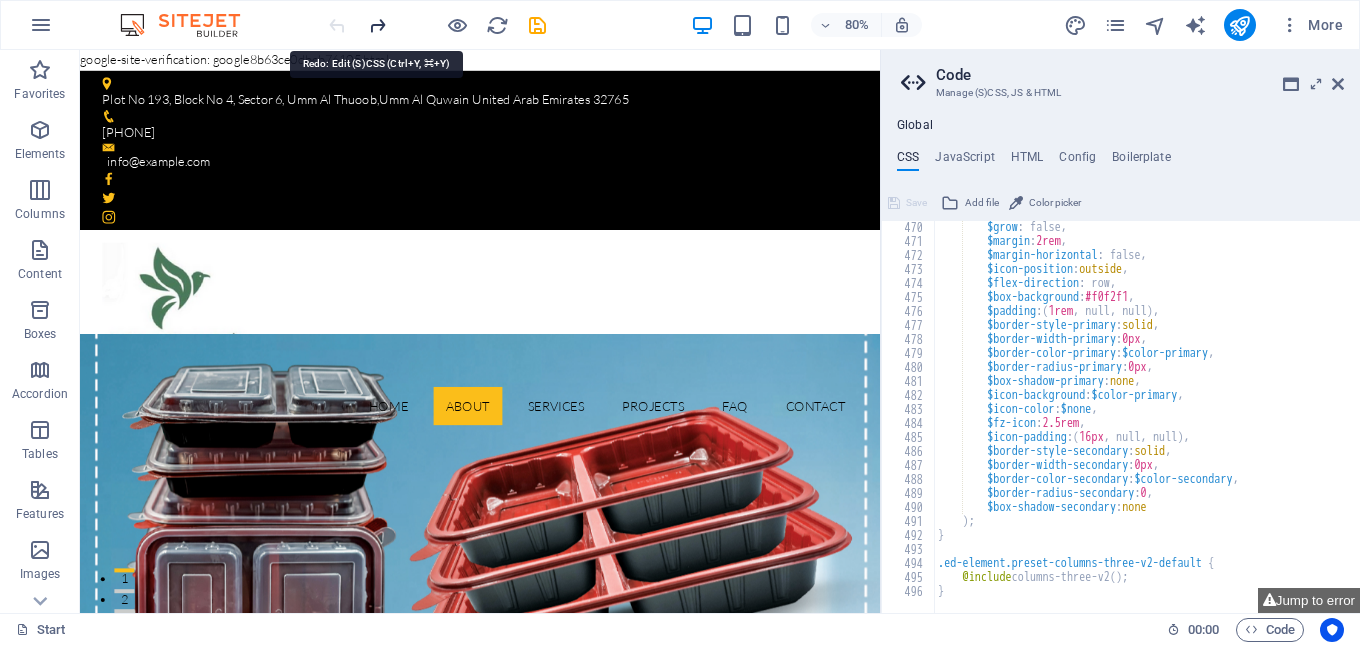 click at bounding box center (377, 25) 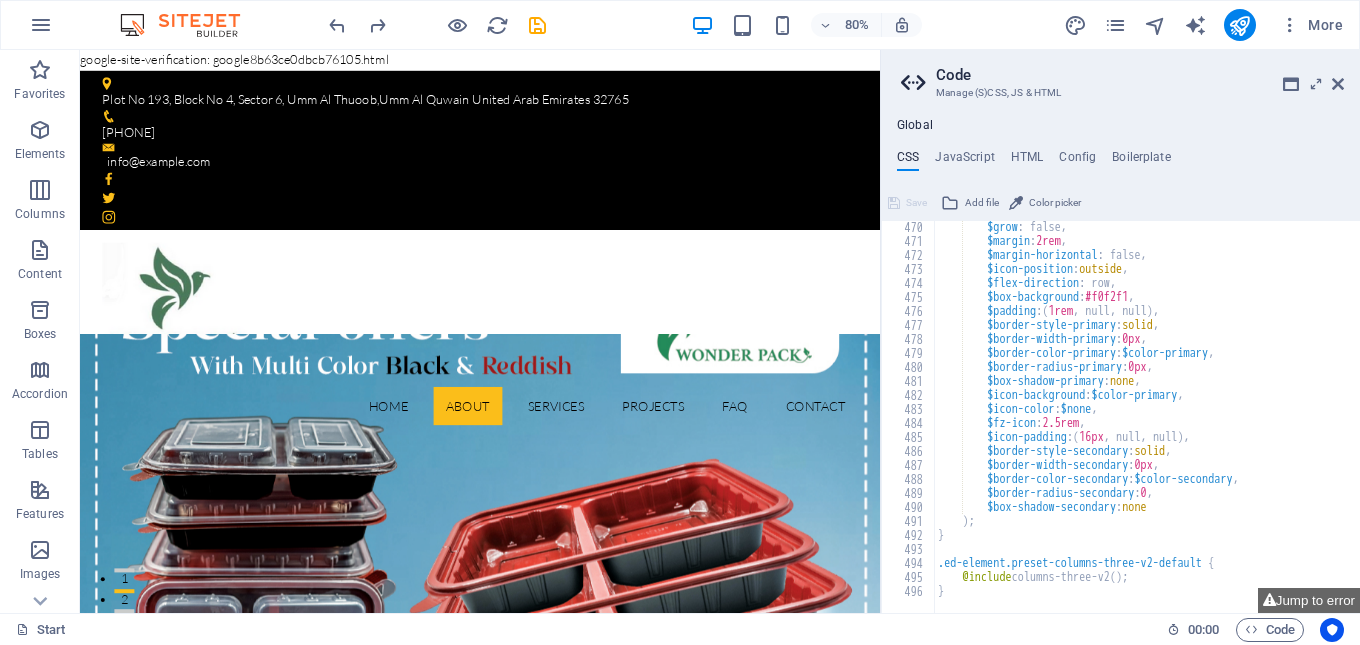 click on "CSS" at bounding box center (908, 161) 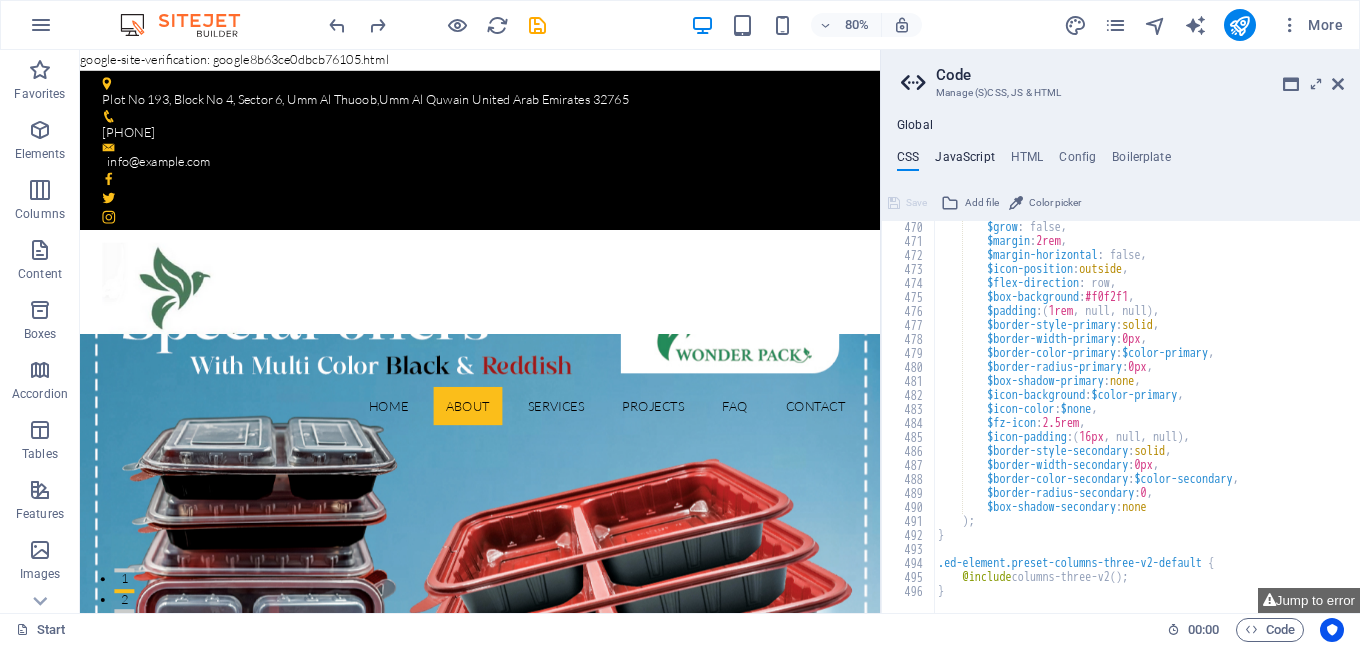 click on "JavaScript" at bounding box center [964, 161] 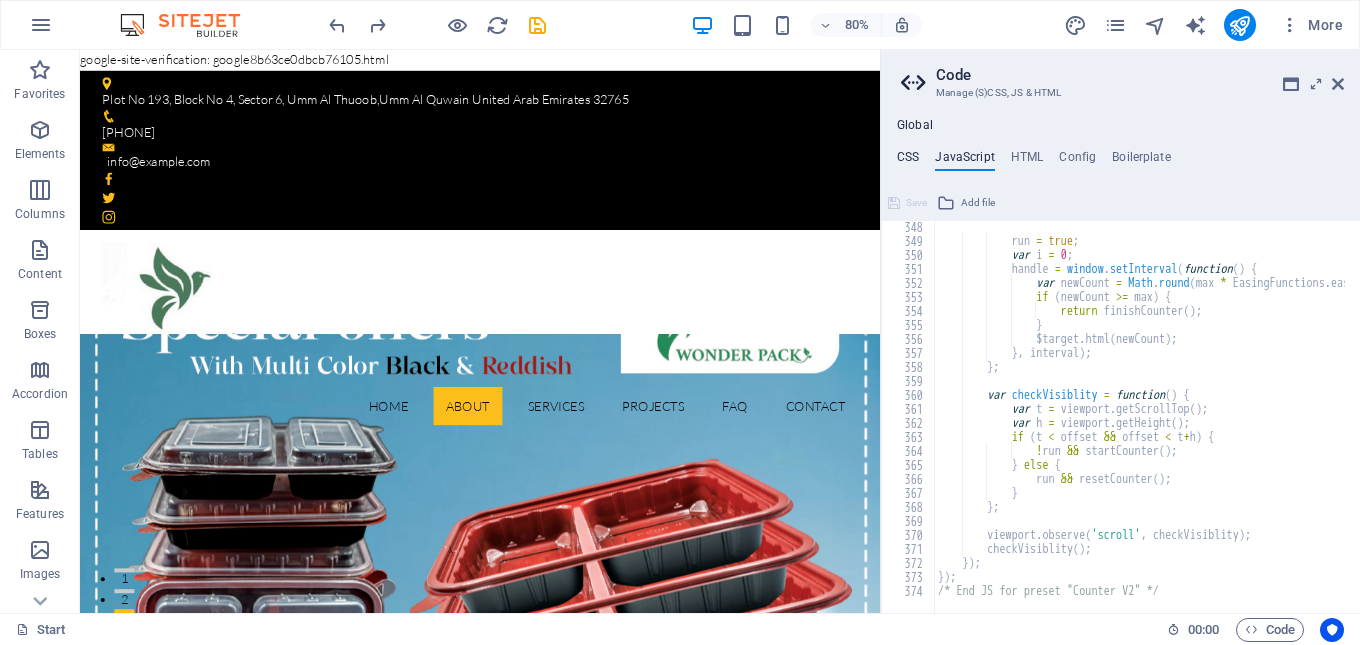 click on "CSS" at bounding box center [908, 161] 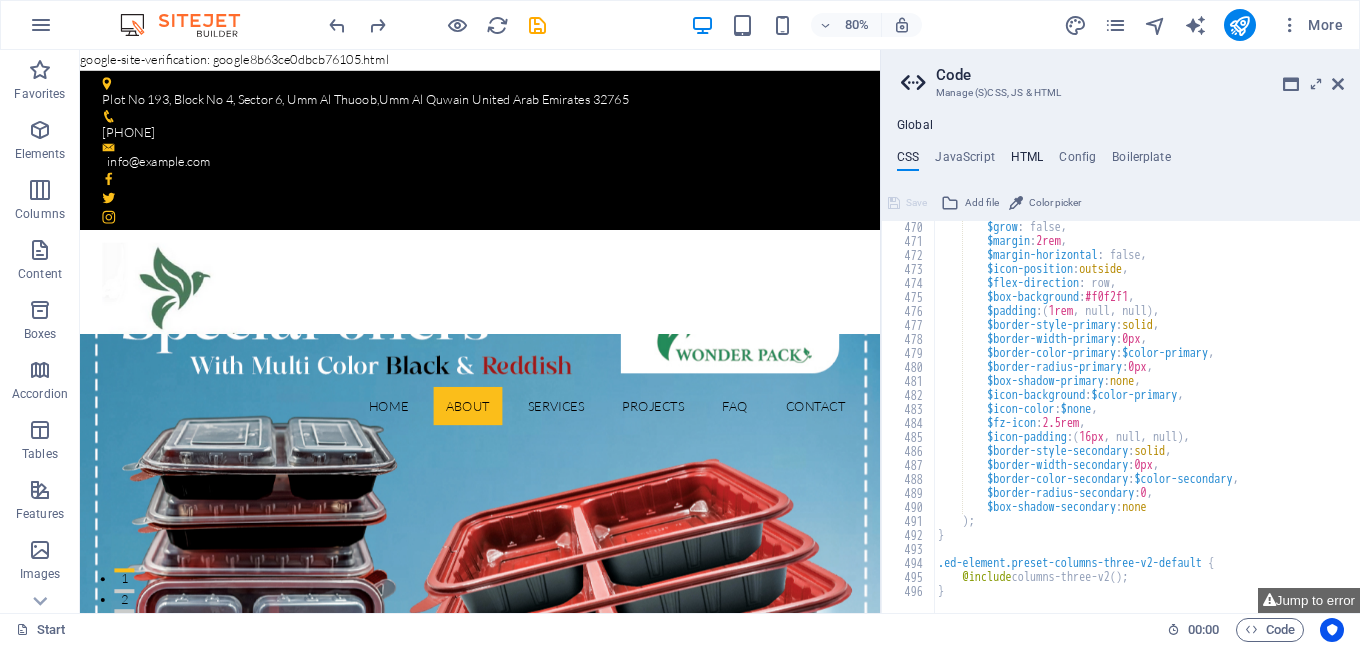 click on "HTML" at bounding box center [1027, 161] 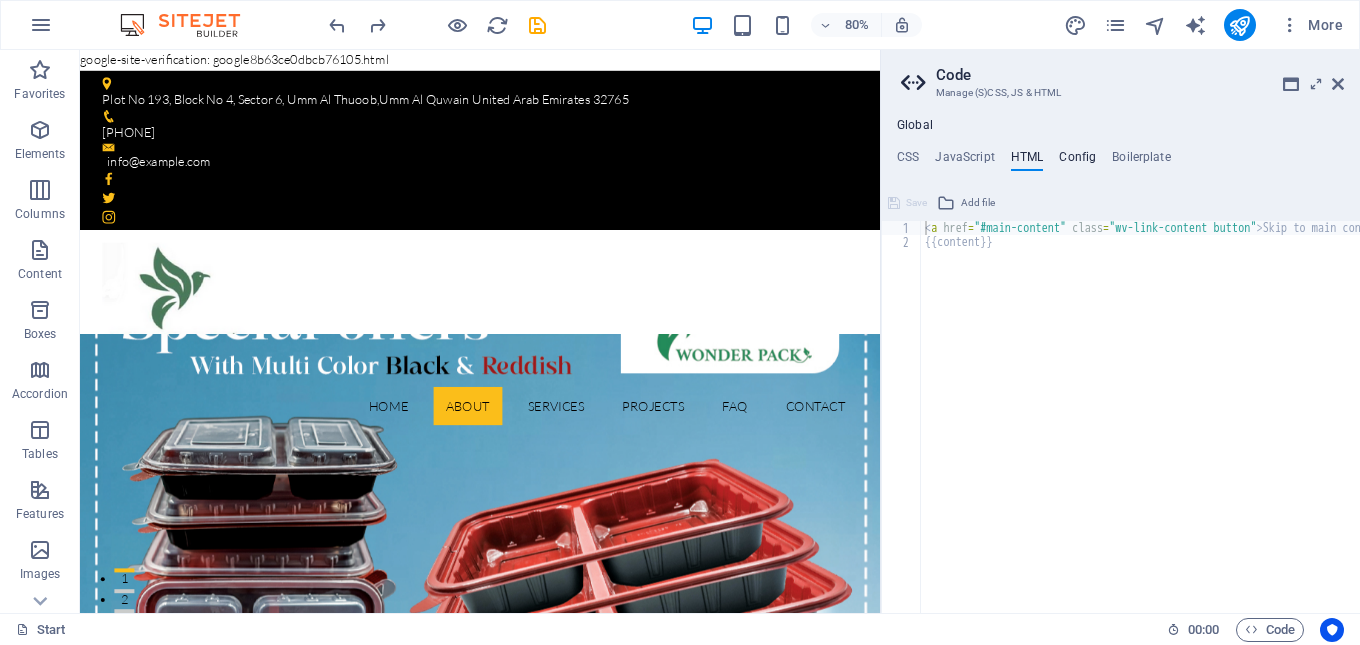 click on "Config" at bounding box center [1077, 161] 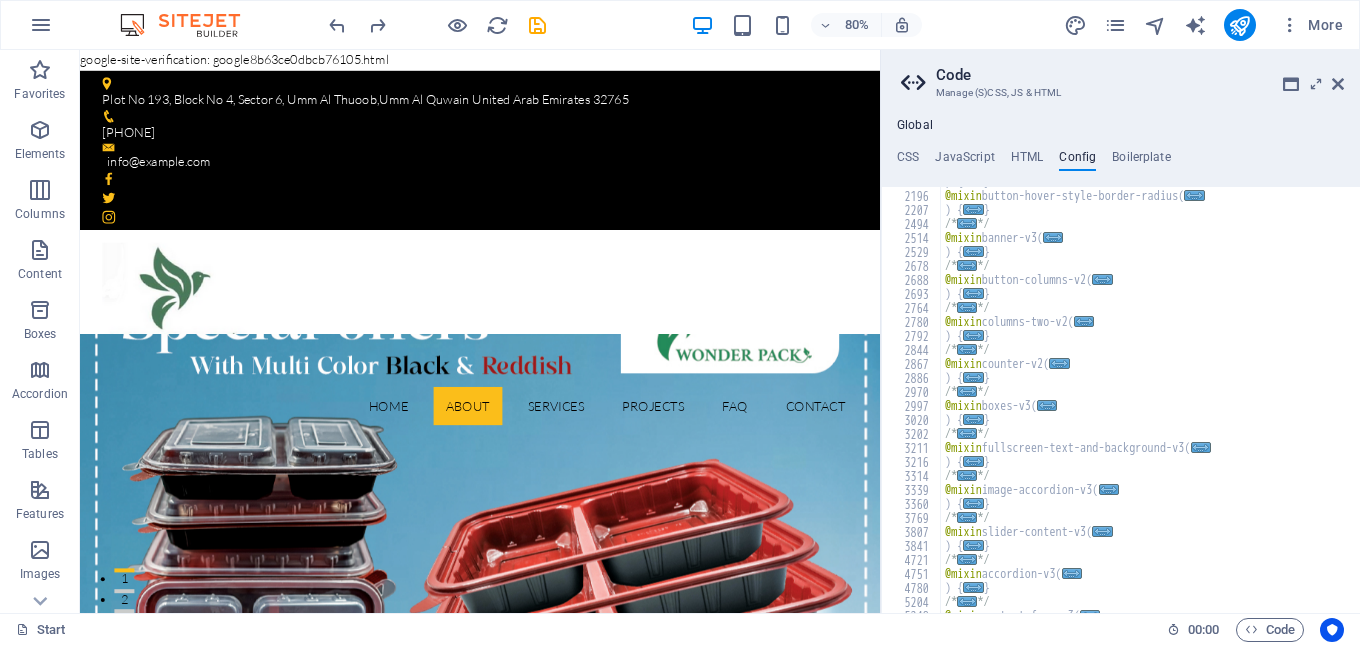 scroll, scrollTop: 876, scrollLeft: 0, axis: vertical 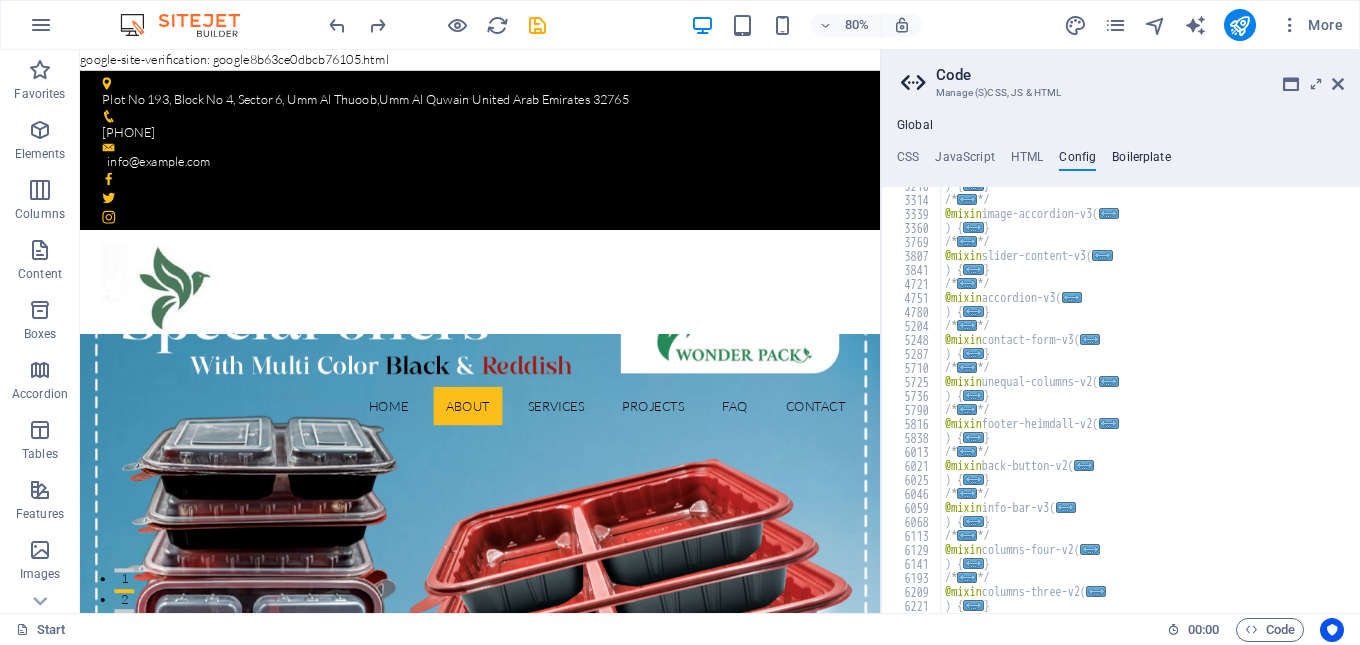 click on "Boilerplate" at bounding box center [1141, 161] 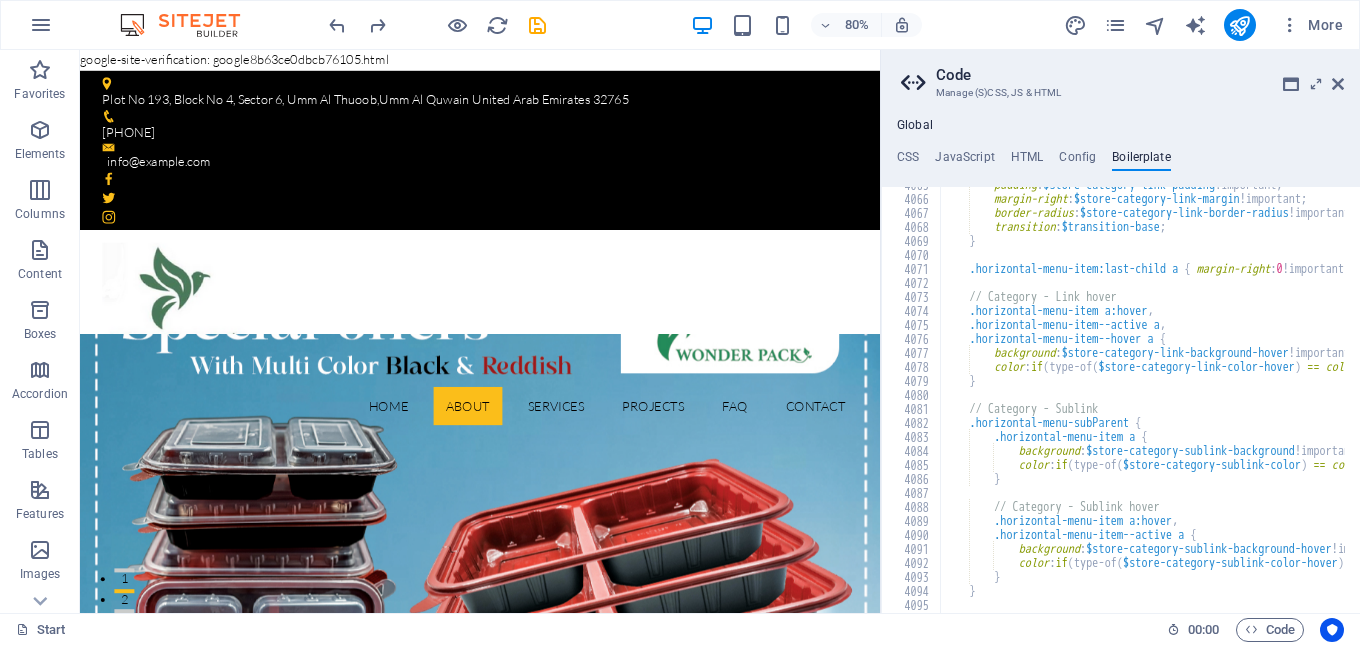 scroll, scrollTop: 32357, scrollLeft: 0, axis: vertical 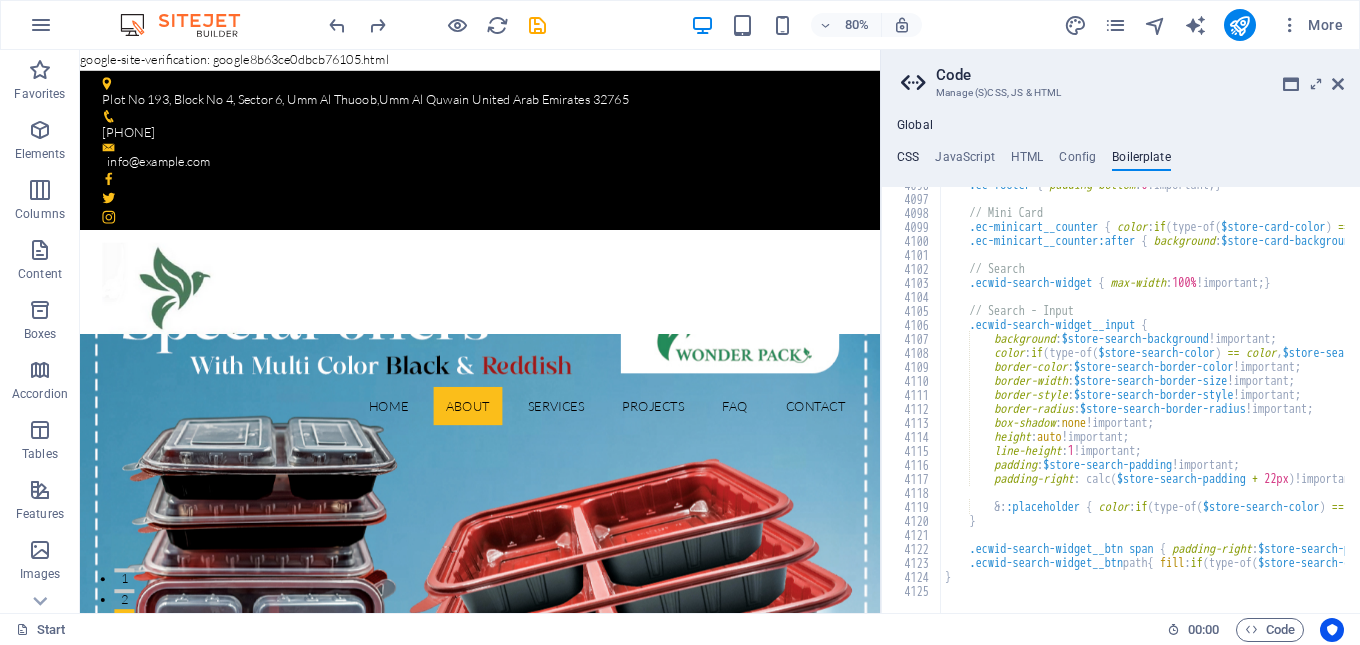 click on "CSS" at bounding box center (908, 161) 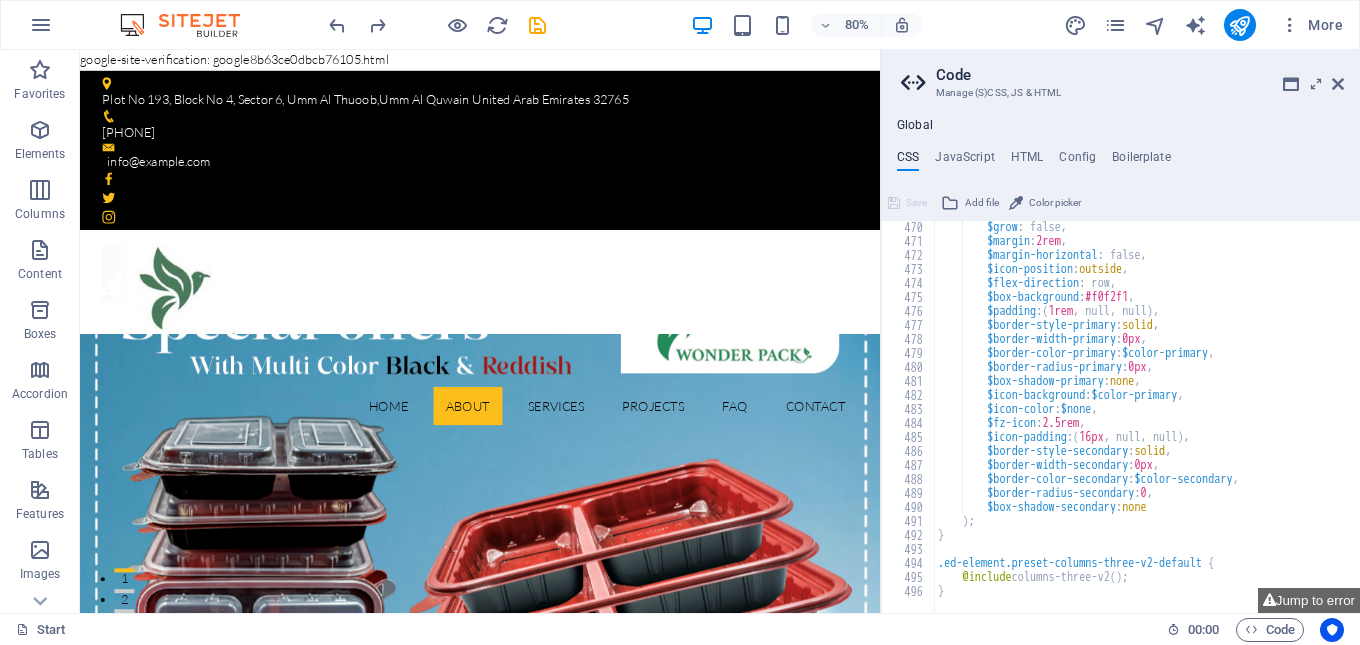 scroll, scrollTop: 6567, scrollLeft: 0, axis: vertical 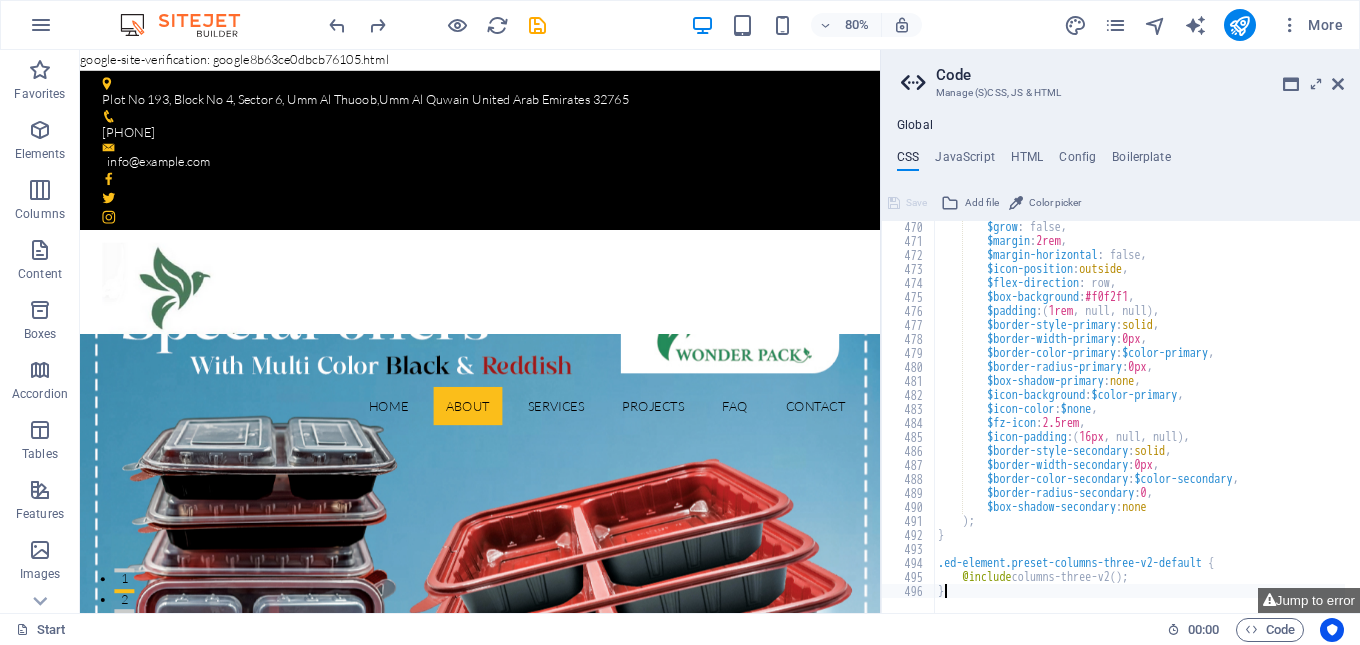click on "$grow : false,            $margin :  2rem ,            $margin-horizontal : false,            $icon-position :  outside ,            $flex-direction : row,            $box-background :  #f0f2f1 ,            $padding :  ( 1rem , null, null ) ,            $border-style-primary :  solid ,            $border-width-primary :  0px ,            $border-color-primary :  $color-primary ,            $border-radius-primary :  0px ,            $box-shadow-primary :  none ,            $icon-background :  $color-primary ,            $icon-color :  $none ,            $fz-icon :  2.5rem ,            $icon-padding :  ( 16px , null, null ) ,            $border-style-secondary :  solid ,            $border-width-secondary :  0px ,            $border-color-secondary :  $color-secondary ,            $border-radius-secondary :  0 ,            $box-shadow-secondary :  none      ) ; } .ed-element.preset-columns-three-v2-default   {      @include  columns-three-v2 ( ) ; }" at bounding box center (1207, 422) 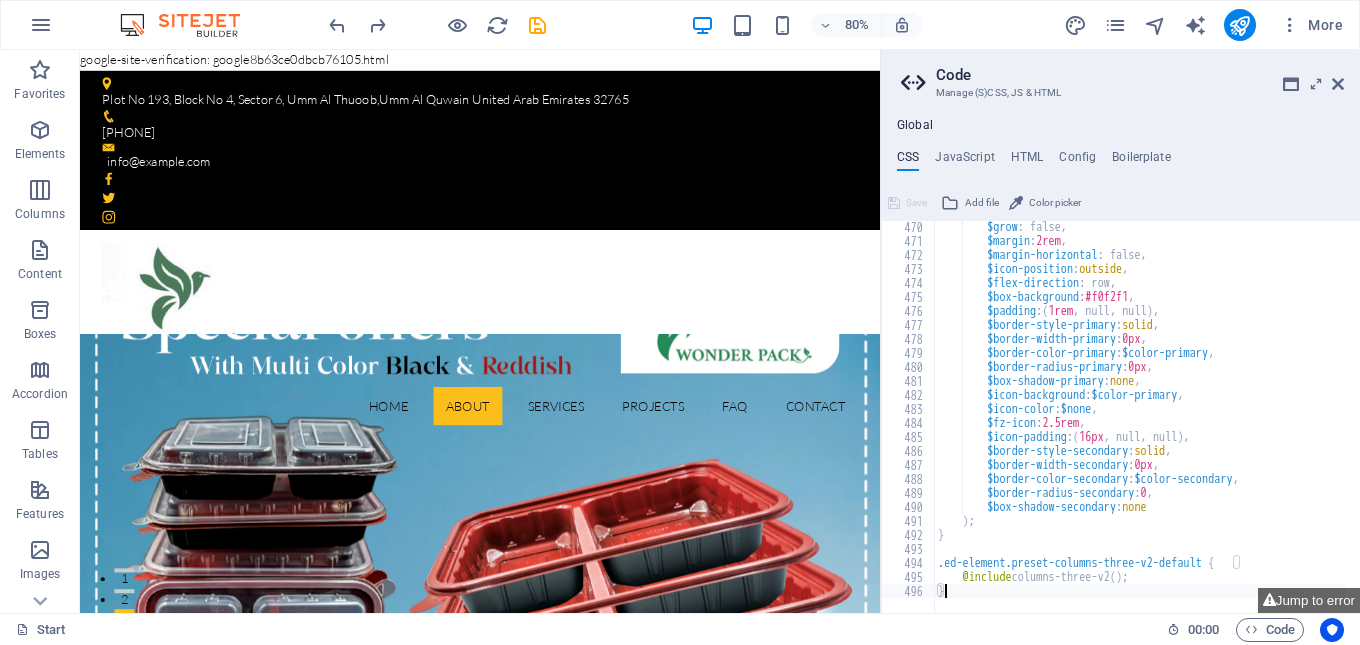 paste on "google-site-verification: google8b63ce0dbcb76105.html" 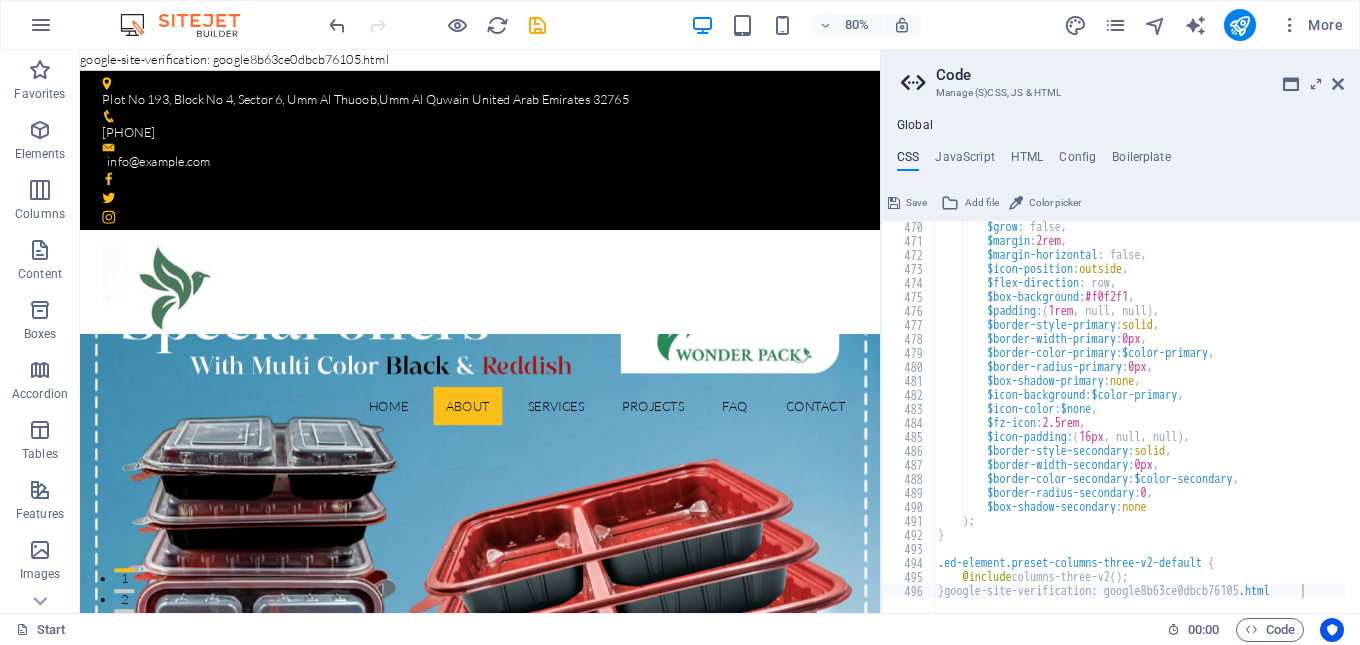 click on "Save" at bounding box center [907, 203] 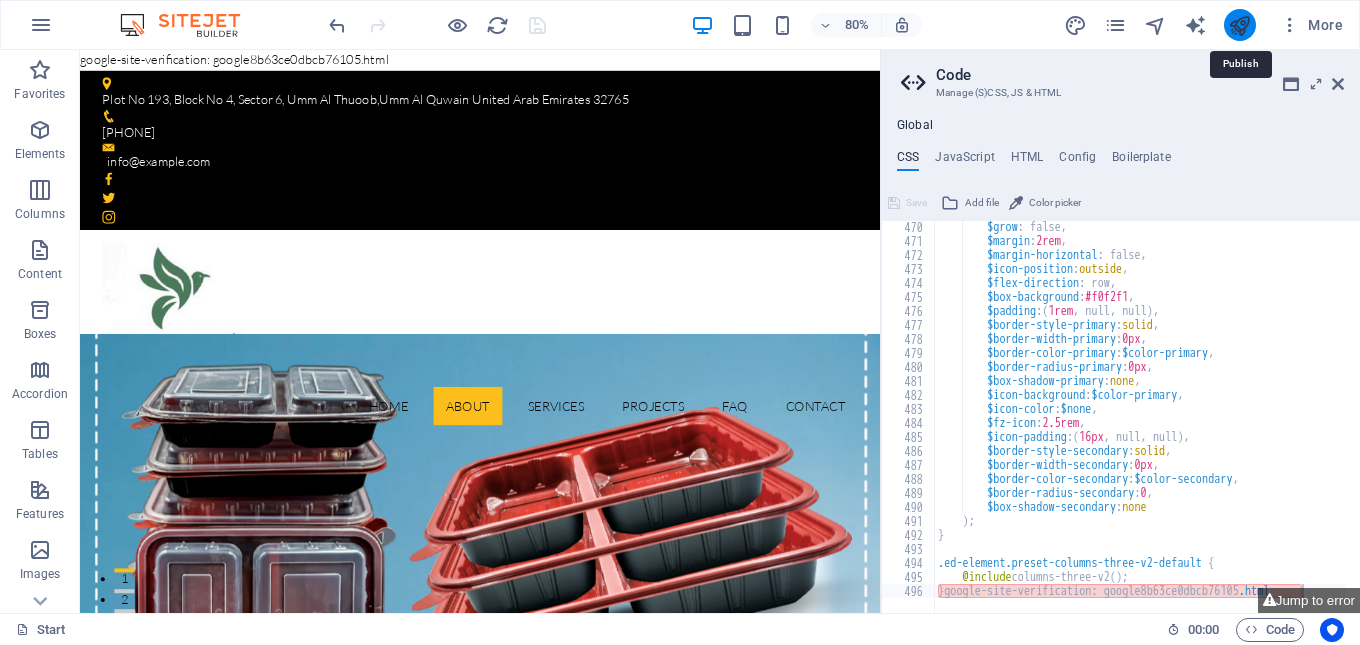 click at bounding box center (1239, 25) 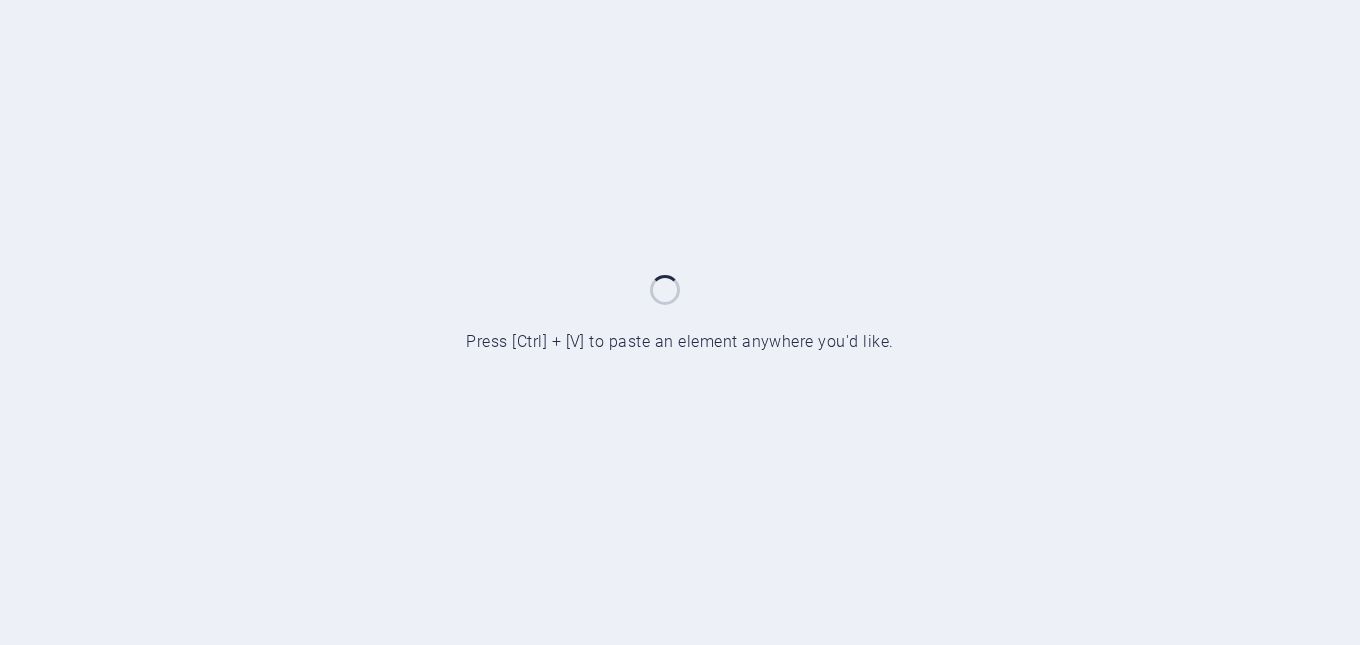 scroll, scrollTop: 0, scrollLeft: 0, axis: both 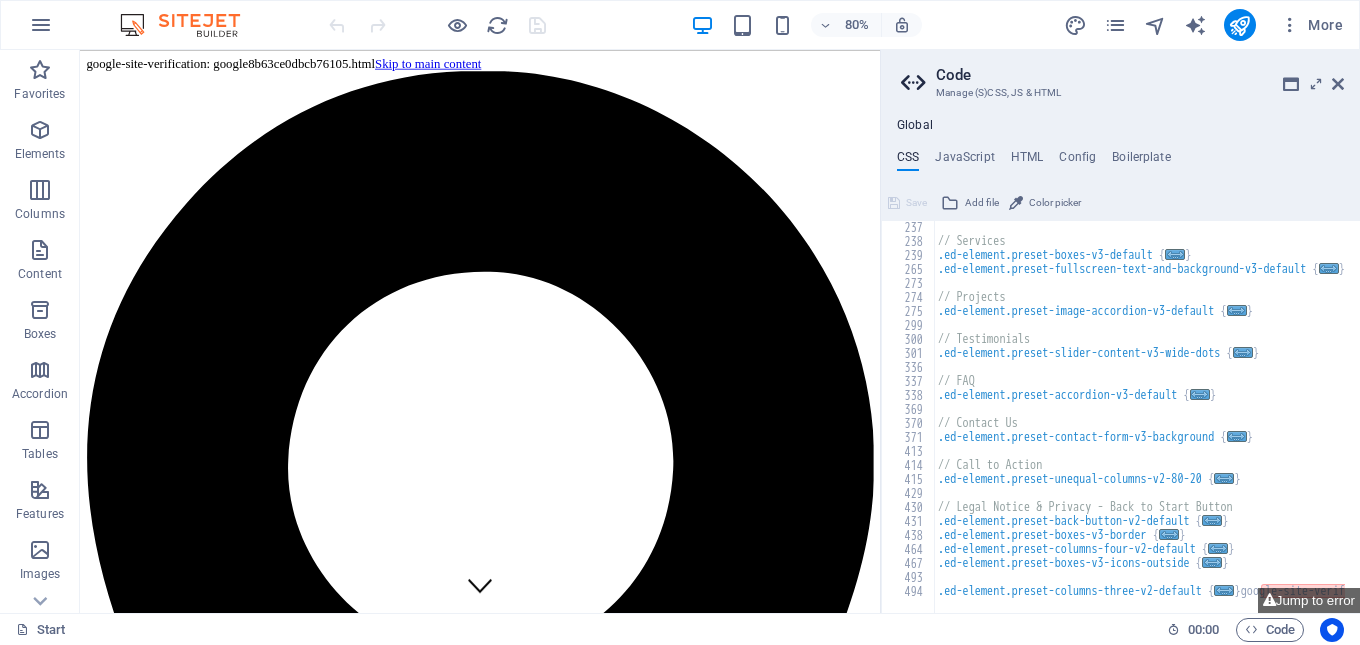 click on "Plot No 193, Block No 4, Sector 6, [CITY], [CITY] [COUNTRY] [POSTAL_CODE] [PHONE] [EMAIL] Home About Services Projects FAQ Contact Learn more View Services How to Choose the Right Industrial Packaging | Industry Packaging Solutions? Our expert guide helps you navigate the complexities of industrial packaging. Learn how to choose the right materials and solutions to protect your products and optimize your supply chain. About Wonder Pack Solution for Industries Wonder Pack Packaging Industry was first established in 2006 in [CITY] – [COUNTRY]. An increasing demand for packaging in the dairy and ice cream industries coupled with the need to produce eco friendly durables spurred us into making high quality packaging IML products. . Get in touch 0 Projects 0 Customers 0 Engineers 0 Partners Our Services Solution for Industries Drop content here or Add elements or 1" at bounding box center [580, 19485] 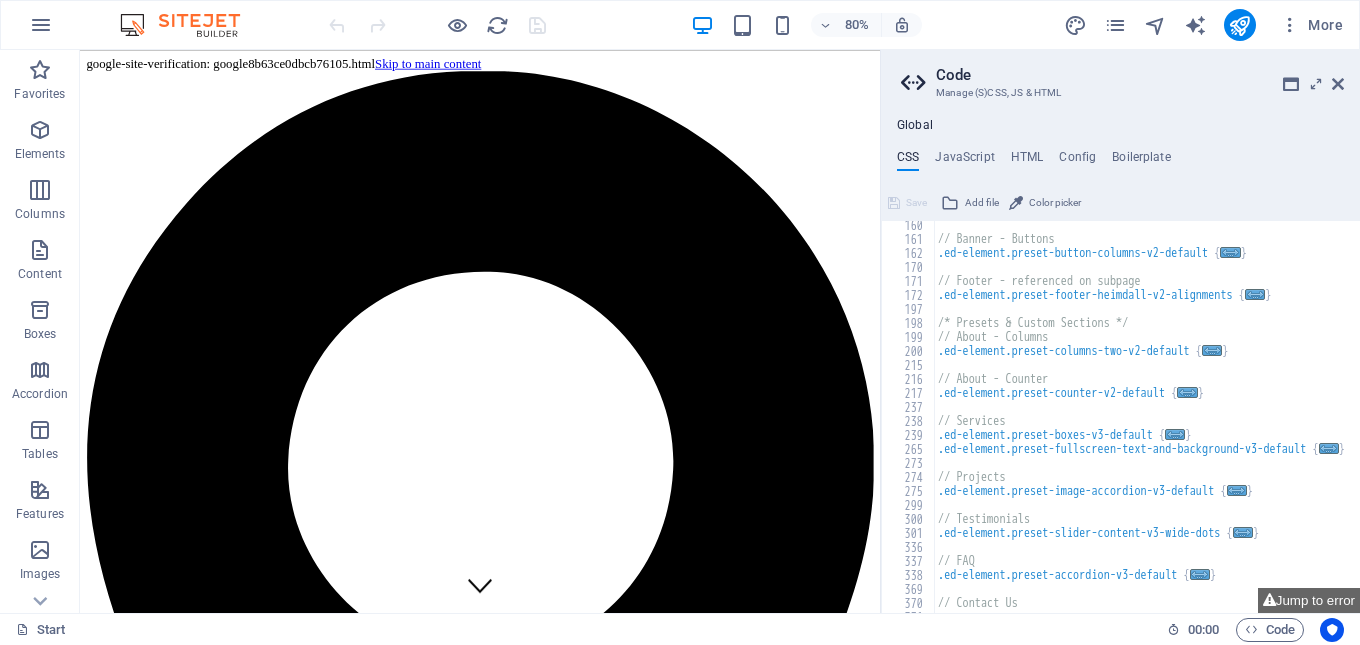 scroll, scrollTop: 0, scrollLeft: 0, axis: both 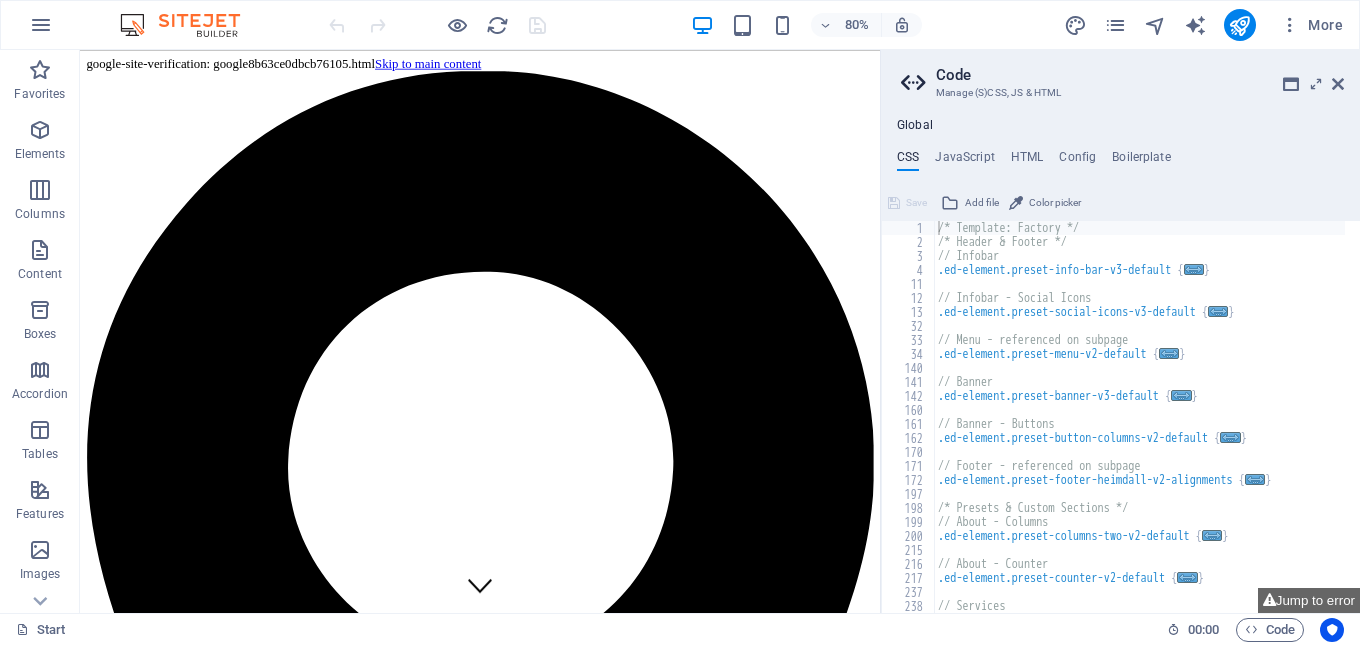 click on "Manage (S)CSS, JS & HTML" at bounding box center [1120, 93] 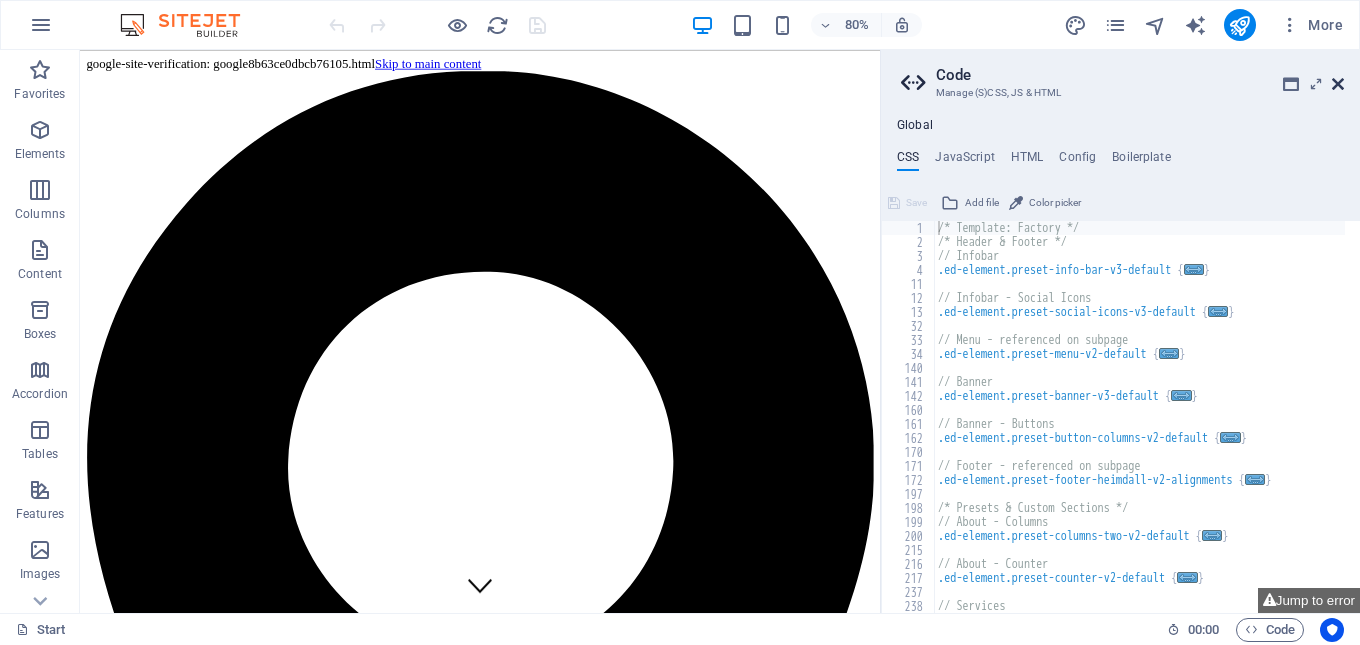 click at bounding box center (1338, 84) 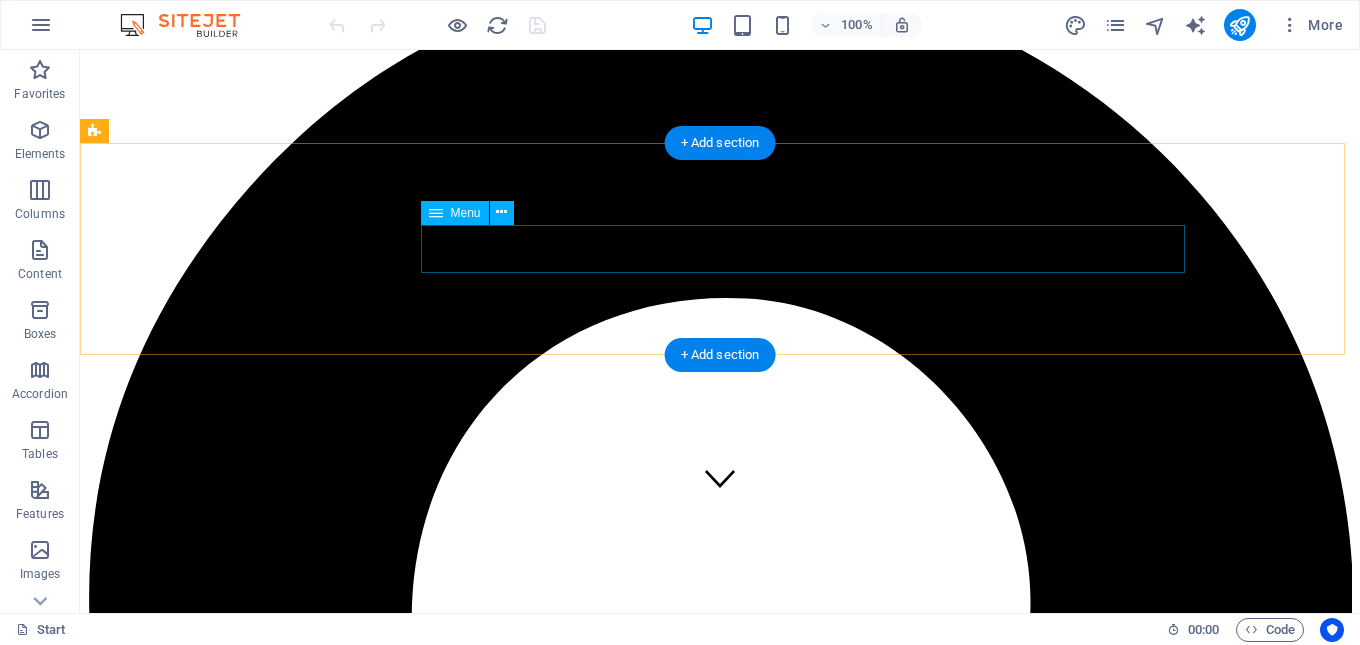 scroll, scrollTop: 0, scrollLeft: 0, axis: both 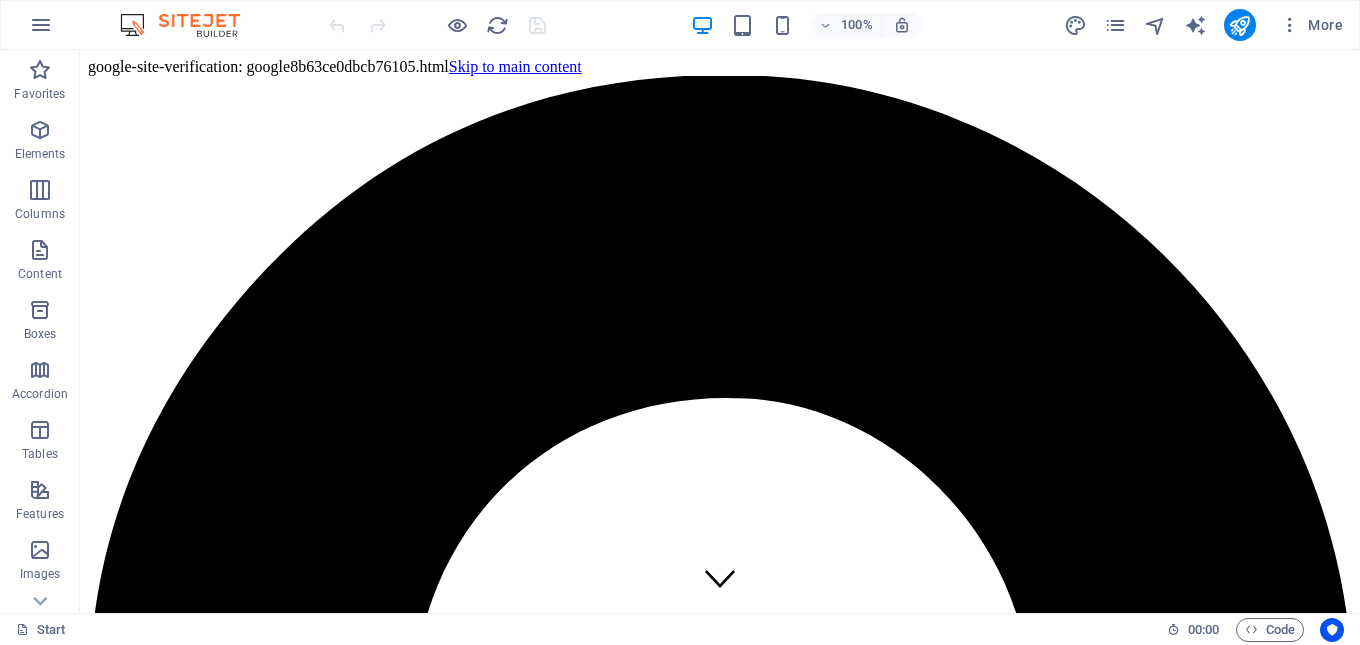 click on "google-site-verification: google8b63ce0dbcb76105.html
Skip to main content
Plot No 193, Block No 4, Sector 6, [CITY],  [CITY] [COUNTRY]   [POSTAL_CODE] [PHONE]  info@example.com Home About Services Projects FAQ Contact Learn more View Services How to Choose the Right Industrial Packaging | Industry Packaging Solutions? Our expert guide helps you navigate the complexities of industrial packaging. Learn how to choose the right materials and solutions to protect your products and optimize your supply chain. About  Wonder Pack Solution for Industries Wonder Pack Packaging Industry was first established in 2006 in [CITY] – [COUNTRY]. An increasing demand for packaging in the dairy and ice cream industries coupled with the need to produce eco friendly durables spurred us into making high quality packaging IML products. . Get in touch 0 Projects 0 Customers 0 Engineers 0 Partners Our Services Solution for Industries Drop content here or  Add elements or 1" at bounding box center (720, 22705) 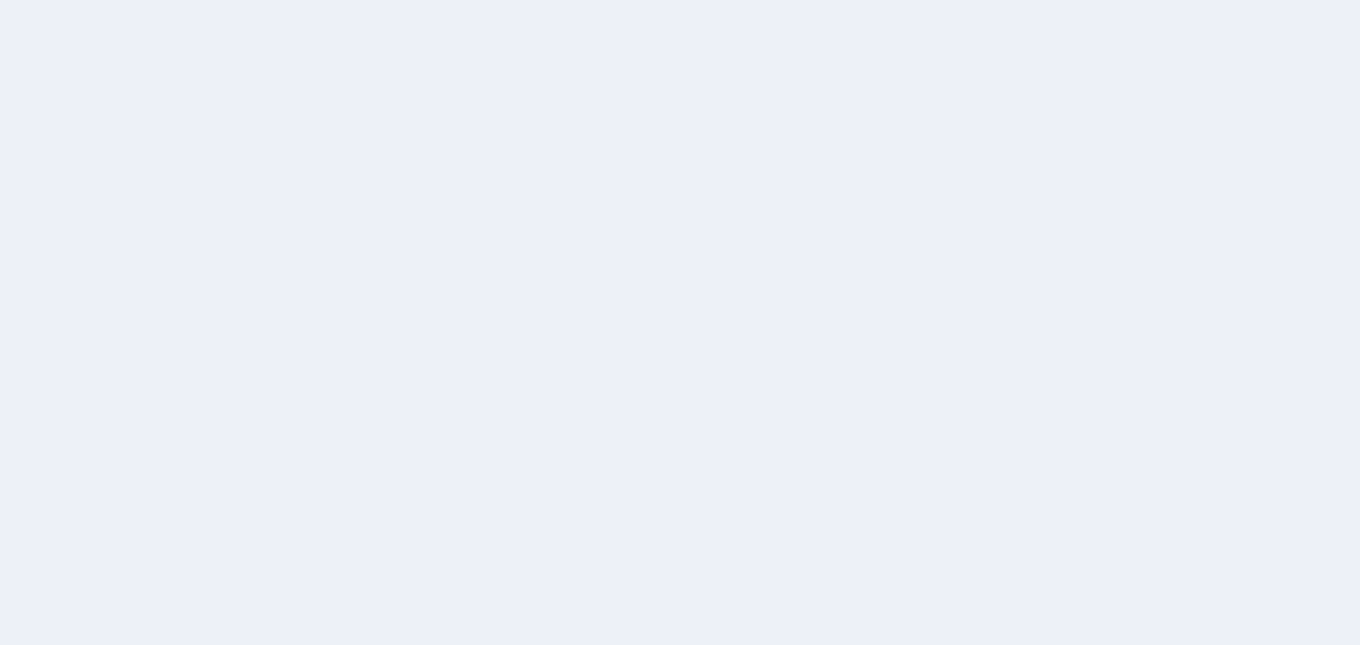 scroll, scrollTop: 0, scrollLeft: 0, axis: both 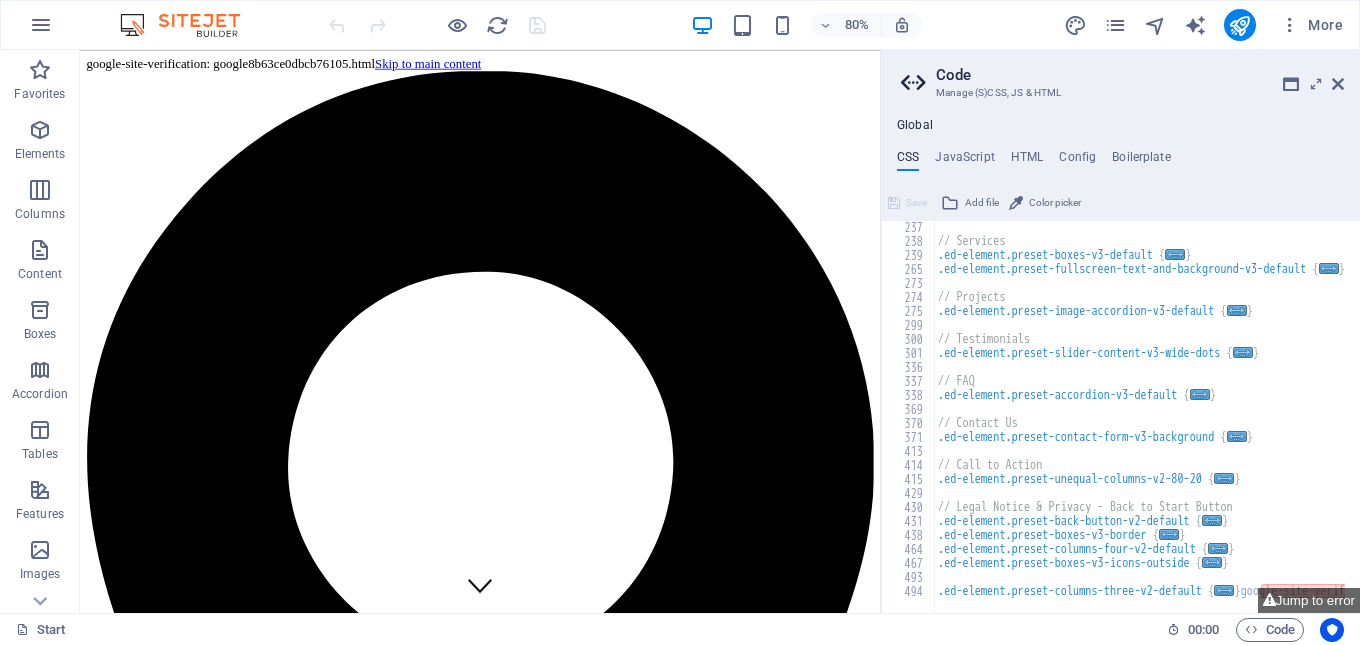 click on "Plot No [NUMBER], Block No [NUMBER], Sector [NUMBER], Umm Al Thuoob , [CITY], United Arab Emirates [POSTAL_CODE] [PHONE] [EMAIL] Home About Services Projects FAQ Contact Learn more View Services How to Choose the Right Industrial Packaging | Industry Packaging Solutions? Our expert guide helps you navigate the complexities of industrial packaging. Learn how to choose the right materials and solutions to protect your products and optimize your supply chain. About Wonder Pack Solution for Industries Wonder Pack Packaging Industry was first established in [YEAR] in Umm Al Quwain – United Arab Emirates. An increasing demand for packaging in the dairy and ice cream industries coupled with the need to produce eco friendly durables spurred us into making high quality packaging IML products. . Get in touch [NUMBER] Projects [NUMBER] Customers [NUMBER] Engineers [NUMBER] Partners Our Services Solution for Industries Drop content here or Add elements" at bounding box center [580, 19461] 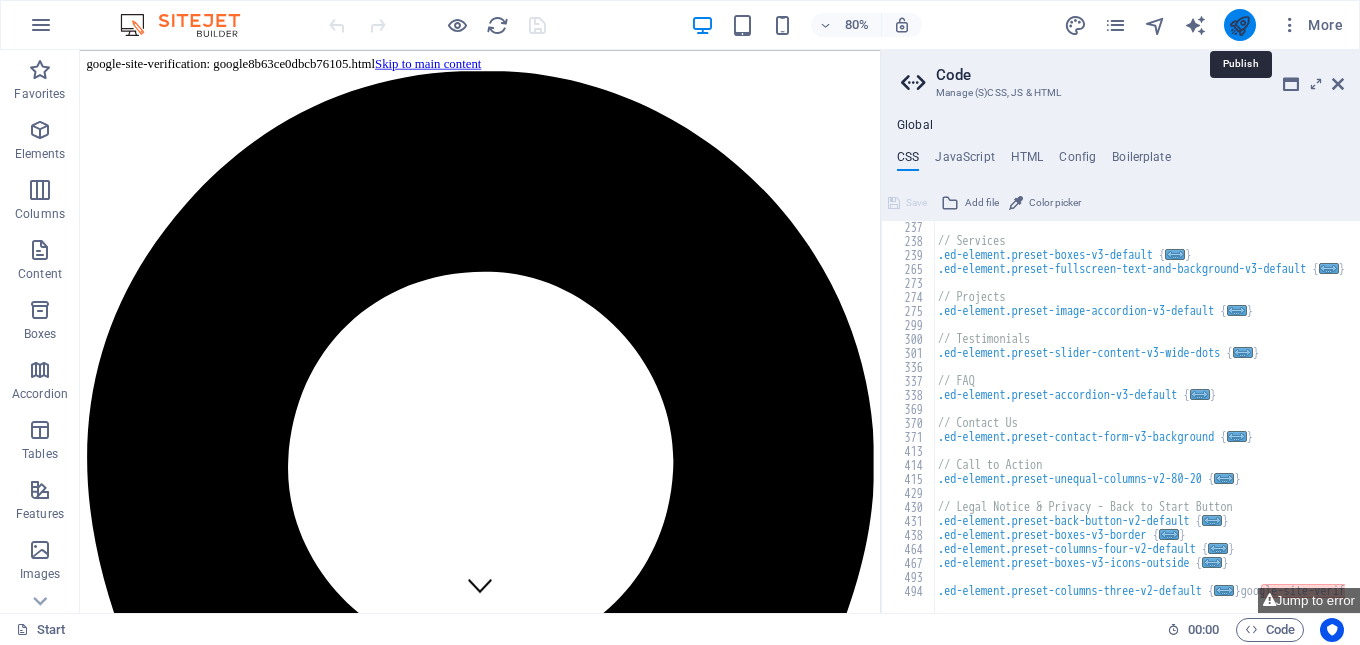 click at bounding box center (1239, 25) 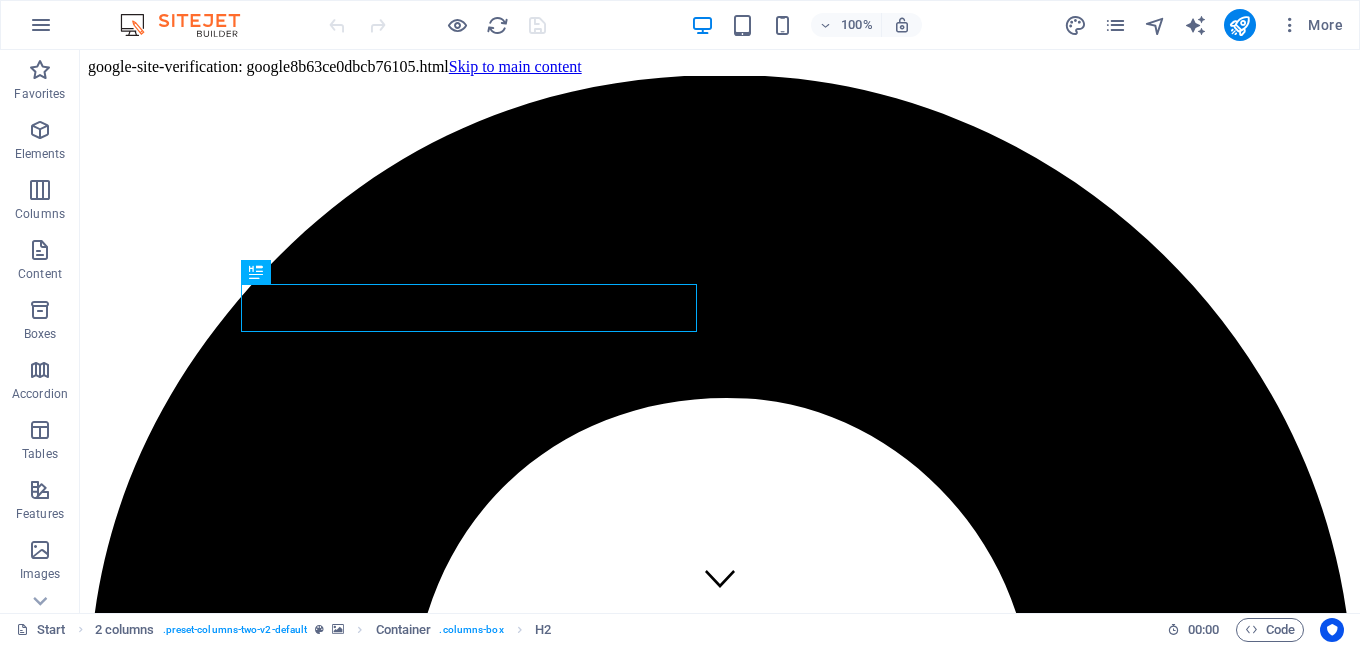 scroll, scrollTop: 774, scrollLeft: 0, axis: vertical 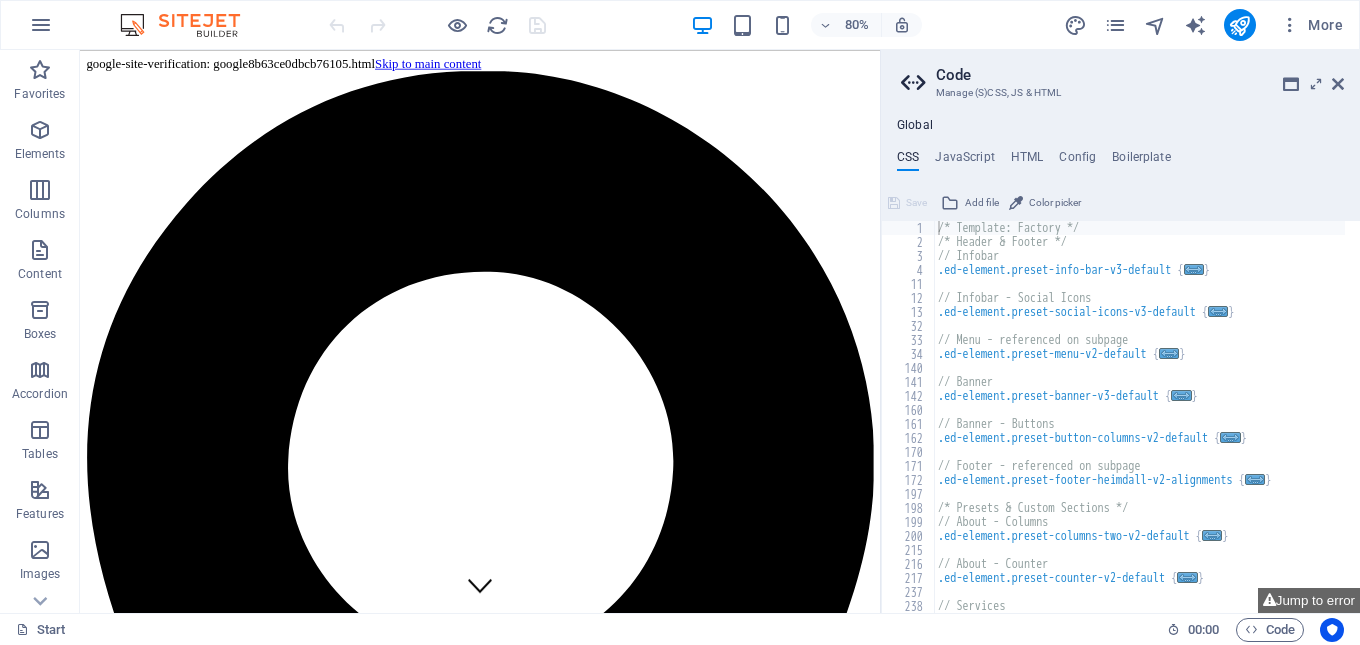 drag, startPoint x: 482, startPoint y: 66, endPoint x: 313, endPoint y: 57, distance: 169.23947 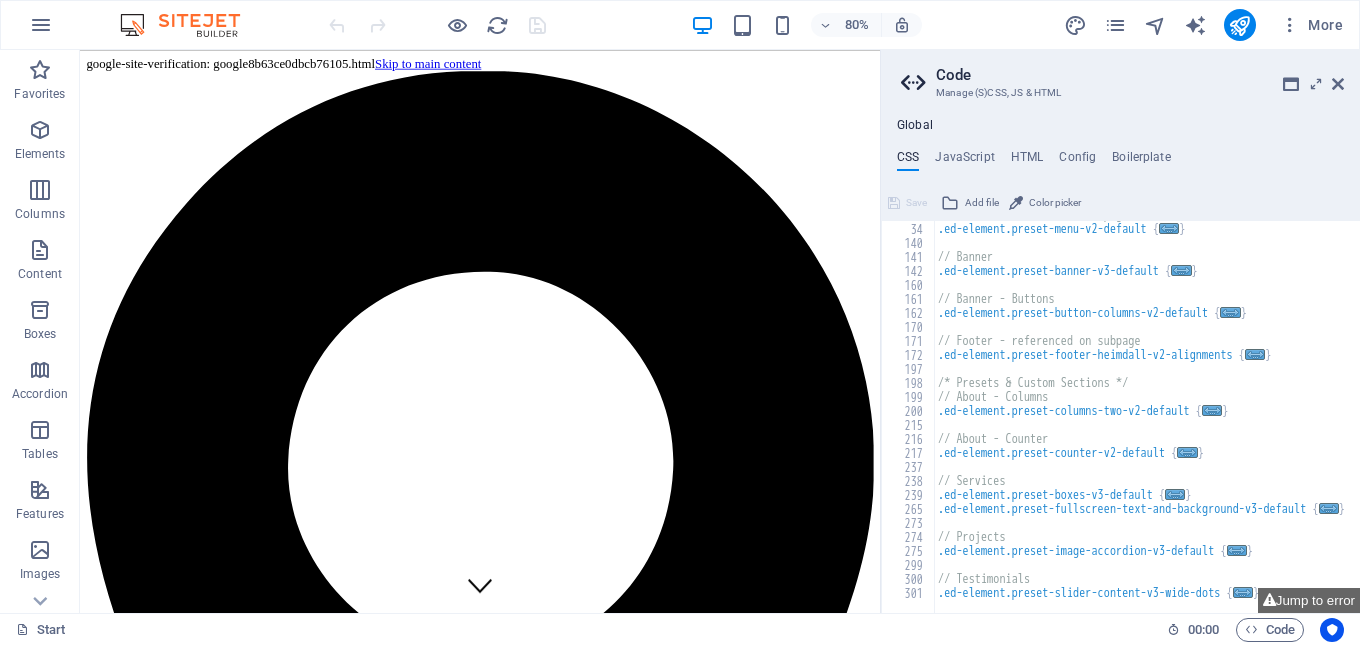 scroll, scrollTop: 0, scrollLeft: 0, axis: both 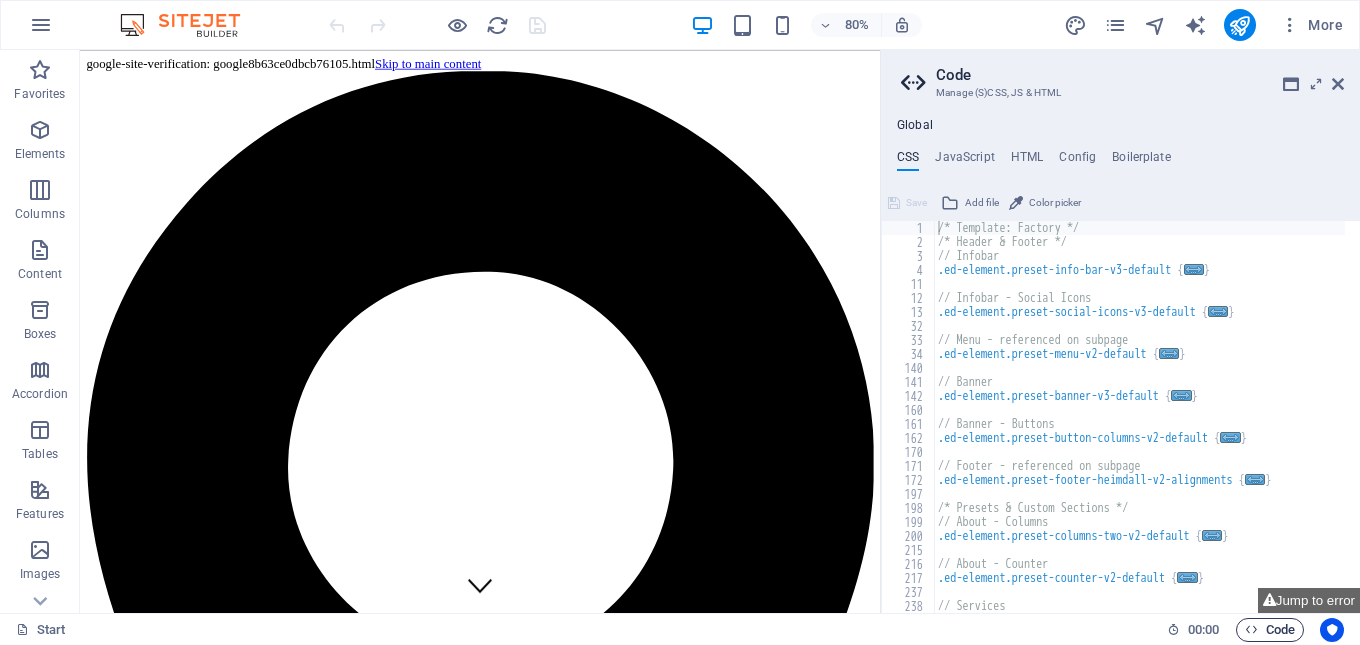 click on "Code" at bounding box center (1270, 630) 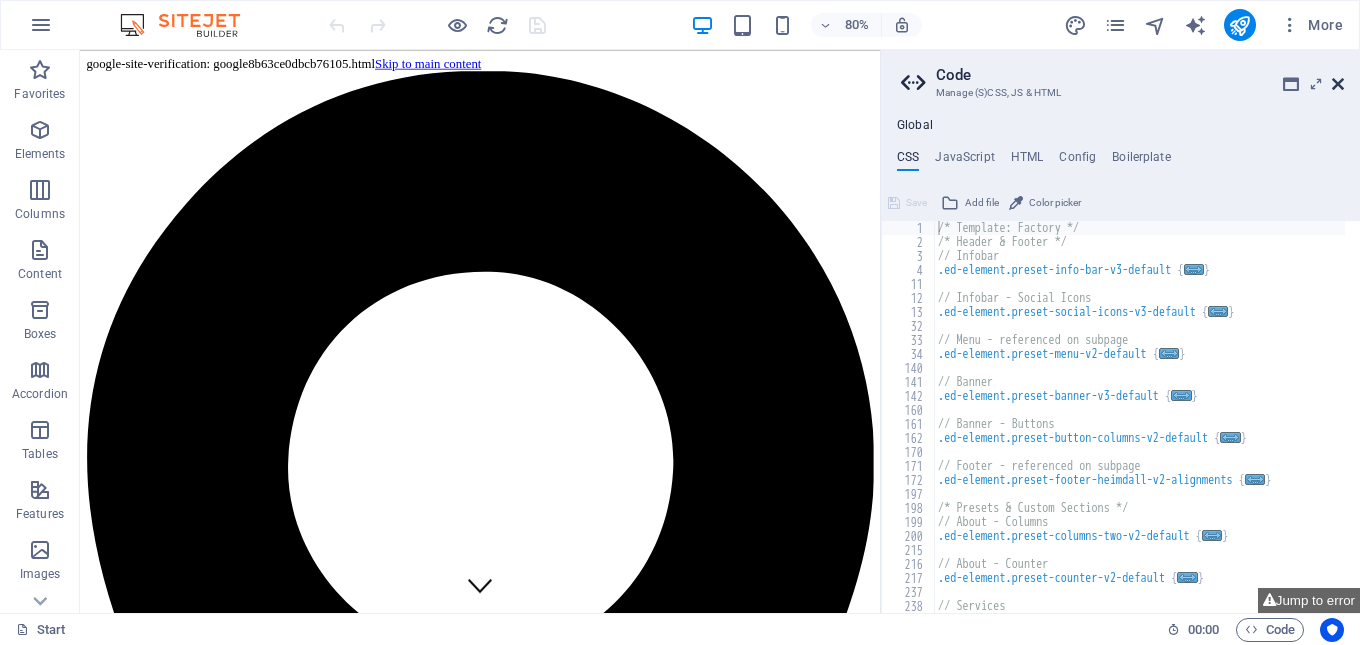 drag, startPoint x: 1342, startPoint y: 89, endPoint x: 1262, endPoint y: 38, distance: 94.873604 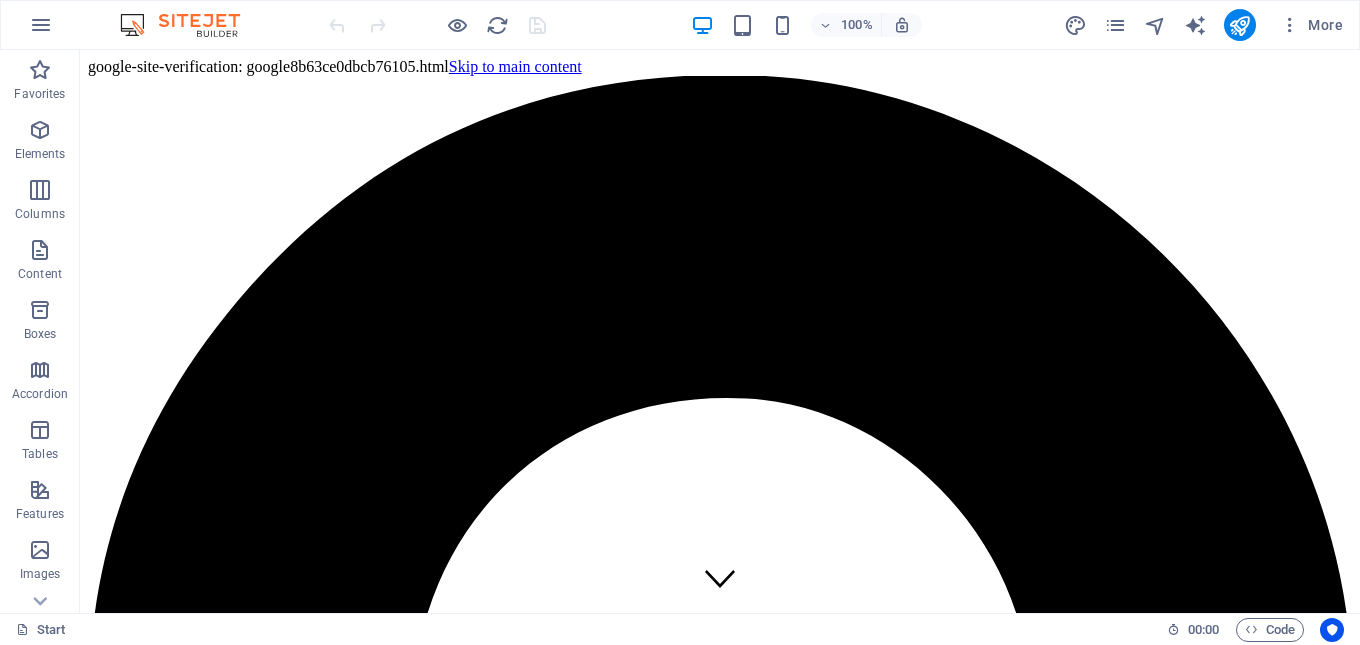 click on "google-site-verification: google8b63ce0dbcb76105.html
Skip to main content
Plot No 193, Block No 4, Sector 6, [CITY],  [CITY] [COUNTRY]   [POSTAL_CODE] [PHONE]  info@example.com Home About Services Projects FAQ Contact Learn more View Services How to Choose the Right Industrial Packaging | Industry Packaging Solutions? Our expert guide helps you navigate the complexities of industrial packaging. Learn how to choose the right materials and solutions to protect your products and optimize your supply chain. About  Wonder Pack Solution for Industries Wonder Pack Packaging Industry was first established in 2006 in [CITY] – [COUNTRY]. An increasing demand for packaging in the dairy and ice cream industries coupled with the need to produce eco friendly durables spurred us into making high quality packaging IML products. . Get in touch 0 Projects 0 Customers 0 Engineers 0 Partners Our Services Solution for Industries Drop content here or  Add elements or 1" at bounding box center [720, 22951] 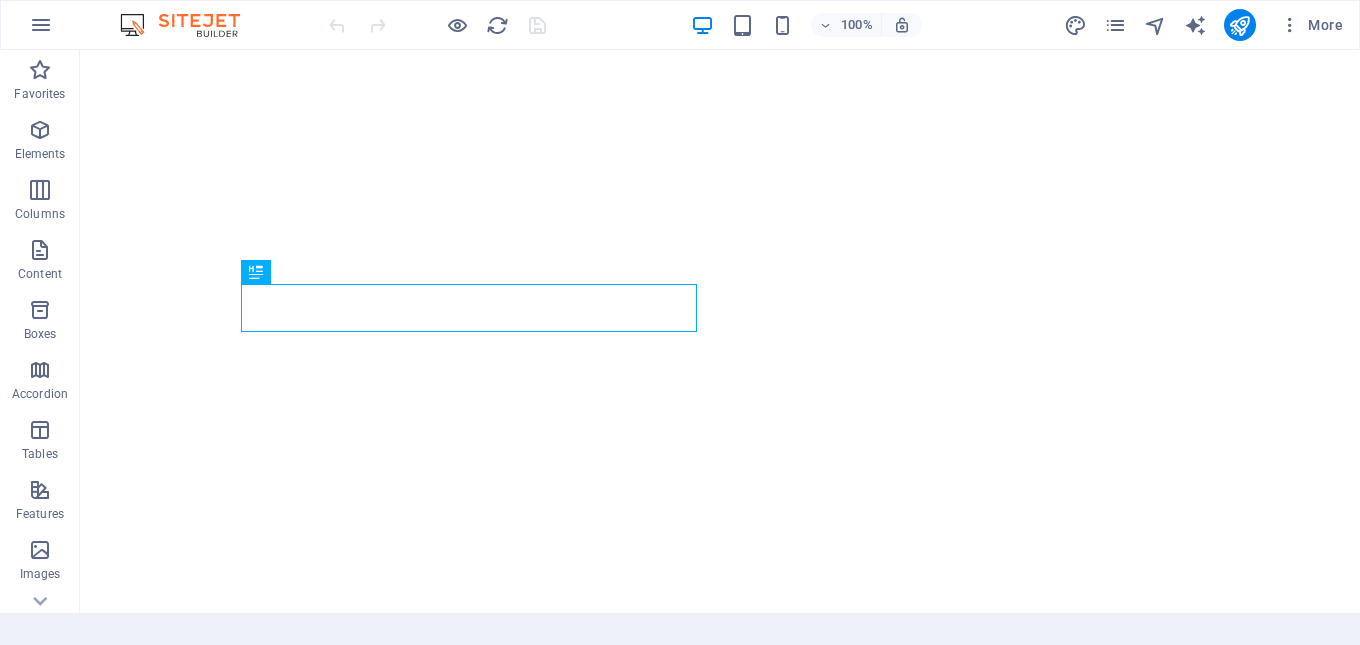 scroll, scrollTop: 0, scrollLeft: 0, axis: both 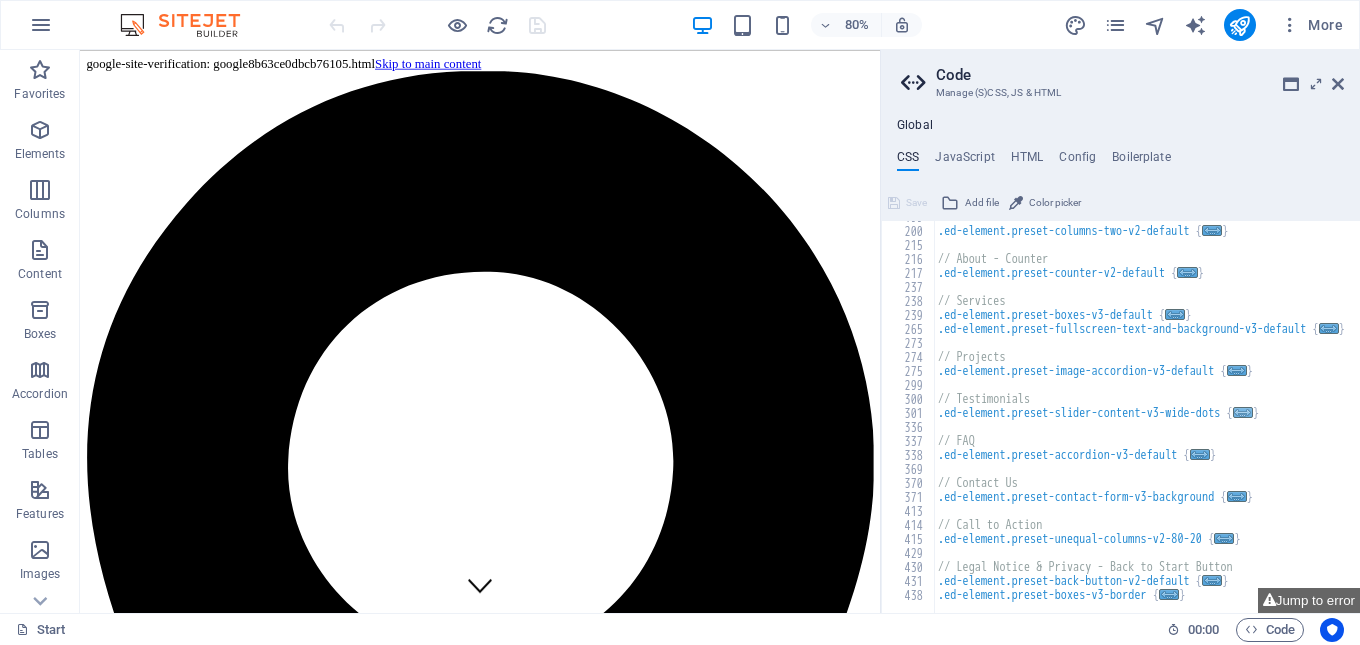 click on "..." at bounding box center [1243, 412] 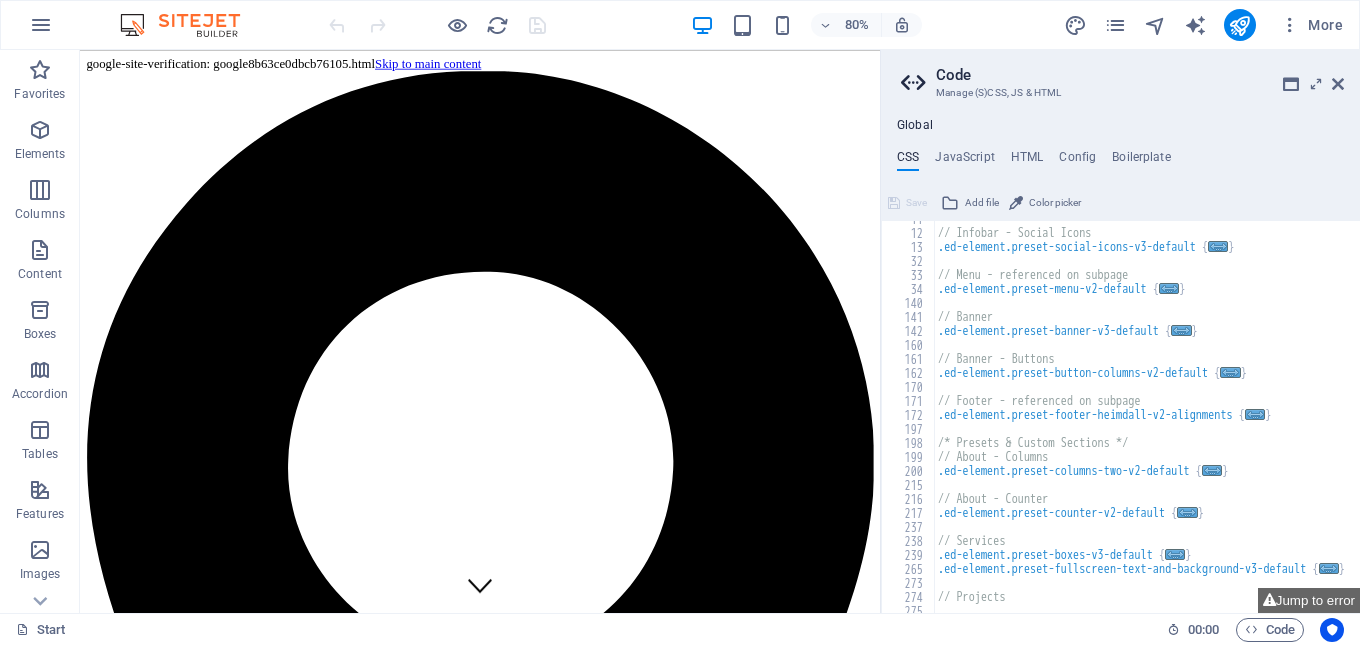 scroll, scrollTop: 0, scrollLeft: 0, axis: both 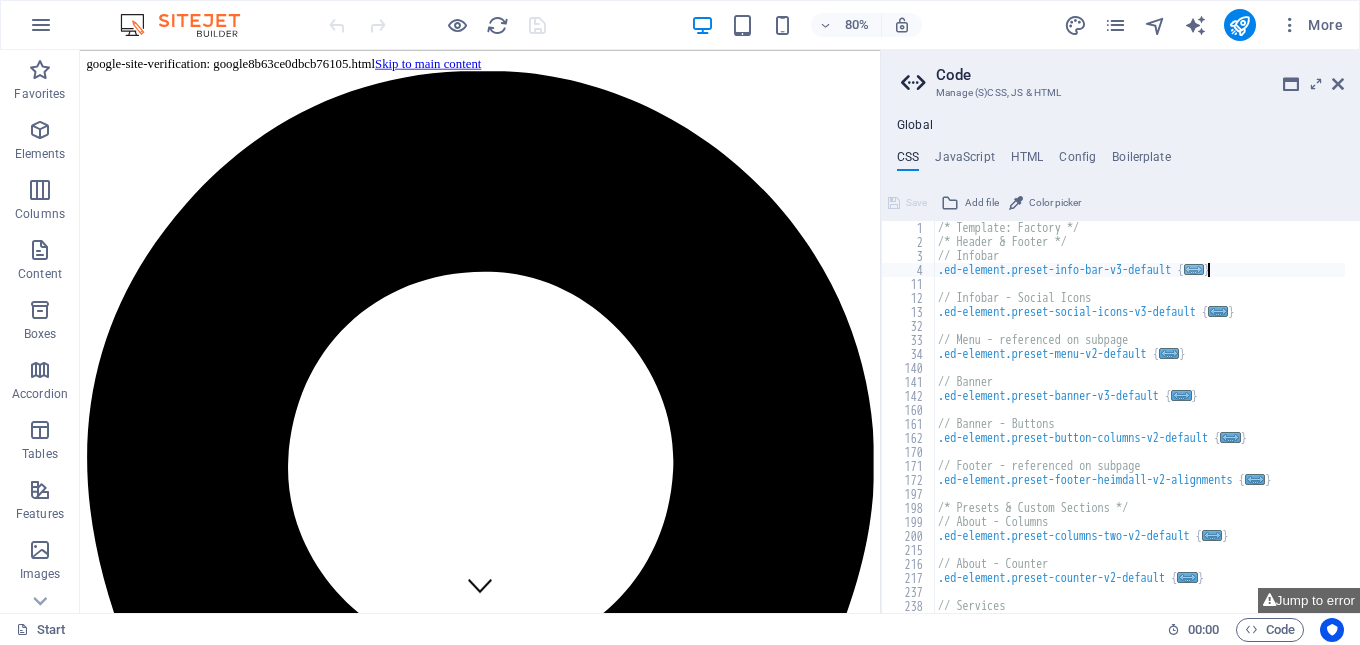 click on "..." at bounding box center [1194, 269] 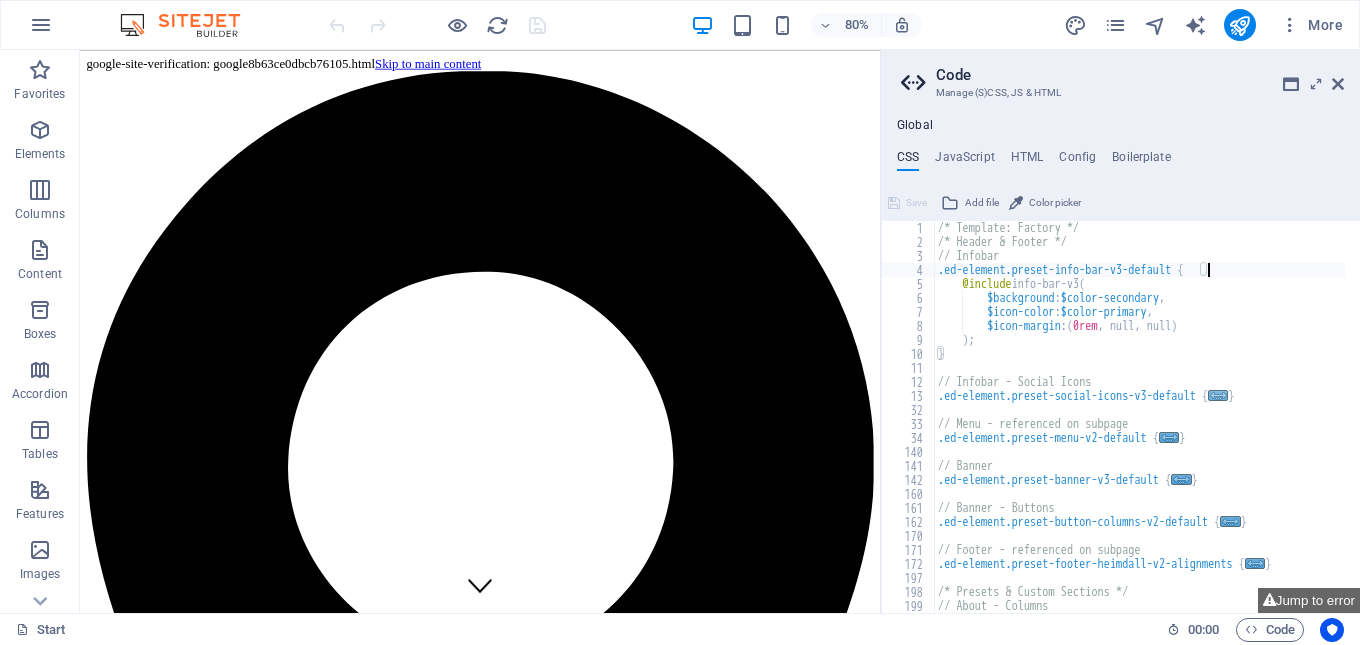 click on "..." at bounding box center [1218, 395] 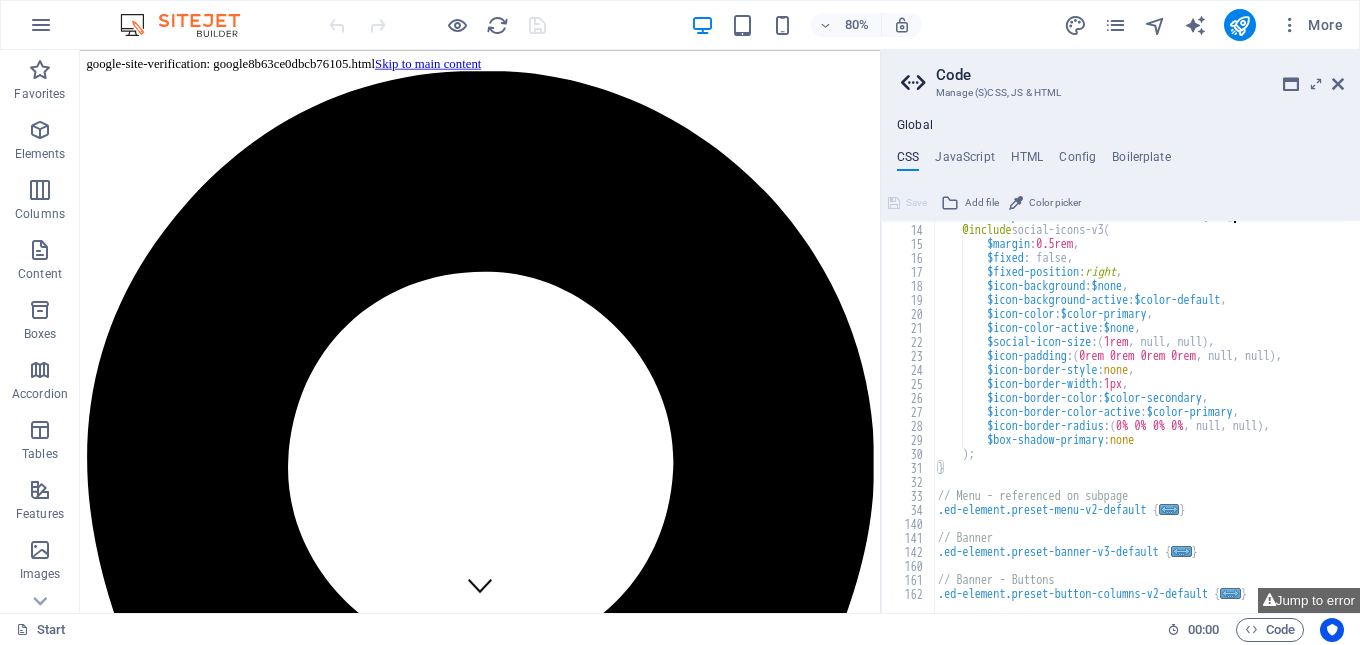 scroll, scrollTop: 240, scrollLeft: 0, axis: vertical 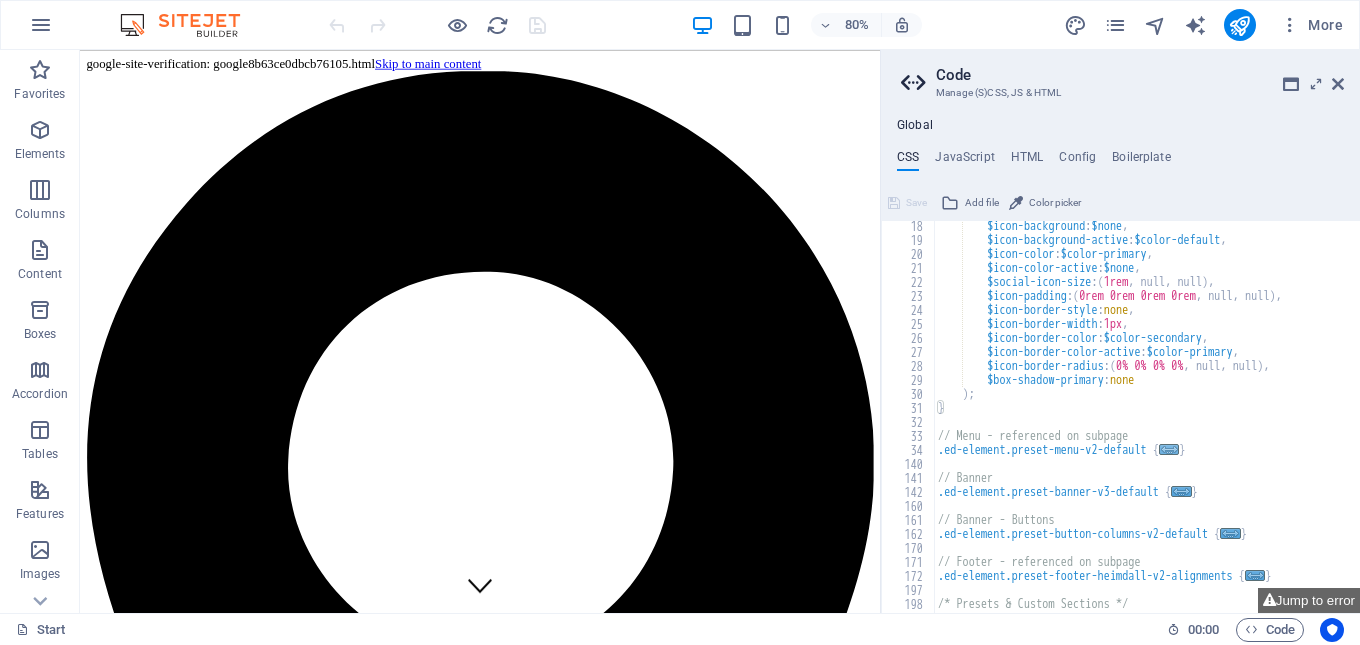 click on "..." at bounding box center (1169, 449) 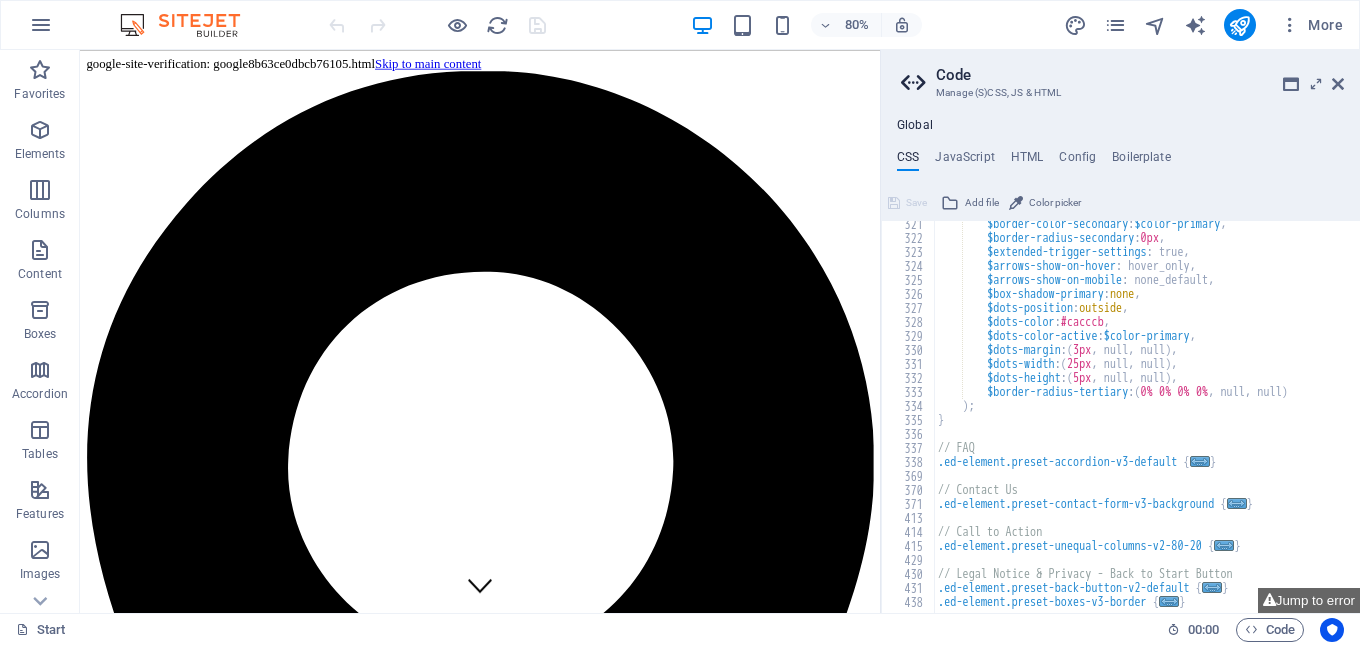 scroll, scrollTop: 2647, scrollLeft: 0, axis: vertical 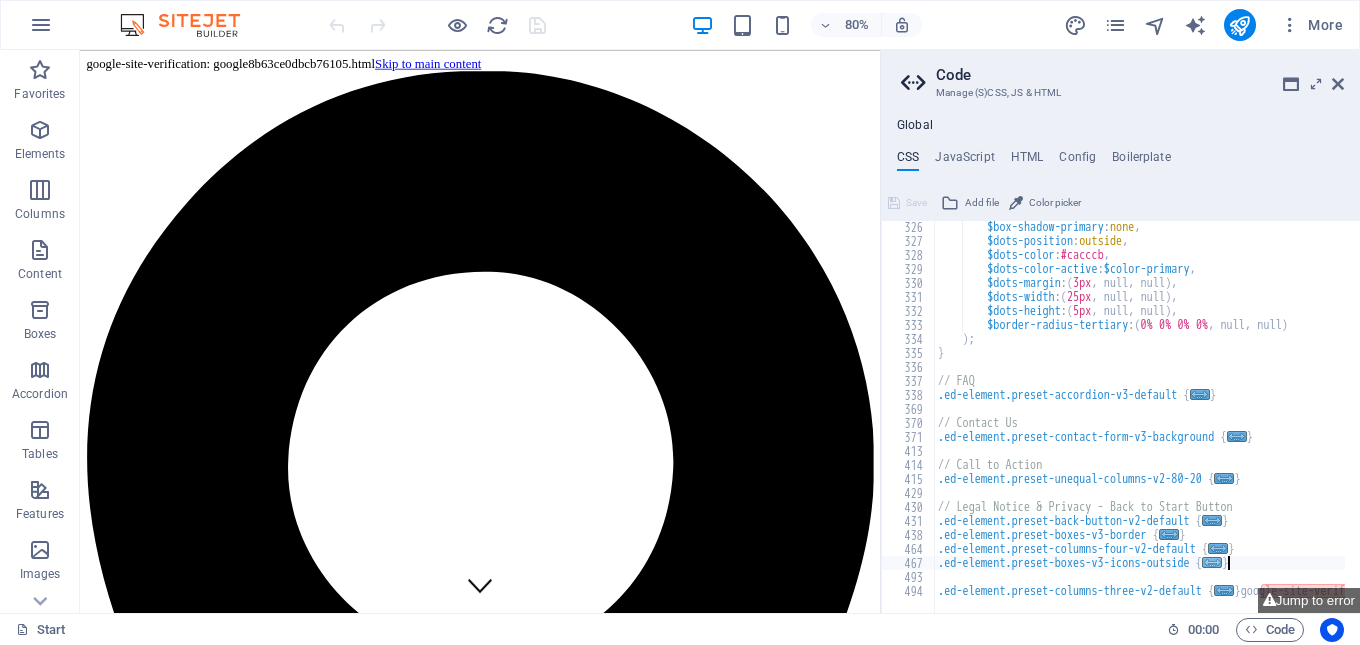 click on "..." at bounding box center (1212, 562) 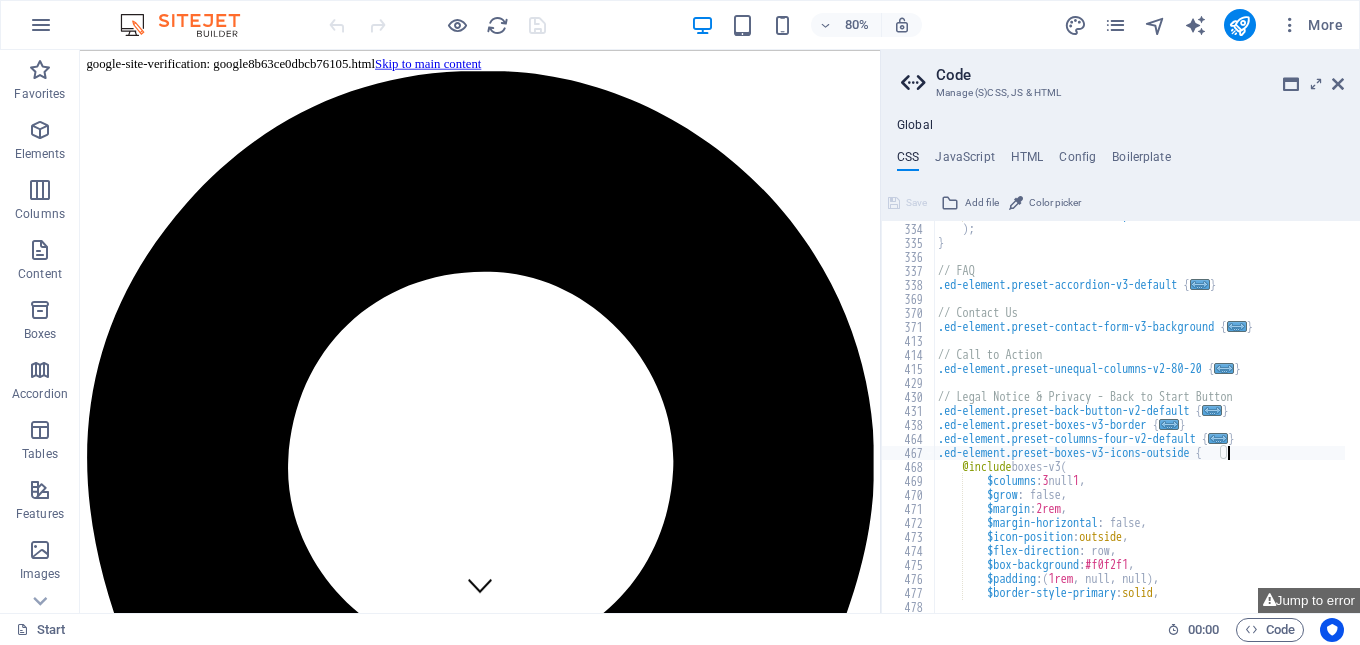 scroll, scrollTop: 2757, scrollLeft: 0, axis: vertical 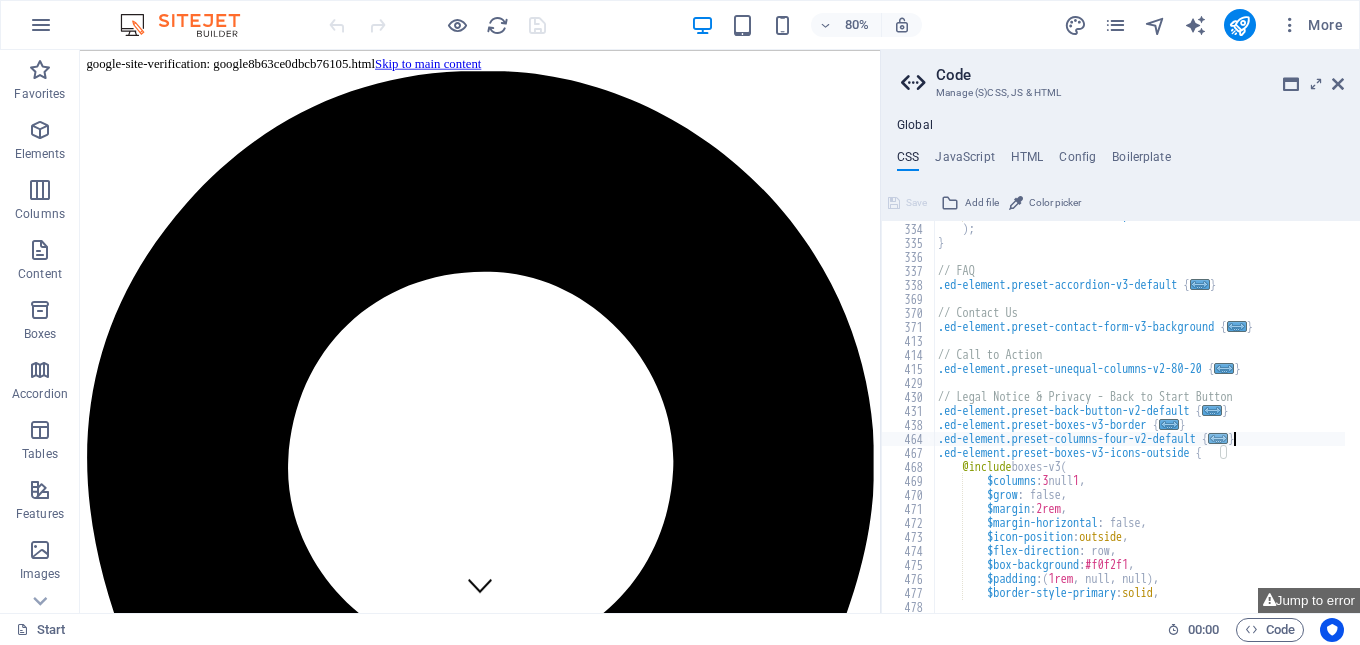 click on "..." at bounding box center (1218, 438) 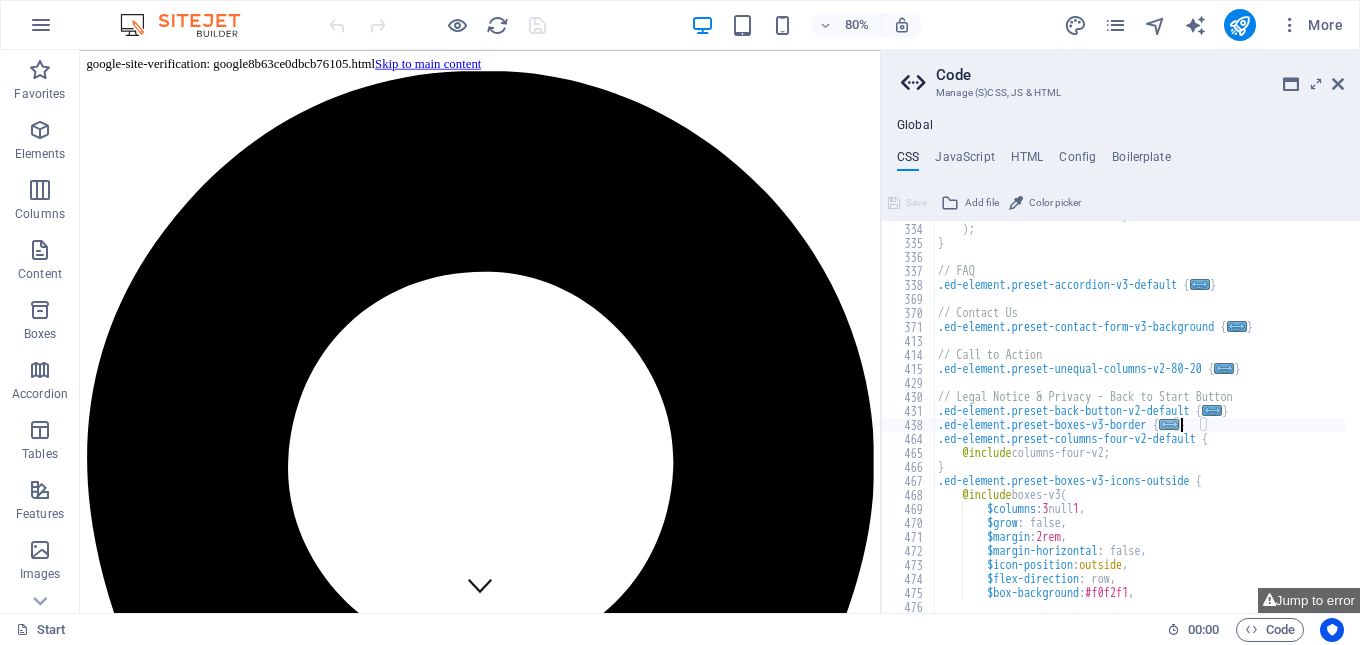 click on "..." at bounding box center (1169, 424) 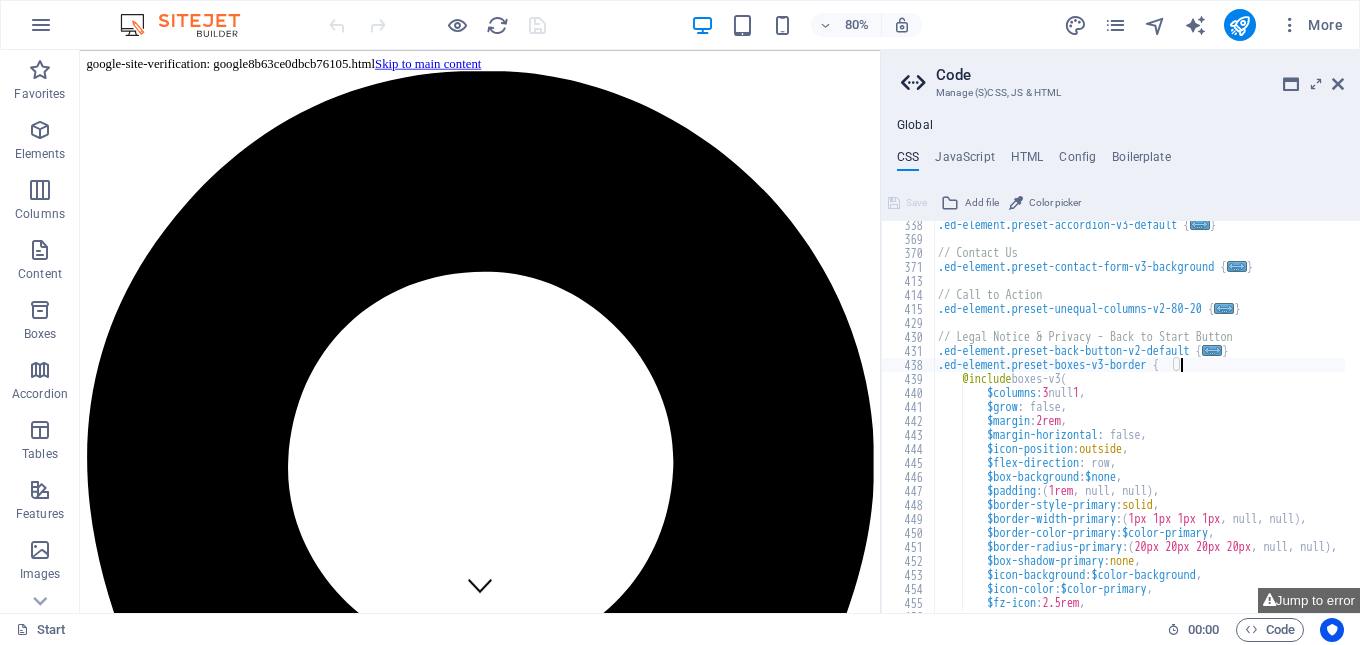 scroll, scrollTop: 2697, scrollLeft: 0, axis: vertical 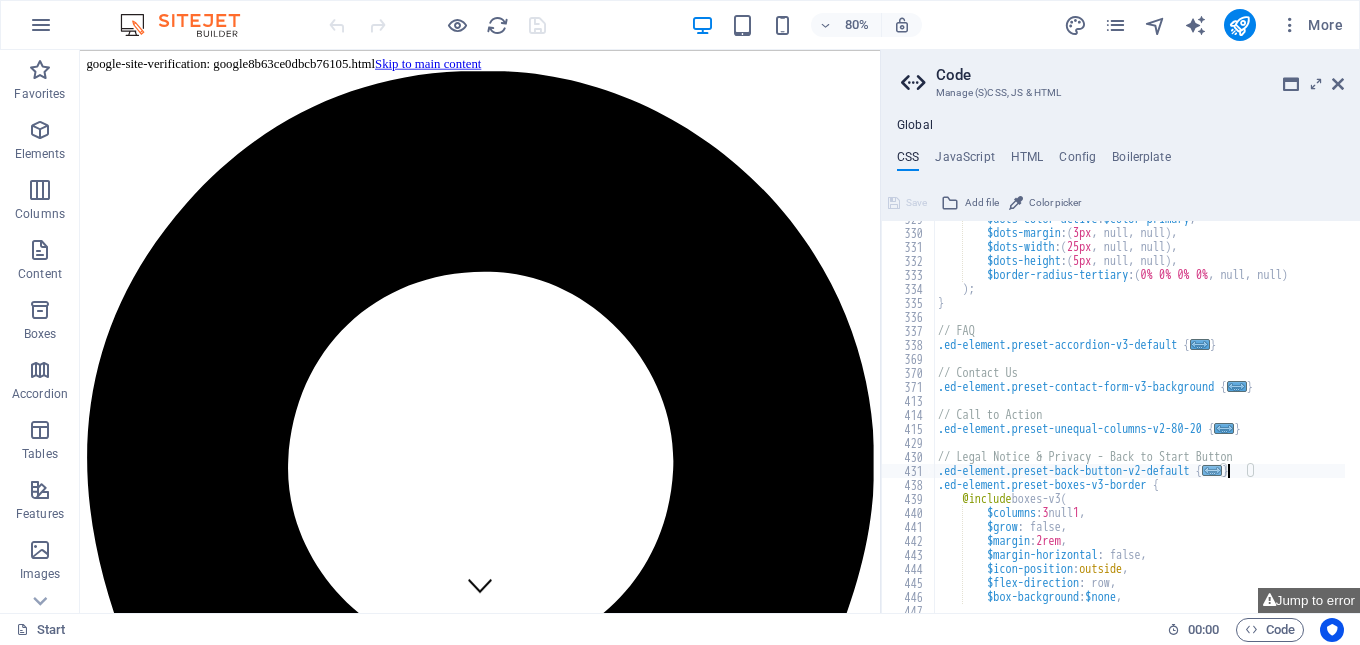 click on "..." at bounding box center (1212, 470) 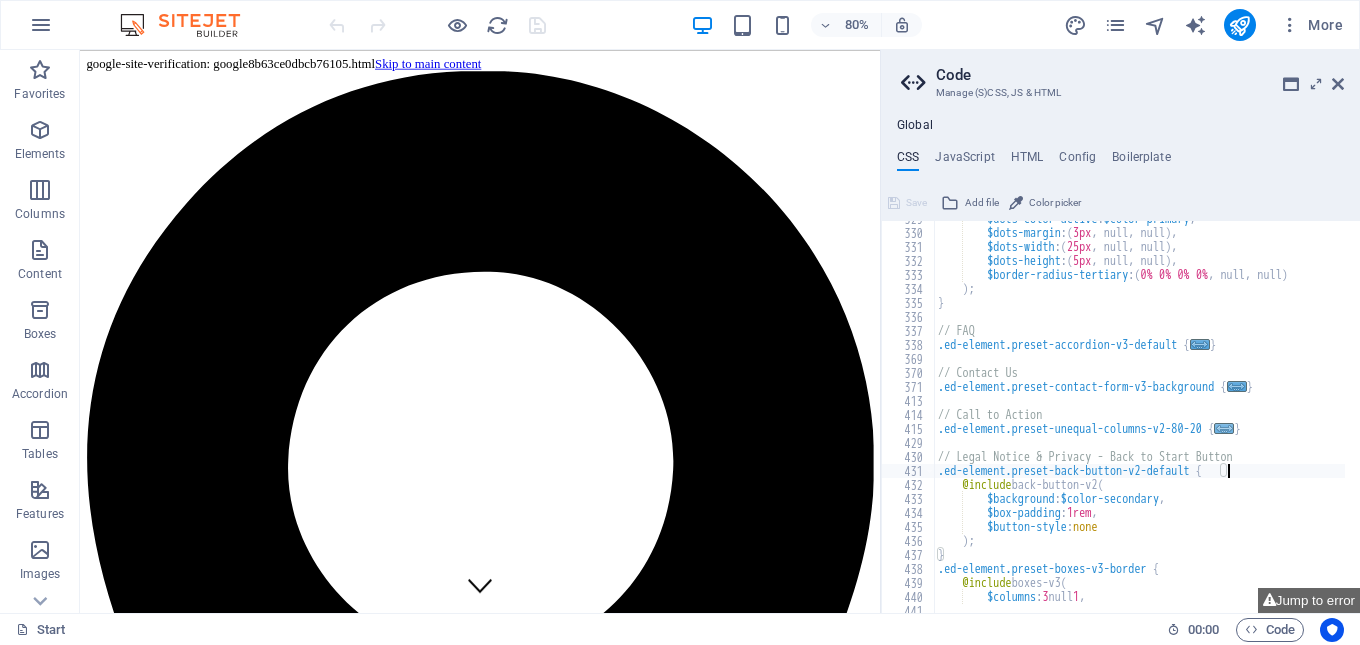 click on "..." at bounding box center [1224, 428] 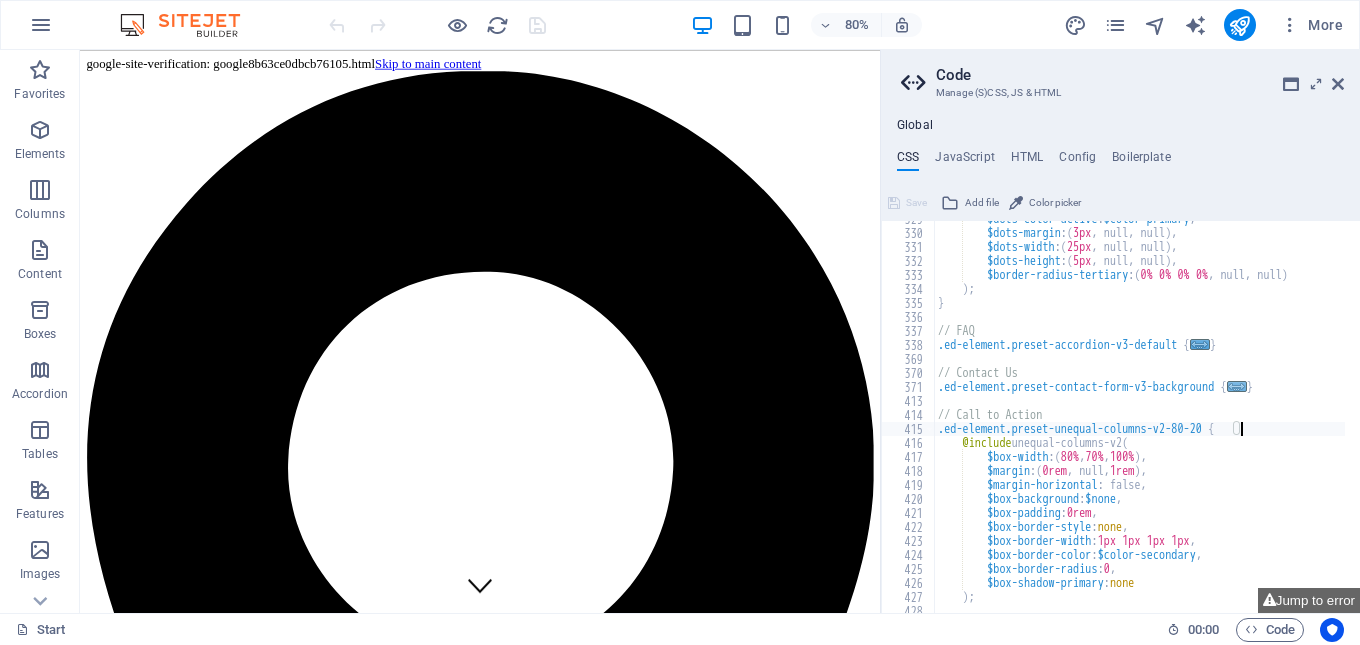 click on "..." at bounding box center [1237, 386] 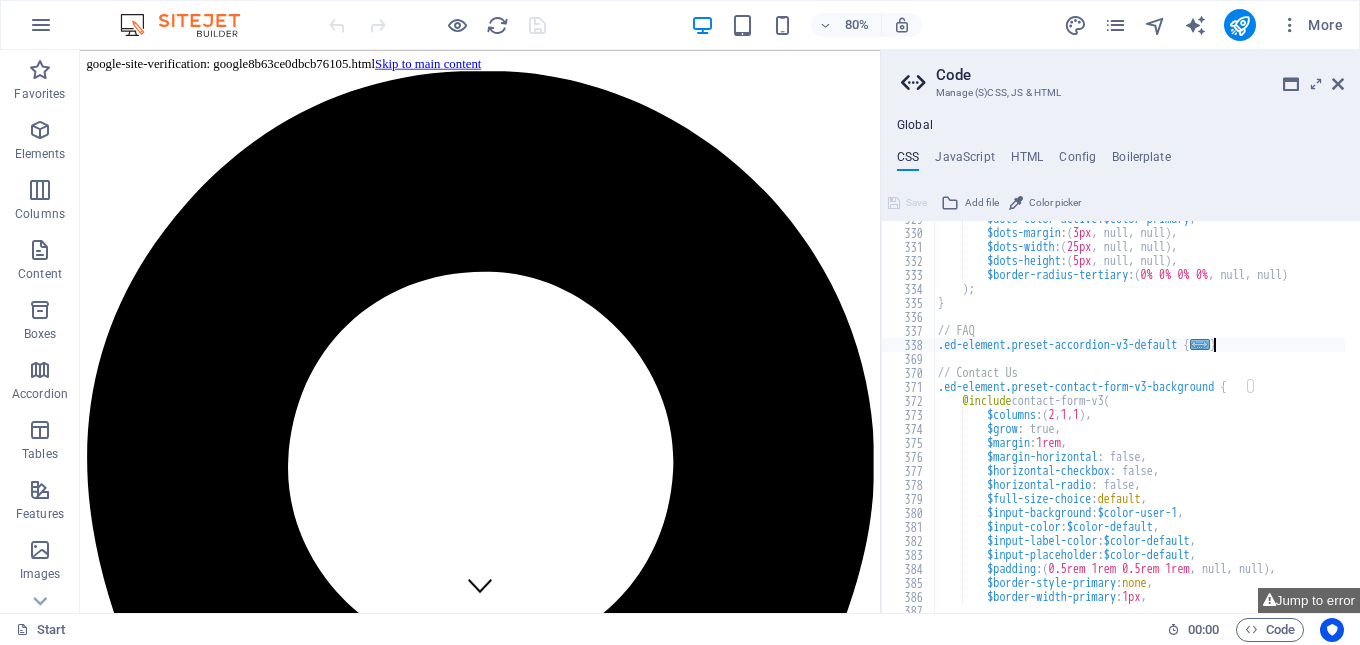 click on "..." at bounding box center [1200, 344] 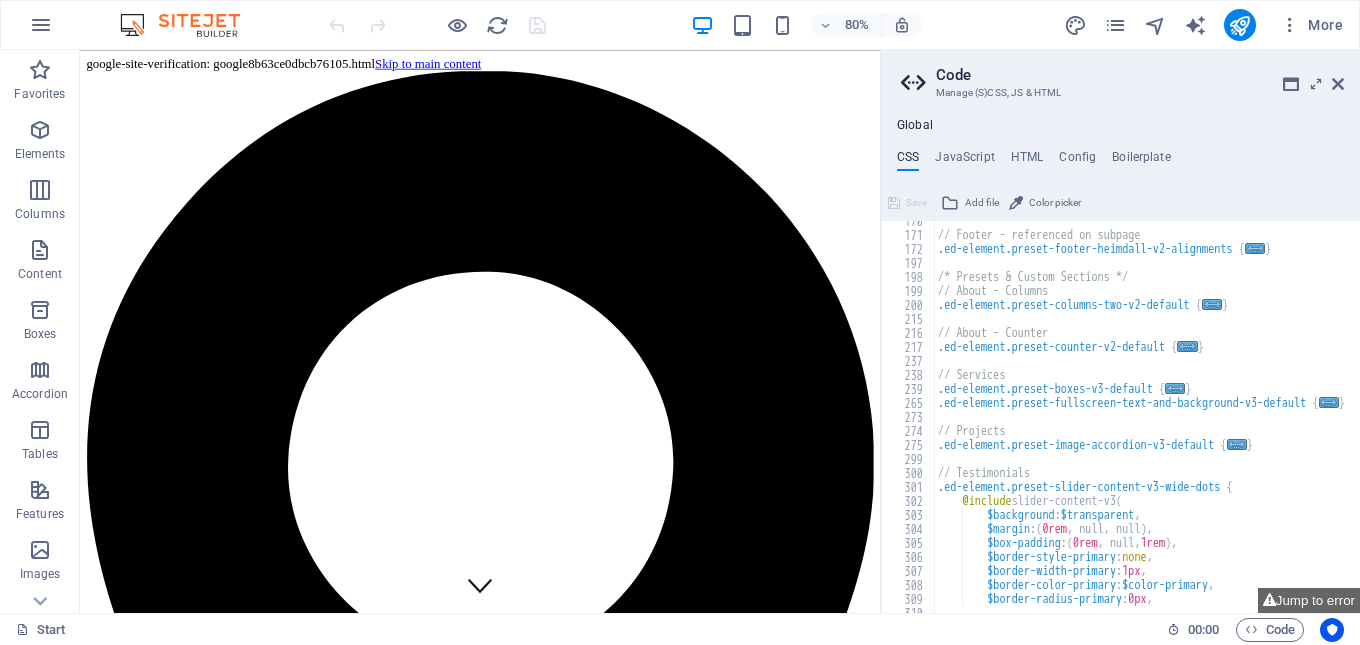 scroll, scrollTop: 2097, scrollLeft: 0, axis: vertical 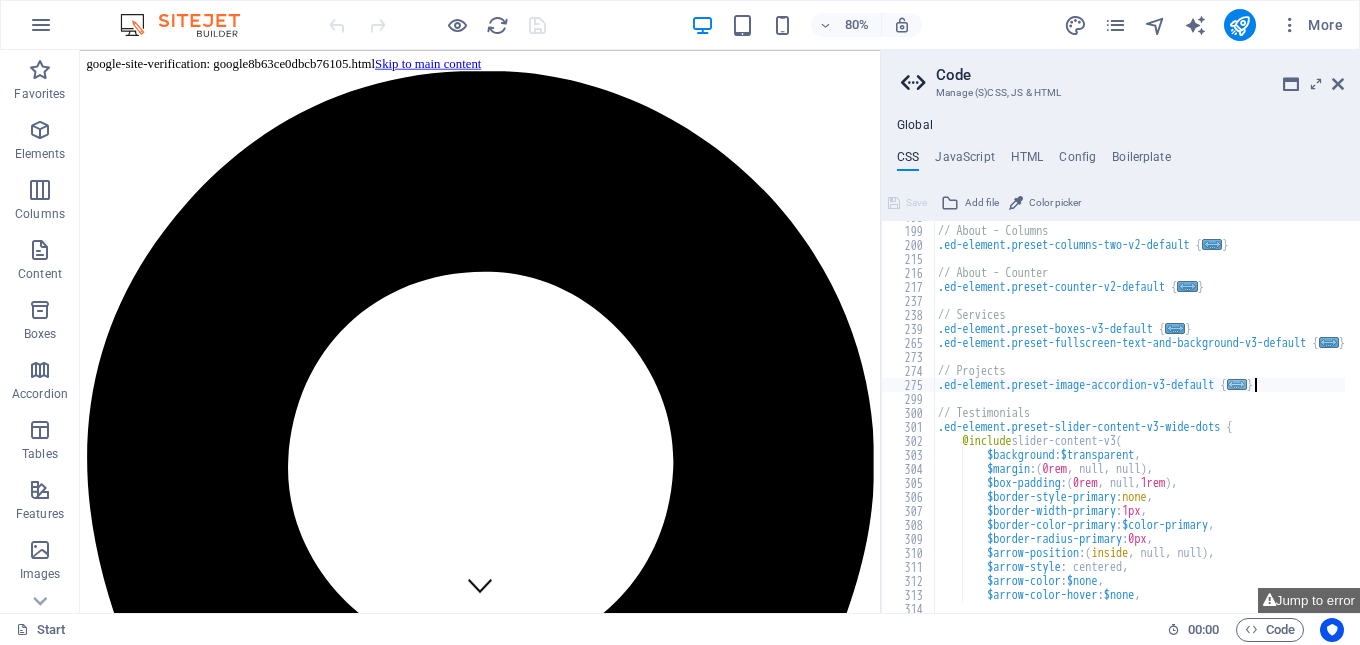 click on "..." at bounding box center [1237, 384] 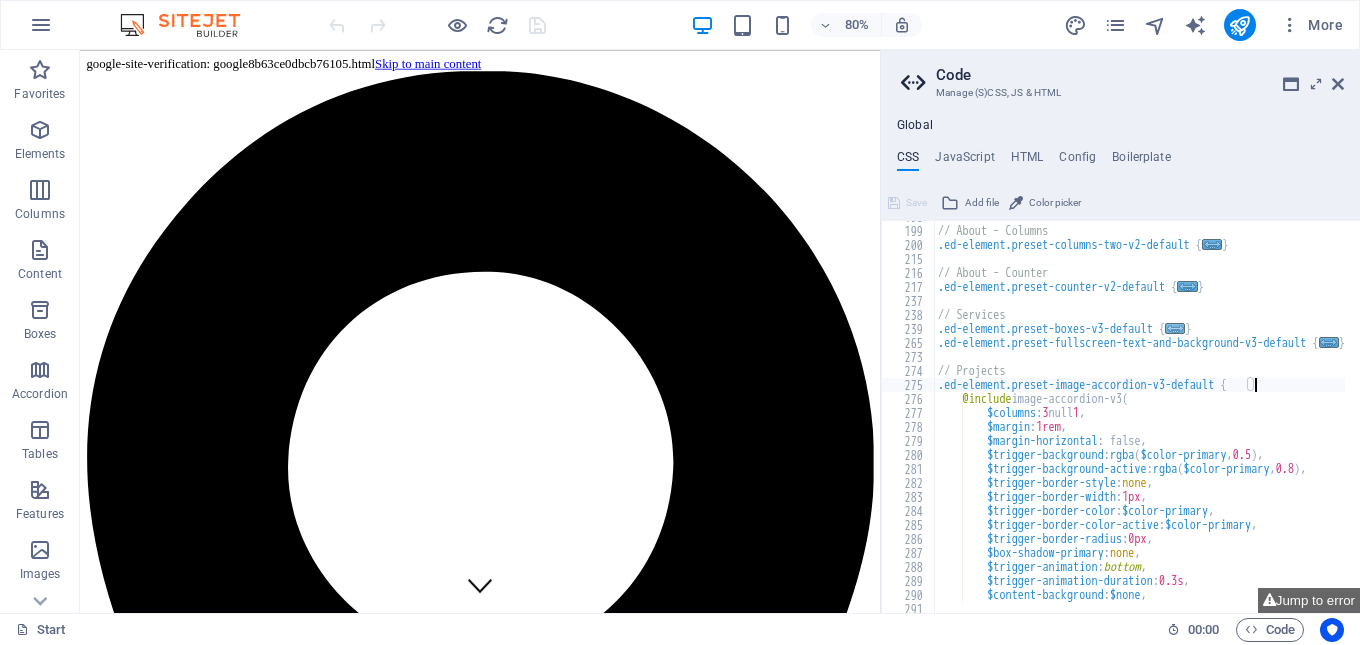 click on "..." at bounding box center [1175, 328] 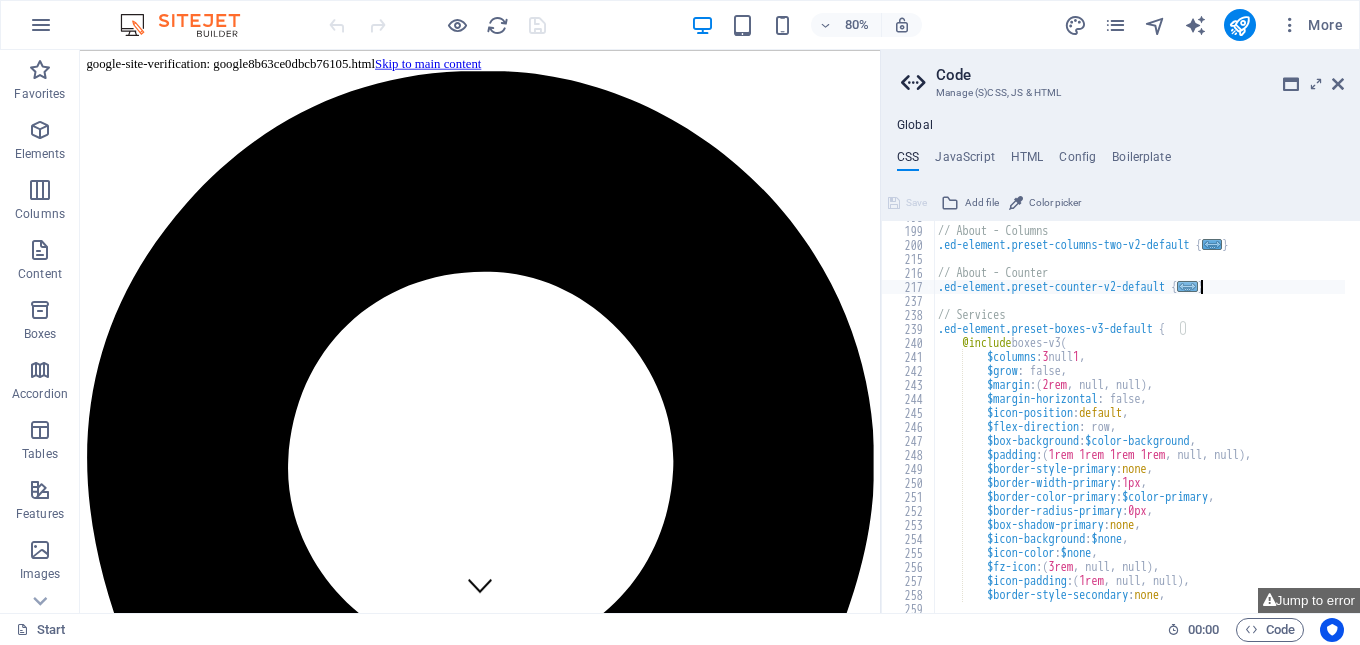 click on "..." at bounding box center (1188, 286) 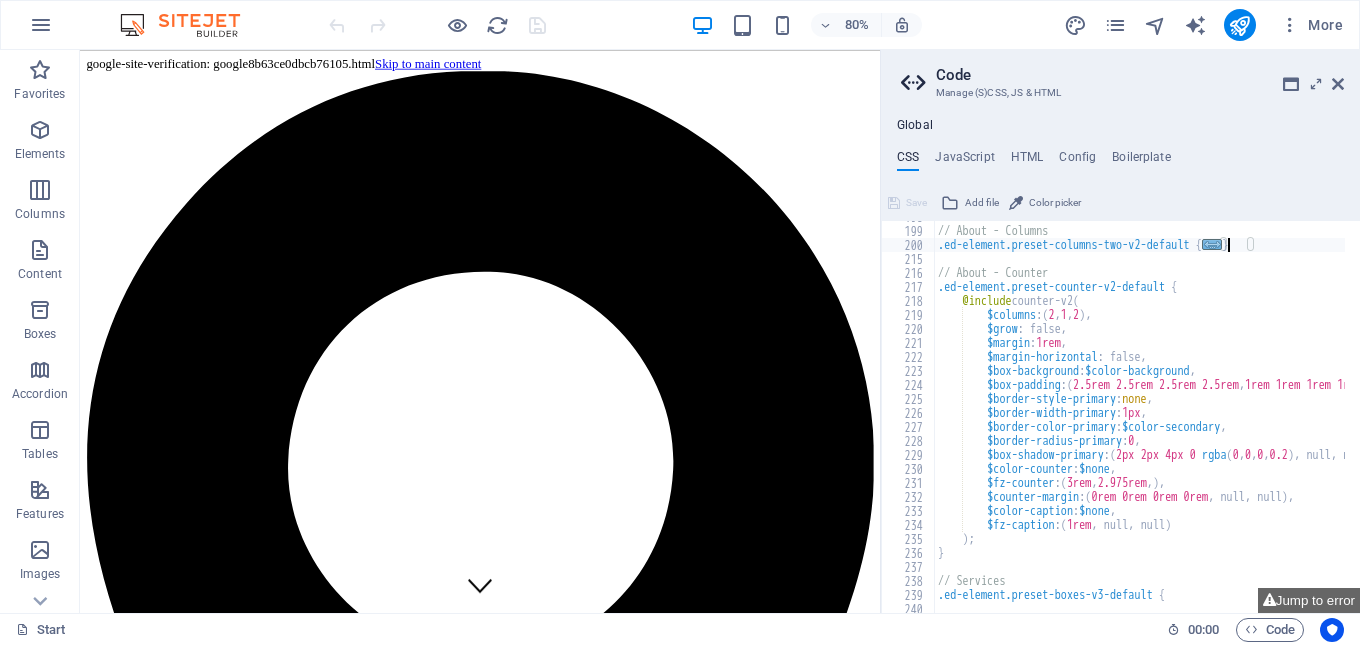 click on "..." at bounding box center [1212, 244] 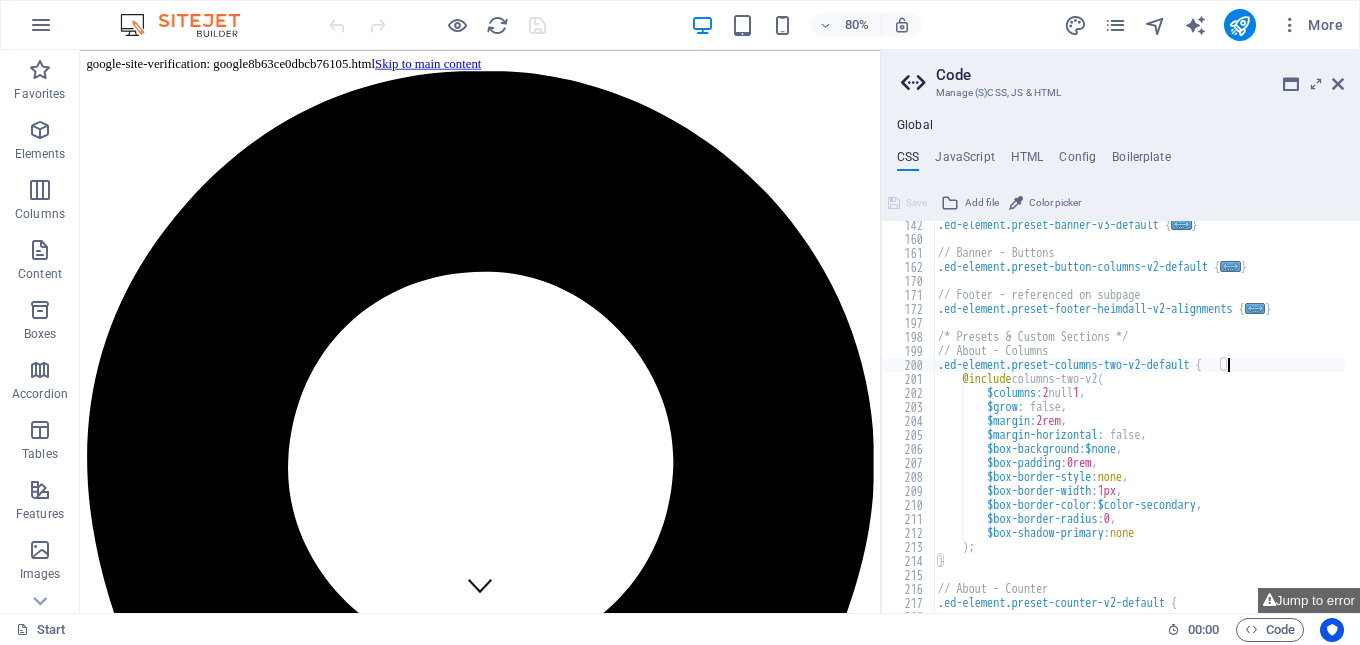 scroll, scrollTop: 1917, scrollLeft: 0, axis: vertical 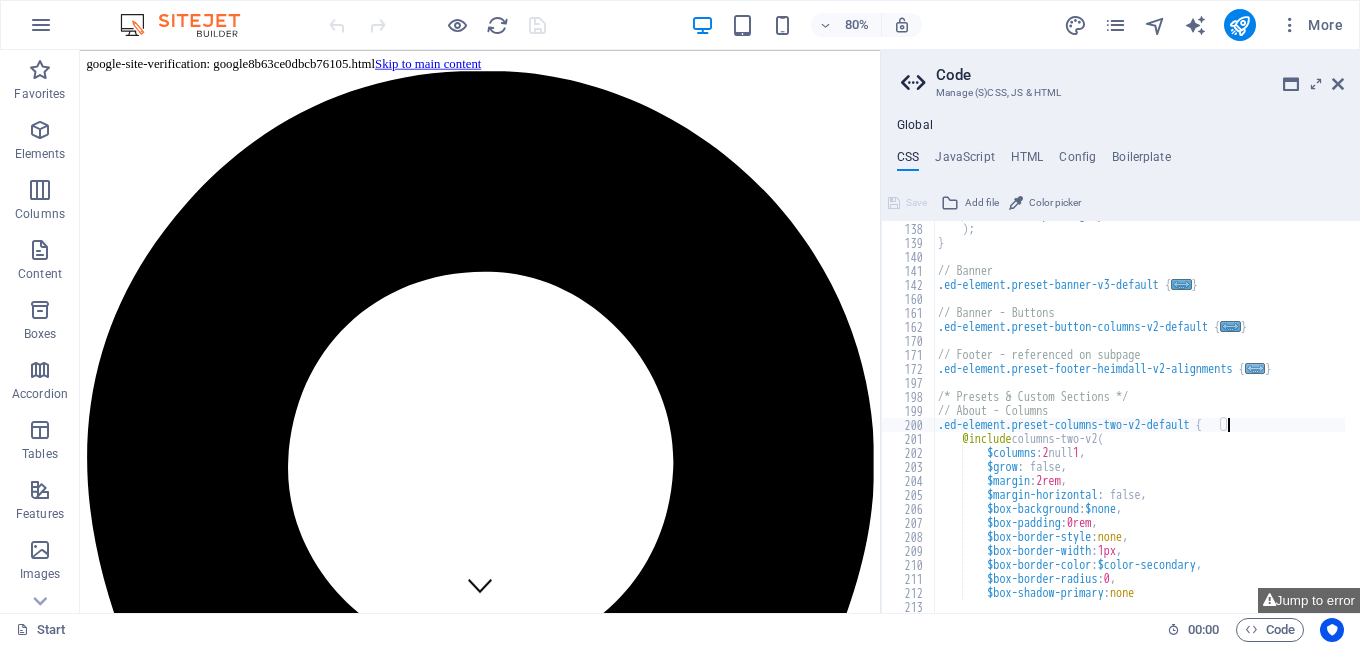 click on "..." at bounding box center [1255, 368] 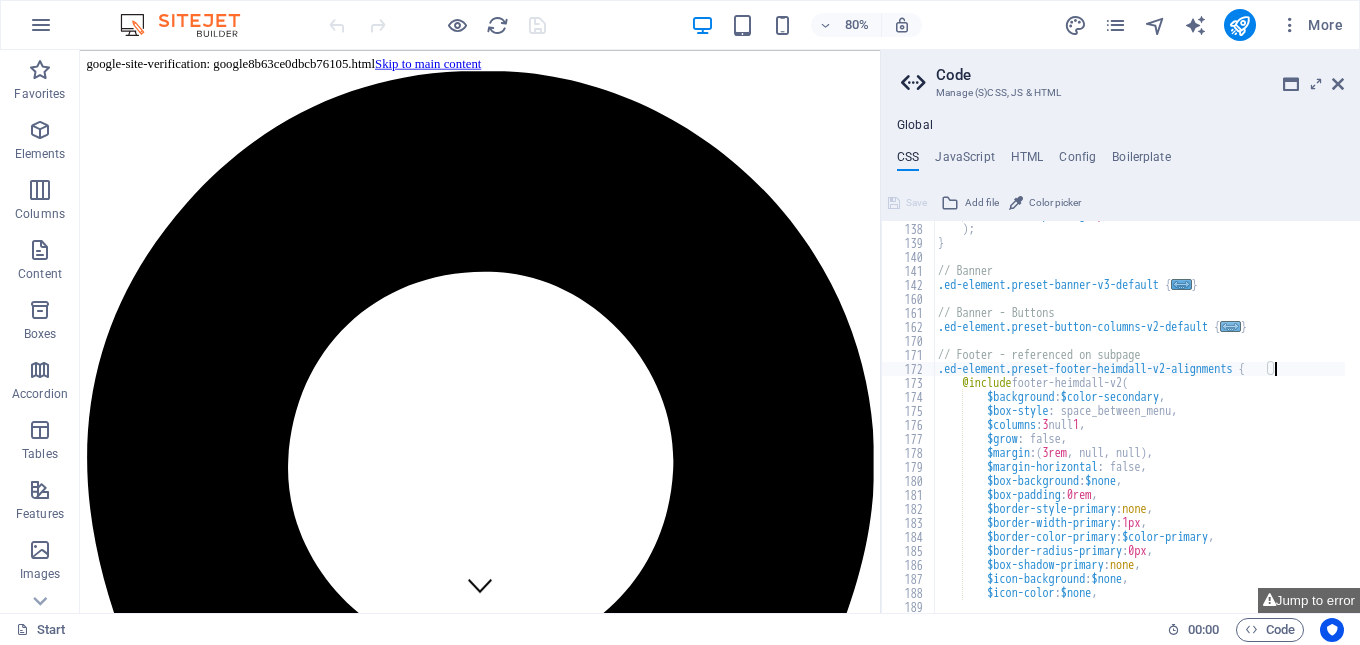 click on "..." at bounding box center [1231, 326] 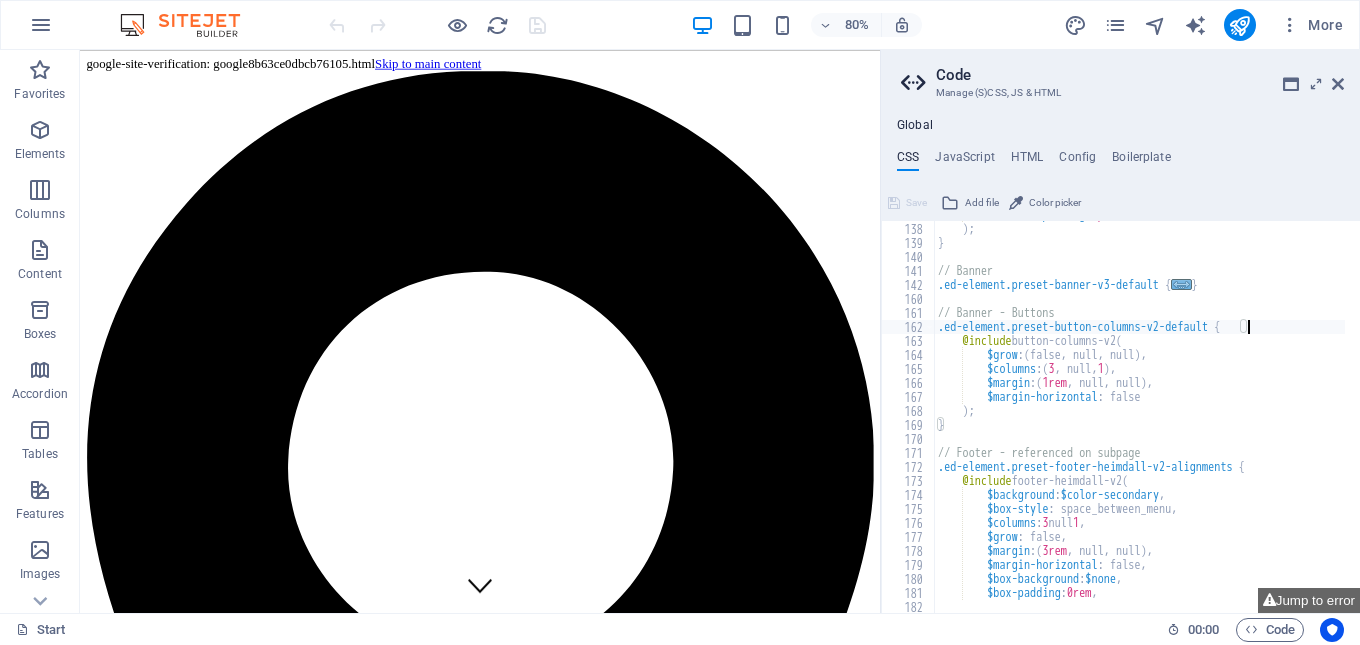 click on "..." at bounding box center [1182, 284] 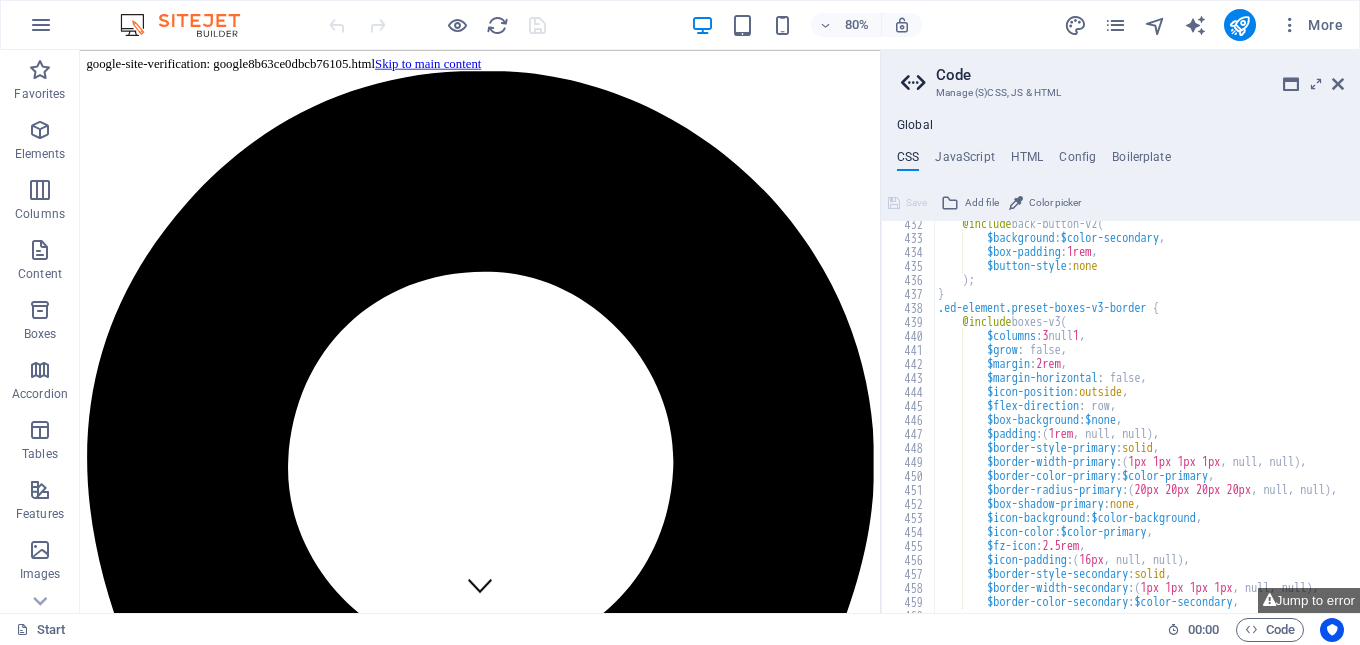 scroll, scrollTop: 6000, scrollLeft: 0, axis: vertical 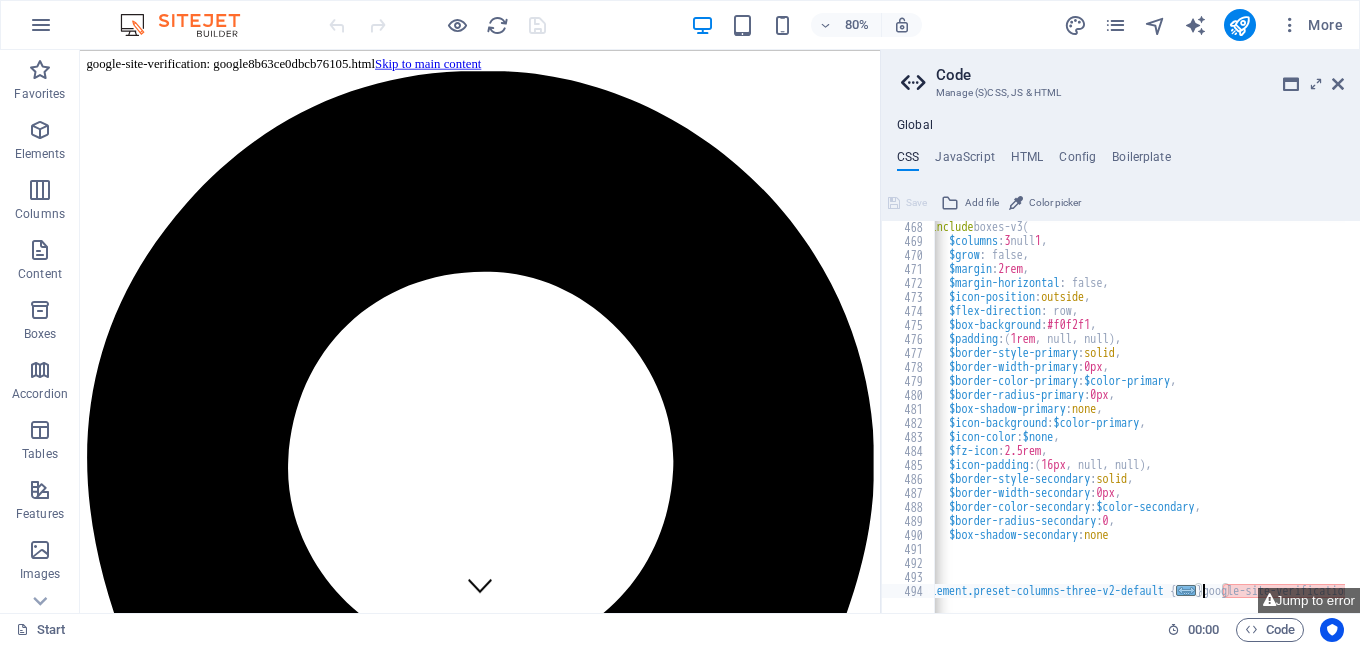 click on "..." at bounding box center [1186, 590] 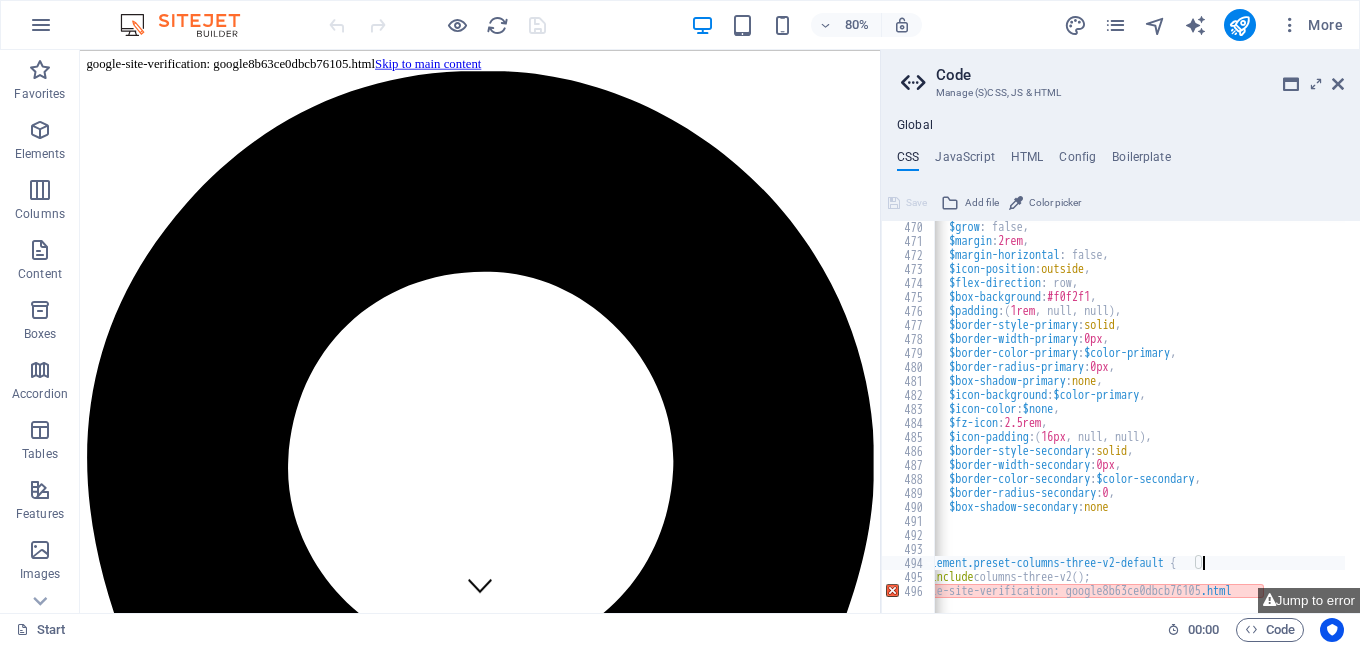 scroll, scrollTop: 6469, scrollLeft: 0, axis: vertical 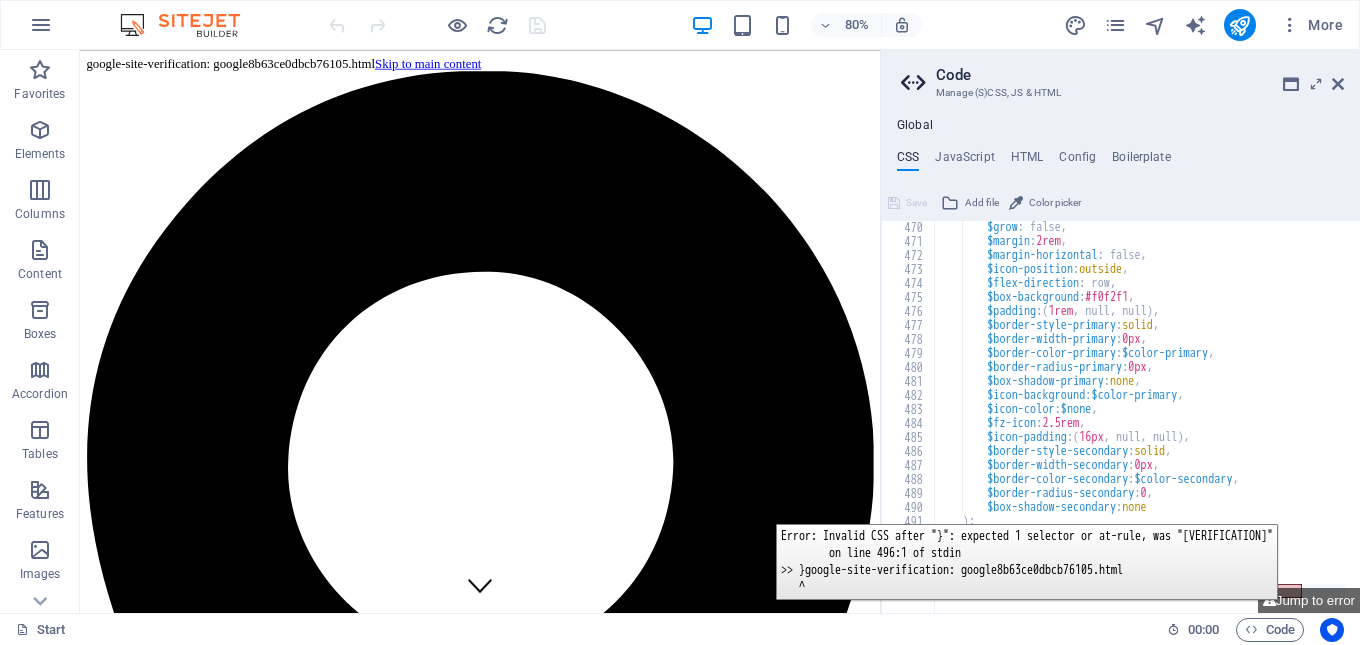 click on "496" at bounding box center [909, 591] 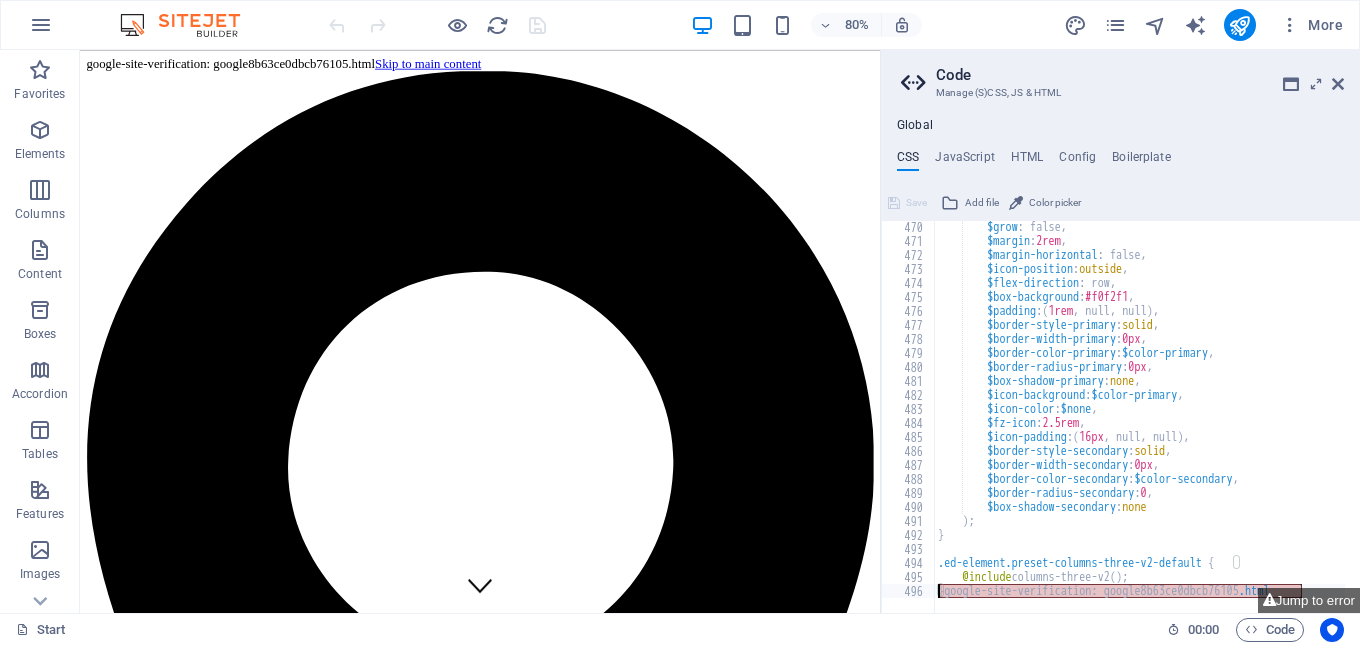 type 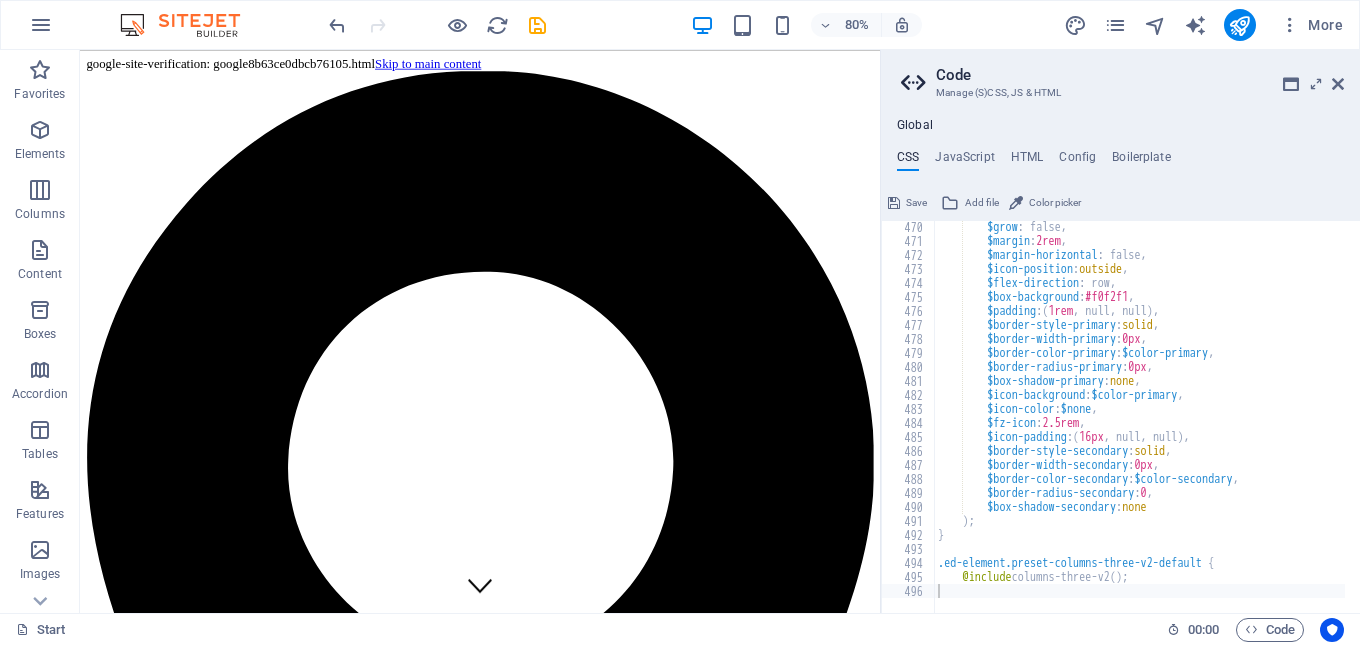 click on "Save" at bounding box center (916, 203) 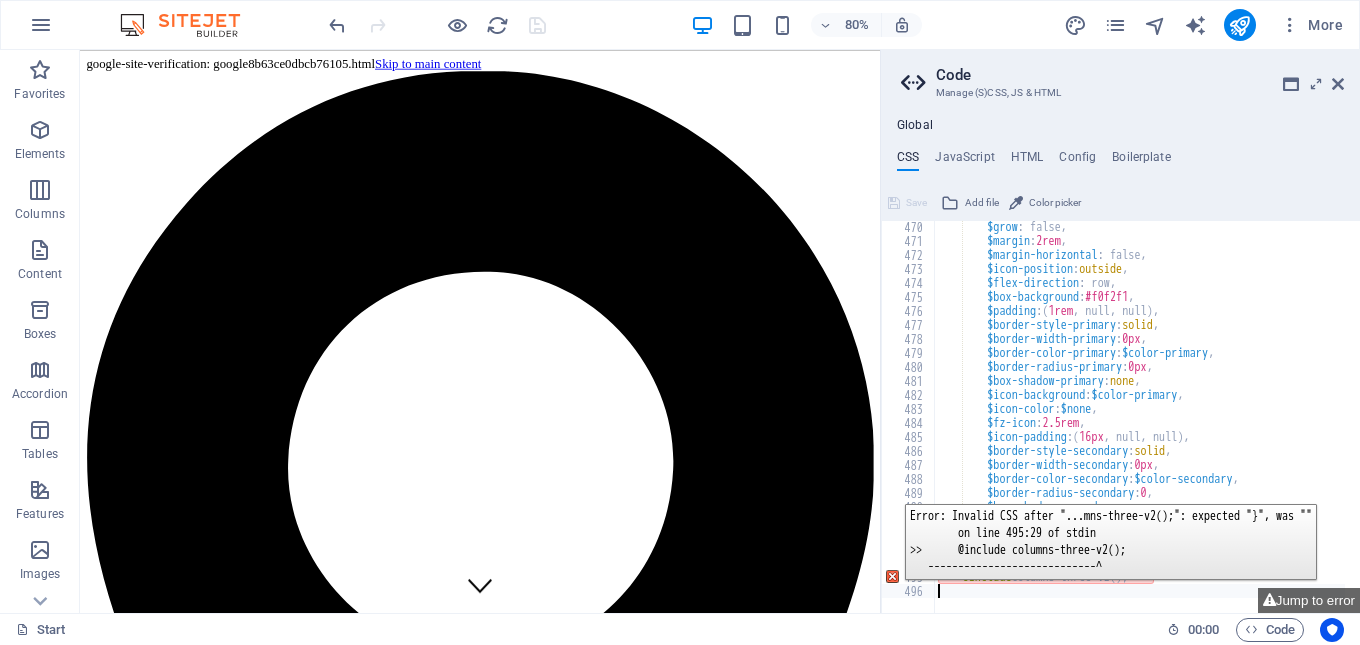 click on "495" at bounding box center [909, 577] 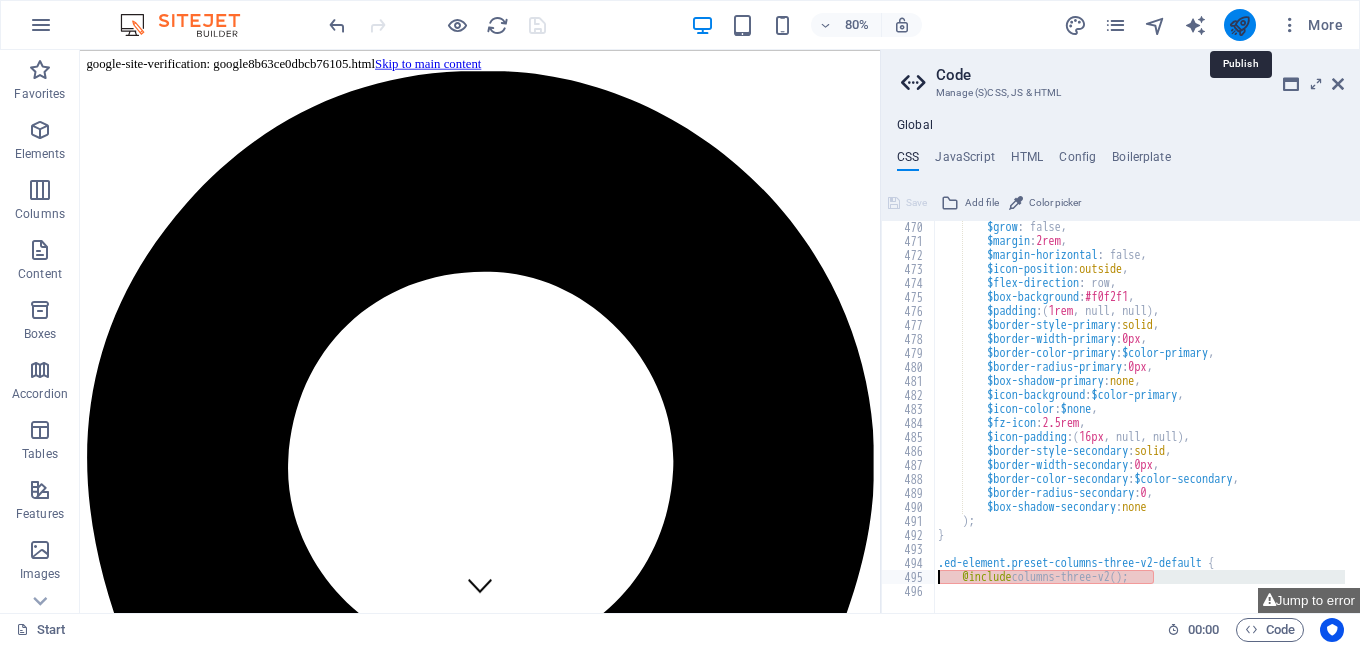click at bounding box center (1239, 25) 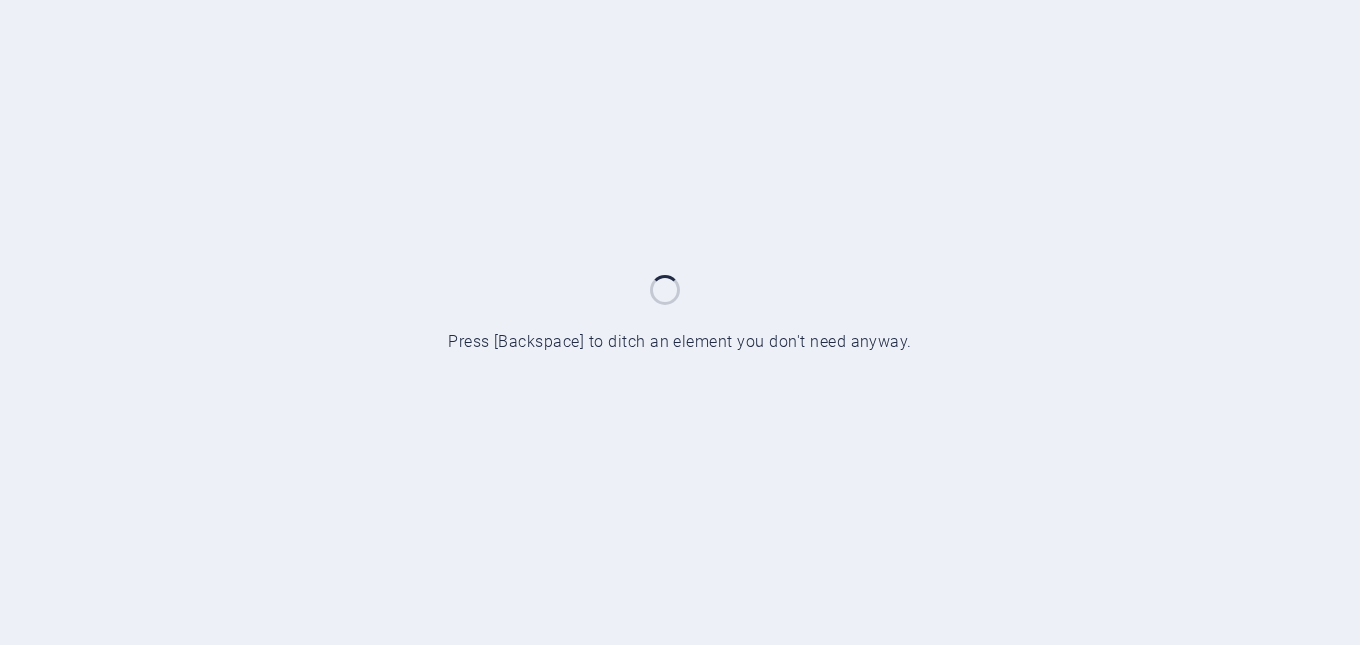 scroll, scrollTop: 0, scrollLeft: 0, axis: both 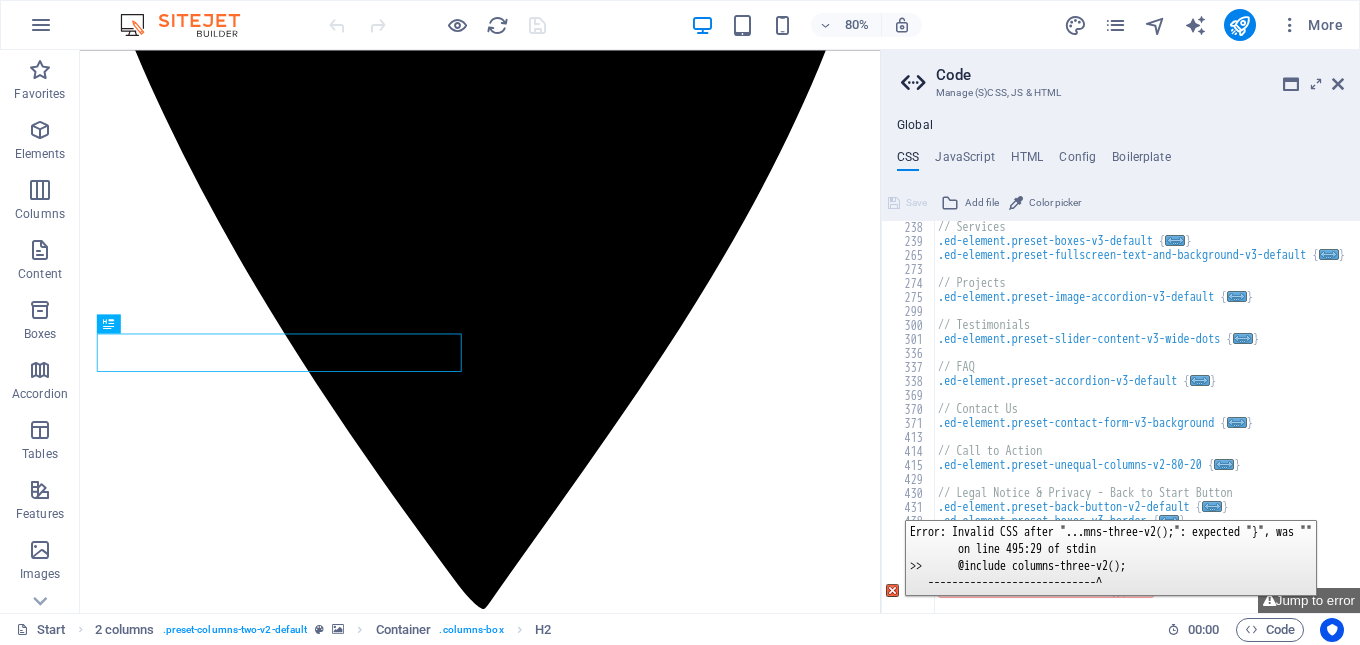 click on "495" at bounding box center [909, 591] 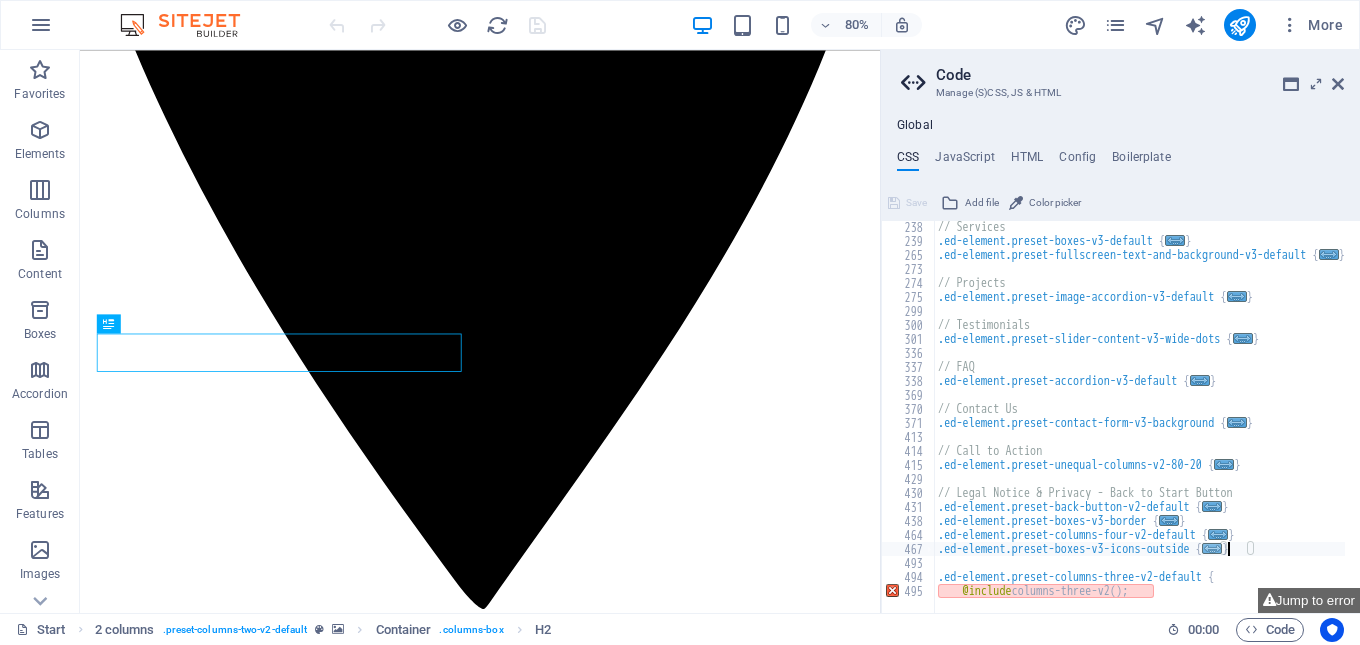 click on "..." at bounding box center (1212, 548) 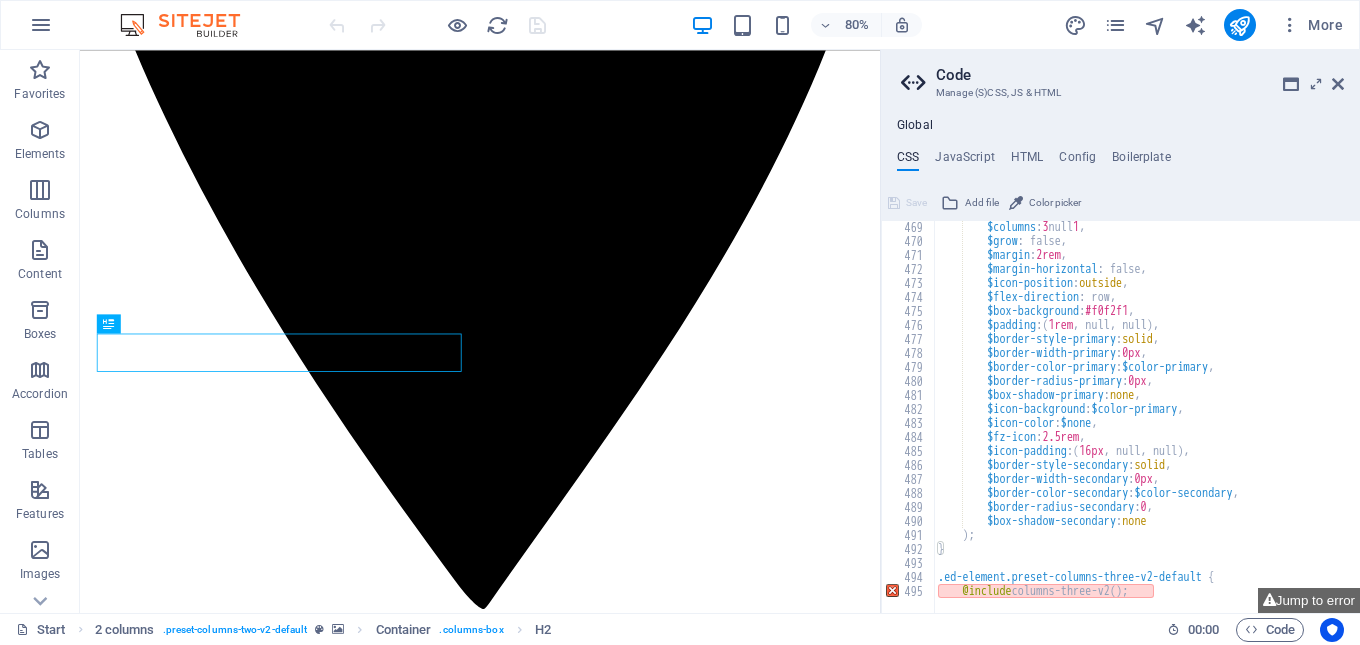 scroll, scrollTop: 729, scrollLeft: 0, axis: vertical 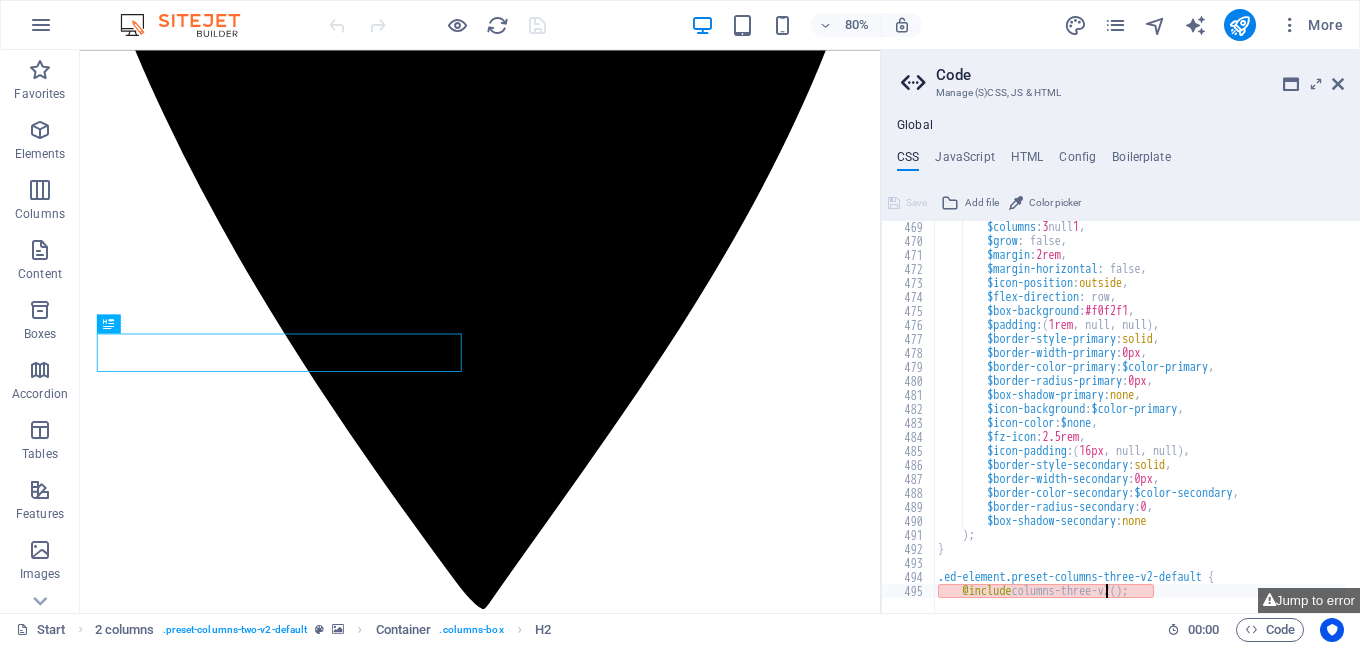 click on "$columns :  3  null  1 ,            $grow : false,            $margin :  2rem ,            $margin-horizontal : false,            $icon-position :  outside ,            $flex-direction : row,            $box-background :  #f0f2f1 ,            $padding :  ( 1rem , null, null ) ,            $border-style-primary :  solid ,            $border-width-primary :  0px ,            $border-color-primary :  $color-primary ,            $border-radius-primary :  0px ,            $box-shadow-primary :  none ,            $icon-background :  $color-primary ,            $icon-color :  $none ,            $fz-icon :  2.5rem ,            $icon-padding :  ( 16px , null, null ) ,            $border-style-secondary :  solid ,            $border-width-secondary :  0px ,            $border-color-secondary :  $color-secondary ,            $border-radius-secondary :  0 ,            $box-shadow-secondary :  none      ) ; } .ed-element.preset-columns-three-v2-default   {      @include  columns-three-v2 ( ) ;" at bounding box center [1147, 422] 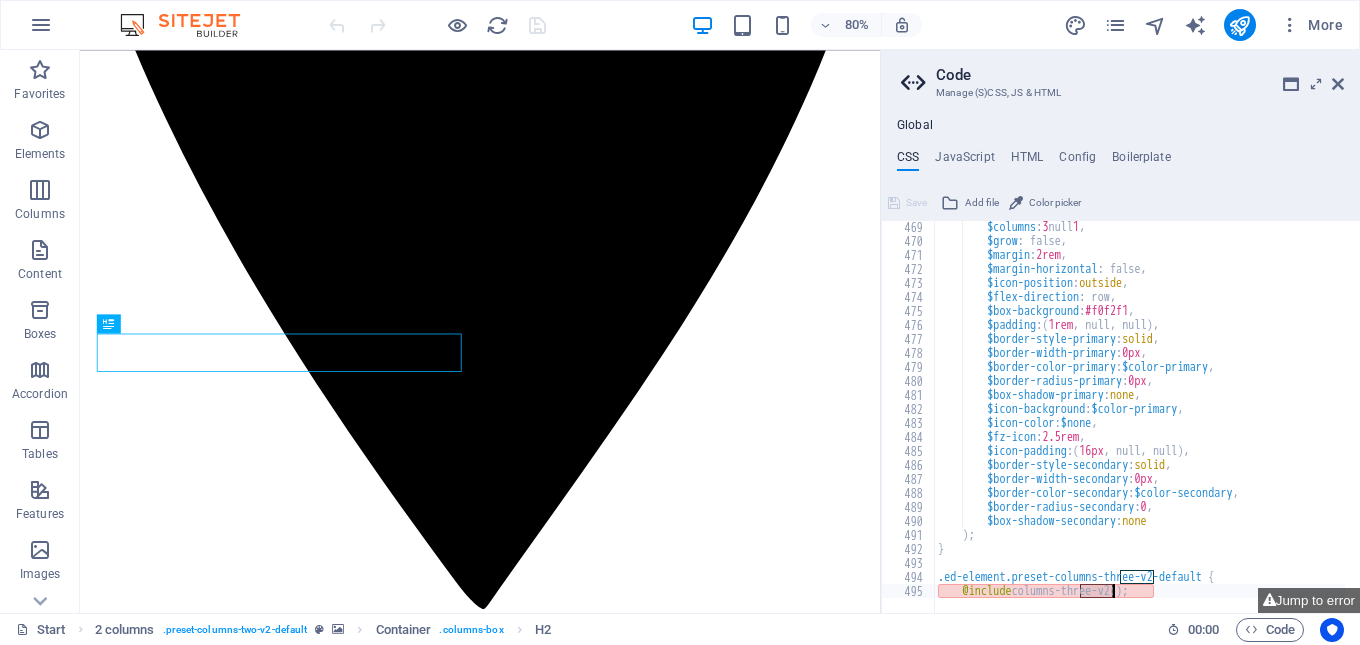 click on "$columns :  3  null  1 ,            $grow : false,            $margin :  2rem ,            $margin-horizontal : false,            $icon-position :  outside ,            $flex-direction : row,            $box-background :  #f0f2f1 ,            $padding :  ( 1rem , null, null ) ,            $border-style-primary :  solid ,            $border-width-primary :  0px ,            $border-color-primary :  $color-primary ,            $border-radius-primary :  0px ,            $box-shadow-primary :  none ,            $icon-background :  $color-primary ,            $icon-color :  $none ,            $fz-icon :  2.5rem ,            $icon-padding :  ( 16px , null, null ) ,            $border-style-secondary :  solid ,            $border-width-secondary :  0px ,            $border-color-secondary :  $color-secondary ,            $border-radius-secondary :  0 ,            $box-shadow-secondary :  none      ) ; } .ed-element.preset-columns-three-v2-default   {      @include  columns-three-v2 ( ) ;" at bounding box center (1147, 422) 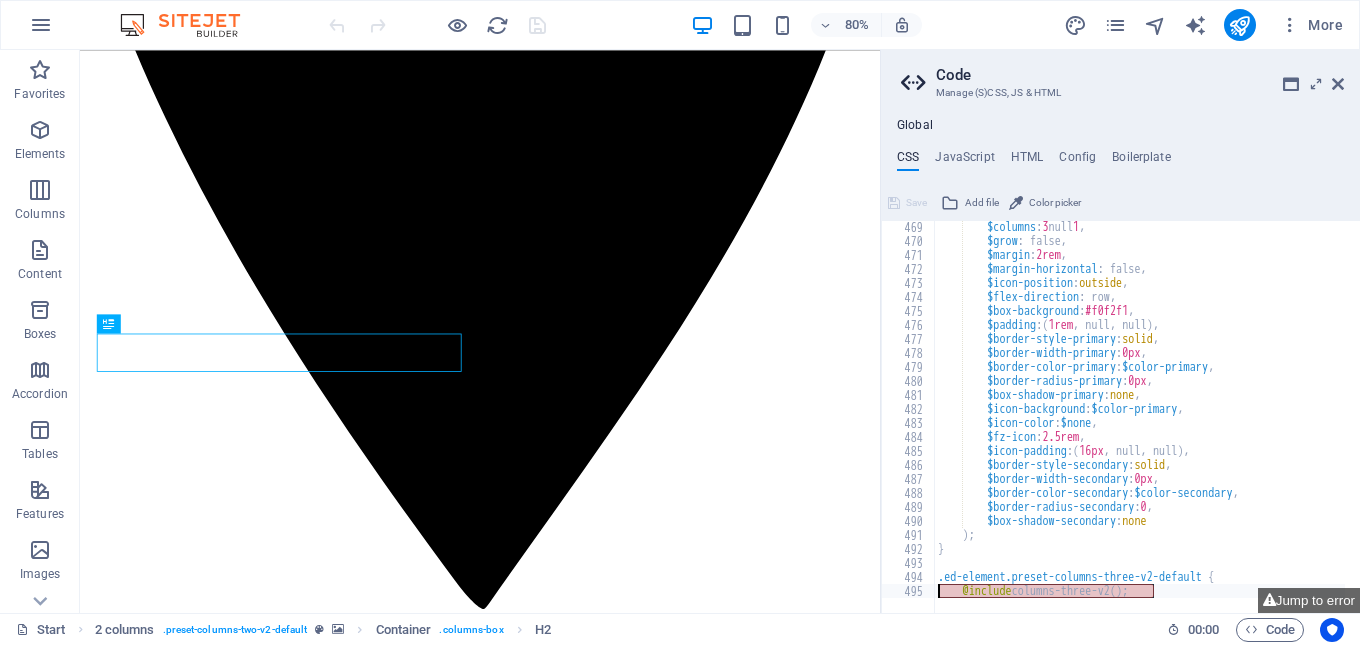 drag, startPoint x: 1168, startPoint y: 591, endPoint x: 922, endPoint y: 588, distance: 246.0183 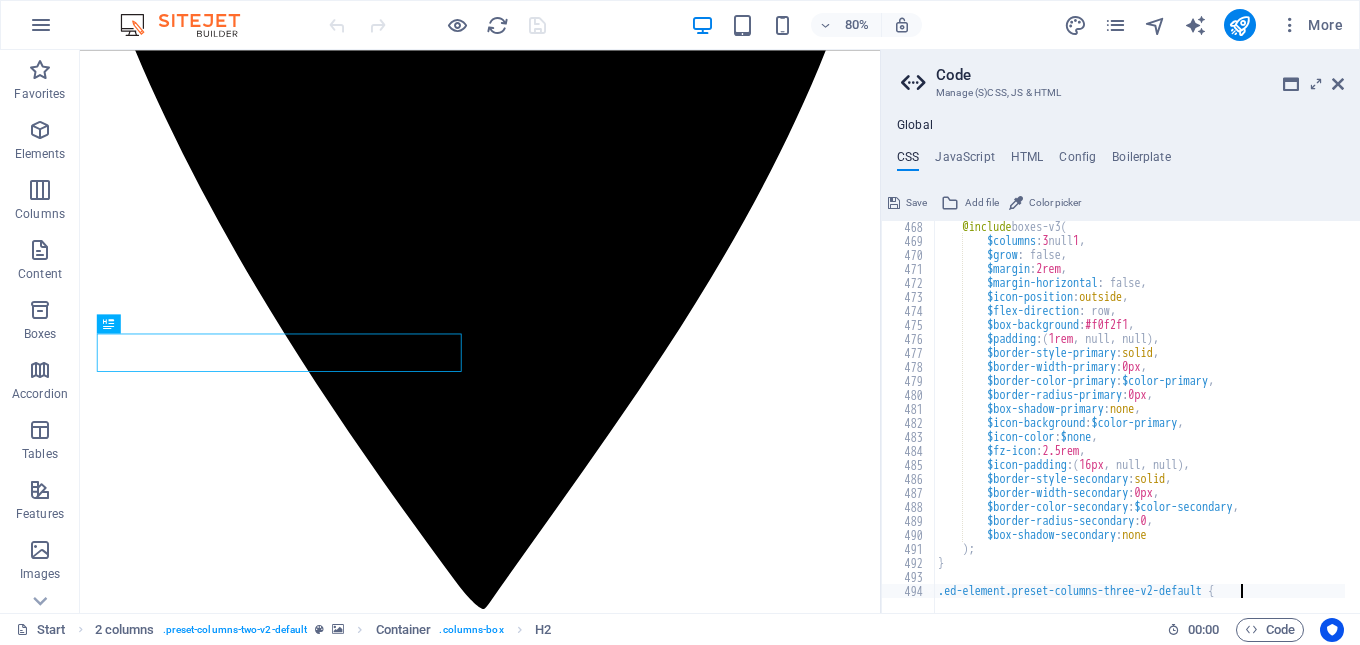 scroll, scrollTop: 715, scrollLeft: 0, axis: vertical 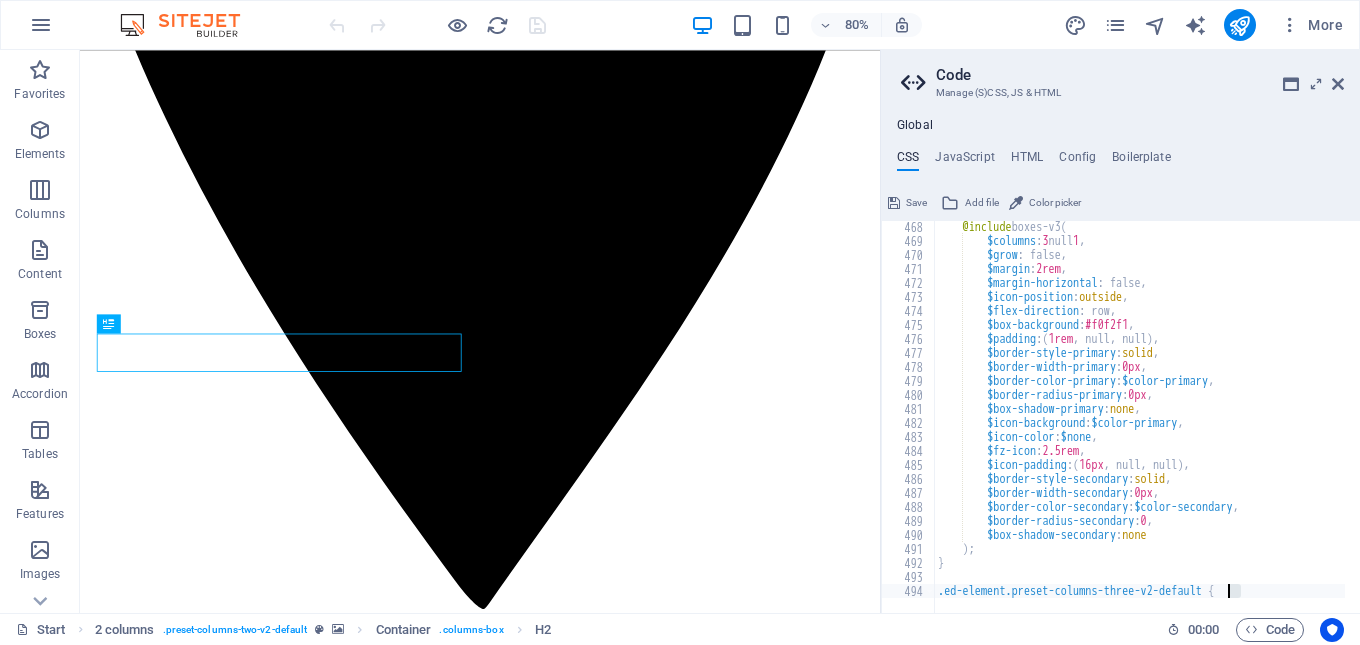 drag, startPoint x: 1247, startPoint y: 590, endPoint x: 1229, endPoint y: 592, distance: 18.110771 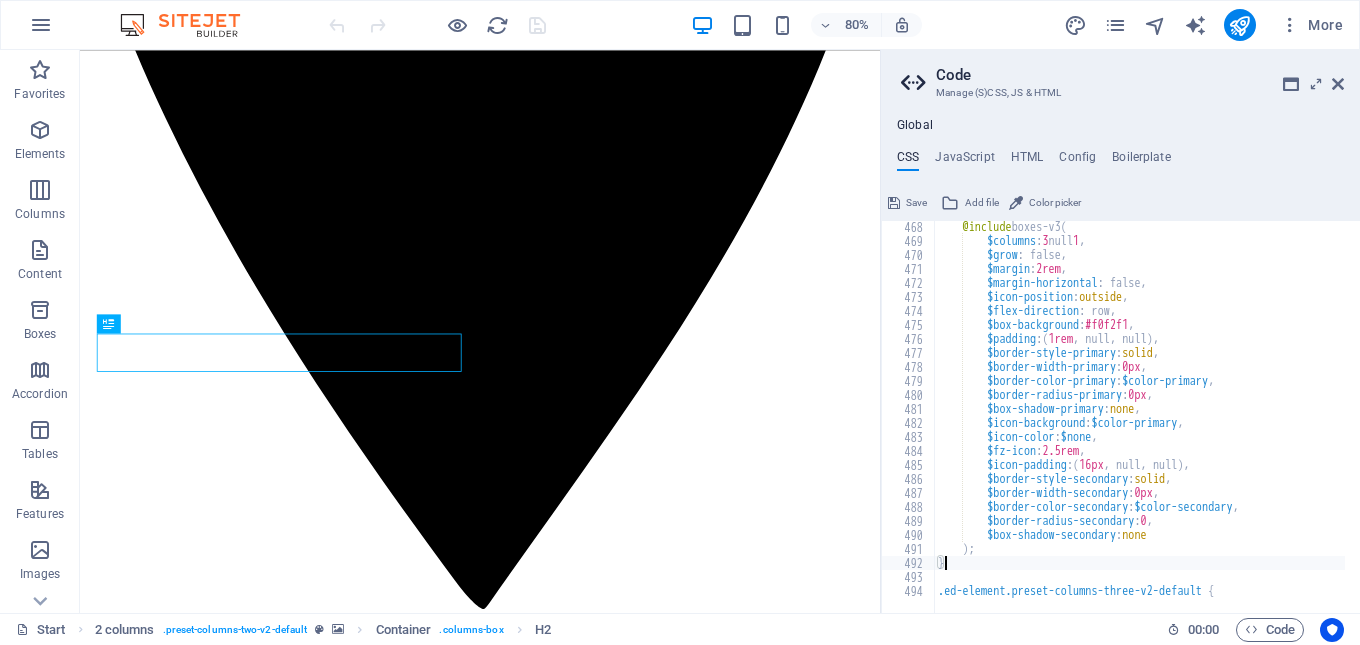 click on "Save" at bounding box center (907, 203) 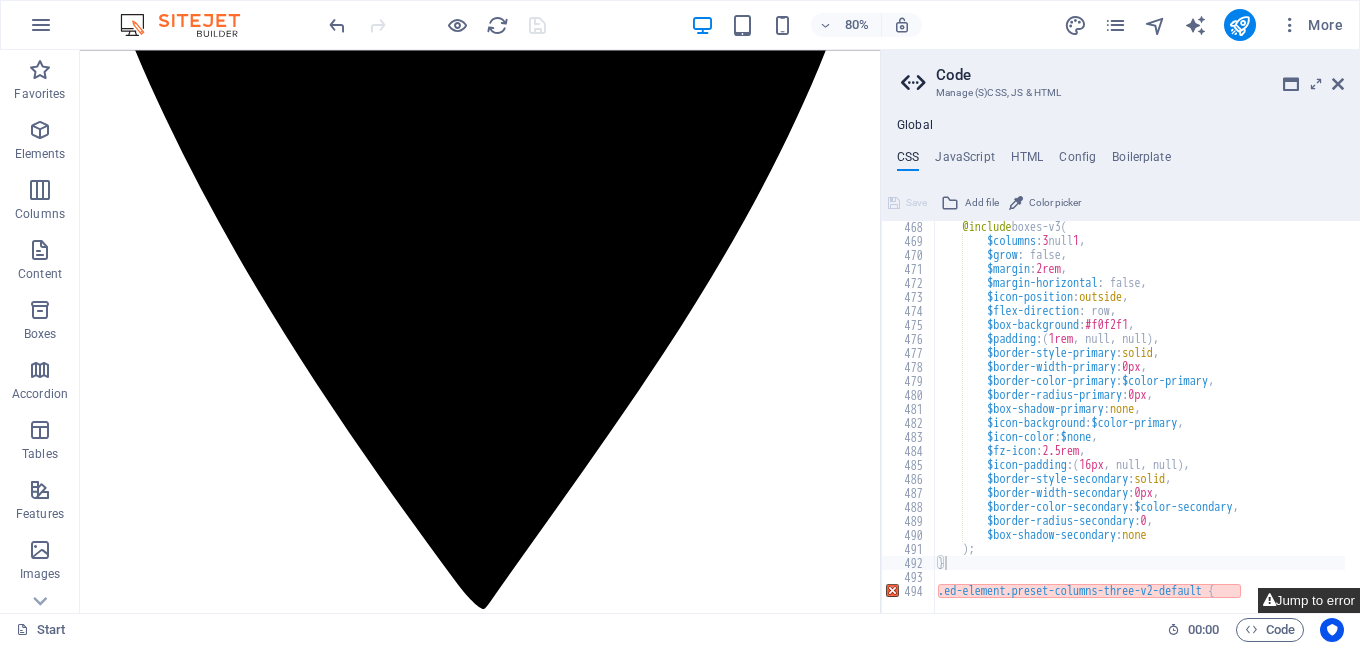 click on "Jump to error" at bounding box center (1309, 600) 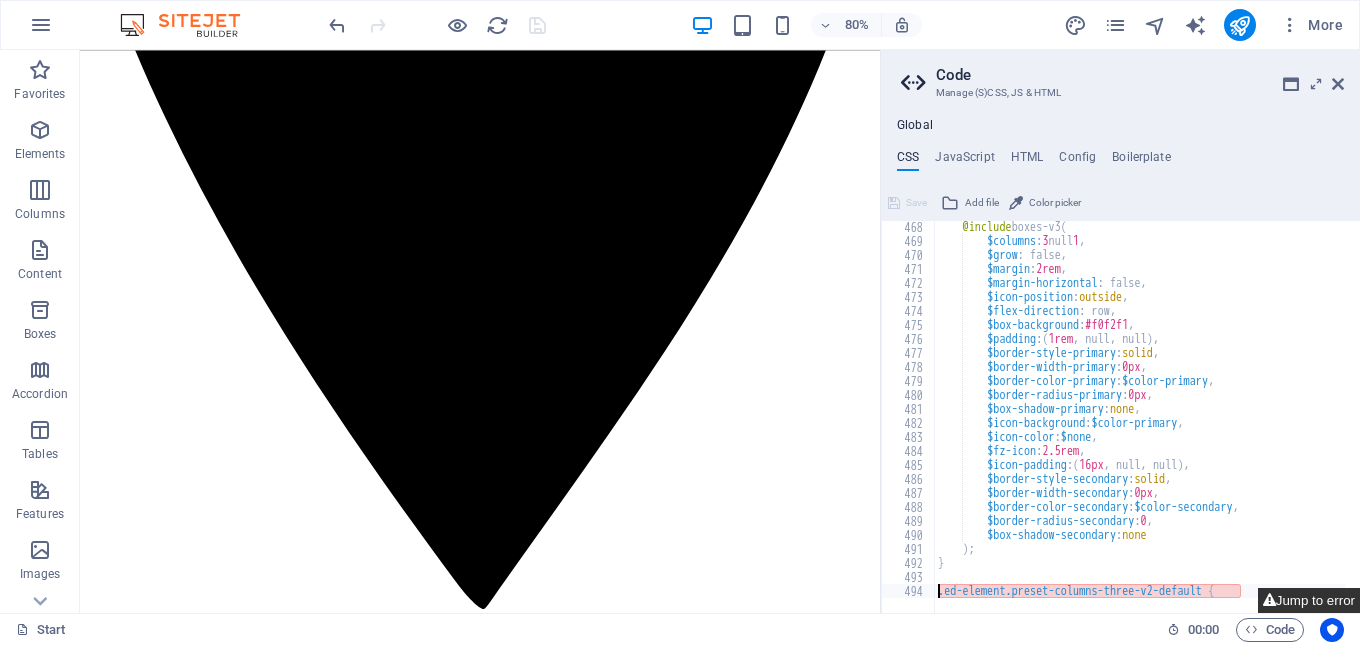 scroll, scrollTop: 715, scrollLeft: 0, axis: vertical 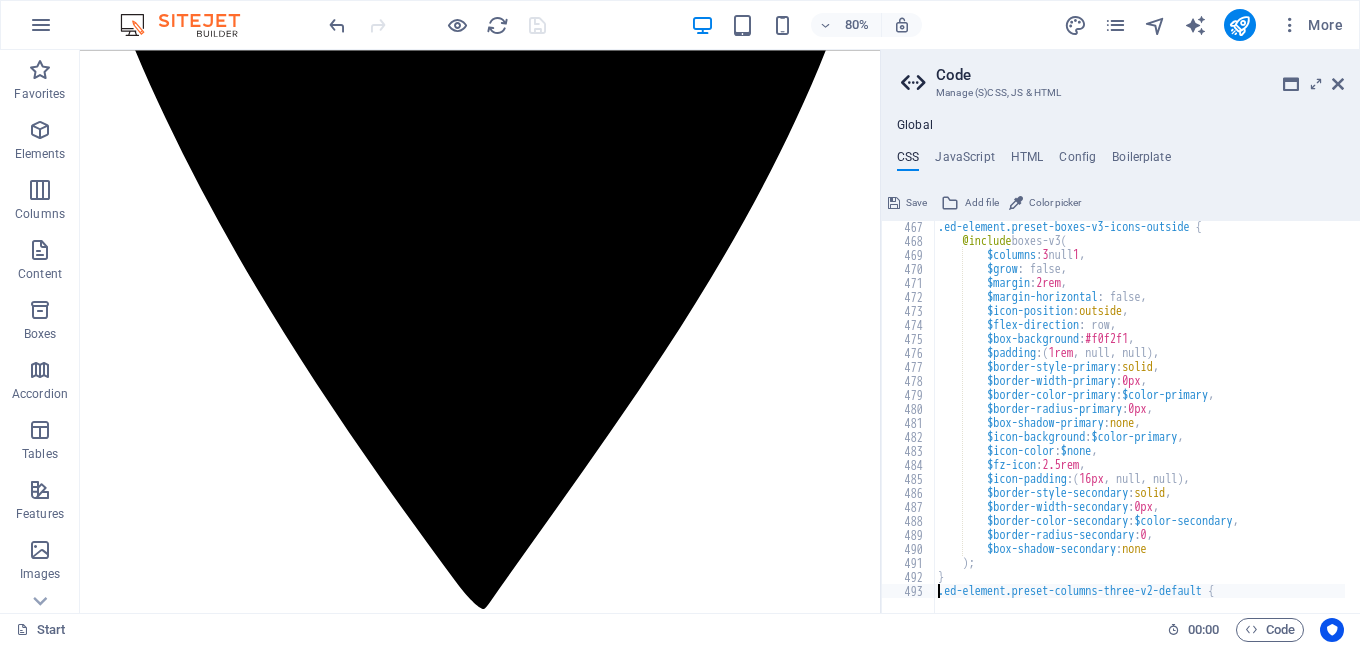 click on ".ed-element.preset-boxes-v3-icons-outside   {      @include  boxes-v3 (           $columns :  3  null  1 ,            $grow : false,            $margin :  2rem ,            $margin-horizontal : false,            $icon-position :  outside ,            $flex-direction : row,            $box-background :  #f0f2f1 ,            $padding :  ( 1rem , null, null ) ,            $border-style-primary :  solid ,            $border-width-primary :  0px ,            $border-color-primary :  $color-primary ,            $border-radius-primary :  0px ,            $box-shadow-primary :  none ,            $icon-background :  $color-primary ,            $icon-color :  $none ,            $fz-icon :  2.5rem ,            $icon-padding :  ( 16px , null, null ) ,            $border-style-secondary :  solid ,            $border-width-secondary :  0px ,            $border-color-secondary :  $color-secondary ,            $border-radius-secondary :  0 ,            $box-shadow-secondary :  none      ) ; }   {" at bounding box center (1147, 422) 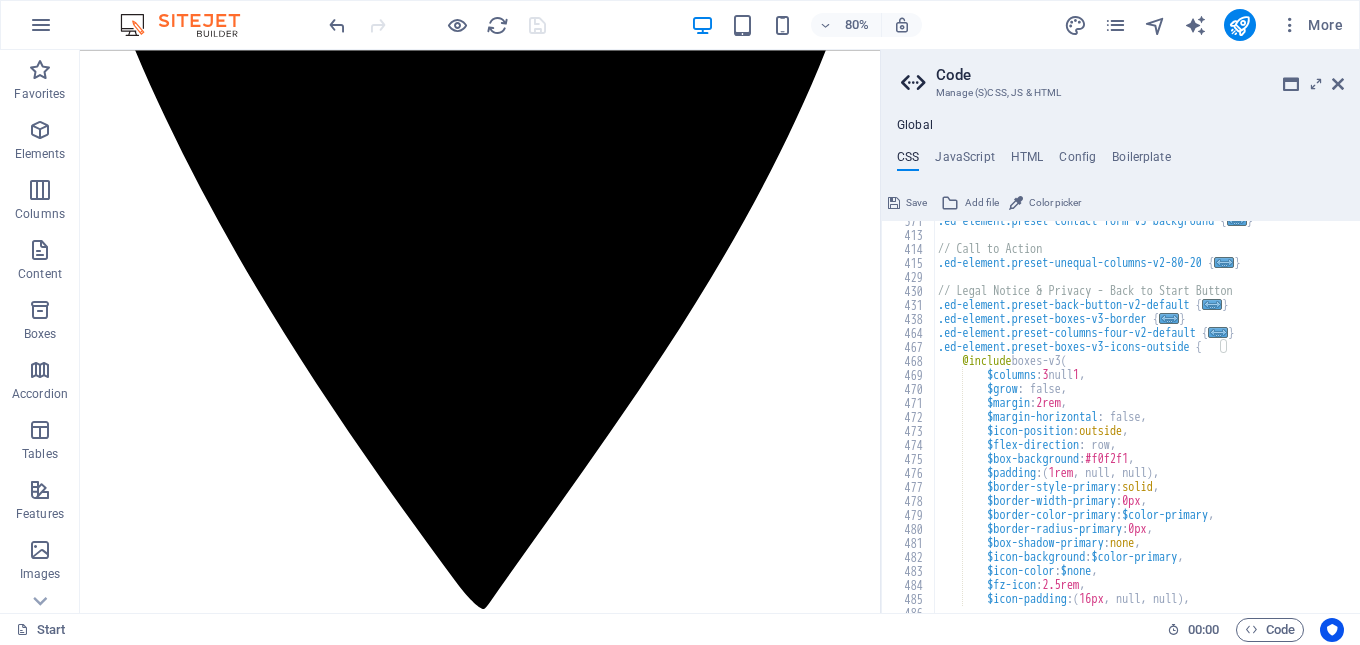 scroll, scrollTop: 701, scrollLeft: 0, axis: vertical 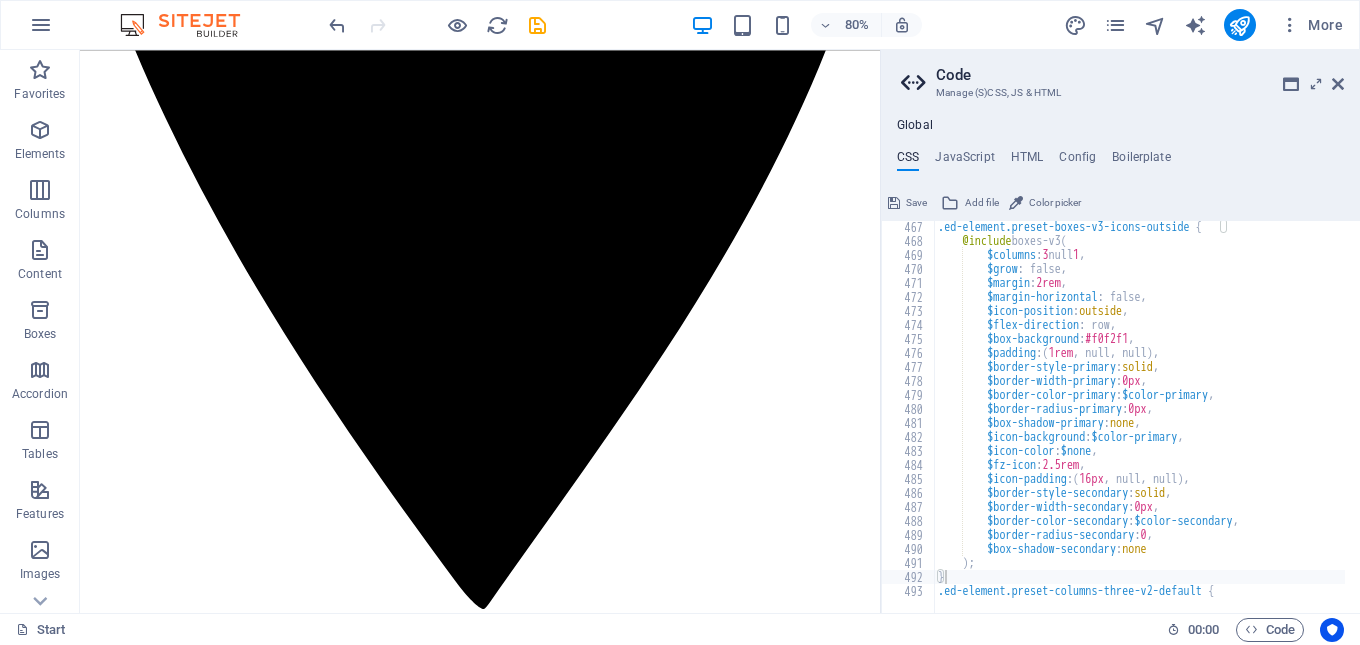 click on "Save" at bounding box center [916, 203] 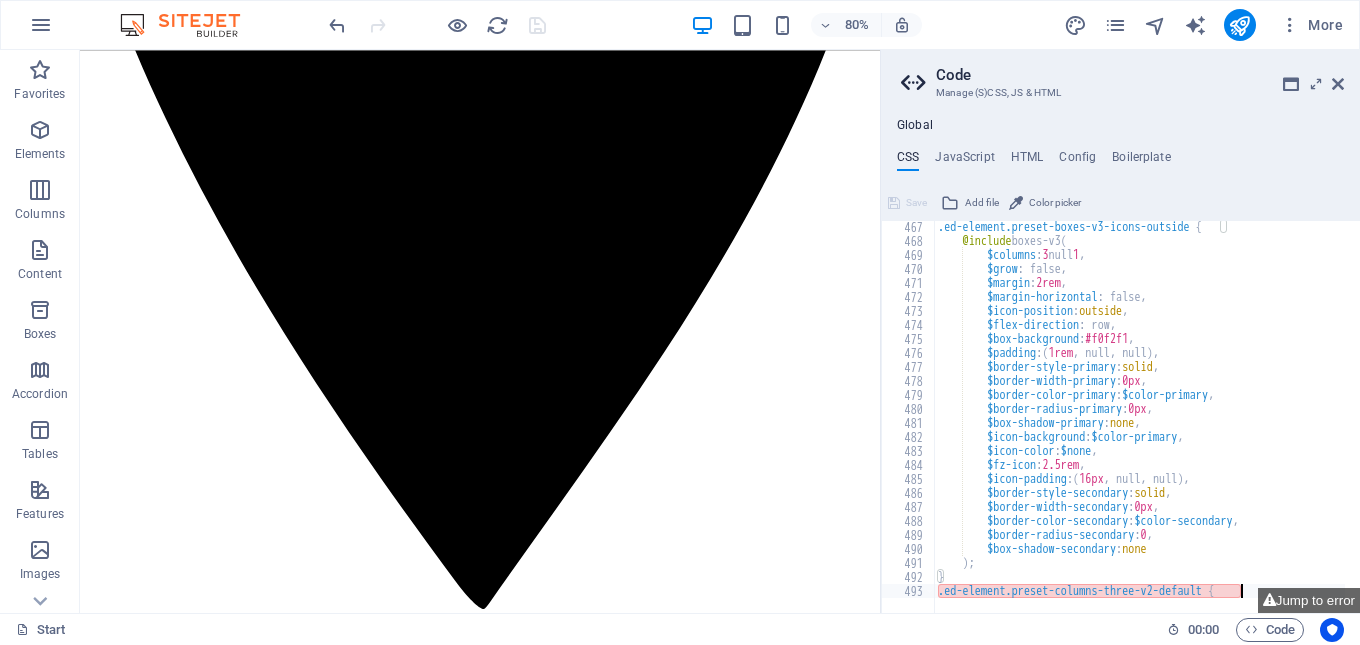 click on ".ed-element.preset-boxes-v3-icons-outside   {      @include  boxes-v3 (           $columns :  3  null  1 ,            $grow : false,            $margin :  2rem ,            $margin-horizontal : false,            $icon-position :  outside ,            $flex-direction : row,            $box-background :  #f0f2f1 ,            $padding :  ( 1rem , null, null ) ,            $border-style-primary :  solid ,            $border-width-primary :  0px ,            $border-color-primary :  $color-primary ,            $border-radius-primary :  0px ,            $box-shadow-primary :  none ,            $icon-background :  $color-primary ,            $icon-color :  $none ,            $fz-icon :  2.5rem ,            $icon-padding :  ( 16px , null, null ) ,            $border-style-secondary :  solid ,            $border-width-secondary :  0px ,            $border-color-secondary :  $color-secondary ,            $border-radius-secondary :  0 ,            $box-shadow-secondary :  none      ) ; }   {" at bounding box center (1147, 422) 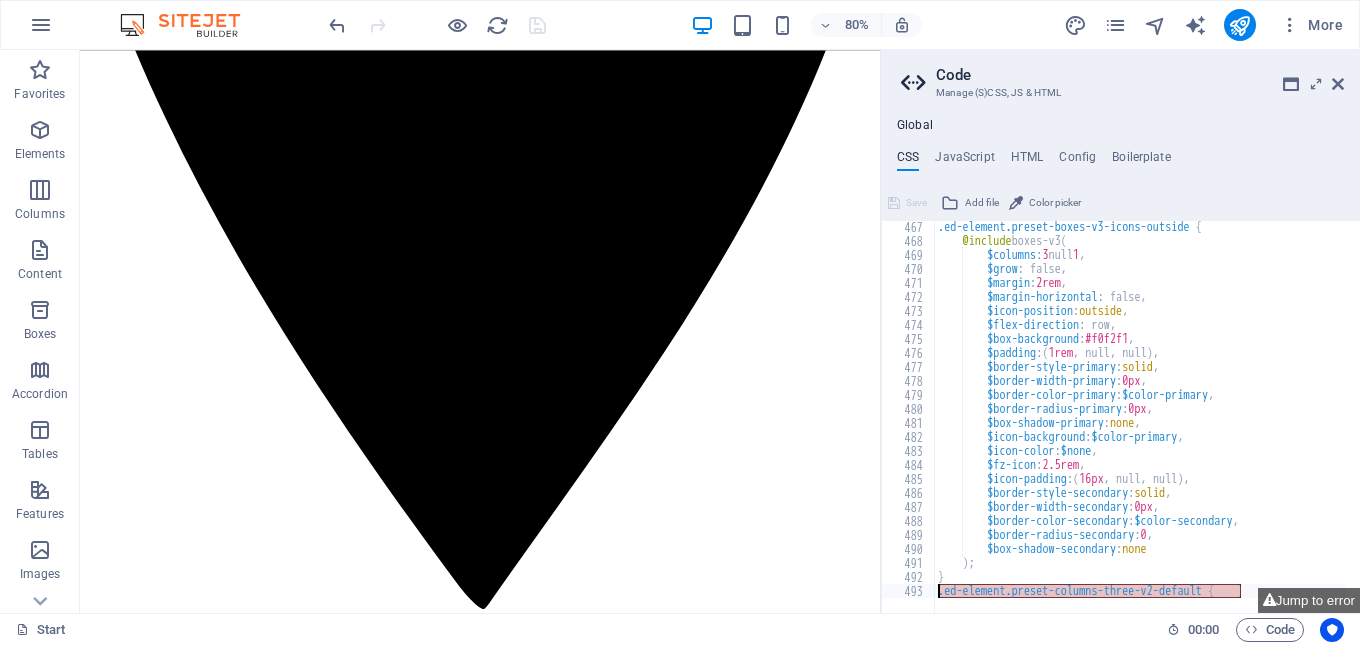 drag, startPoint x: 1251, startPoint y: 590, endPoint x: 896, endPoint y: 587, distance: 355.01266 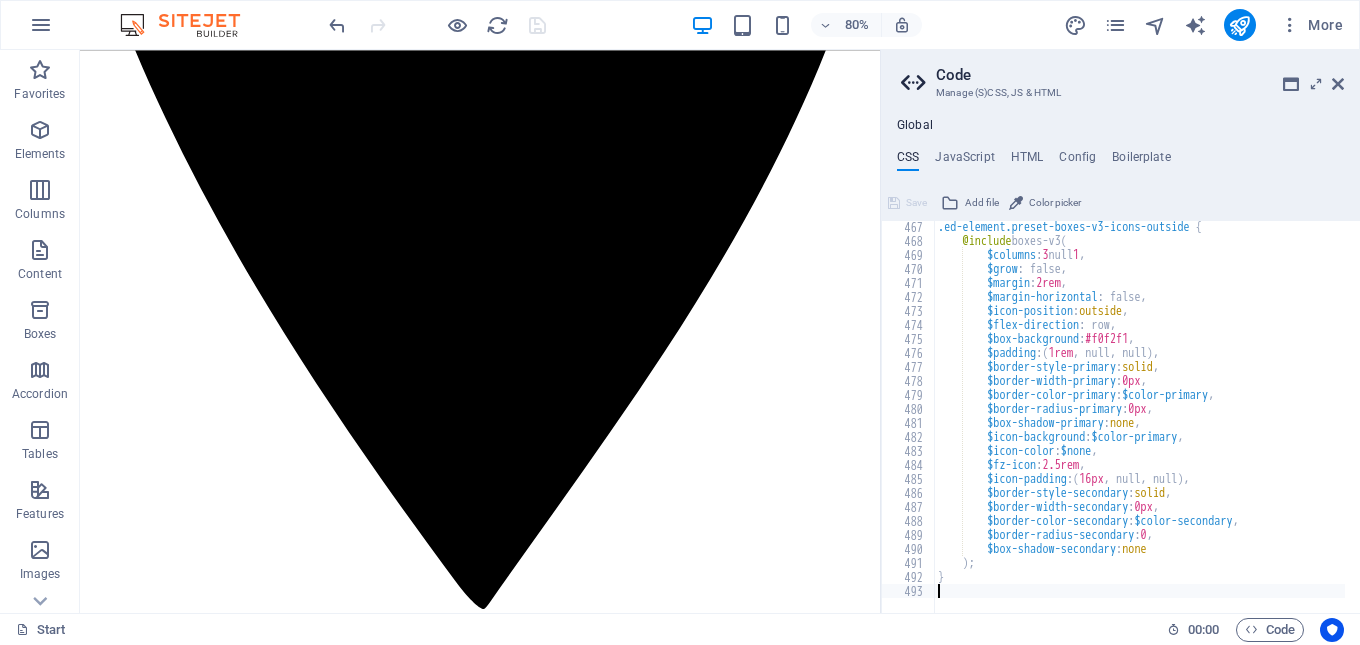 scroll, scrollTop: 701, scrollLeft: 0, axis: vertical 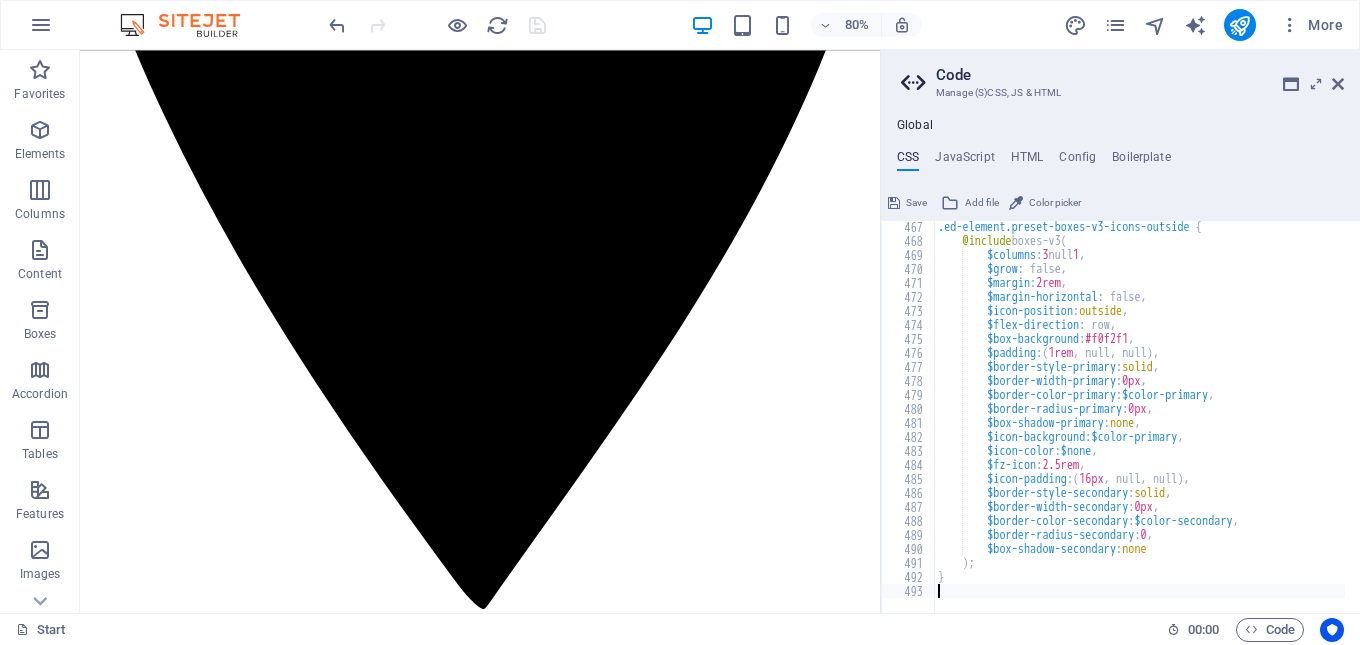 type on "}" 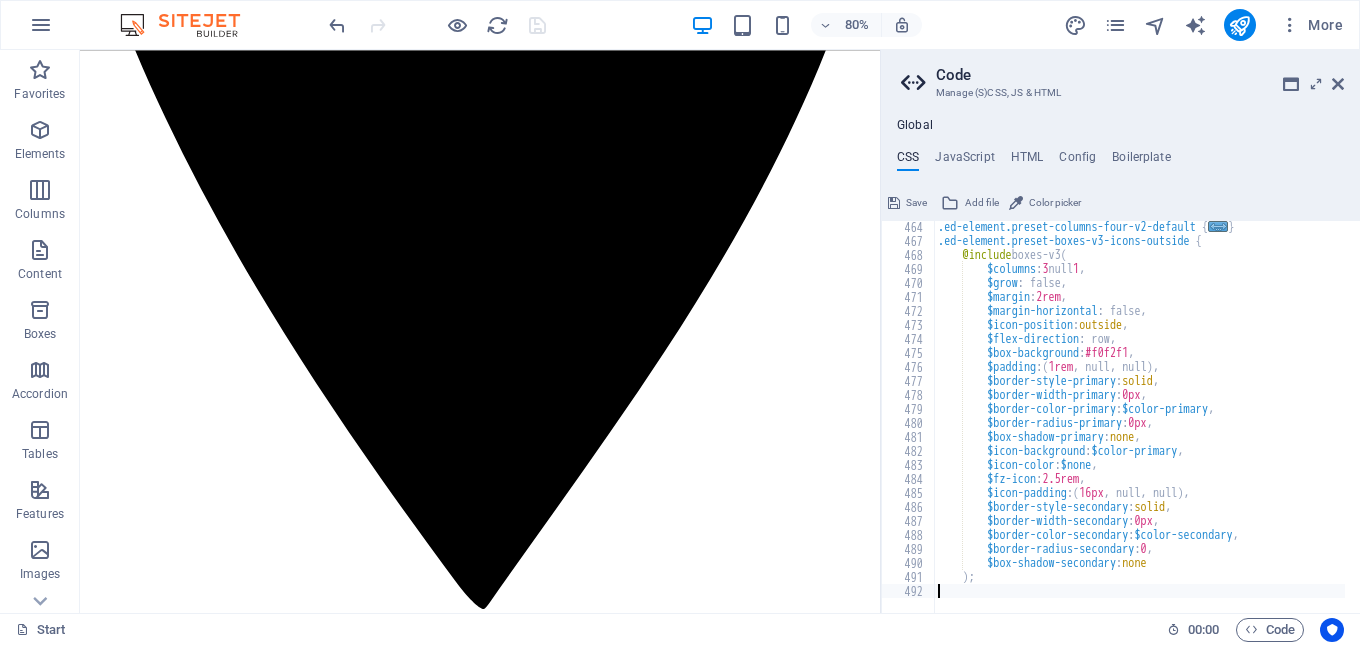 scroll, scrollTop: 673, scrollLeft: 0, axis: vertical 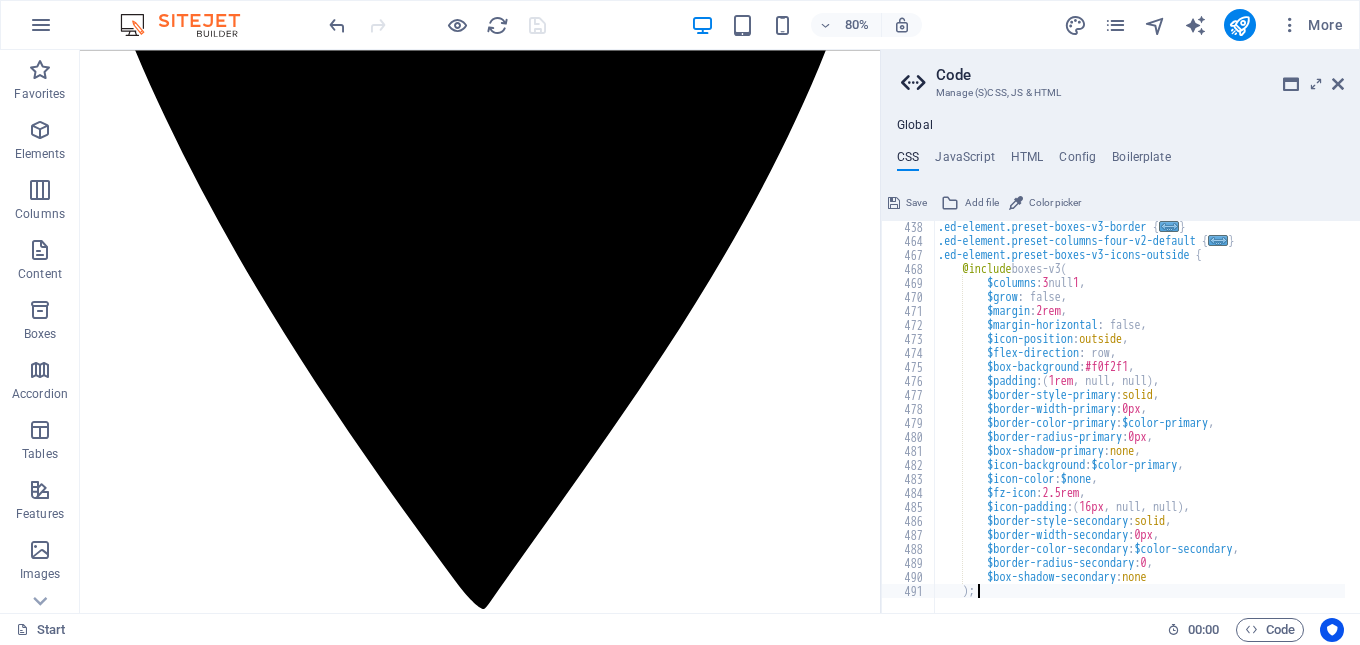 type on ")" 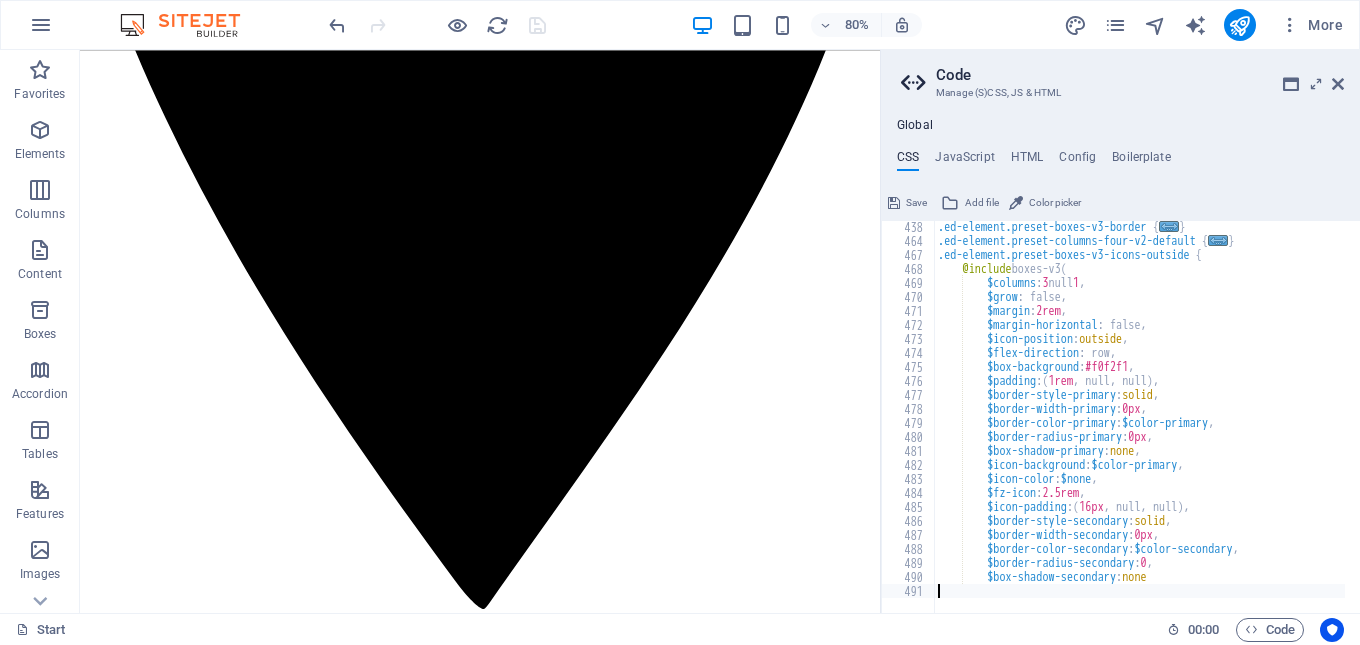 type on "$box-shadow-secondary: none" 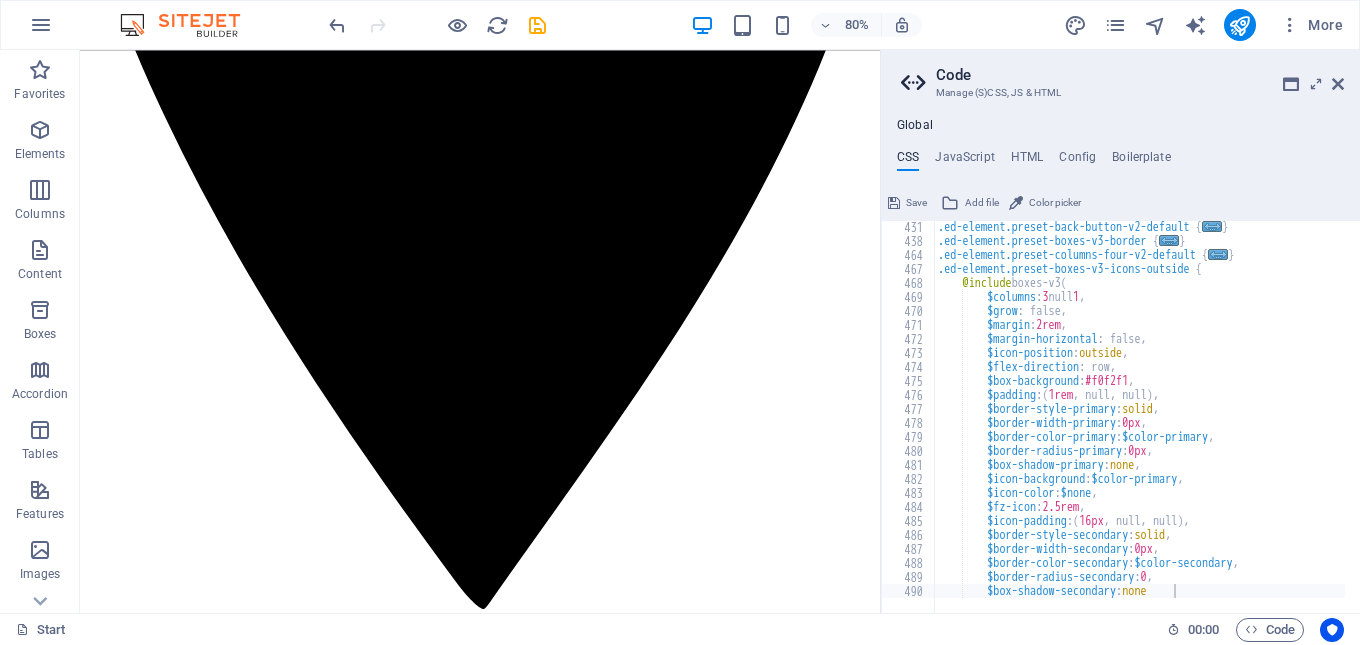 click on "Save" at bounding box center (907, 203) 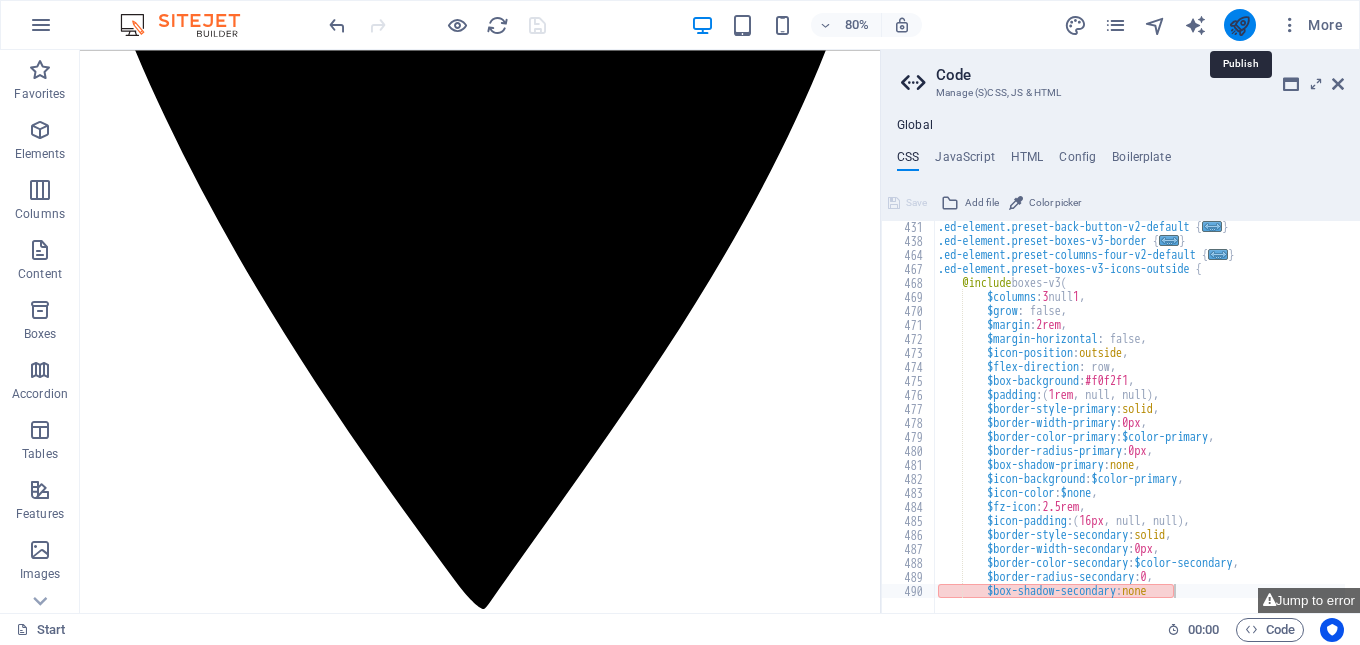 click at bounding box center (1239, 25) 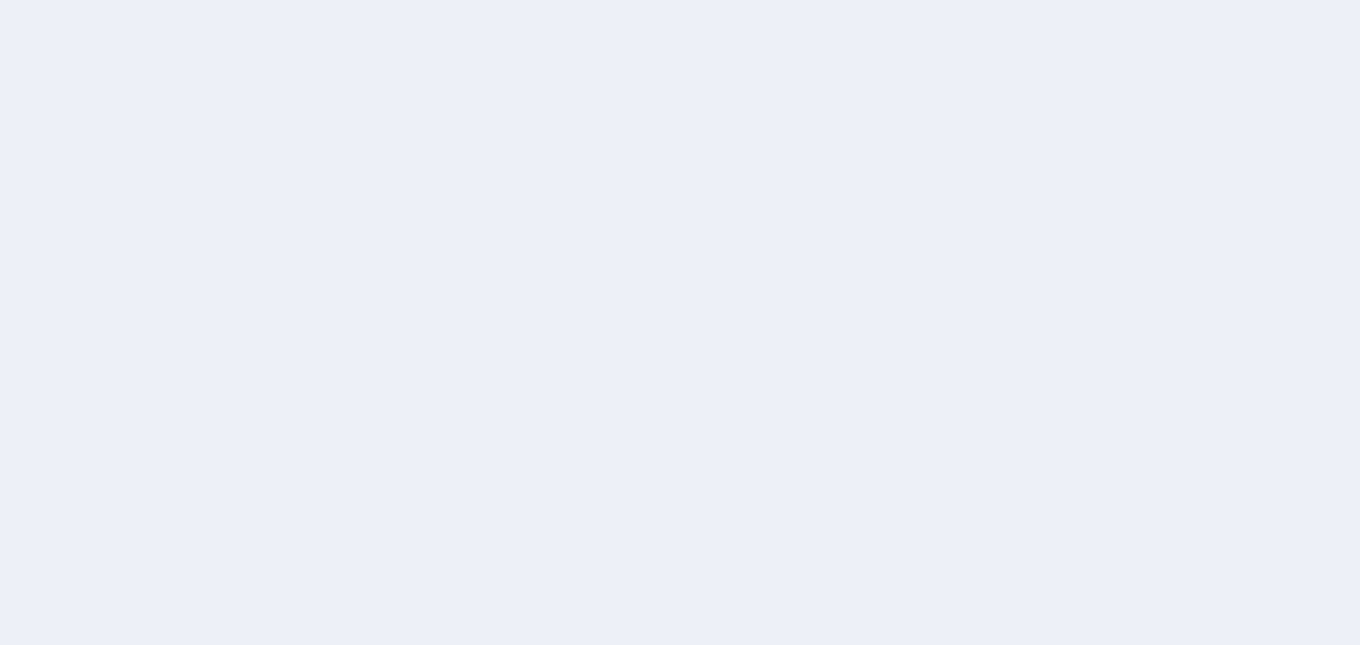 scroll, scrollTop: 0, scrollLeft: 0, axis: both 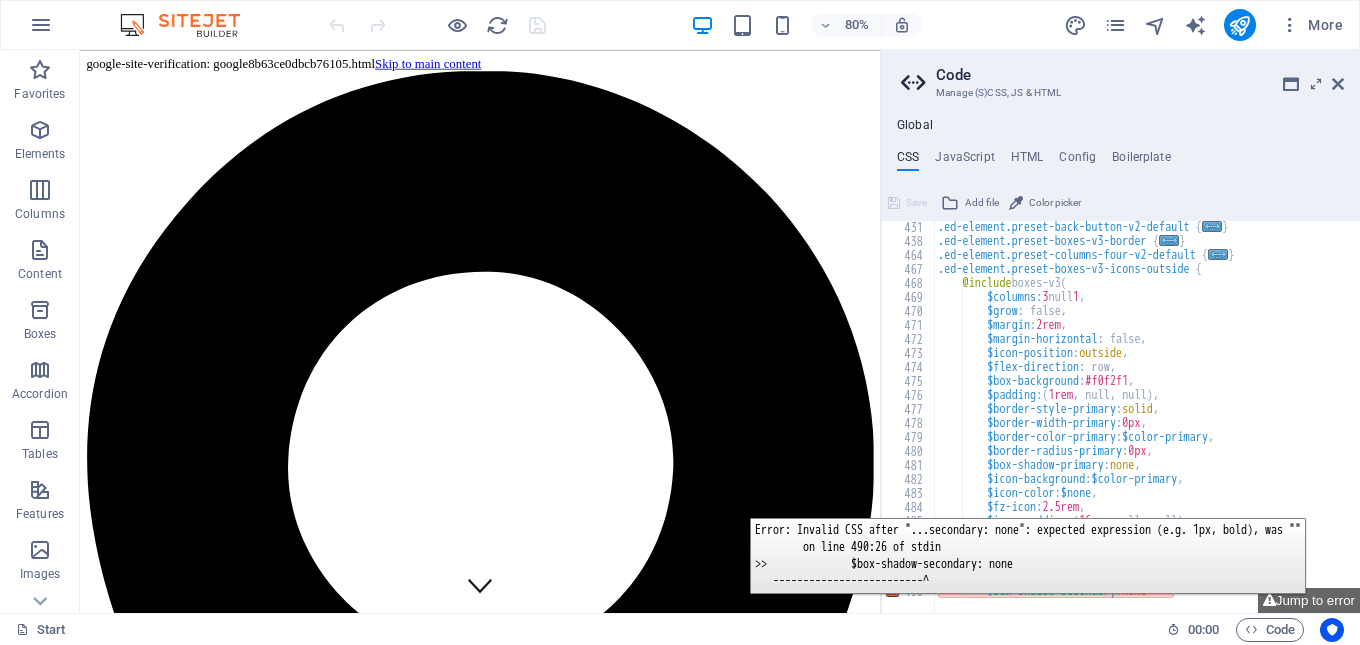 click on "490" at bounding box center [909, 591] 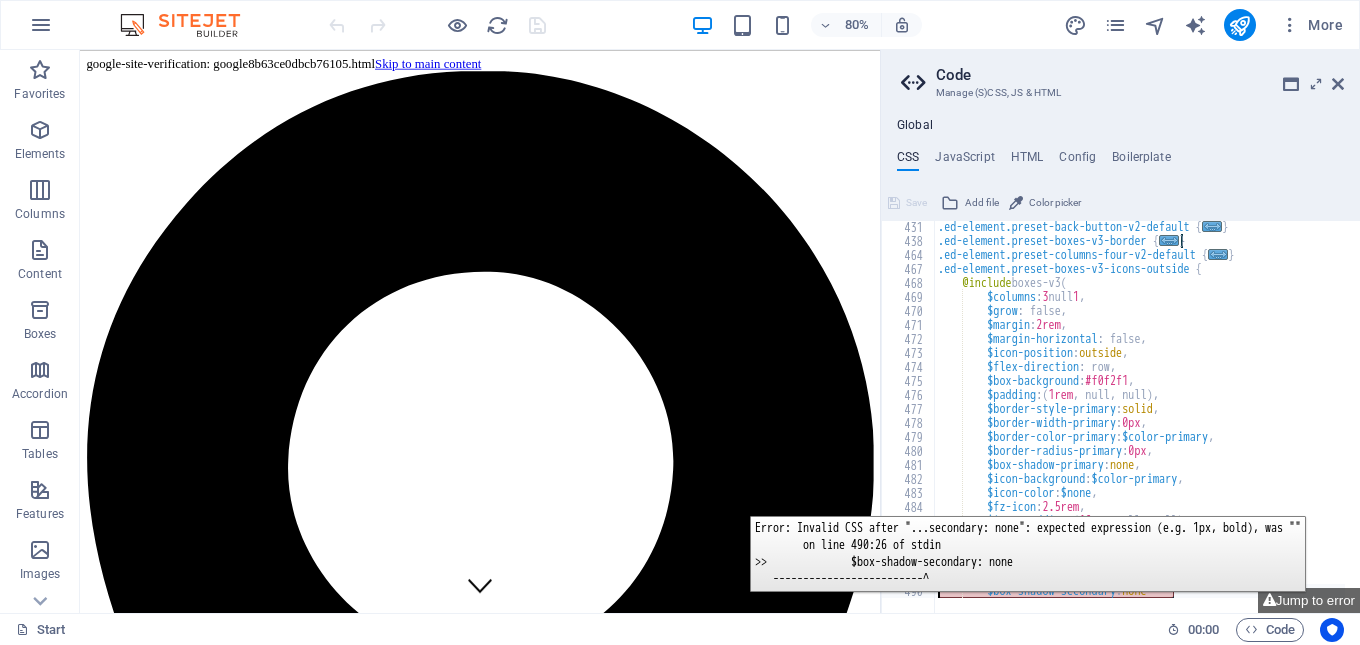 click on "490" at bounding box center (909, 591) 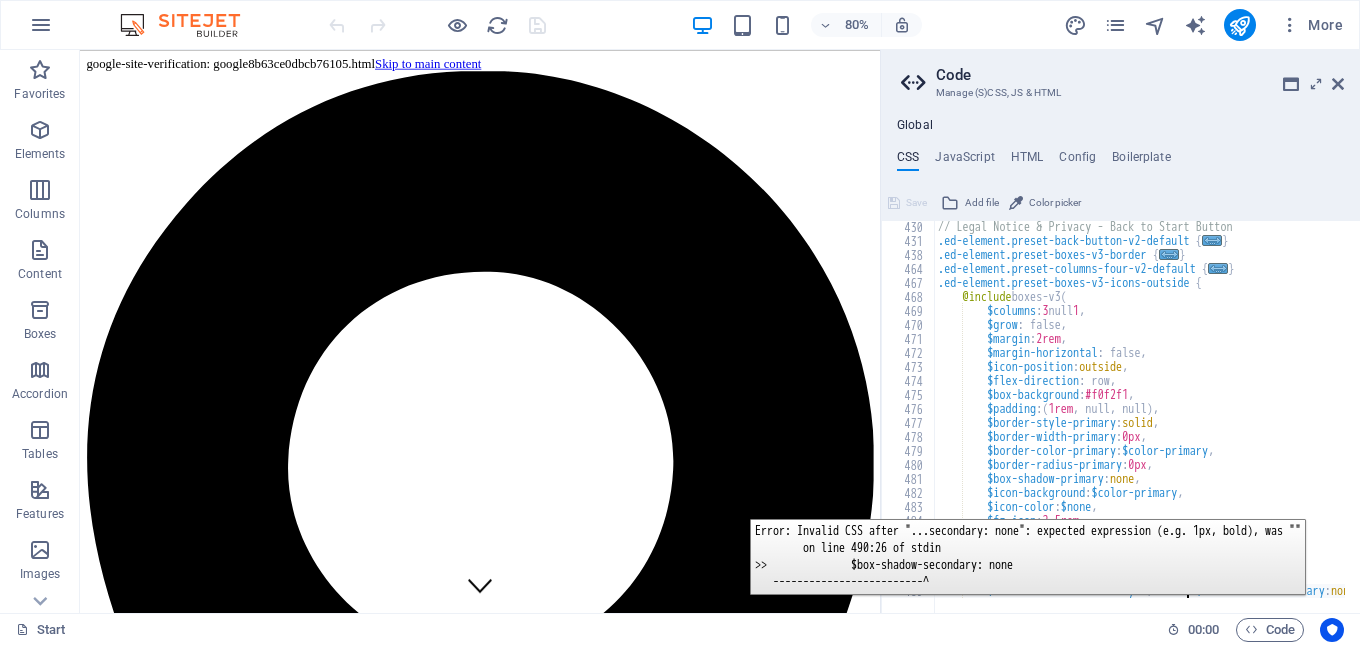 scroll, scrollTop: 645, scrollLeft: 0, axis: vertical 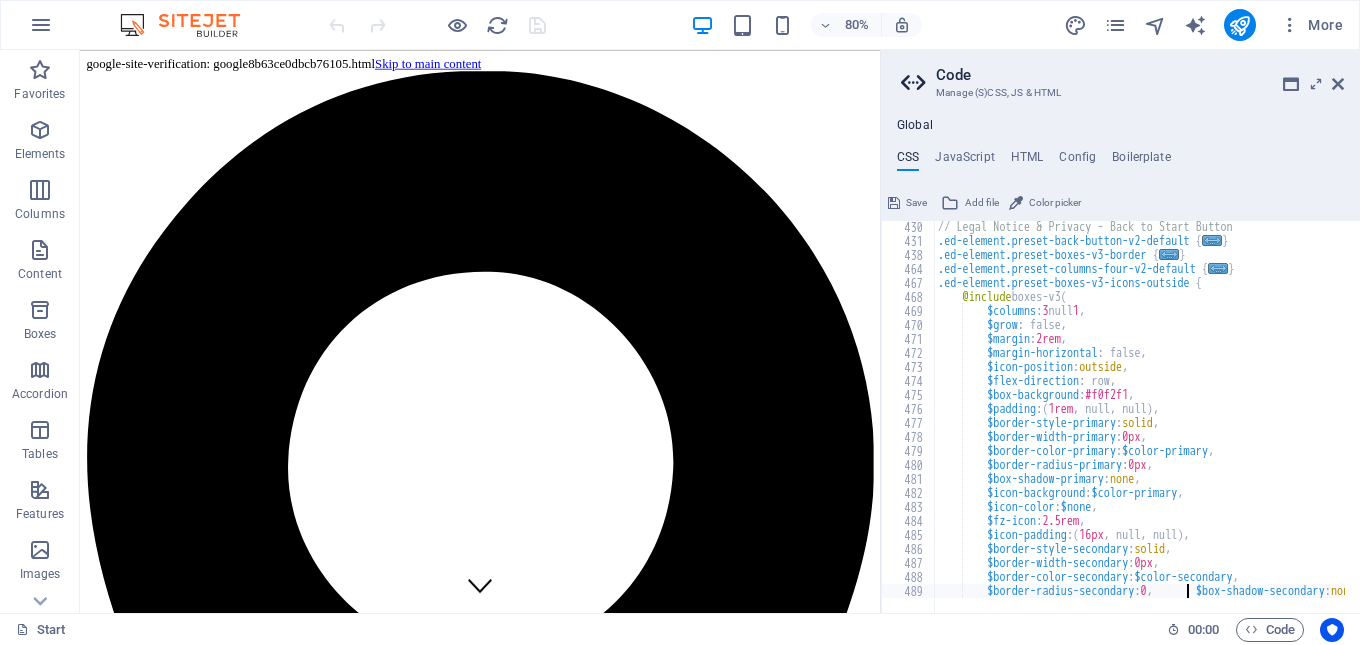 type on "$box-shadow-secondary: none" 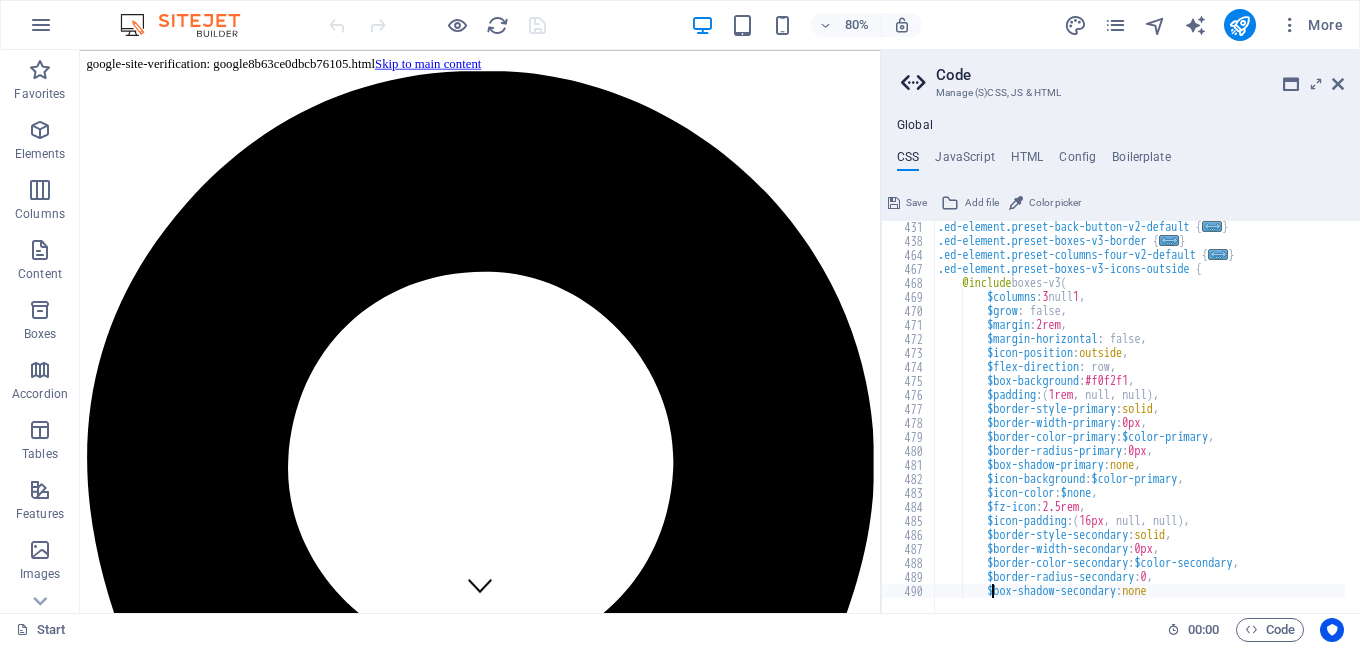 scroll, scrollTop: 0, scrollLeft: 8, axis: horizontal 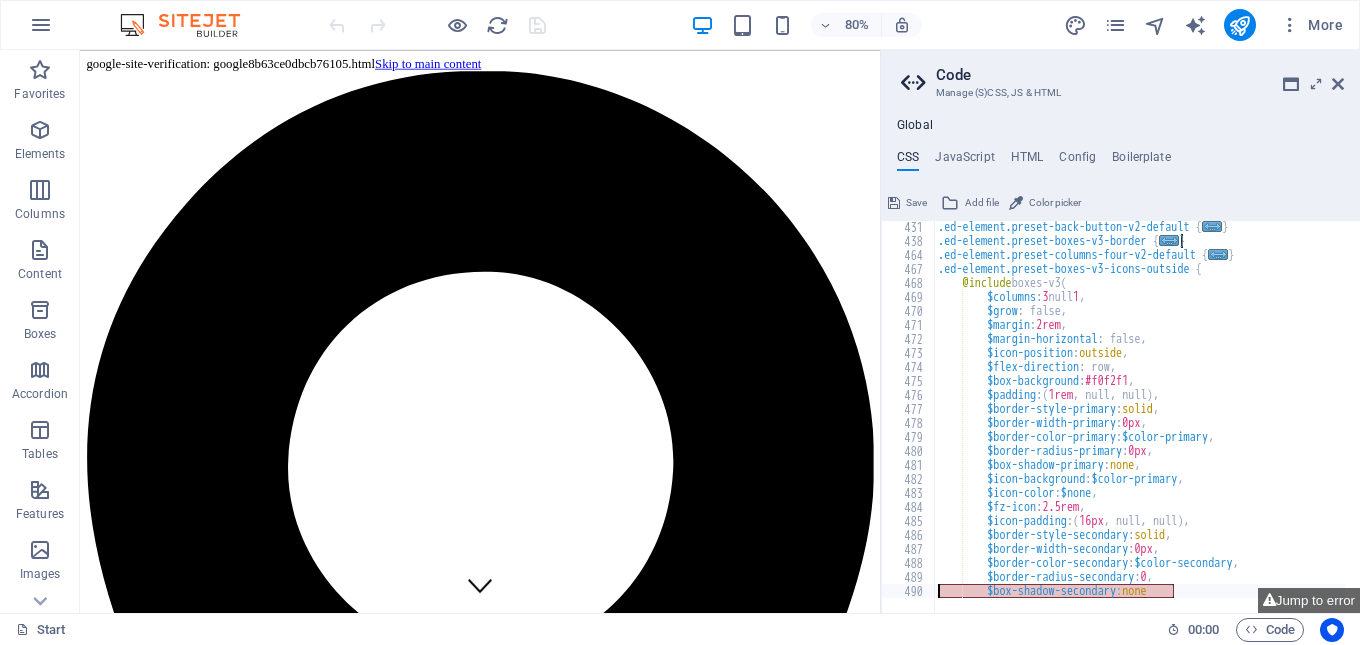 drag, startPoint x: 1212, startPoint y: 593, endPoint x: 905, endPoint y: 593, distance: 307 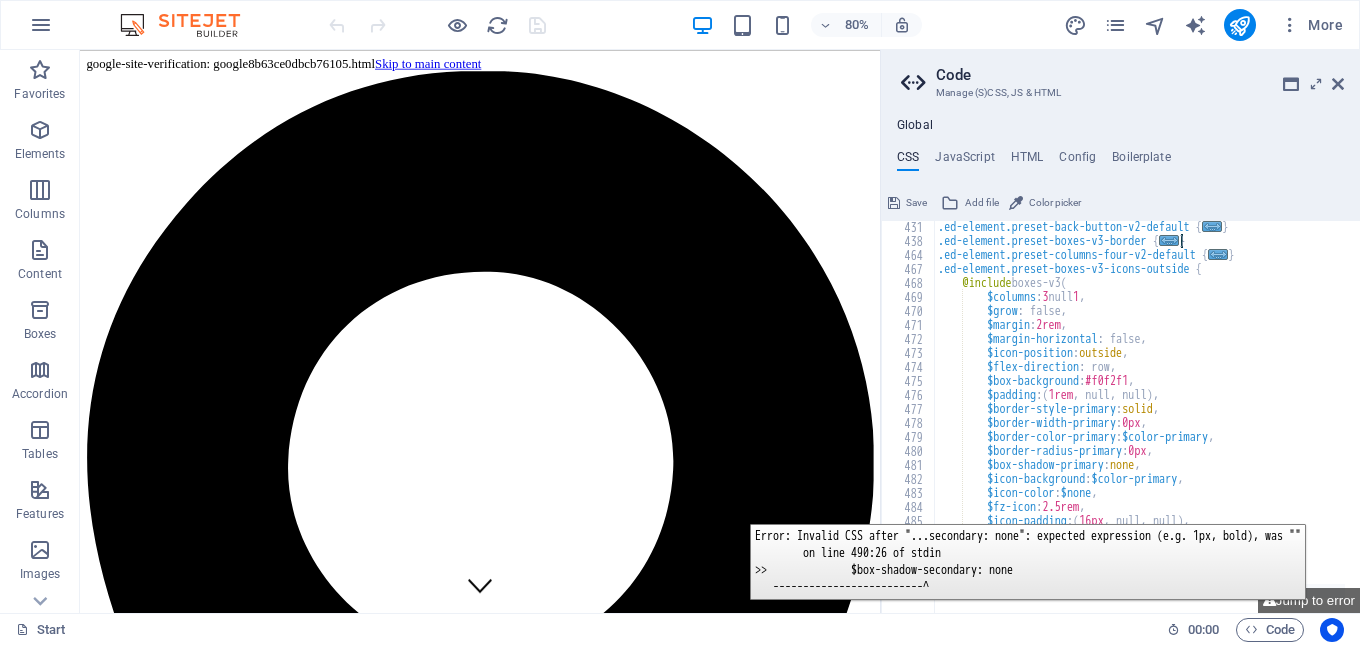 scroll, scrollTop: 0, scrollLeft: 0, axis: both 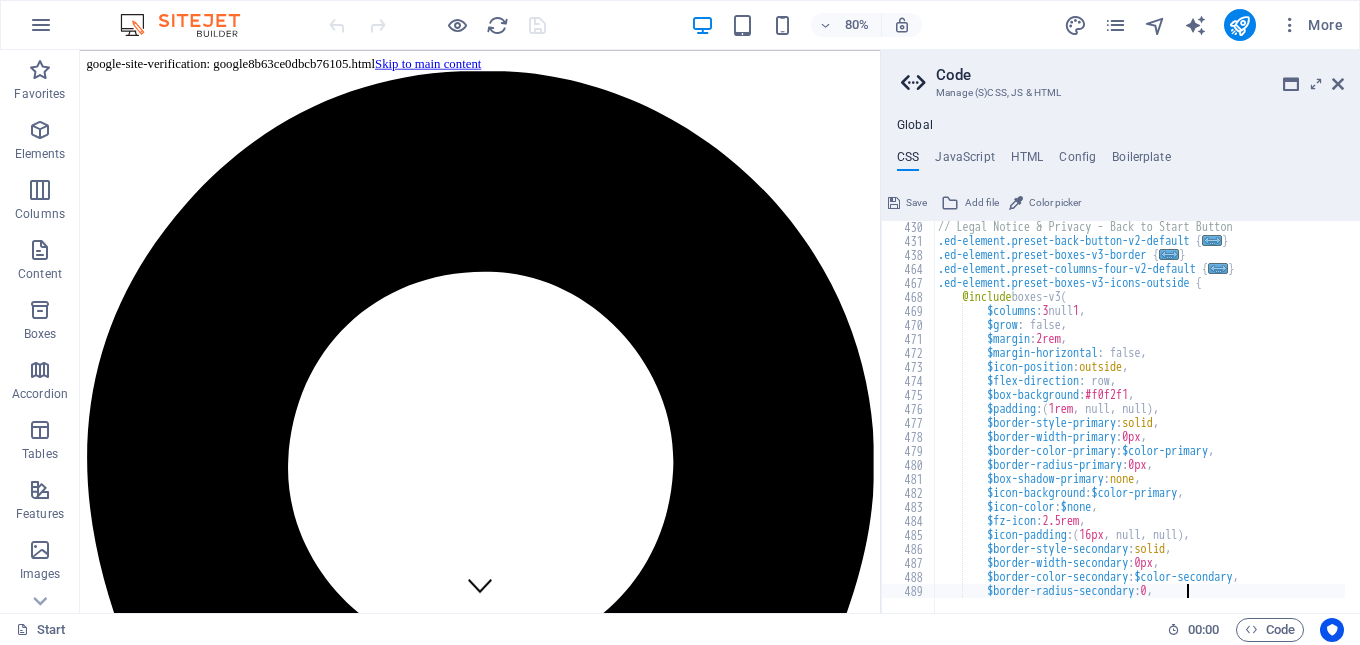 type on "$border-radius-secondary: 0," 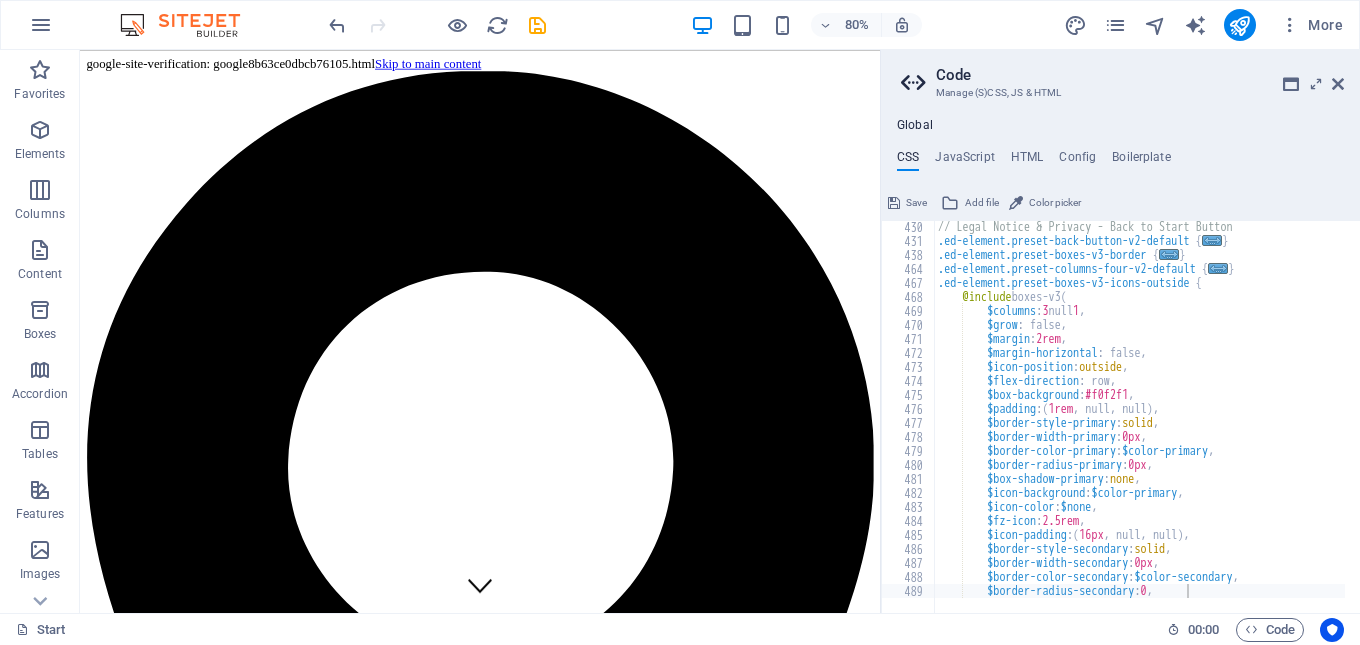 click at bounding box center [894, 203] 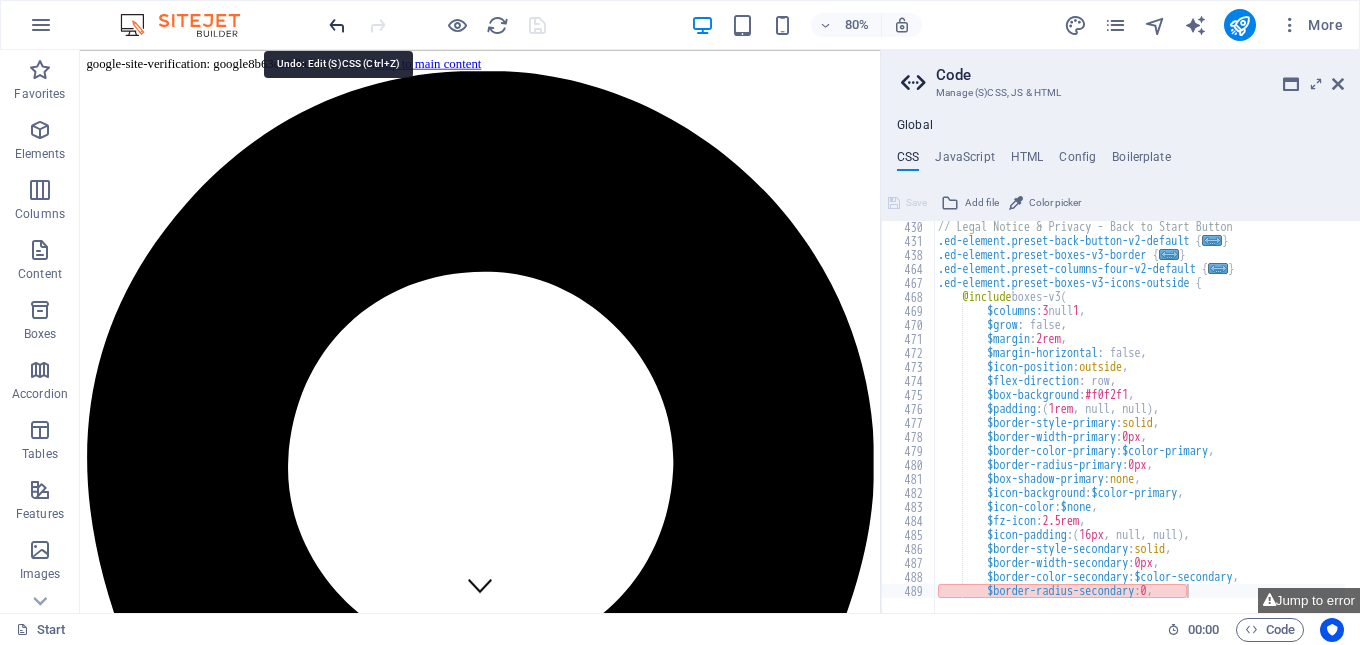 click at bounding box center [337, 25] 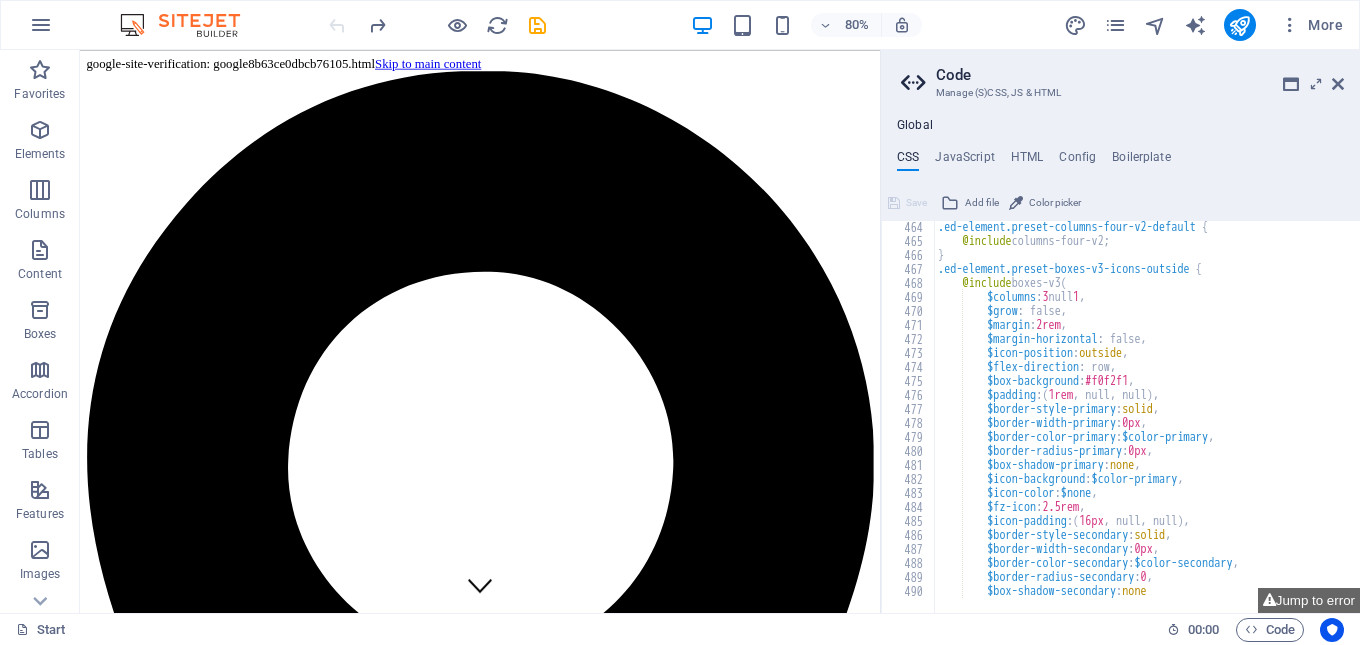 scroll, scrollTop: 6483, scrollLeft: 0, axis: vertical 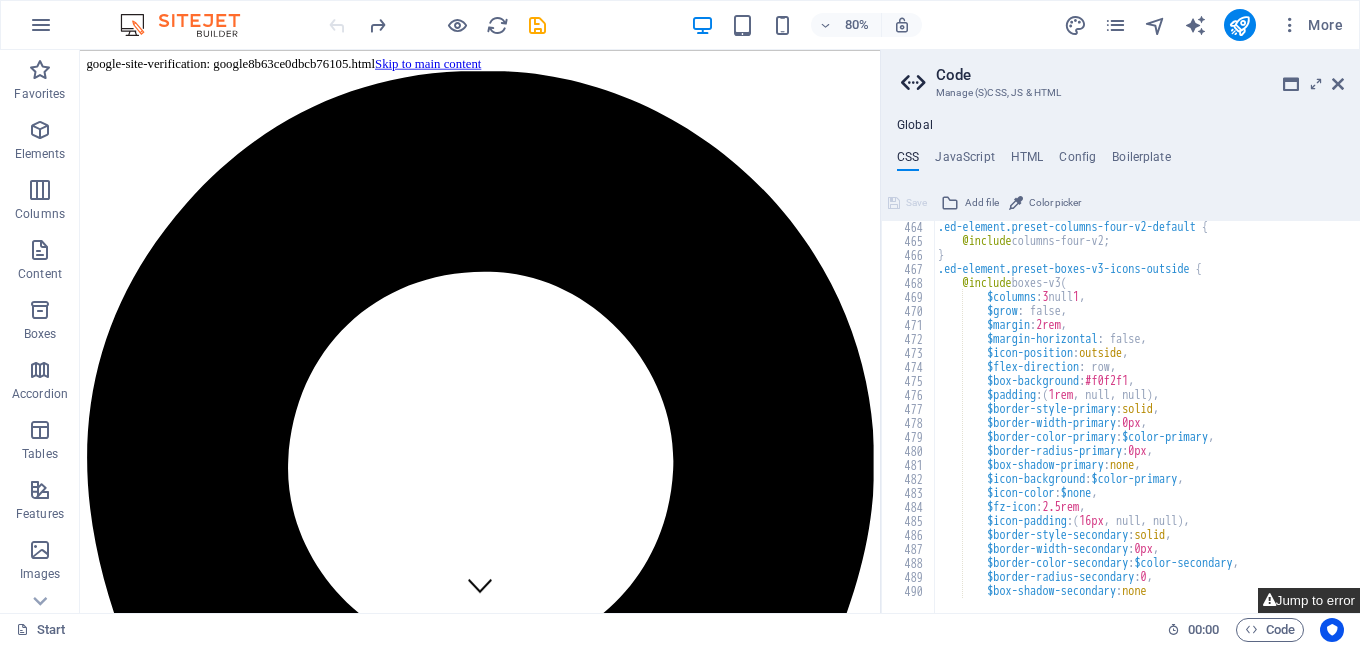 click on "Jump to error" at bounding box center [1309, 600] 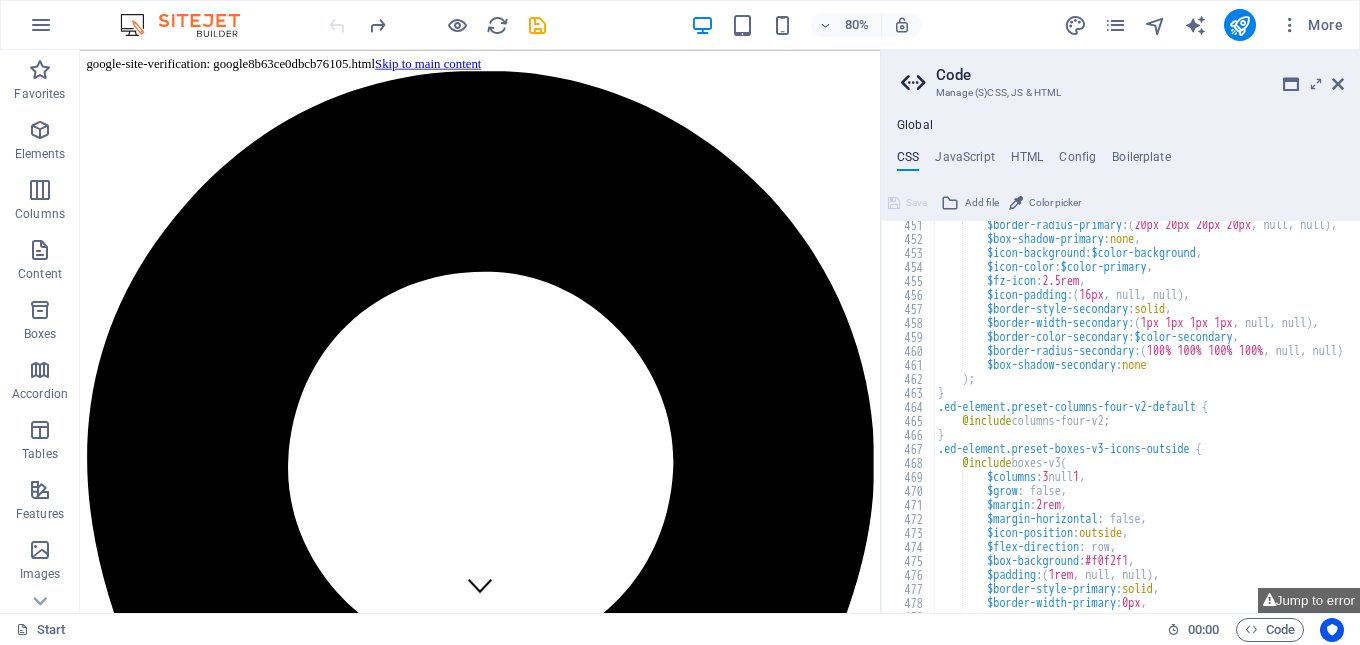 scroll, scrollTop: 6483, scrollLeft: 0, axis: vertical 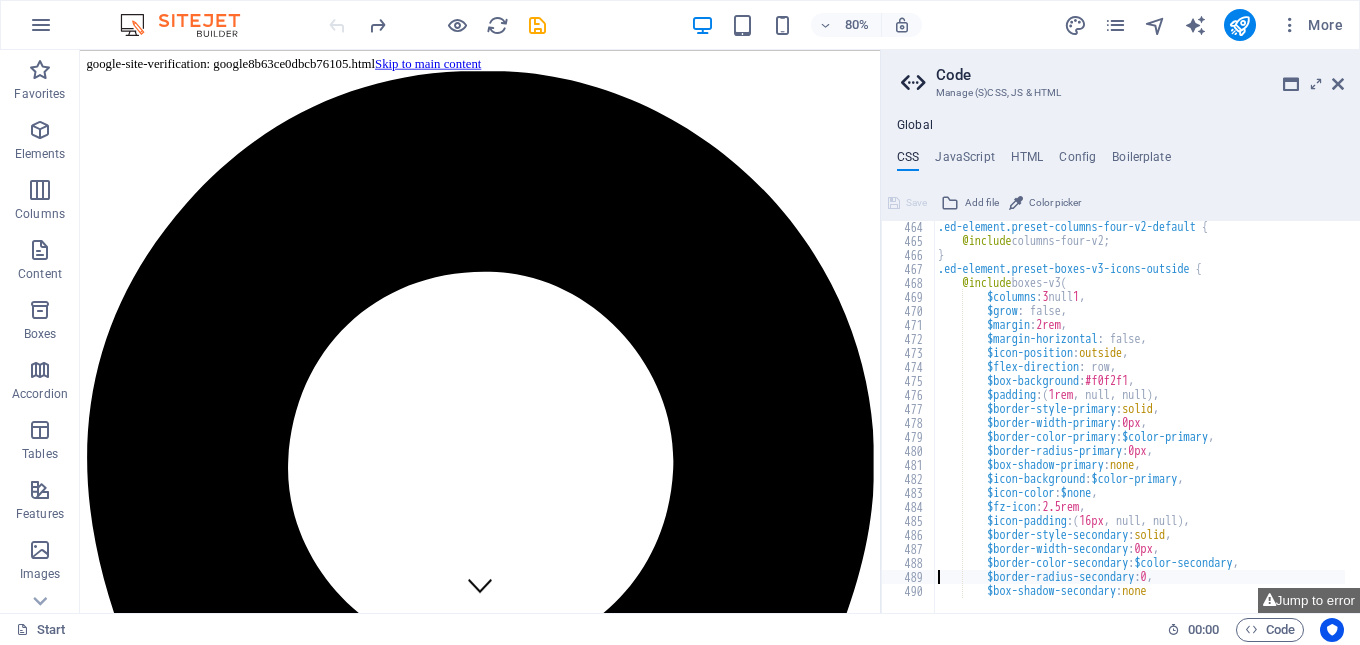 click on "464 465 466 467 468 469 470 471 472 473 474 475 476 477 478 479 480 481 482 483 484 485 486 487 488 489 490" at bounding box center [909, 493738] 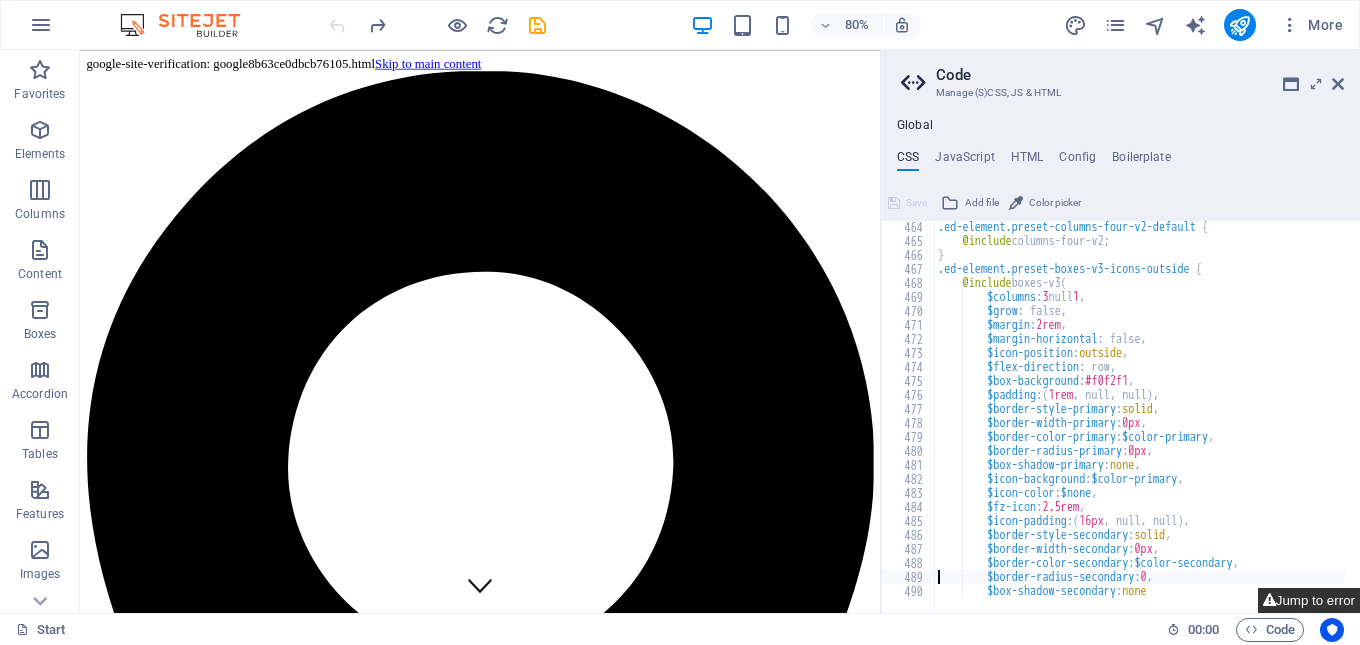 click on "Jump to error" at bounding box center (1309, 600) 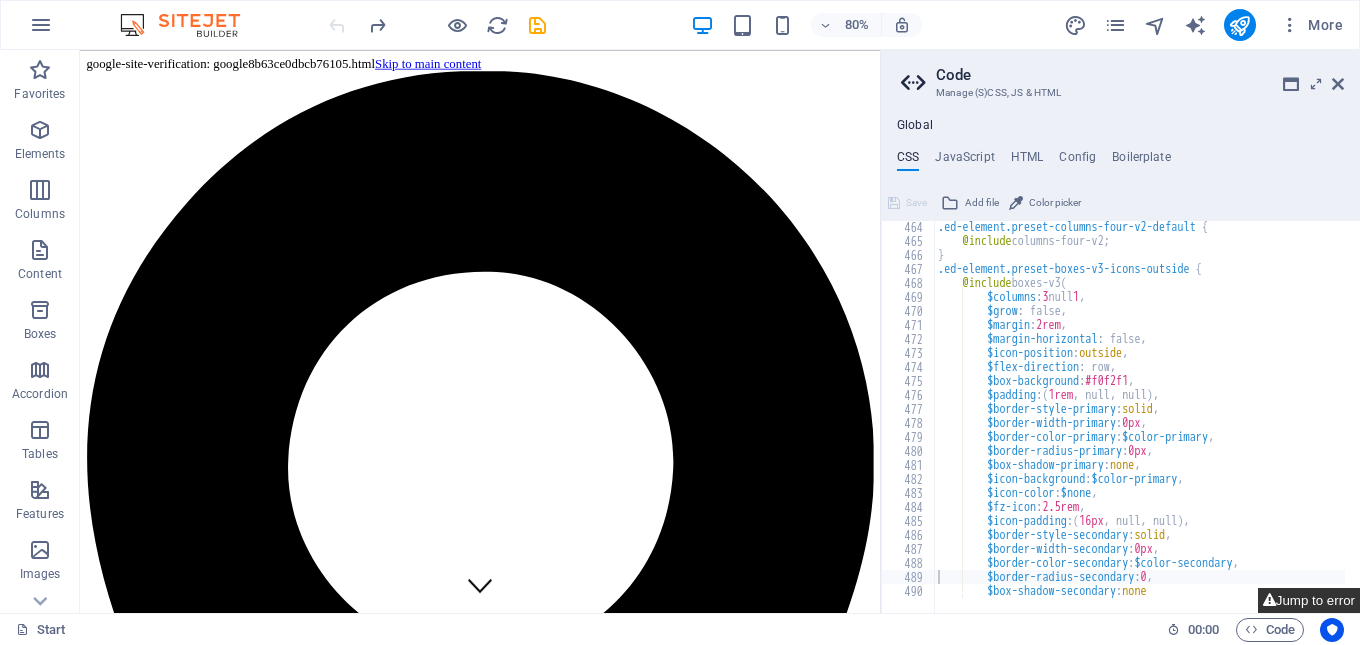 click on "Jump to error" at bounding box center (1309, 600) 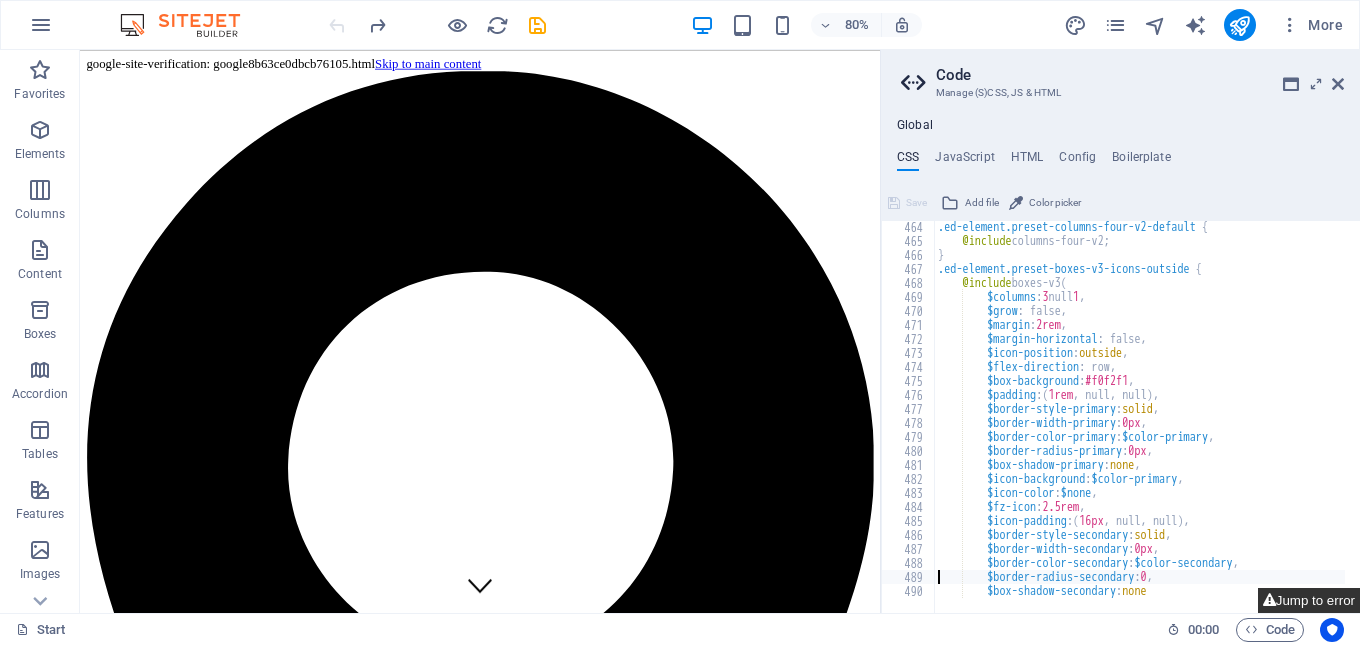 click on "Jump to error" at bounding box center [1309, 600] 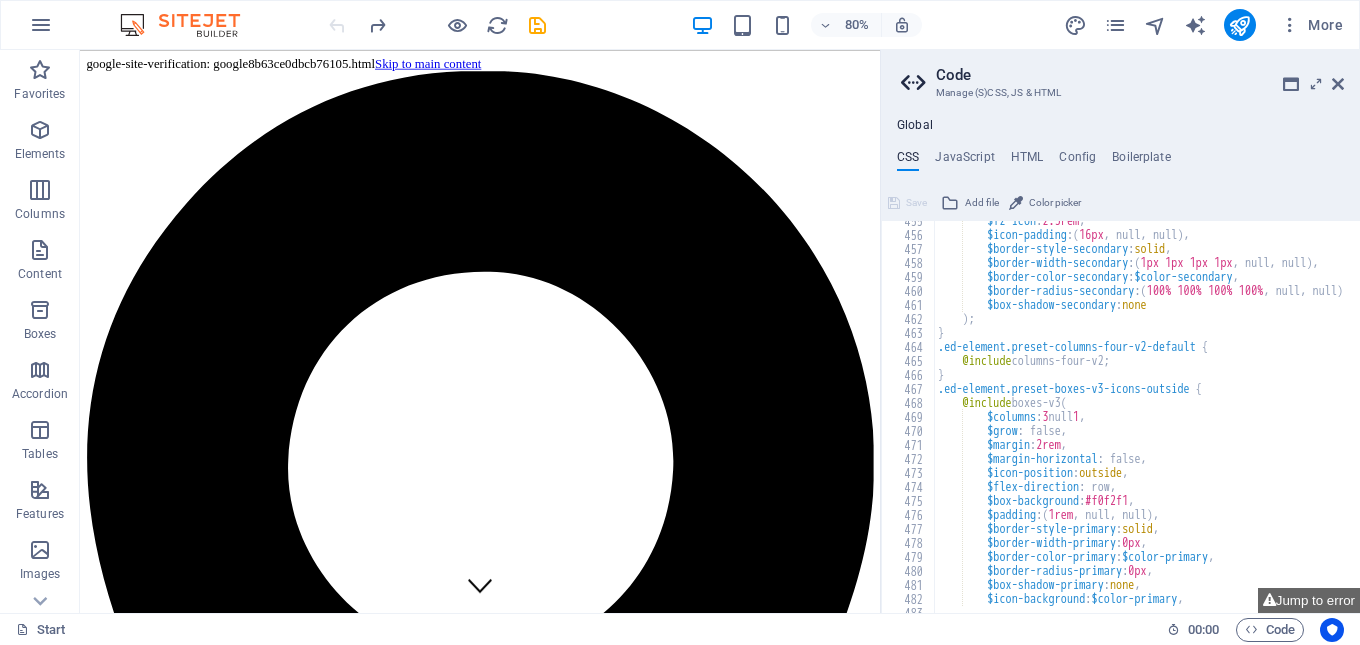 scroll, scrollTop: 6483, scrollLeft: 0, axis: vertical 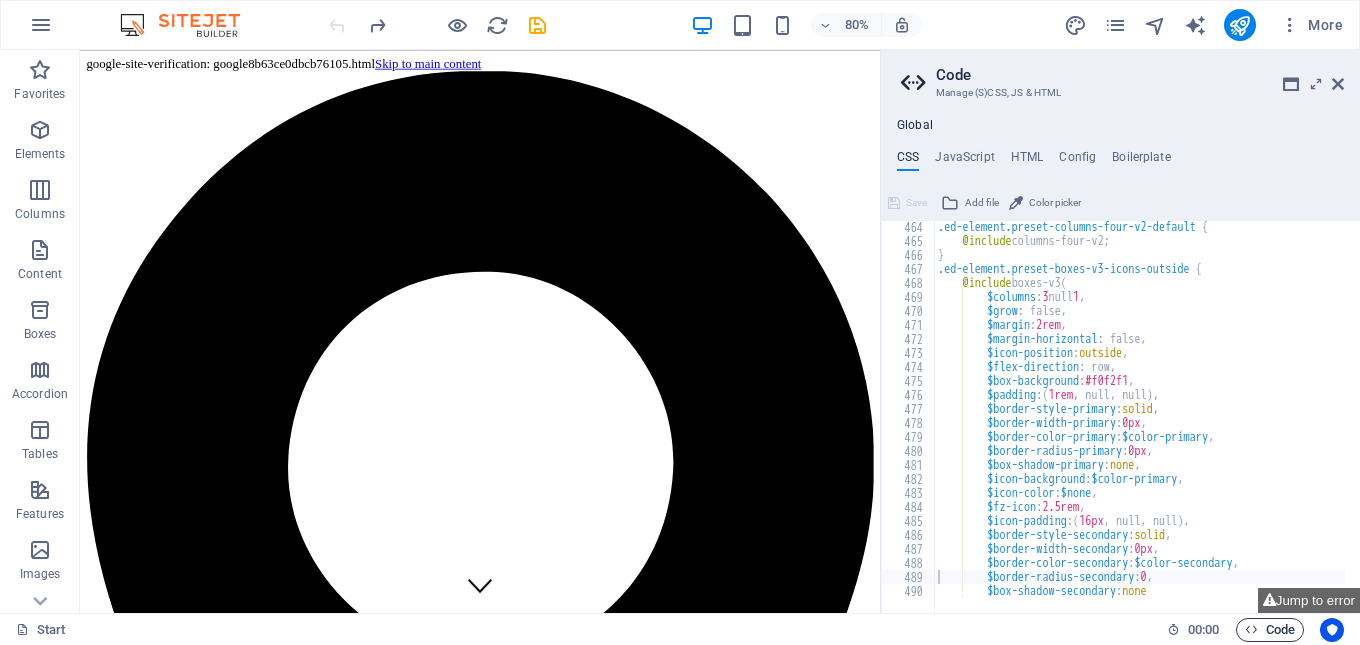click on "Code" at bounding box center (1270, 630) 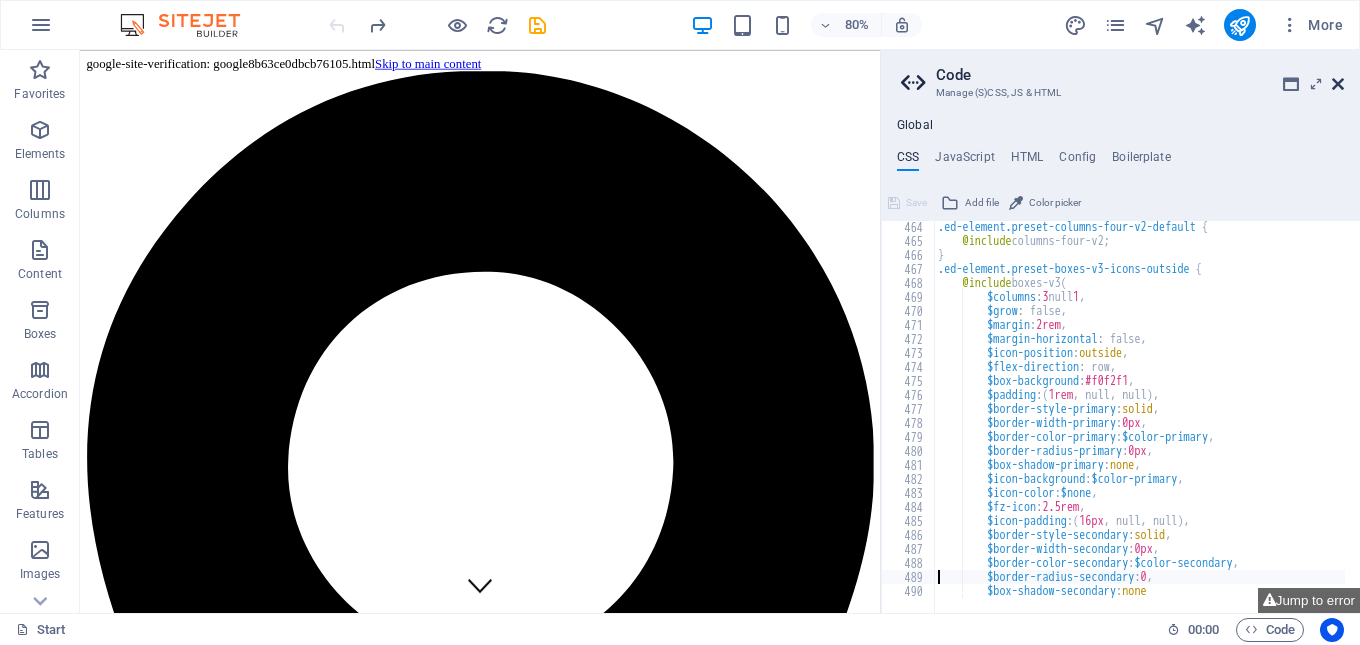 click at bounding box center [1338, 84] 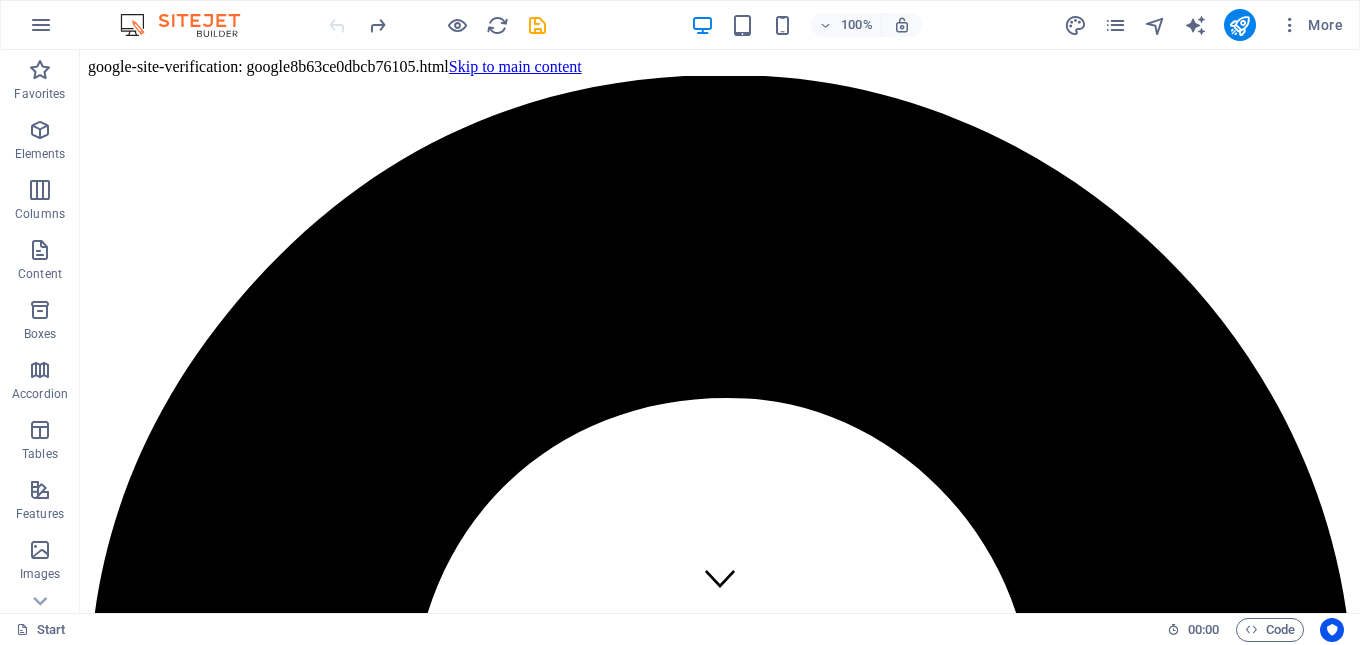 click on "Plot No [NUMBER], Block No [NUMBER], Sector [NUMBER], Umm Al Thuoob , Umm Al Quwain United Arab Emirates 32765 +971 [PHONE] info@example.com Home About Services Projects FAQ Contact Learn more View Services How to Choose the Right Industrial Packaging | Industry Packaging Solutions? Our expert guide helps you navigate the complexities of industrial packaging. Learn how to choose the right materials and solutions to protect your products and optimize your supply chain. About Wonder Pack Solution for Industries Wonder Pack Packaging Industry was first established in 2006 in Umm Al Quwain – United Arab Emirates. An increasing demand for packaging in the dairy and ice cream industries coupled with the need to produce eco friendly durables spurred us into making high quality packaging IML products. . Get in touch 0 Projects 0 Customers 0 Engineers 0 Partners Our Services Solution for Industries Drop content here or Add elements or 1" at bounding box center [720, 22705] 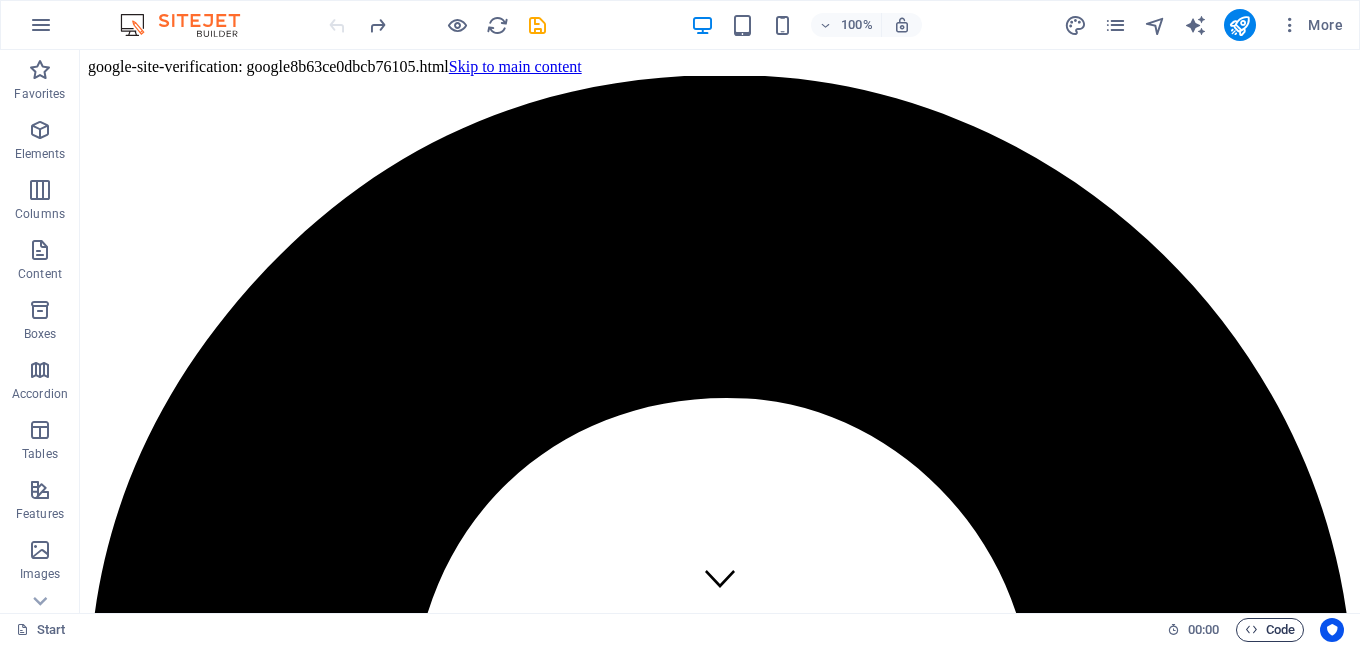 click on "Code" at bounding box center [1270, 630] 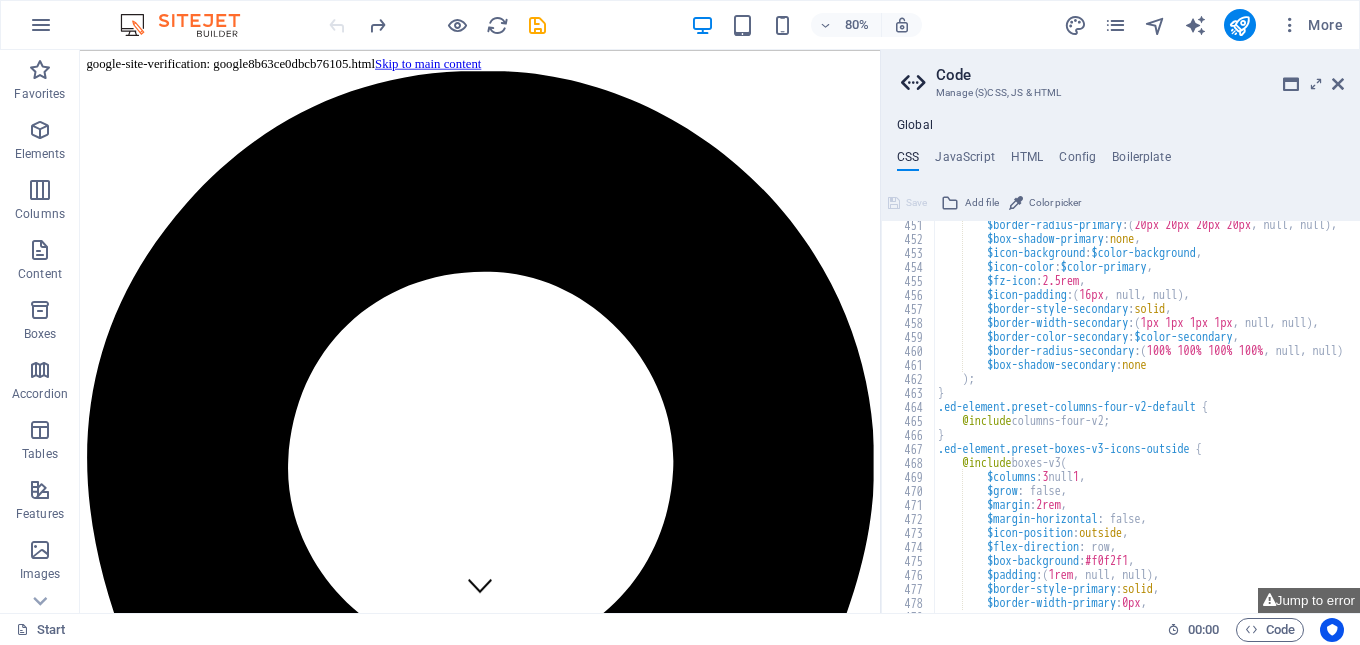 scroll, scrollTop: 6483, scrollLeft: 0, axis: vertical 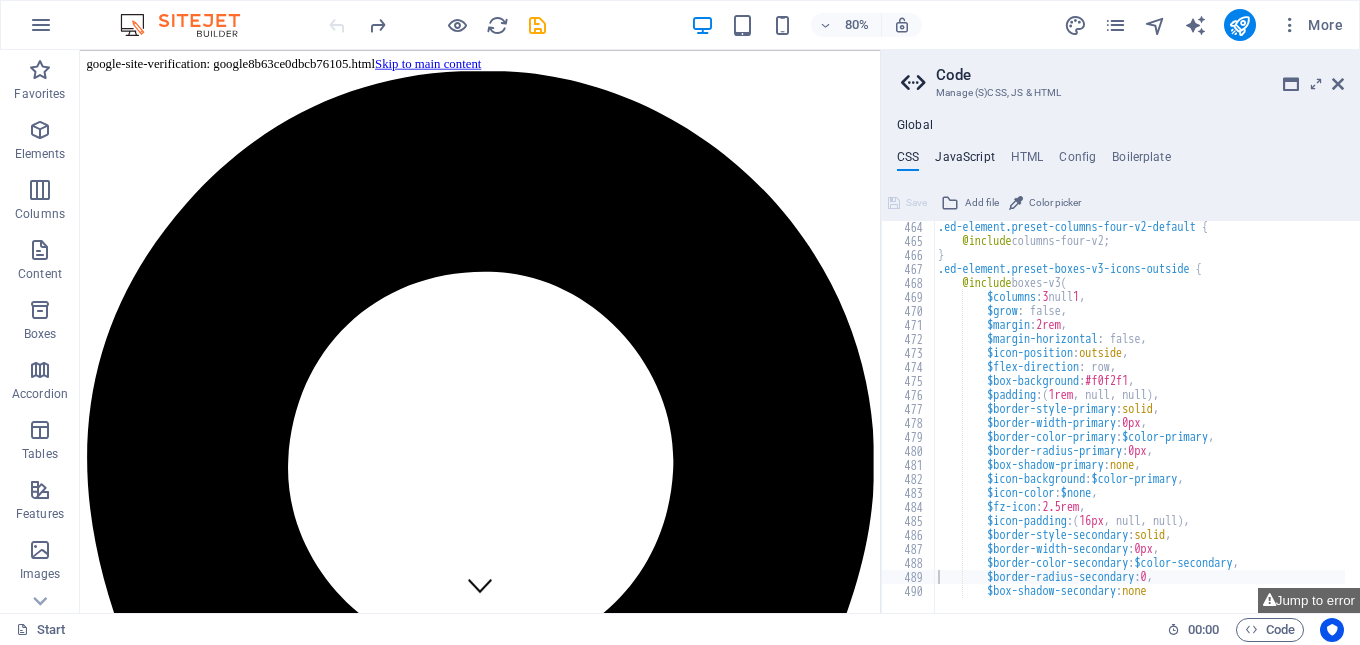 click on "JavaScript" at bounding box center [964, 161] 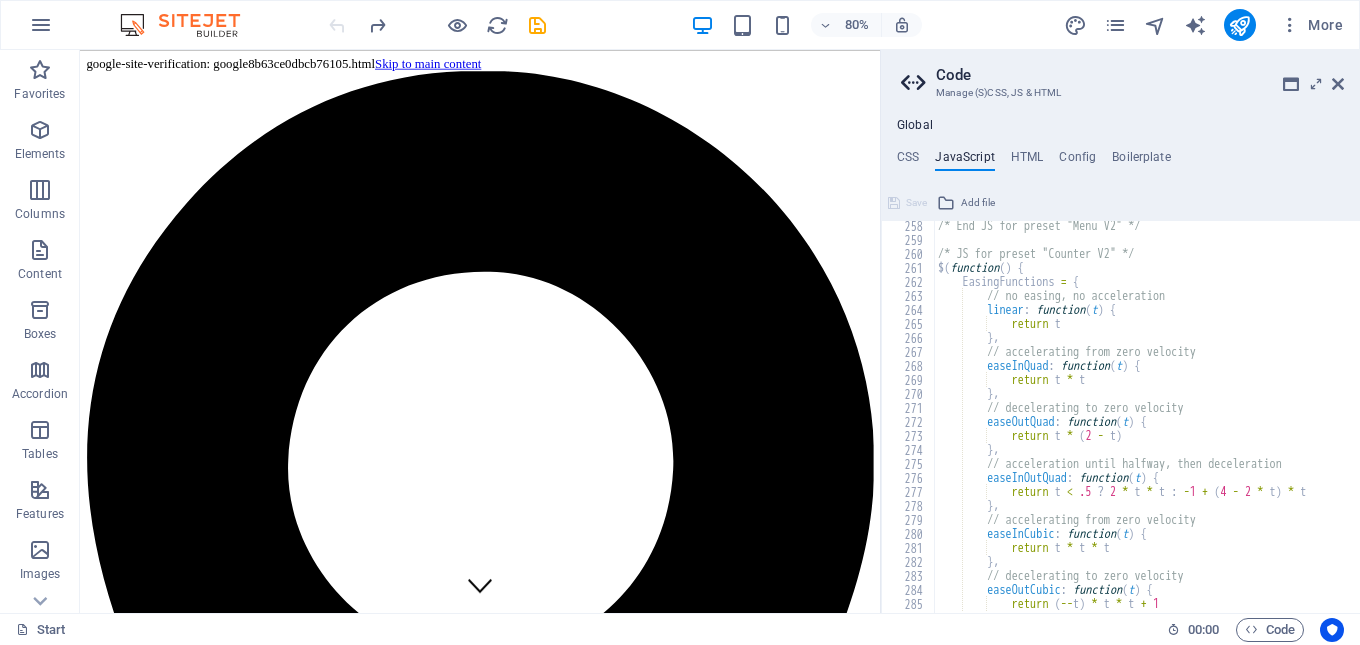 type on "easeInOutCubic: function(t) {" 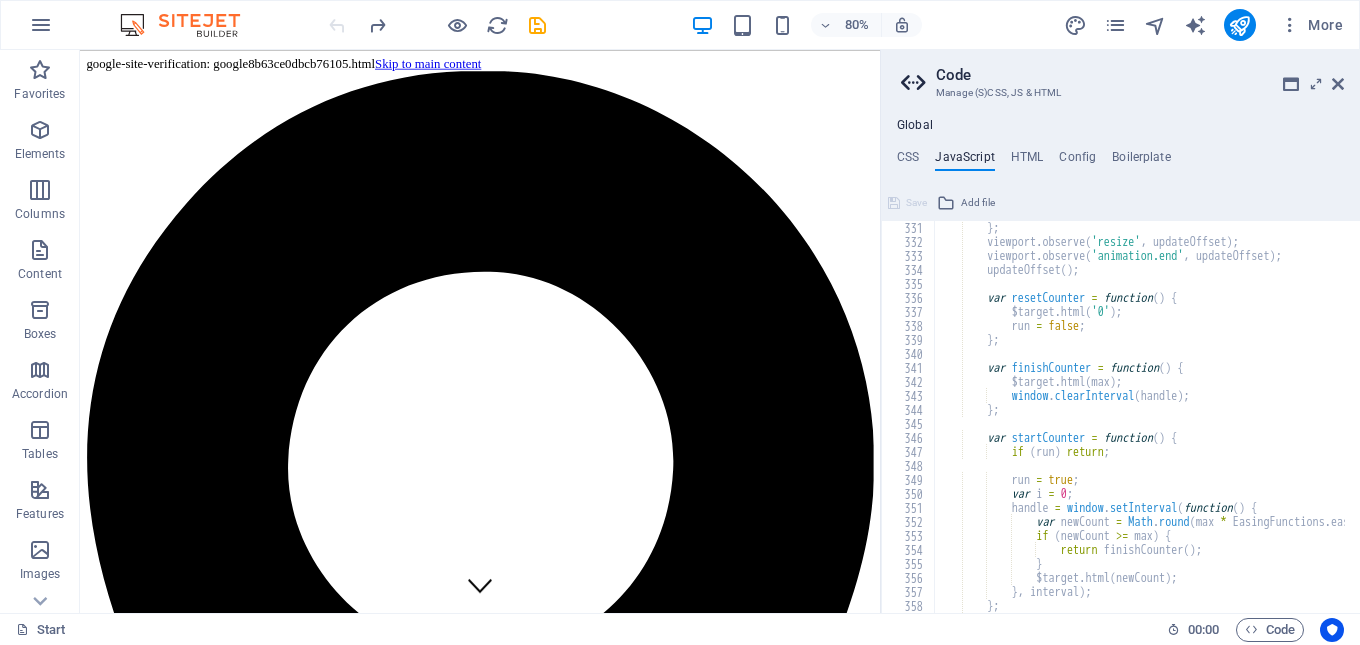 scroll, scrollTop: 4859, scrollLeft: 0, axis: vertical 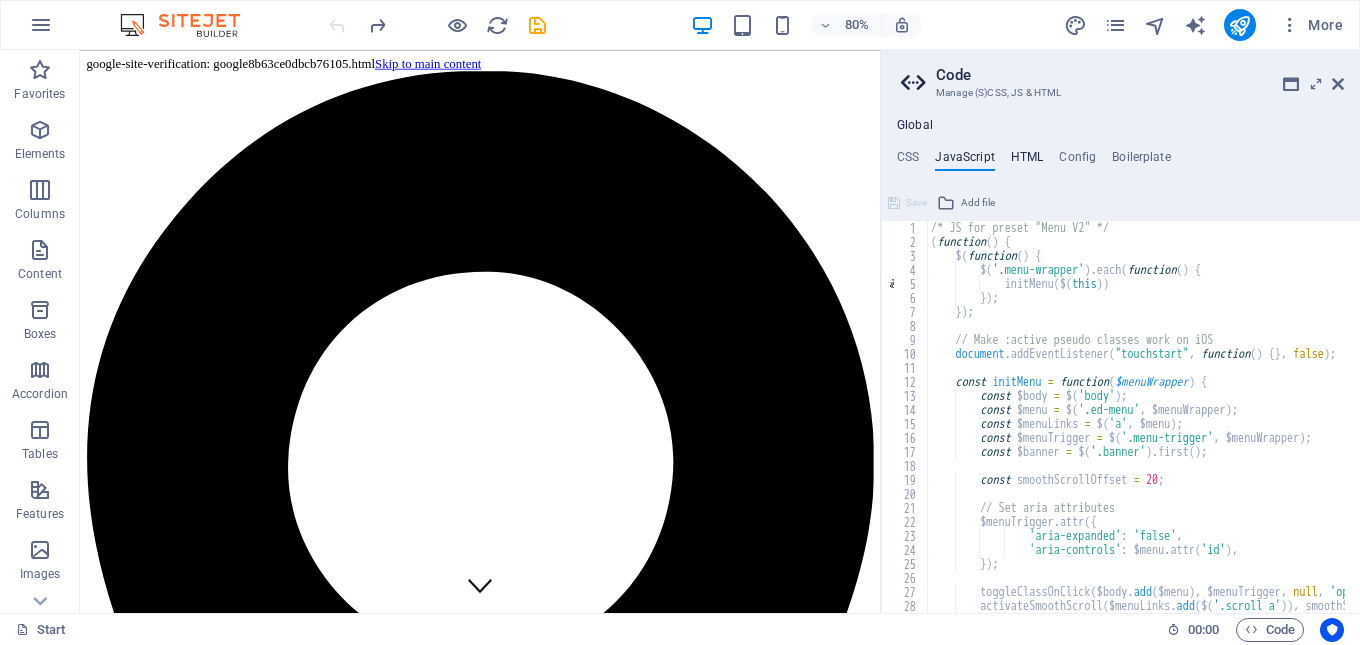 click on "HTML" at bounding box center [1027, 161] 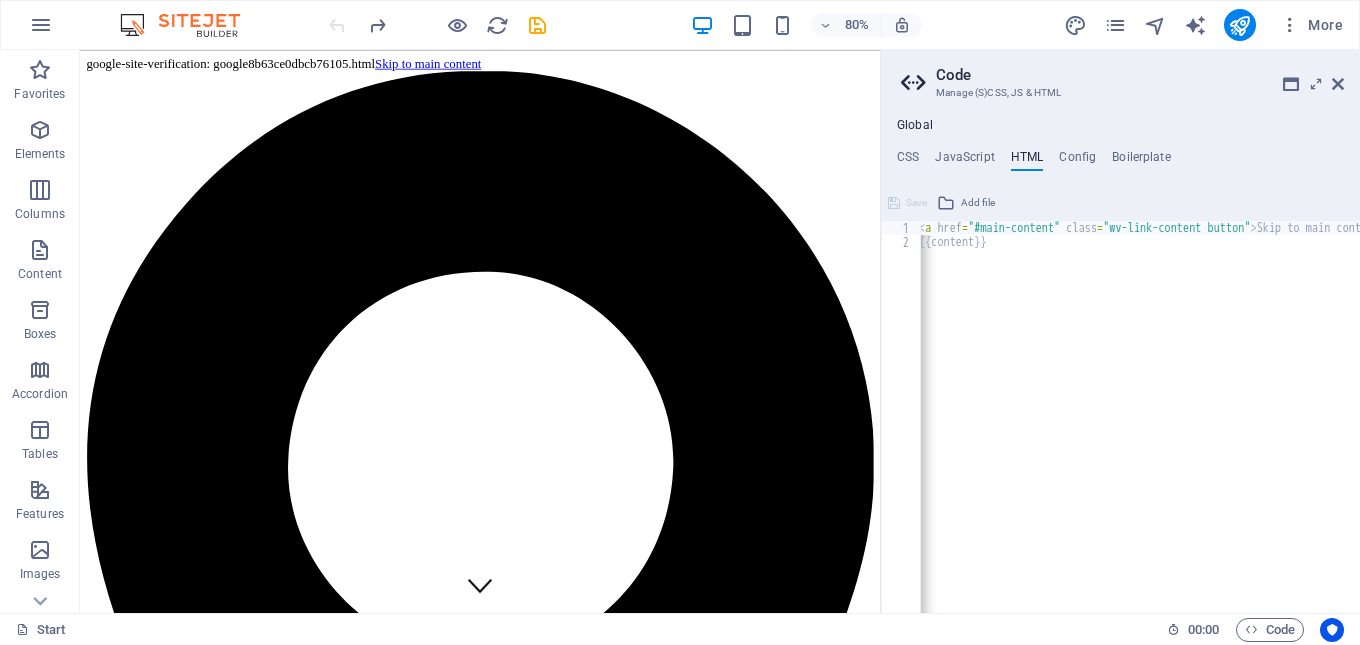scroll, scrollTop: 0, scrollLeft: 0, axis: both 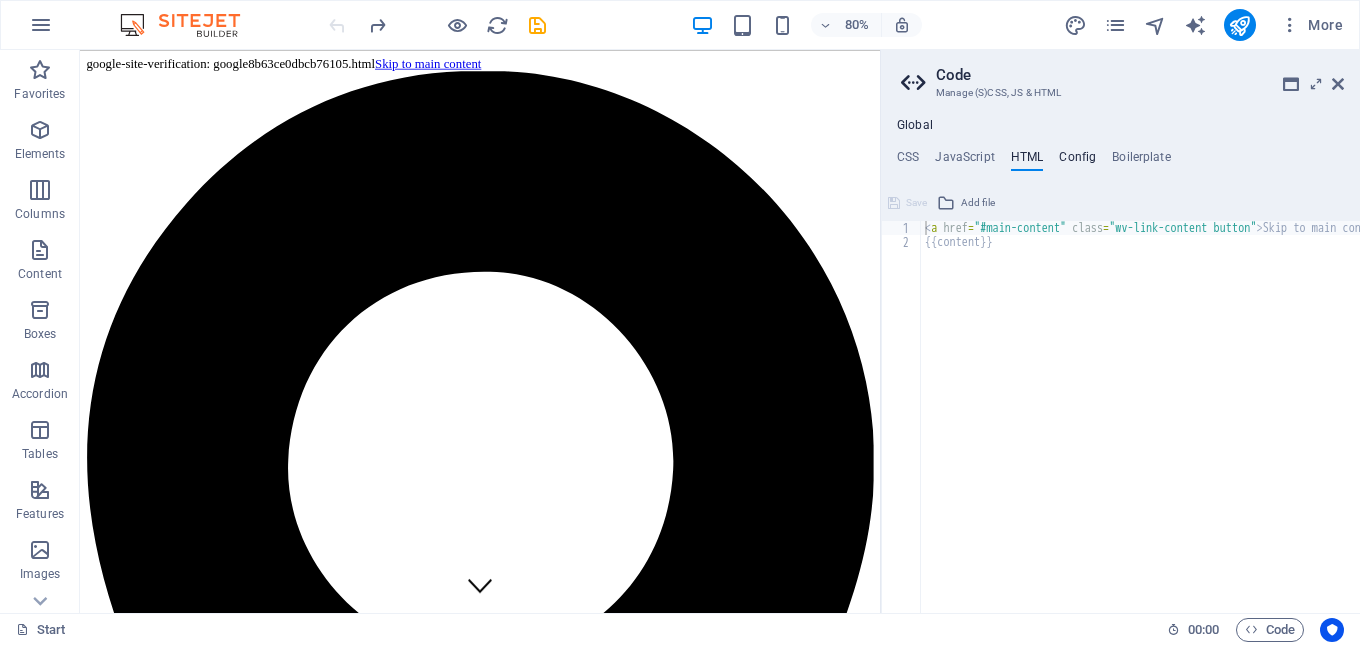 click on "Config" at bounding box center [1077, 161] 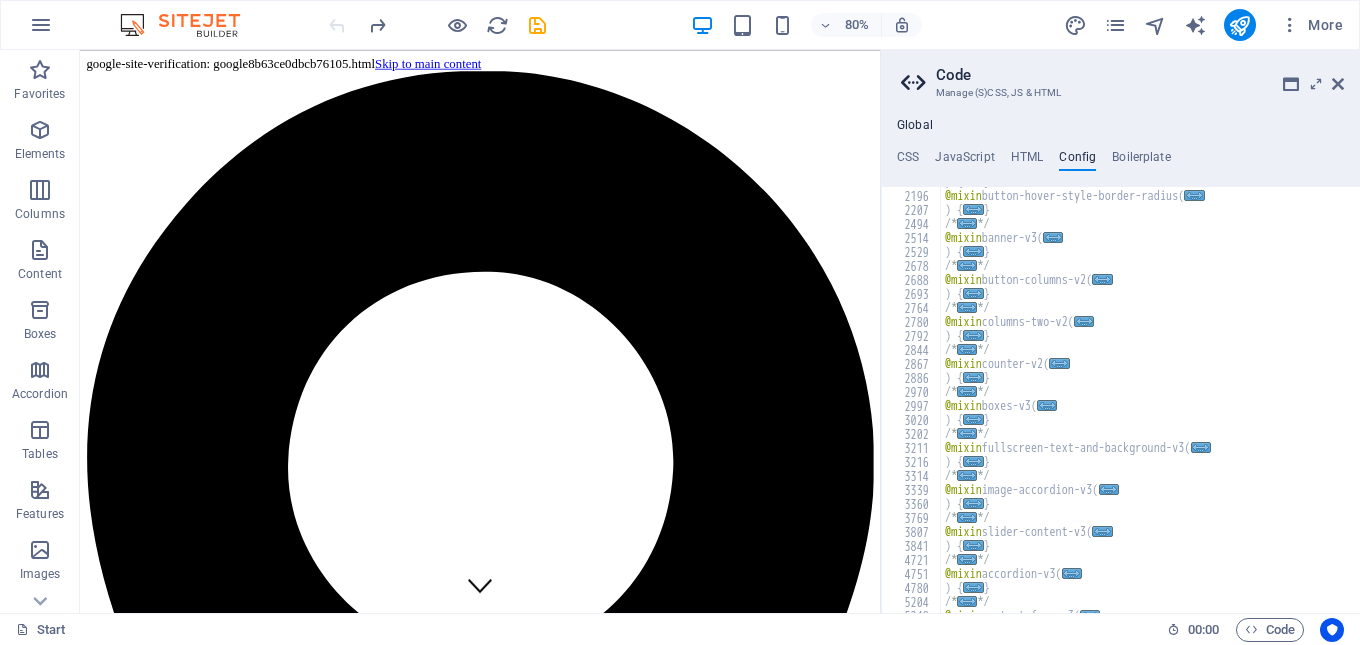 scroll, scrollTop: 876, scrollLeft: 0, axis: vertical 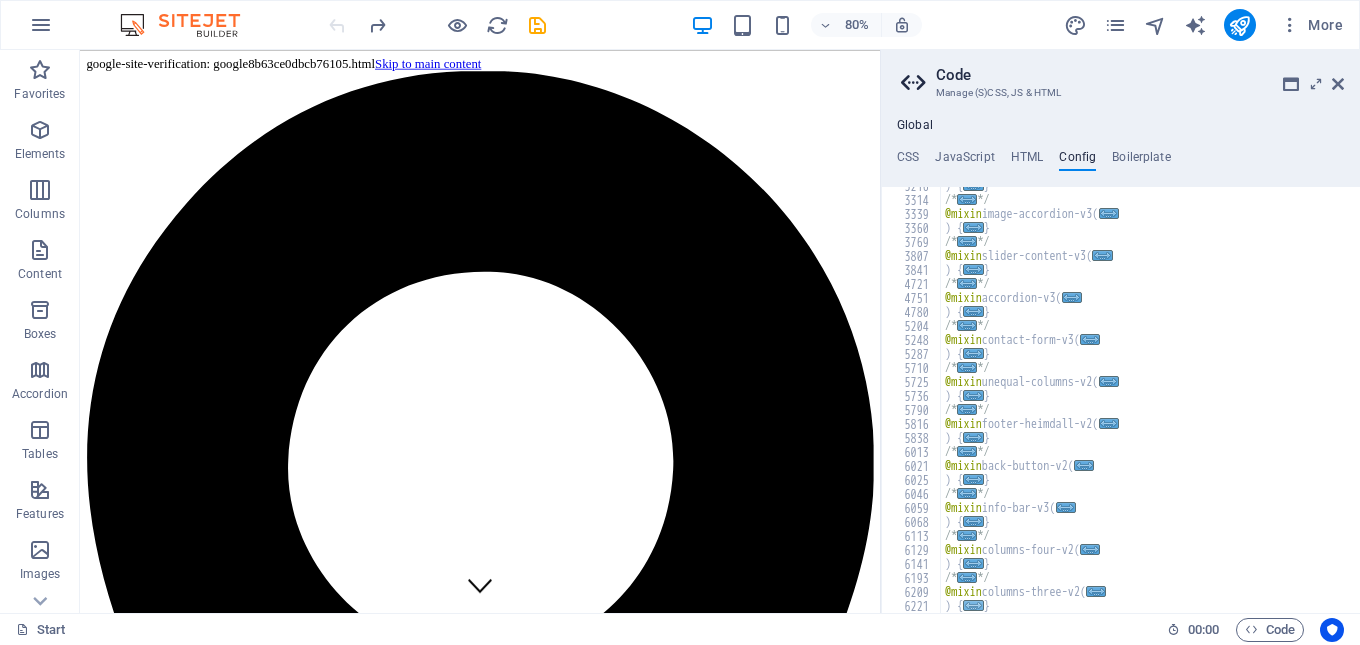 click on "..." at bounding box center (973, 605) 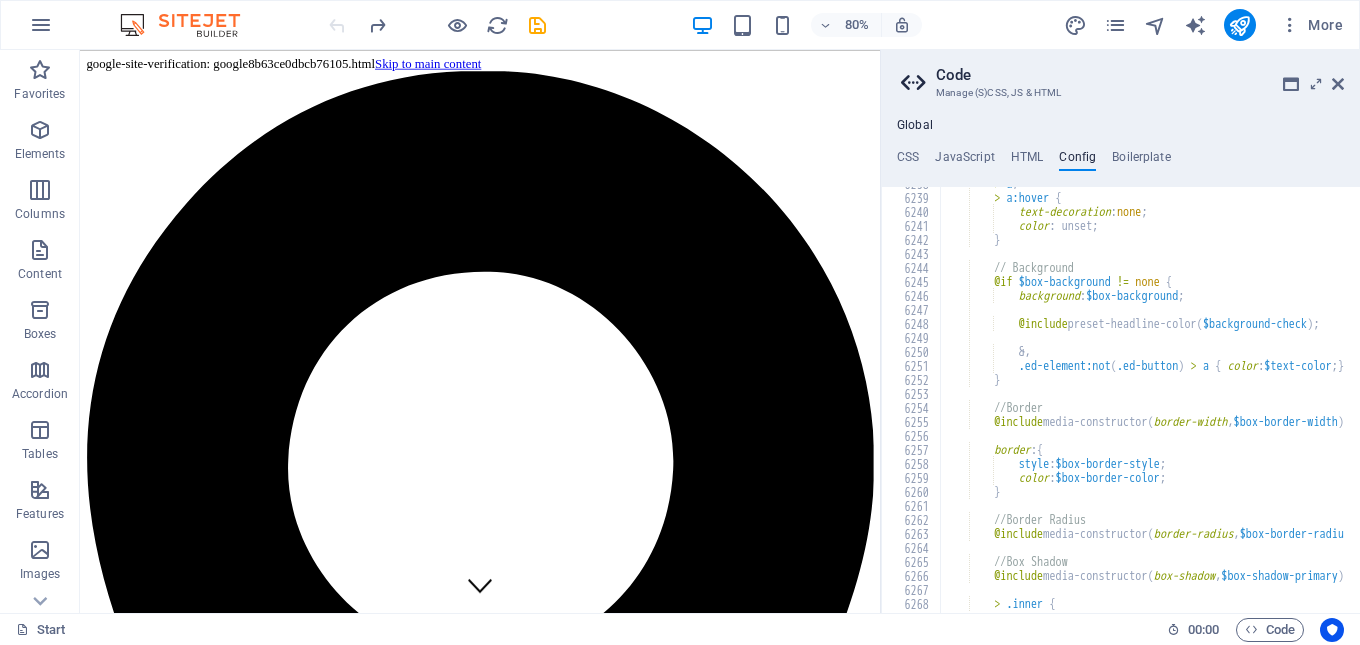 scroll, scrollTop: 1605, scrollLeft: 0, axis: vertical 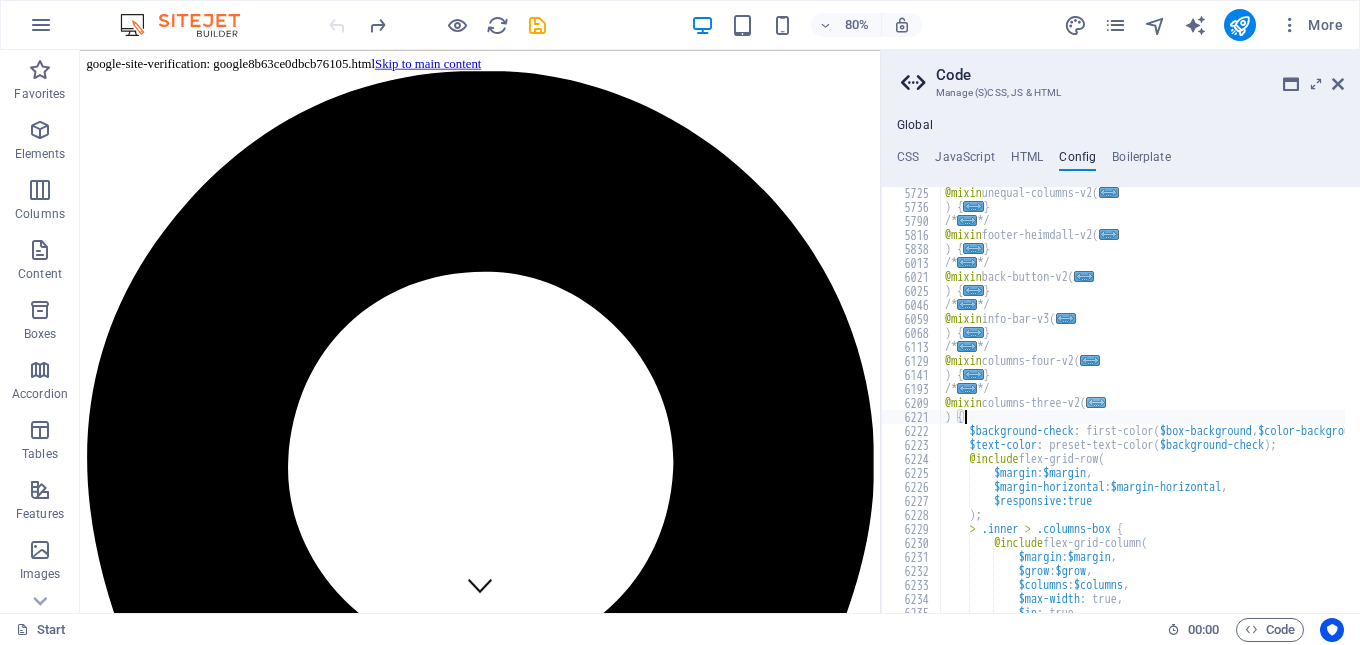 click on "..." at bounding box center (1096, 402) 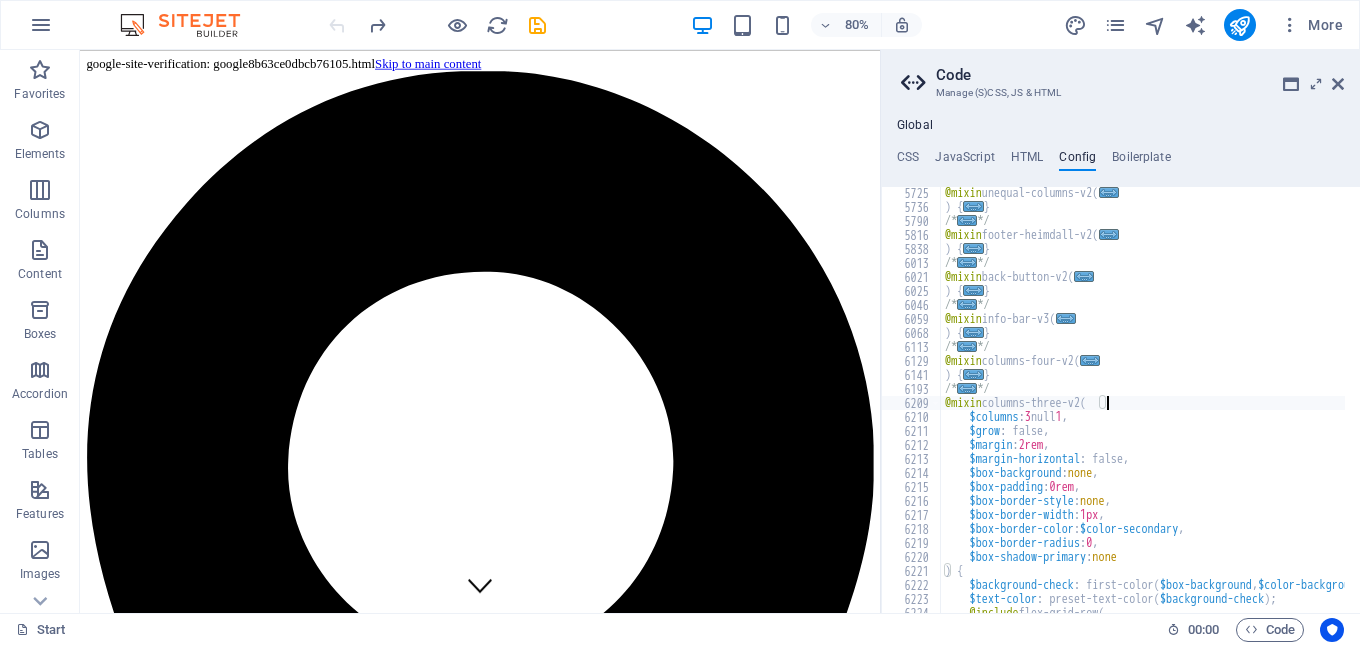 scroll, scrollTop: 1005, scrollLeft: 0, axis: vertical 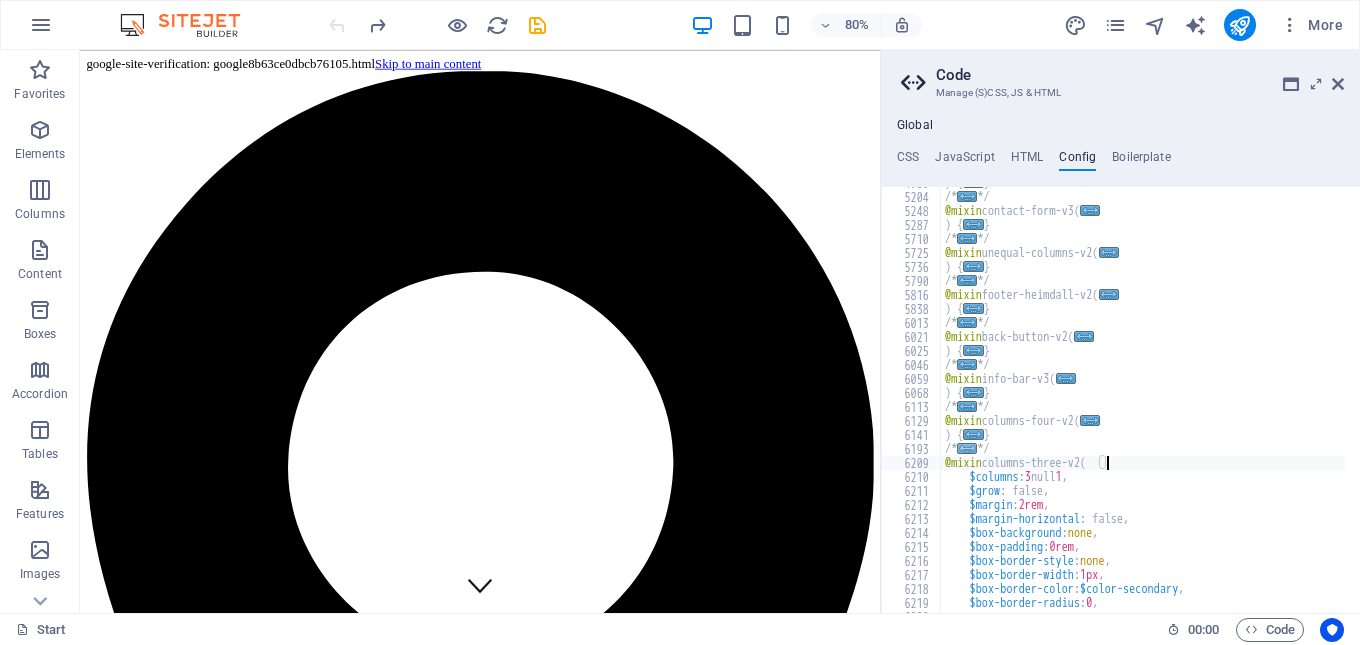 click on "..." at bounding box center (967, 448) 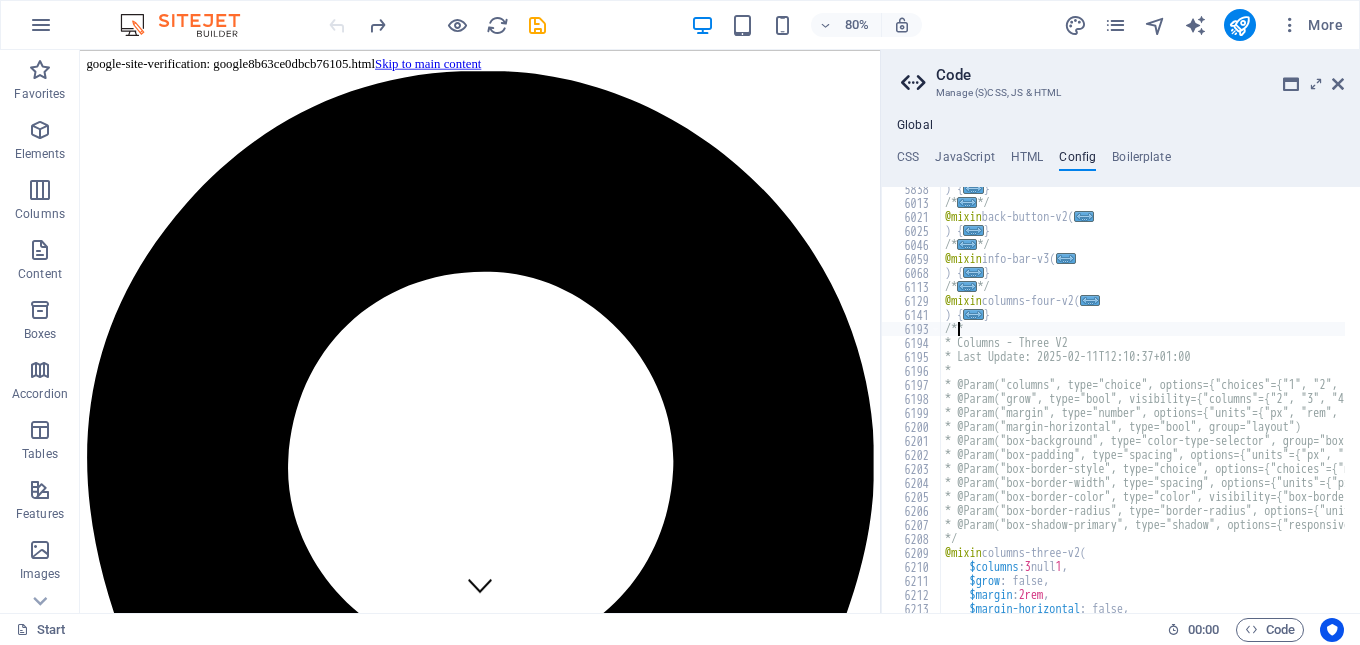 scroll, scrollTop: 1185, scrollLeft: 0, axis: vertical 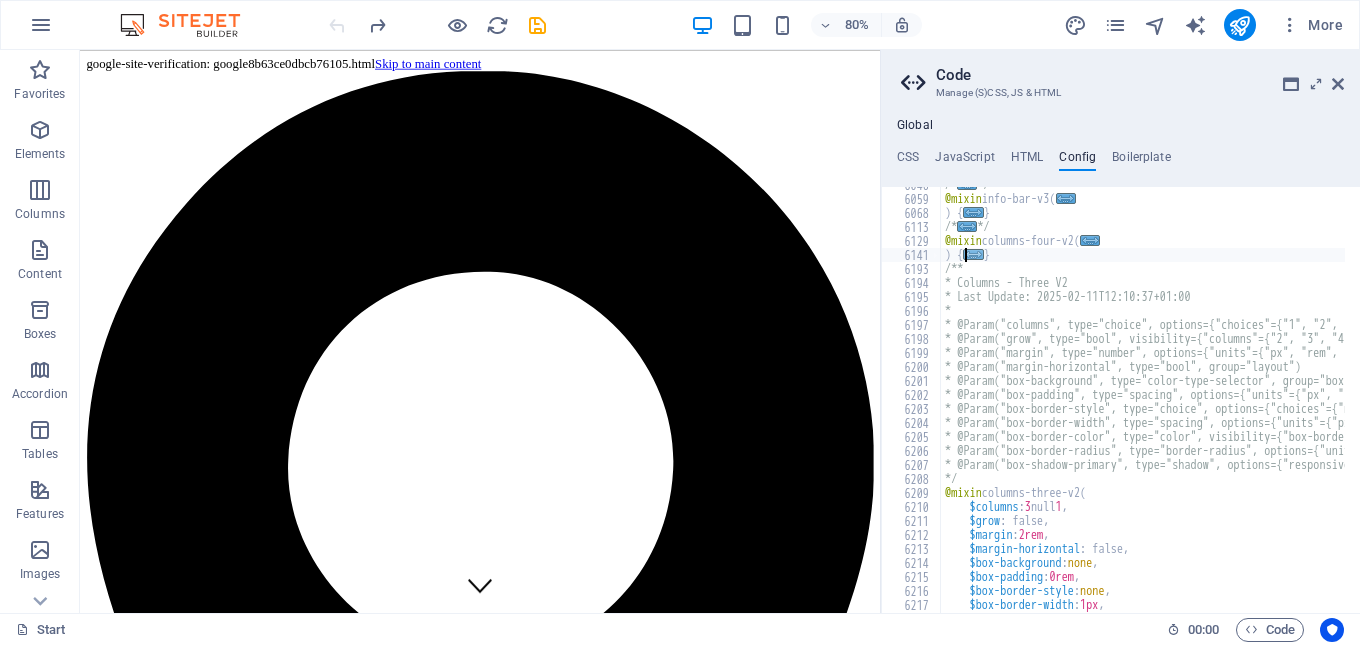 click on "..." at bounding box center (973, 254) 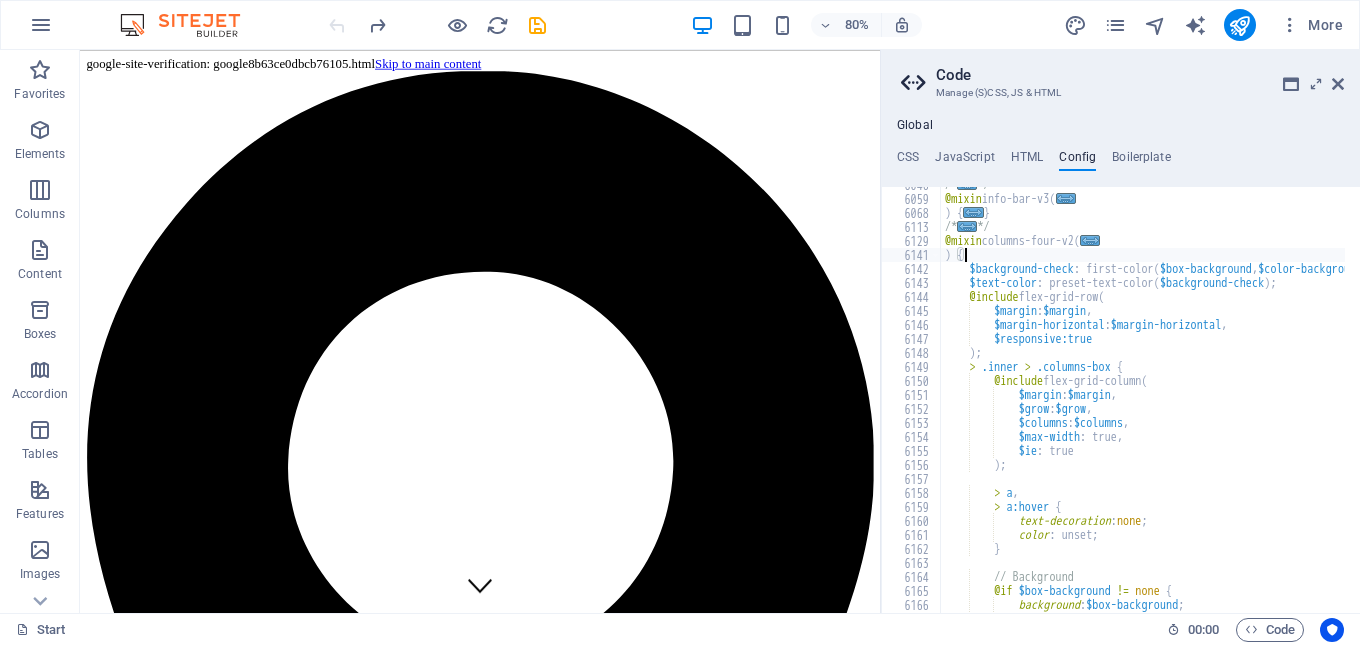 scroll, scrollTop: 0, scrollLeft: 0, axis: both 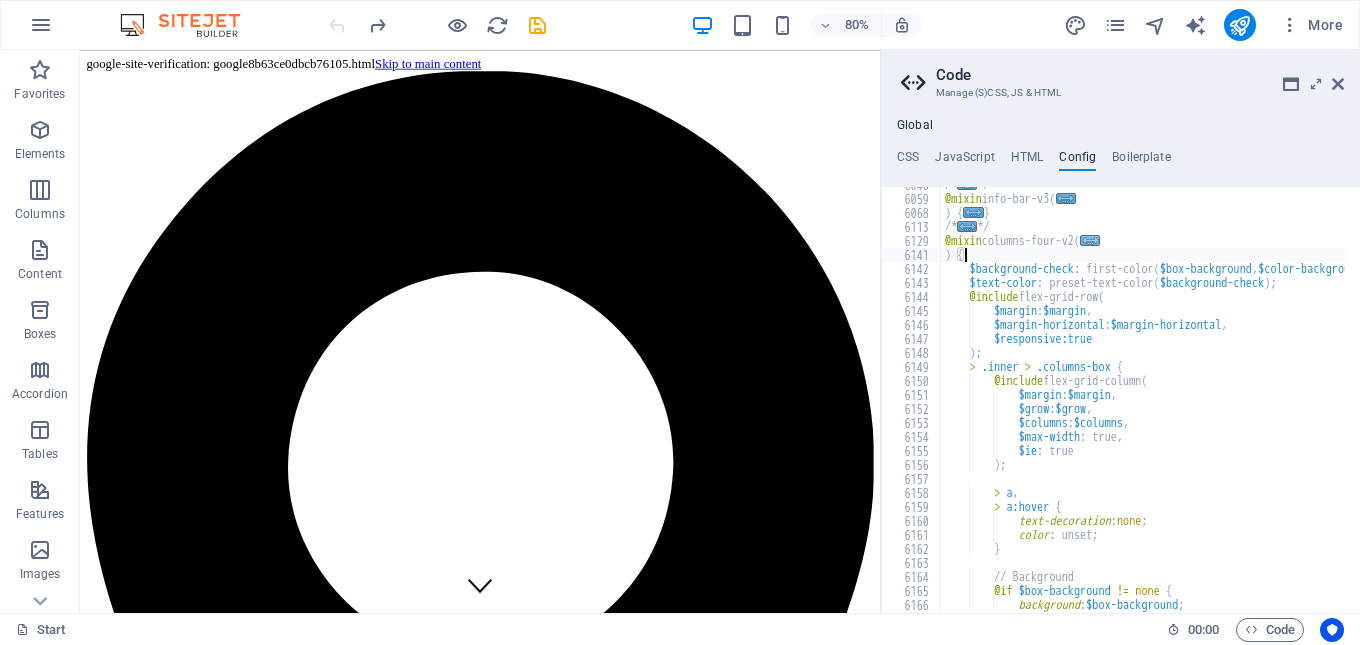 click on "..." at bounding box center [1090, 240] 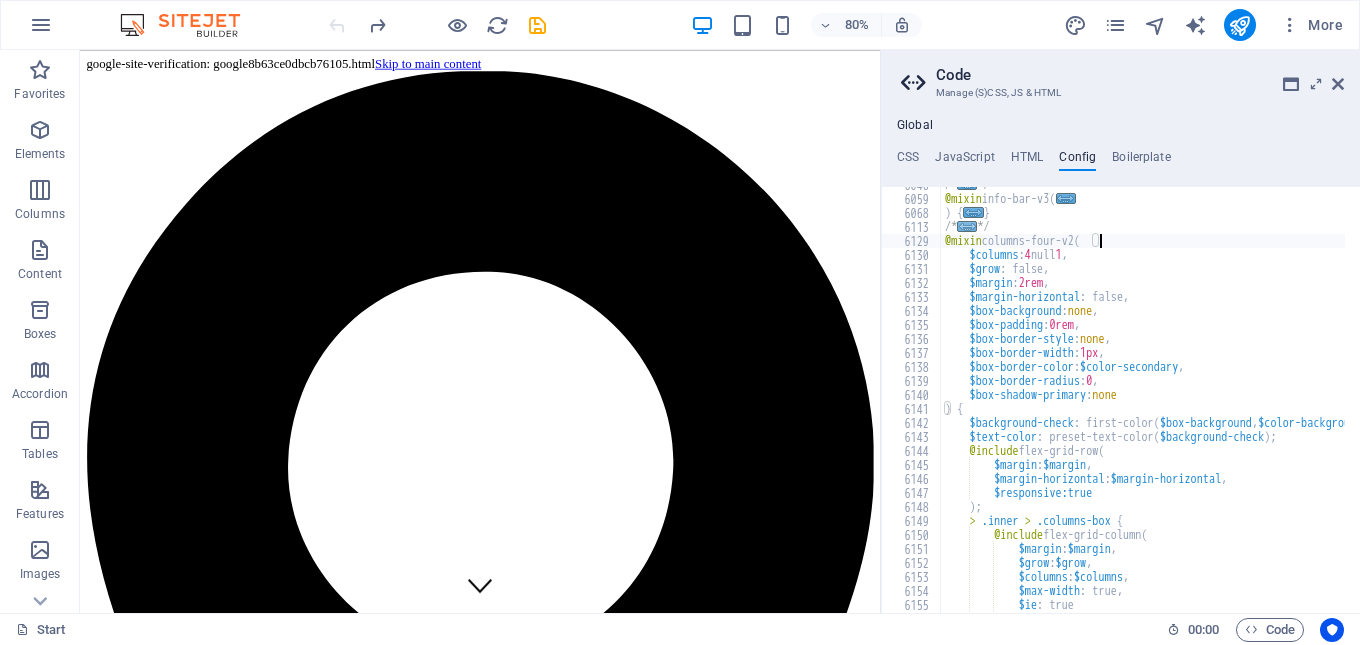 click on "..." at bounding box center [967, 226] 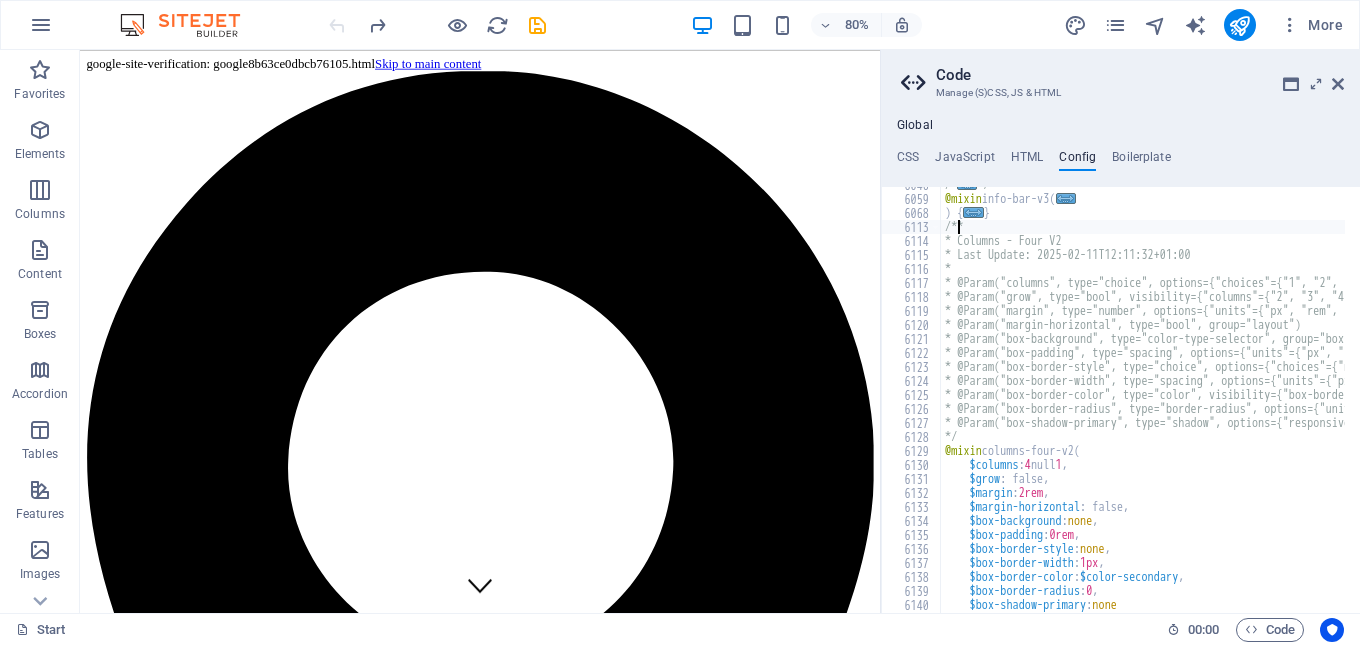 scroll, scrollTop: 0, scrollLeft: 0, axis: both 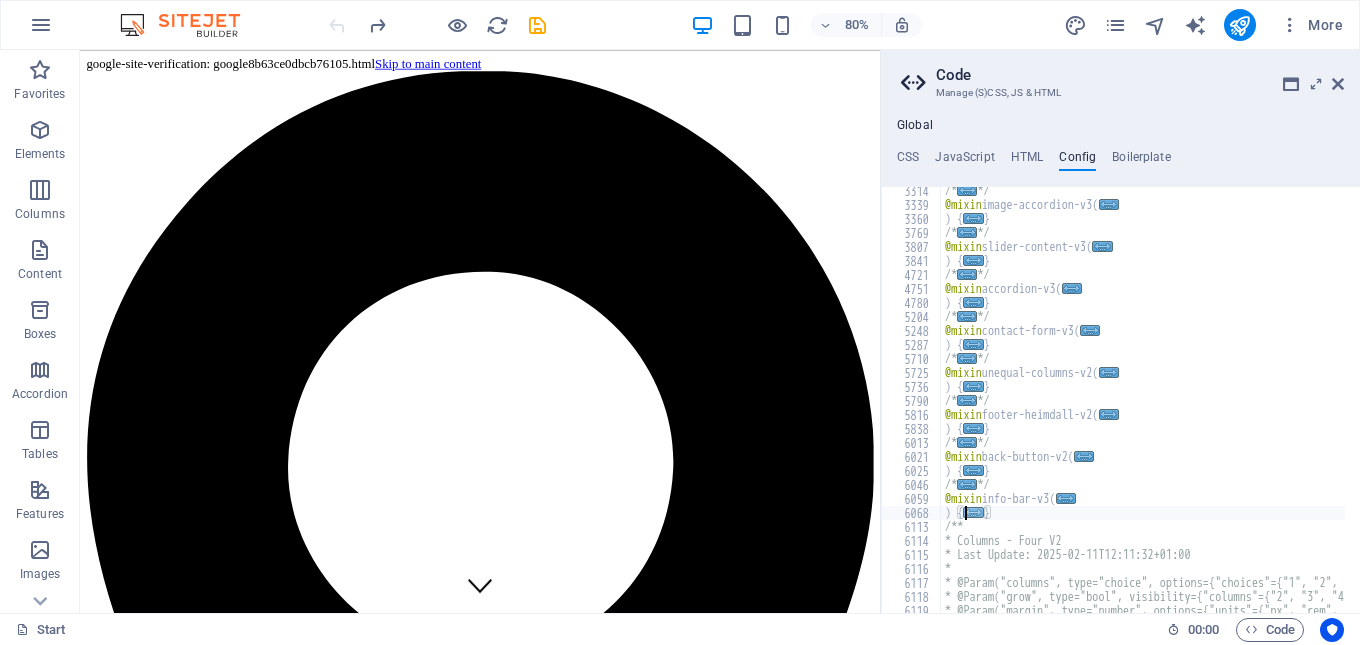 click on "..." at bounding box center [973, 512] 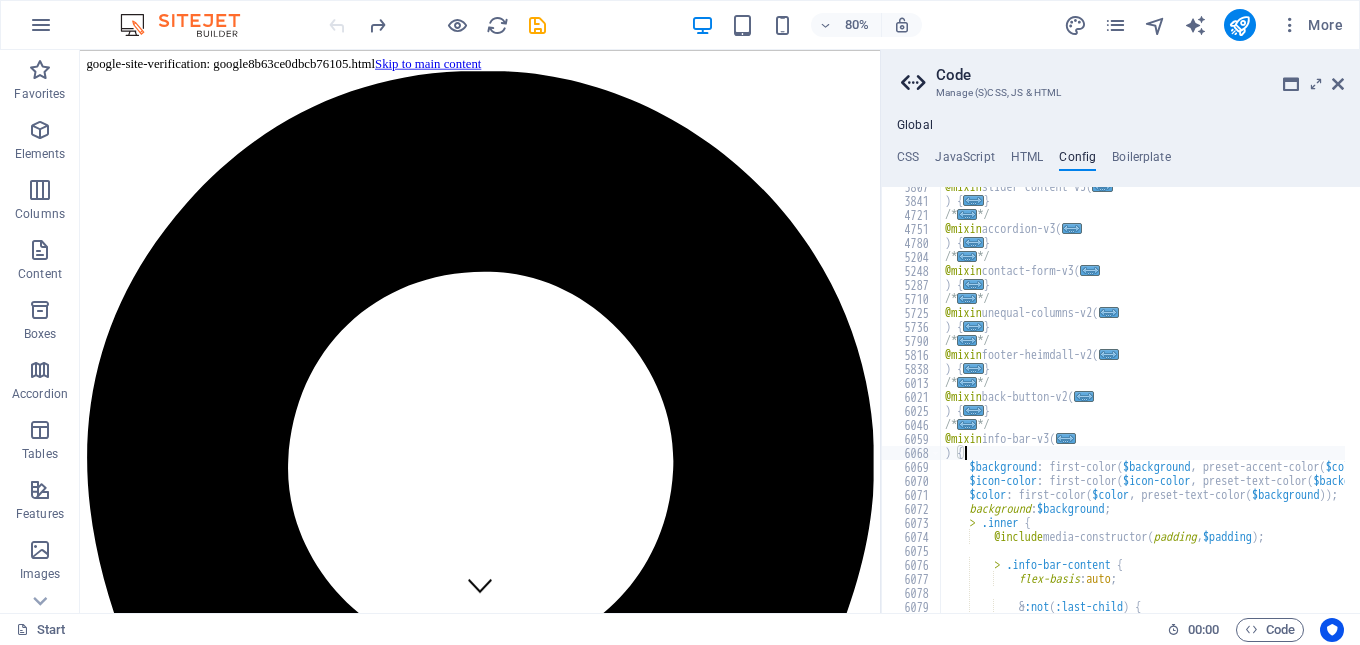 scroll, scrollTop: 1005, scrollLeft: 0, axis: vertical 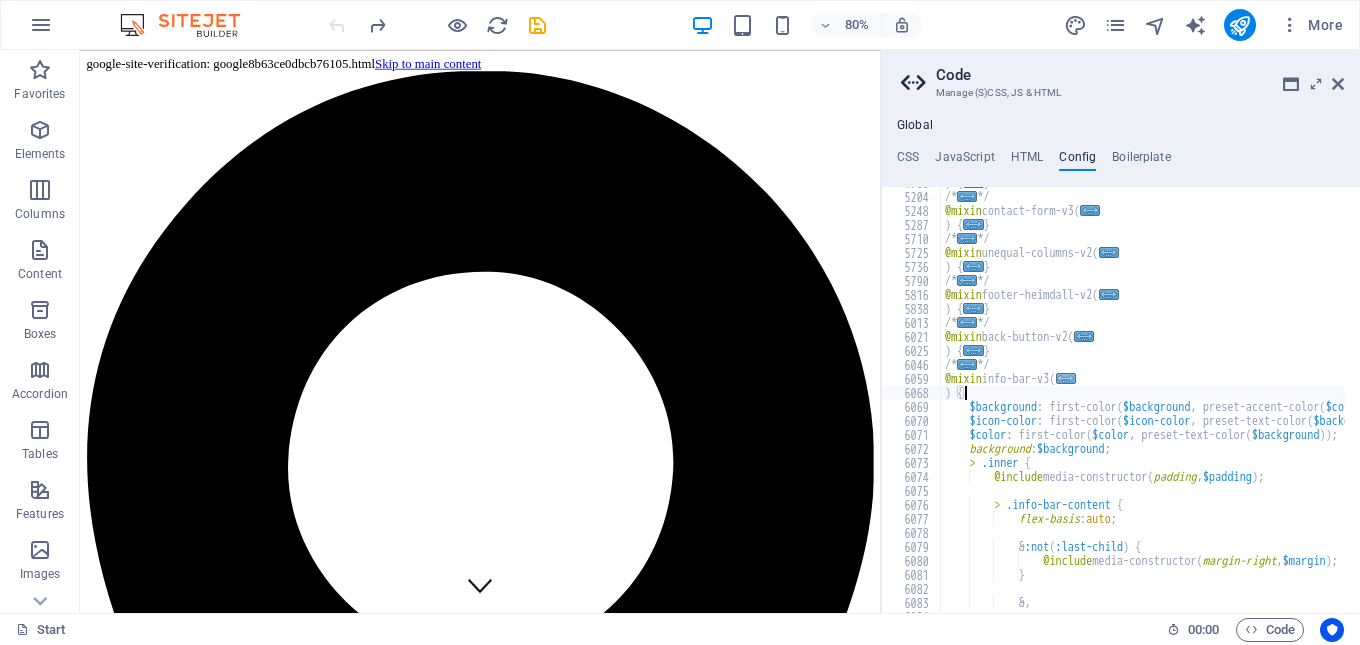 click on "..." at bounding box center [1065, 378] 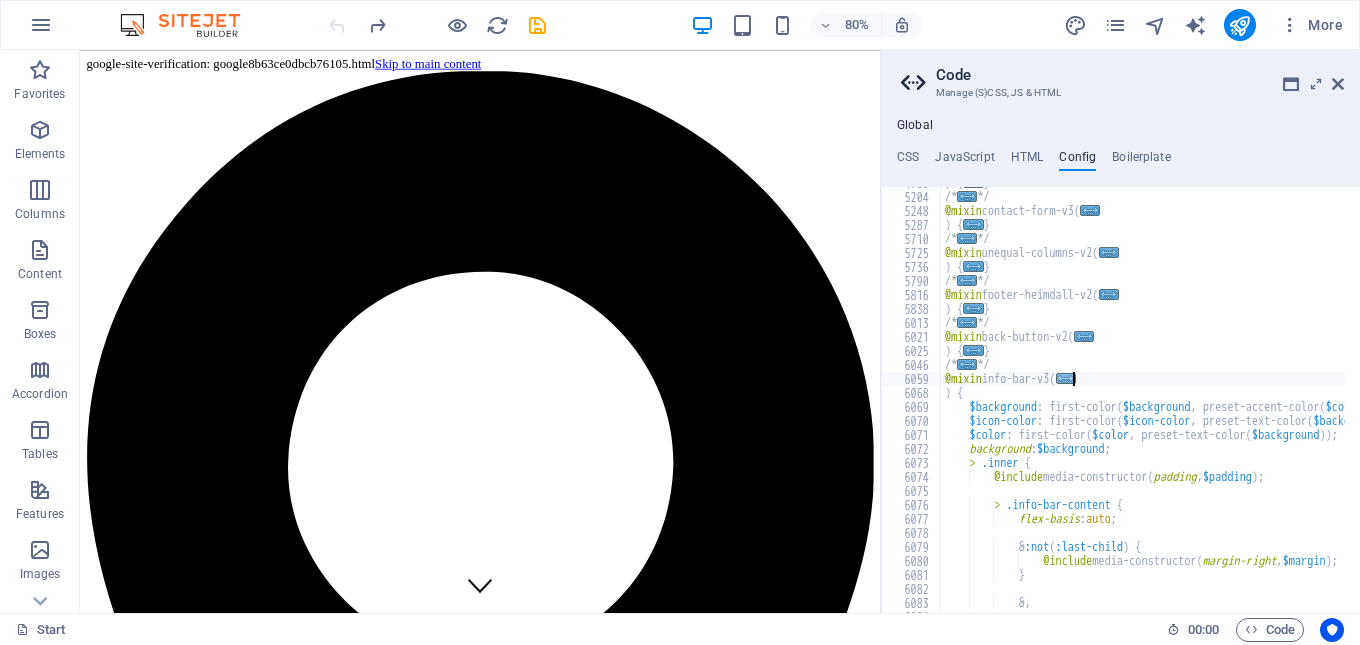 click on "..." at bounding box center [1065, 378] 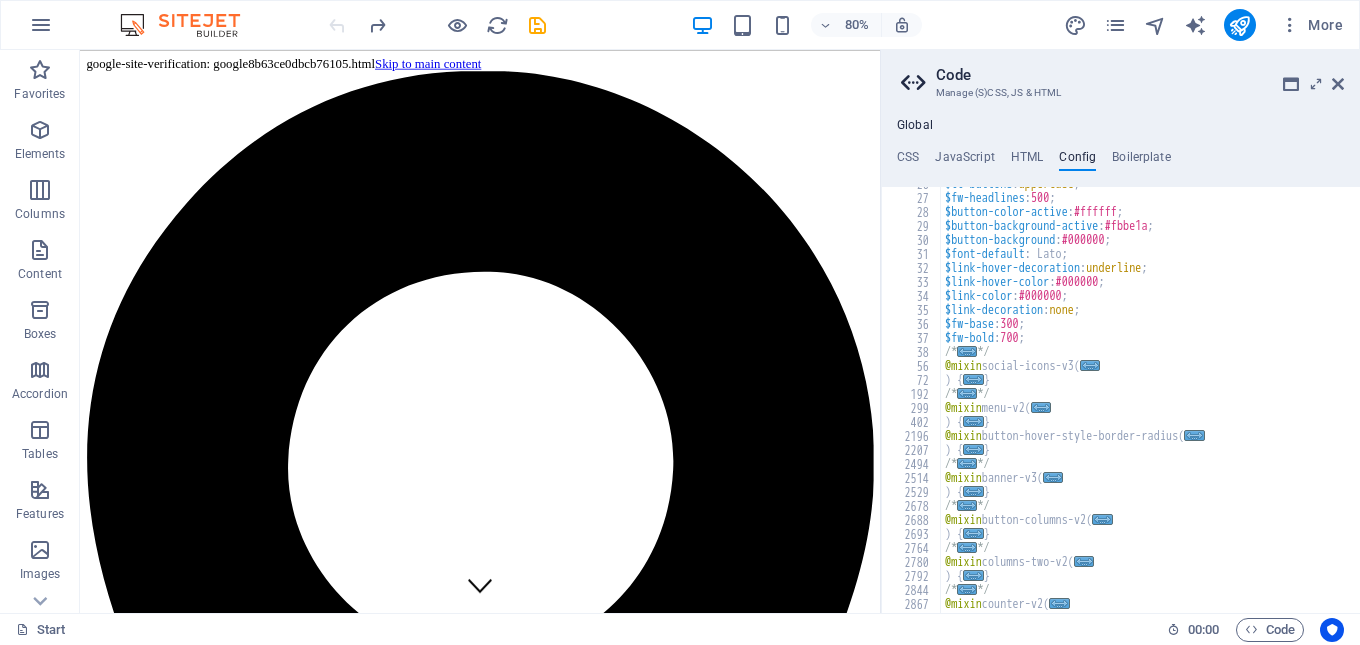 scroll, scrollTop: 360, scrollLeft: 0, axis: vertical 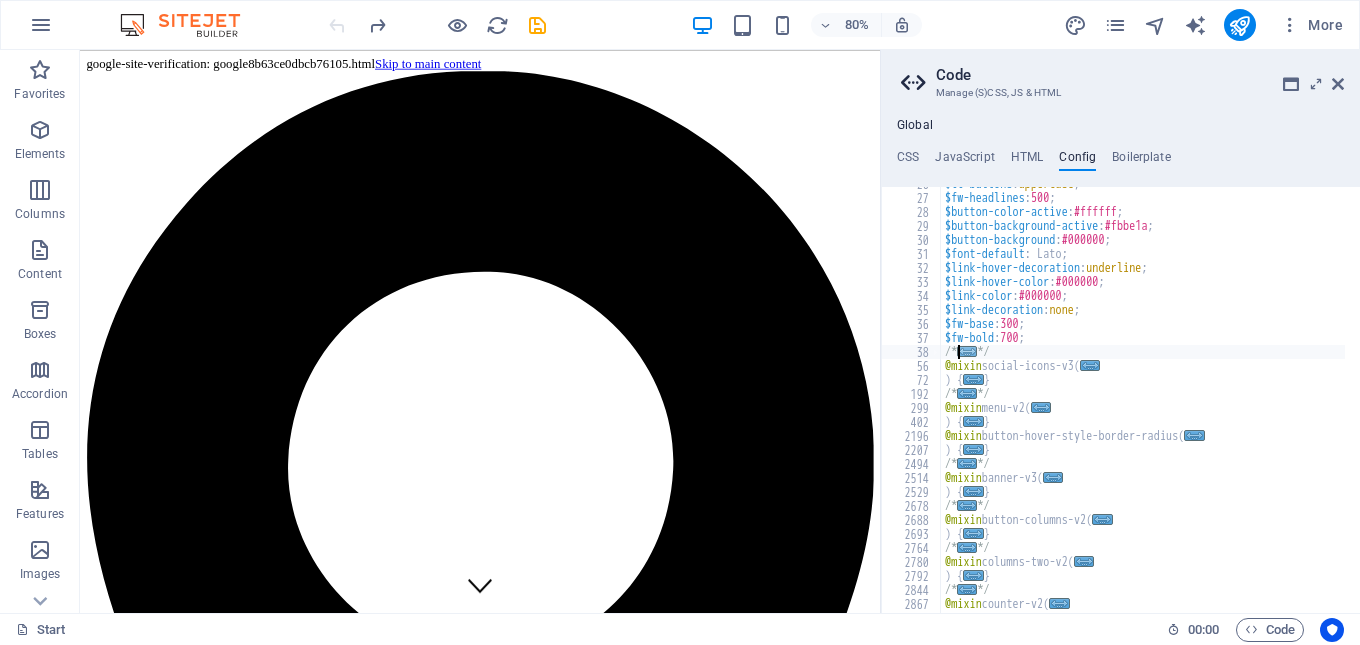 click on "..." at bounding box center [967, 351] 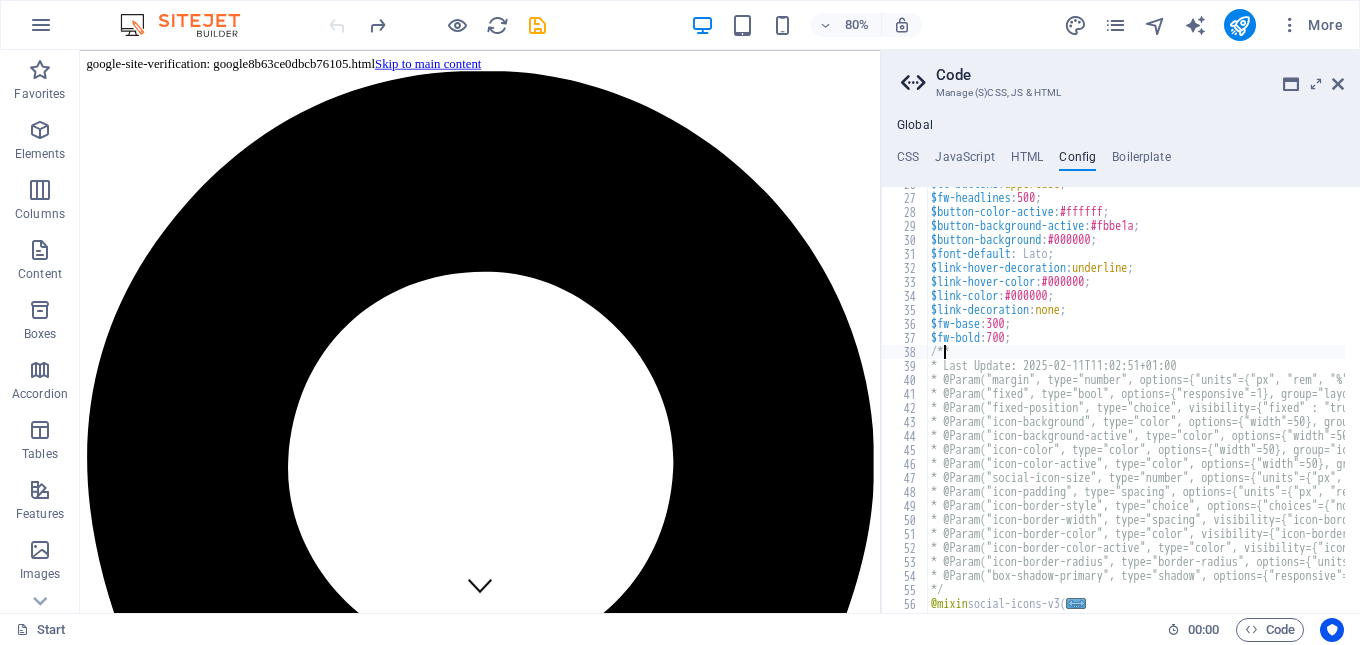 scroll, scrollTop: 0, scrollLeft: 0, axis: both 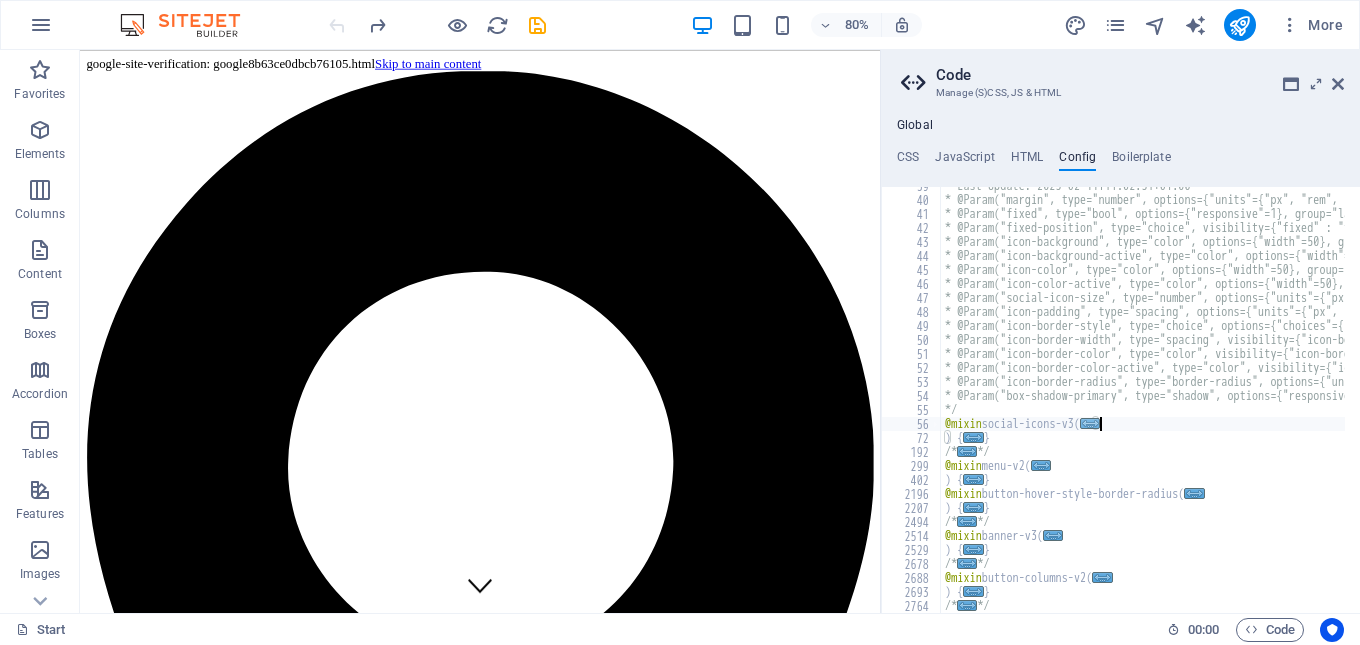 click on "..." at bounding box center (1090, 423) 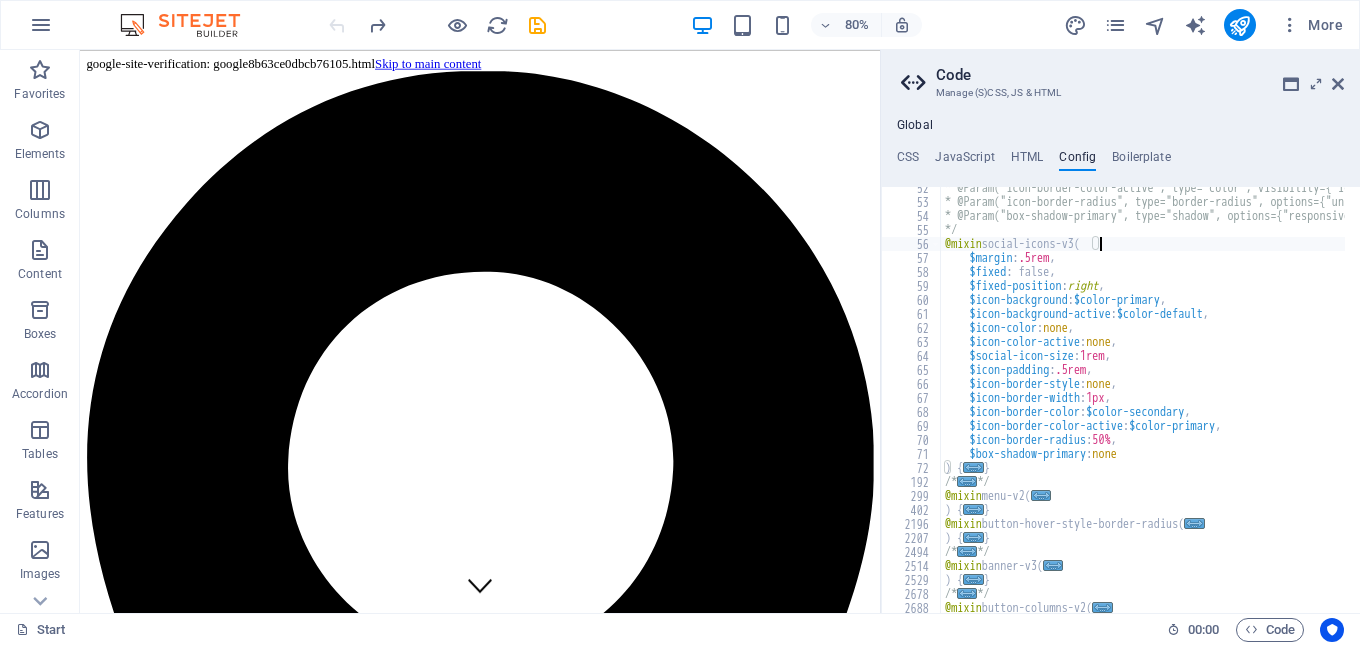 scroll, scrollTop: 720, scrollLeft: 0, axis: vertical 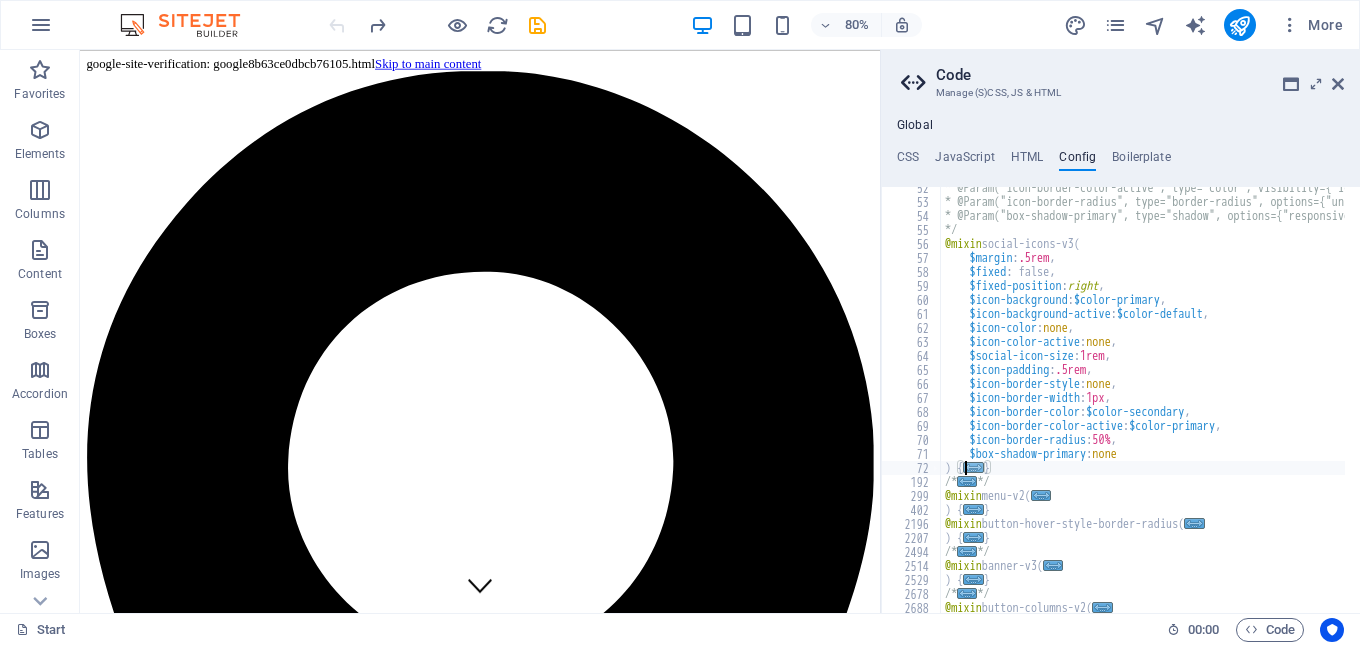 click on "..." at bounding box center (973, 467) 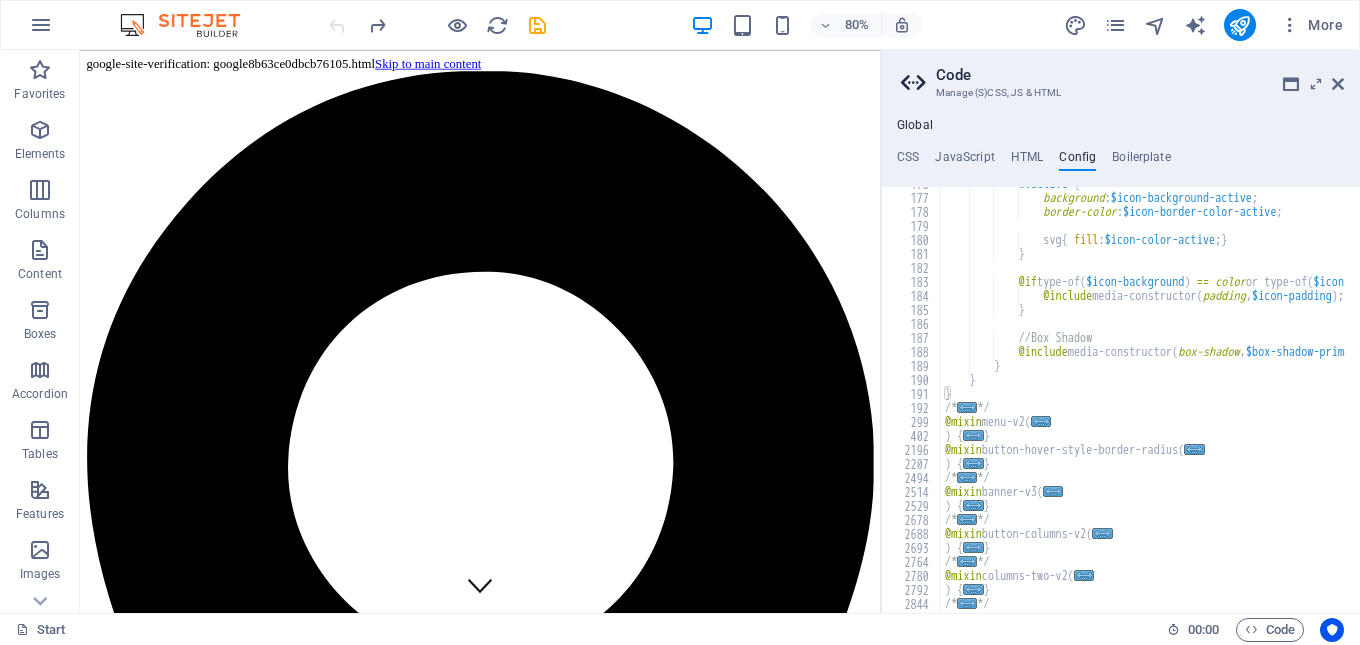 scroll, scrollTop: 2520, scrollLeft: 0, axis: vertical 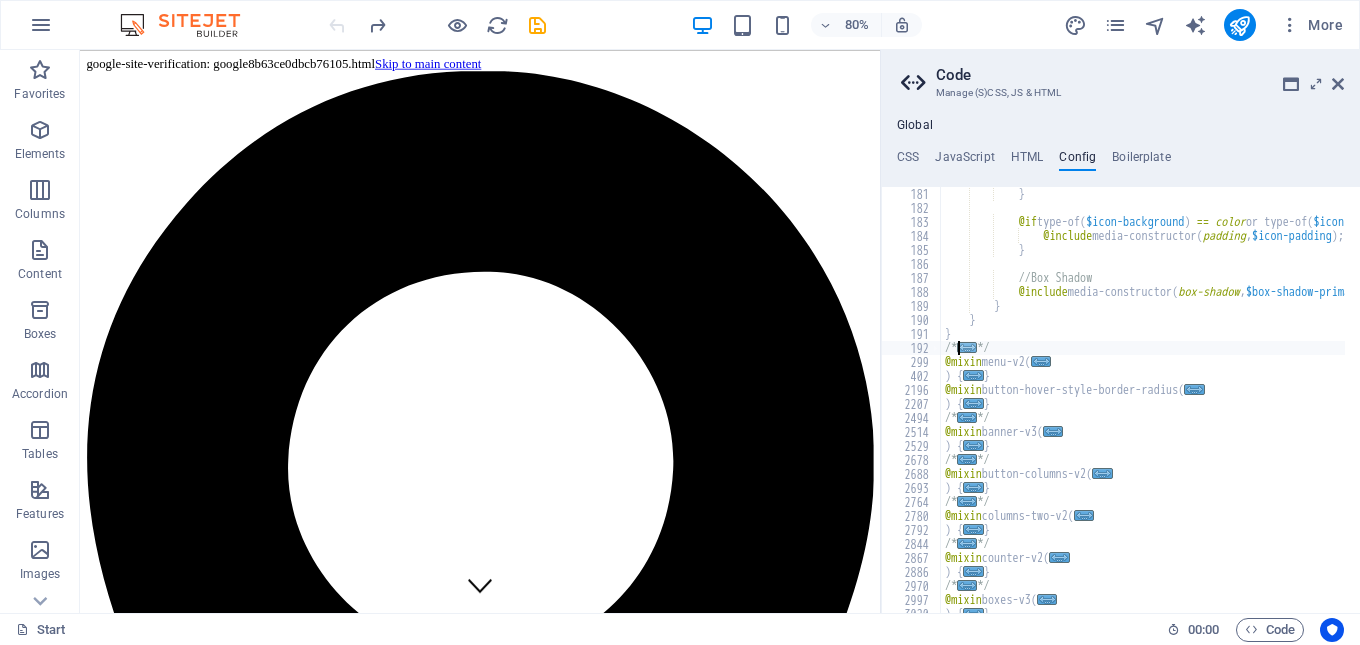 click on "..." at bounding box center [967, 347] 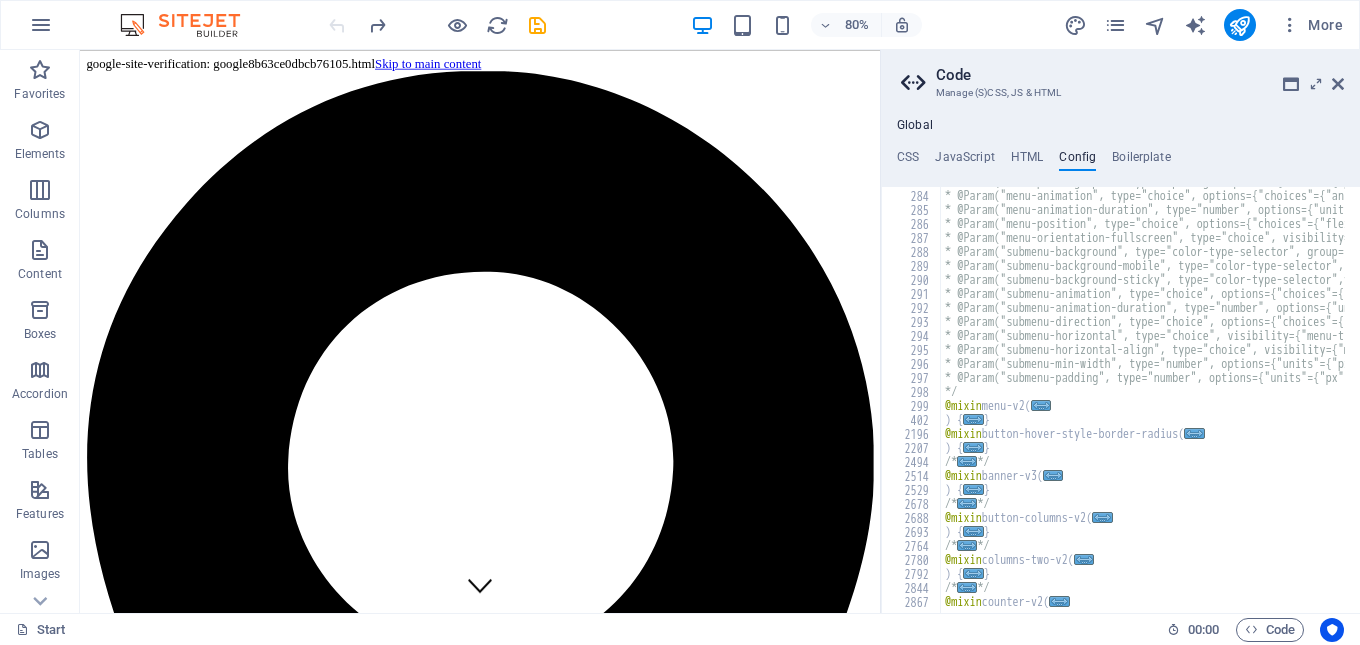 scroll, scrollTop: 3960, scrollLeft: 0, axis: vertical 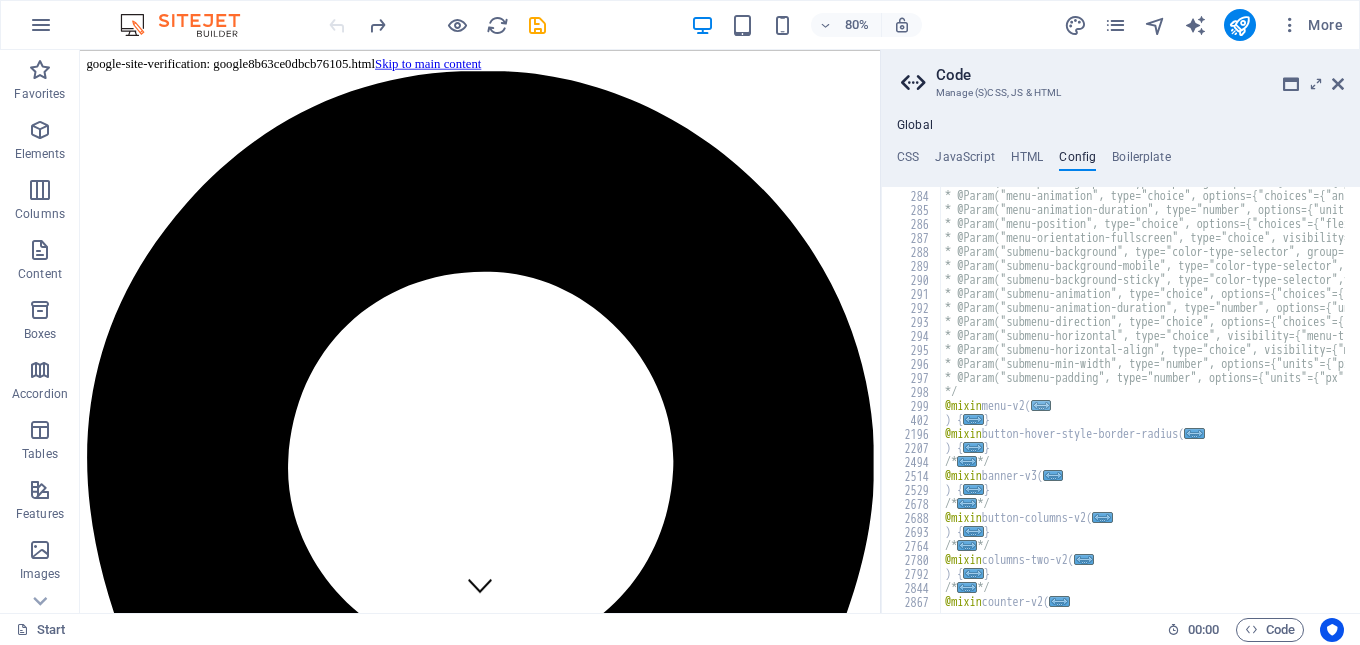 click on "..." at bounding box center (1041, 405) 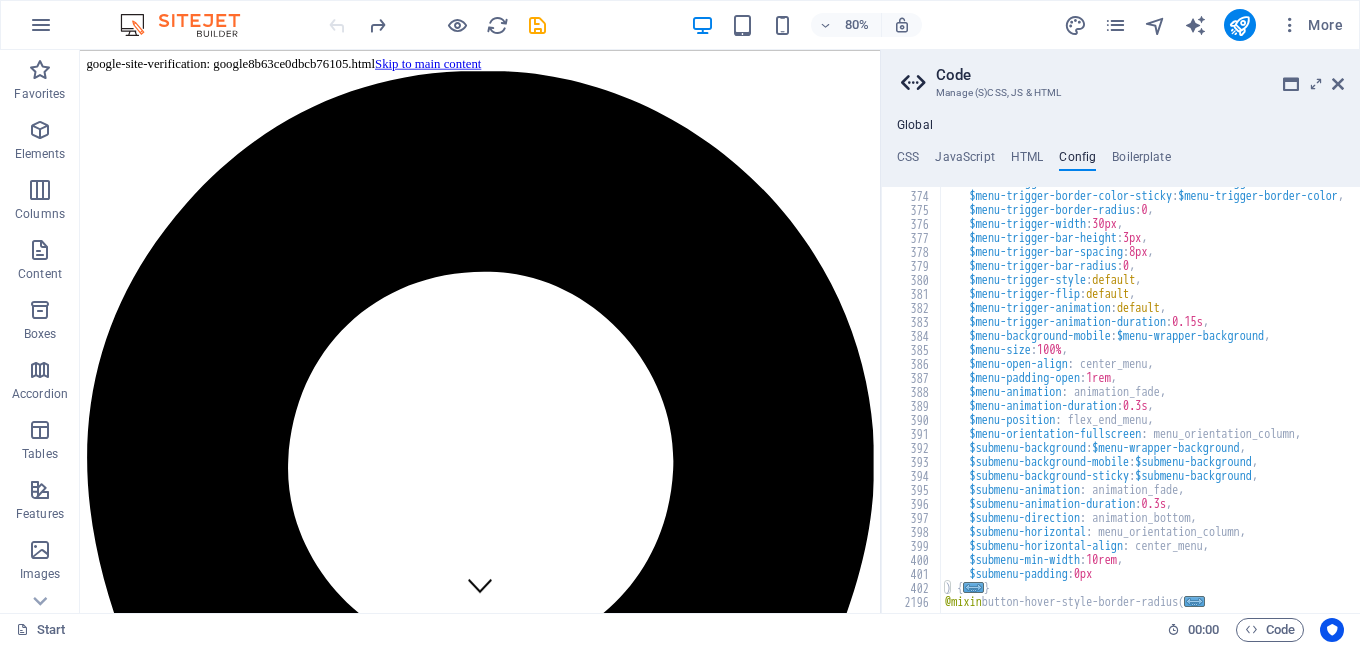 scroll, scrollTop: 5400, scrollLeft: 0, axis: vertical 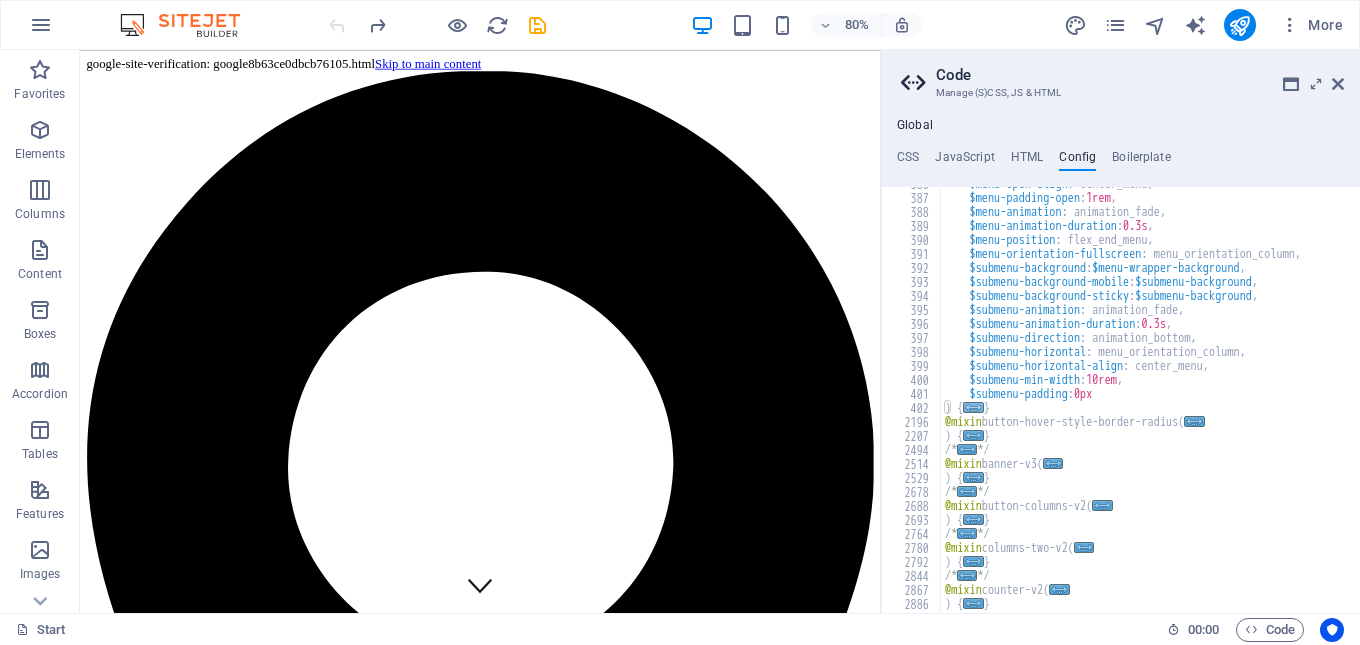 click on "..." at bounding box center [973, 407] 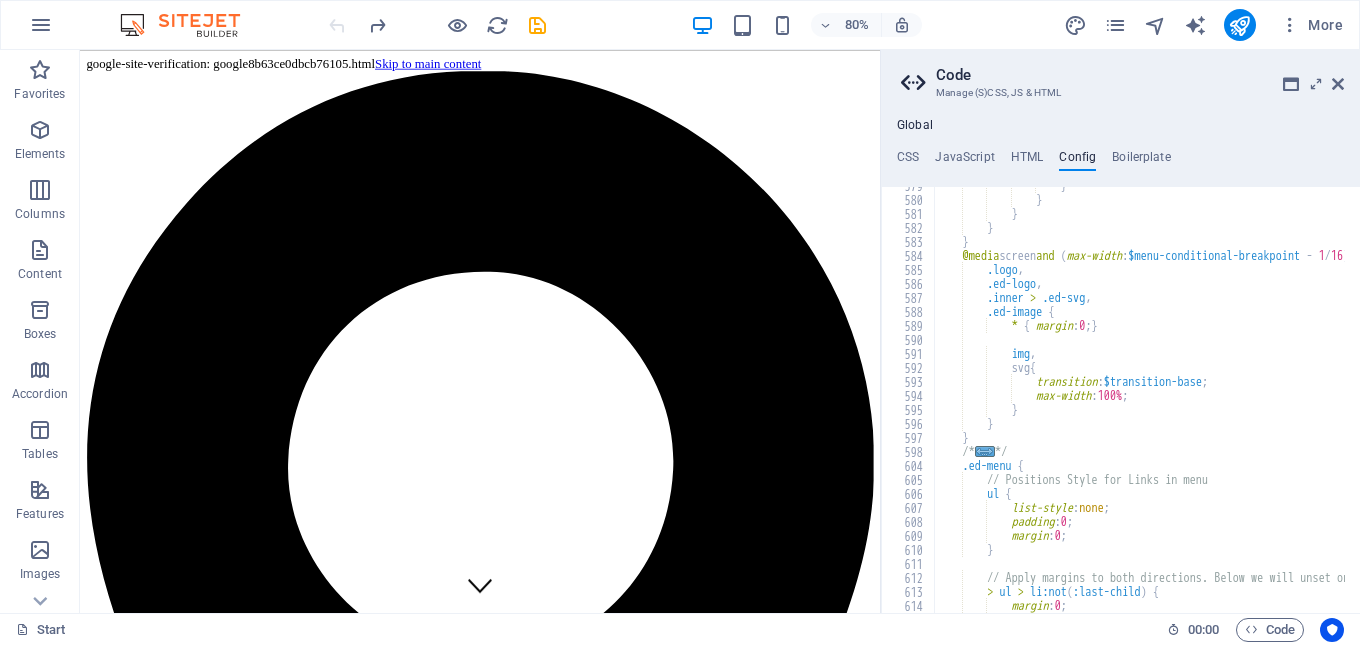 scroll, scrollTop: 7860, scrollLeft: 0, axis: vertical 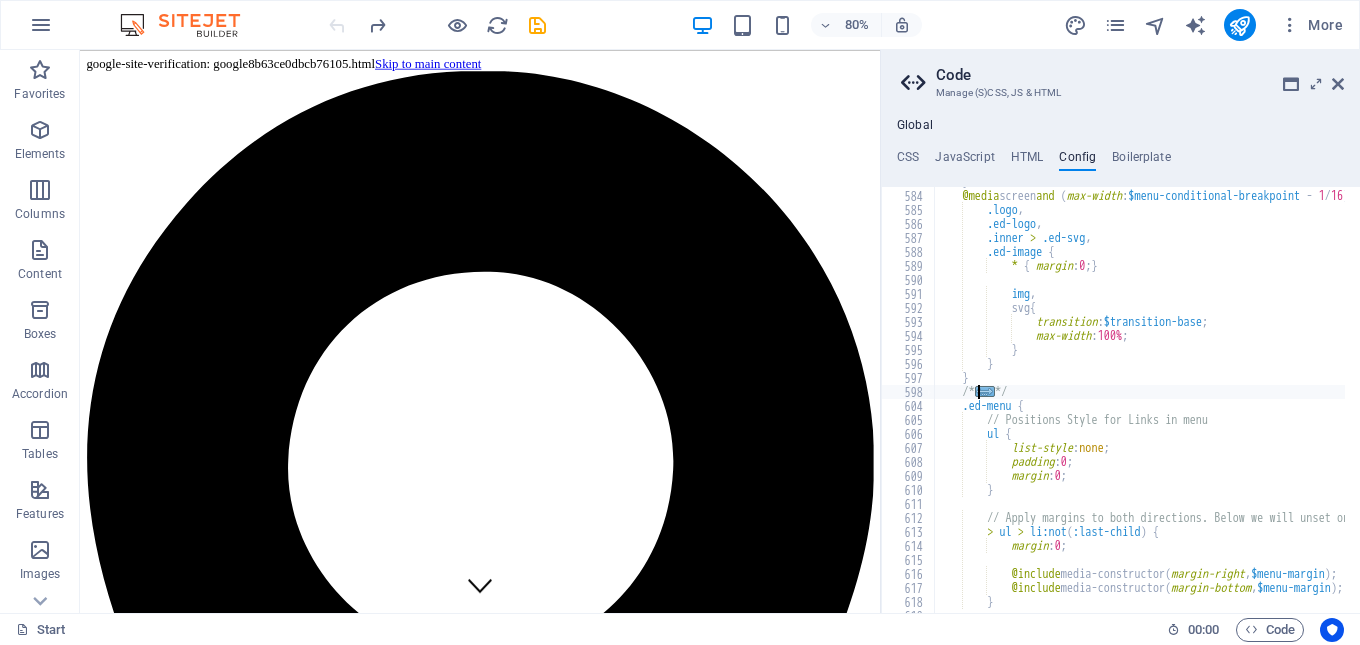 click on "..." 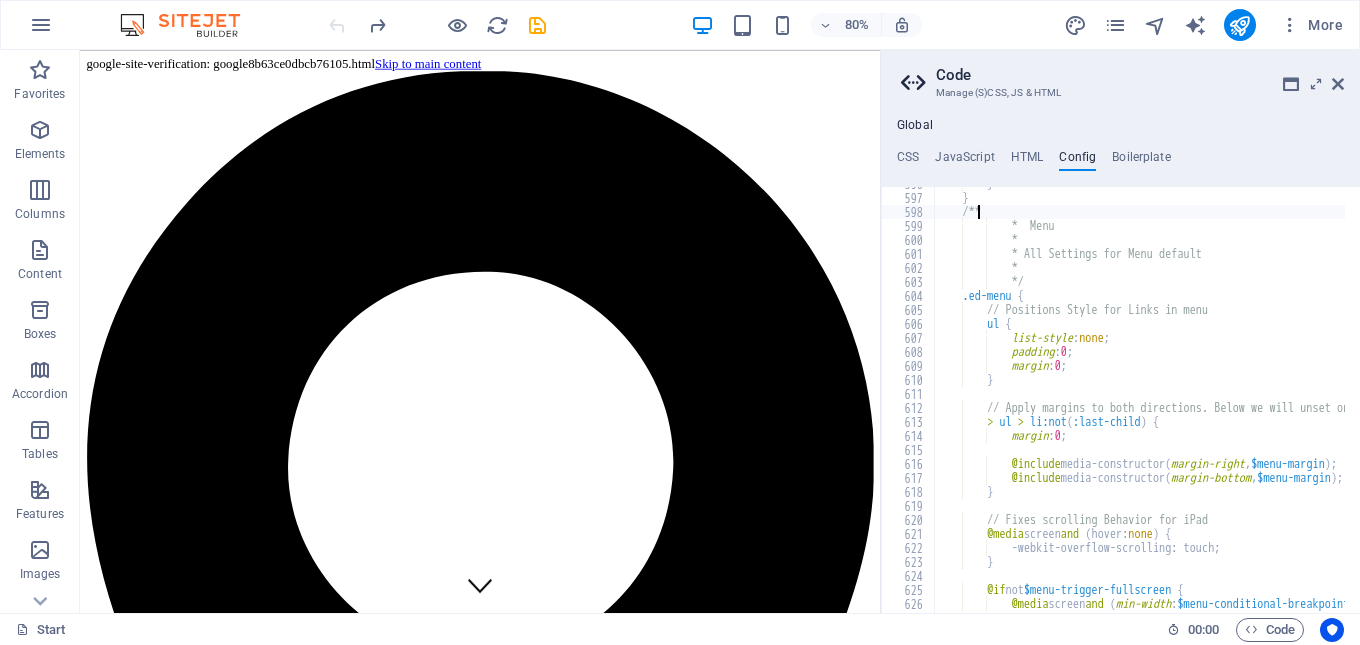 scroll, scrollTop: 8132, scrollLeft: 0, axis: vertical 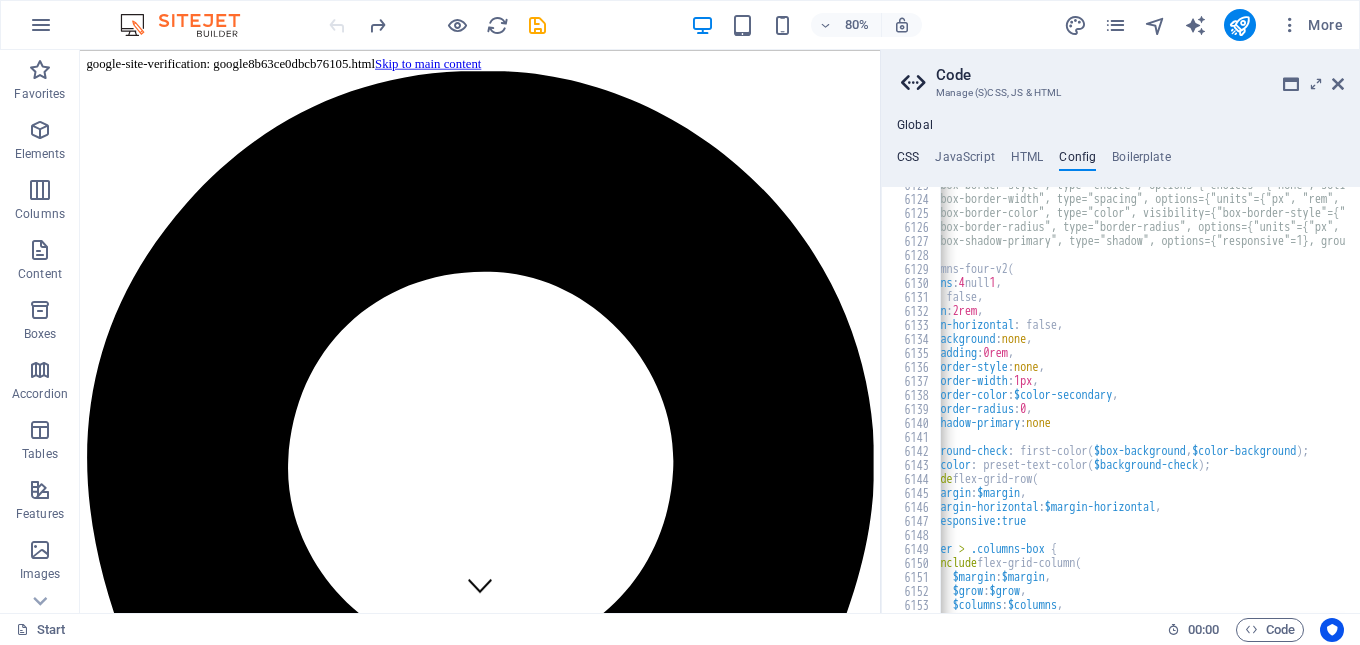 click on "CSS" at bounding box center [908, 161] 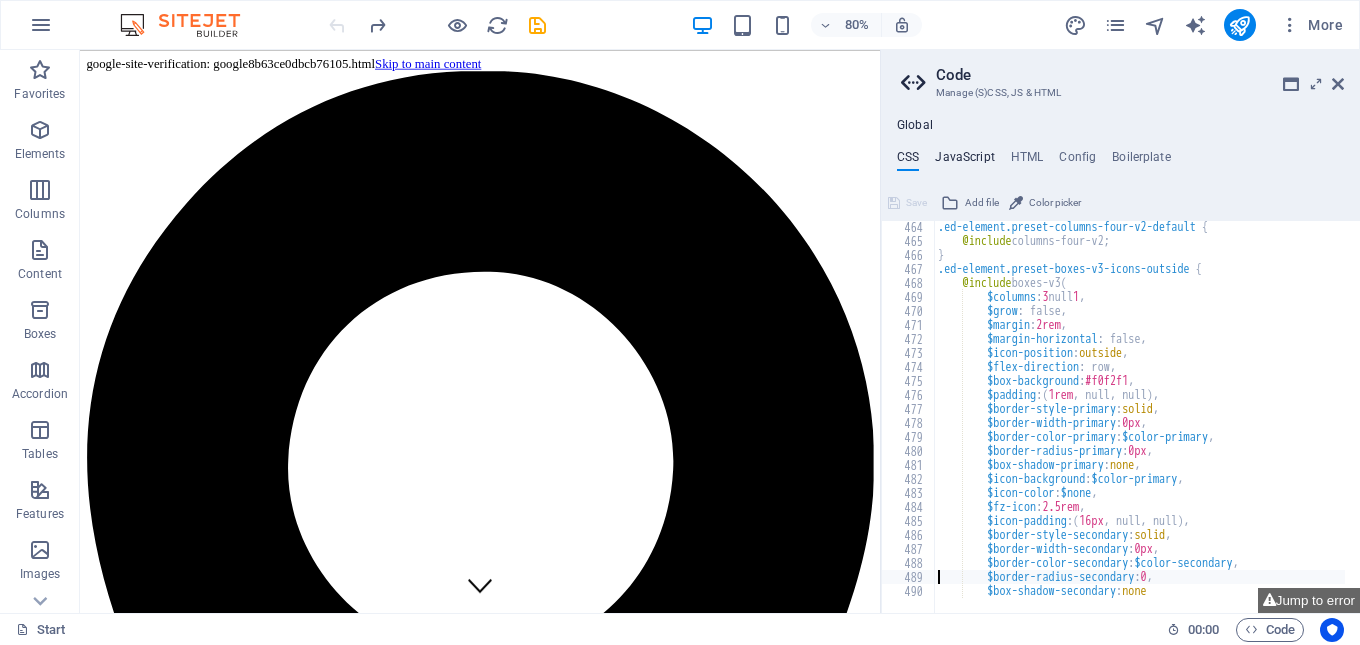 click on "JavaScript" at bounding box center (964, 161) 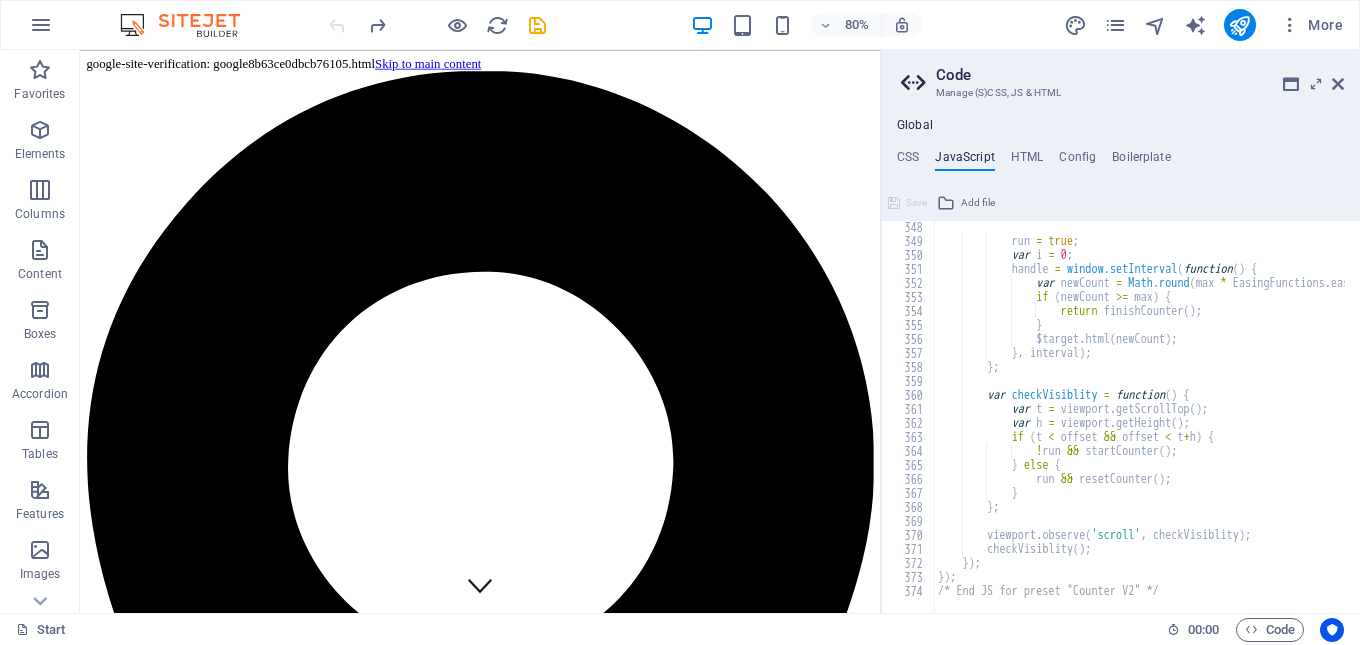 scroll, scrollTop: 4859, scrollLeft: 0, axis: vertical 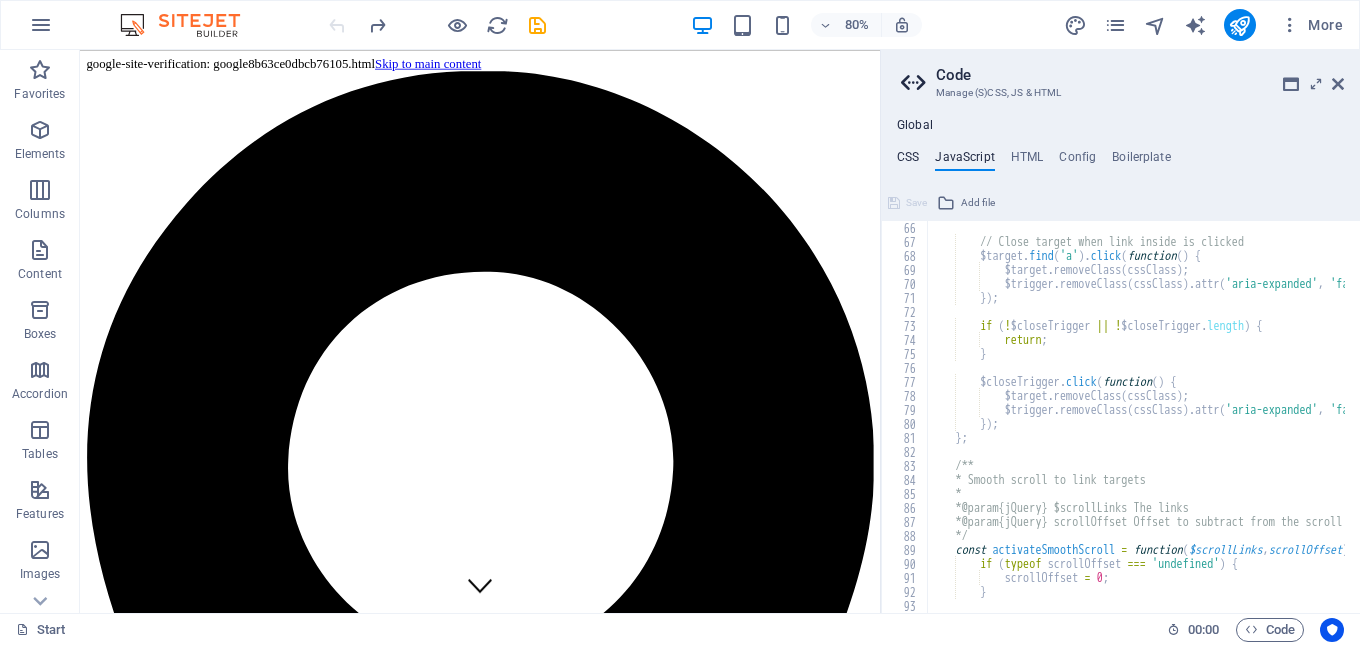 click on "CSS" at bounding box center (908, 161) 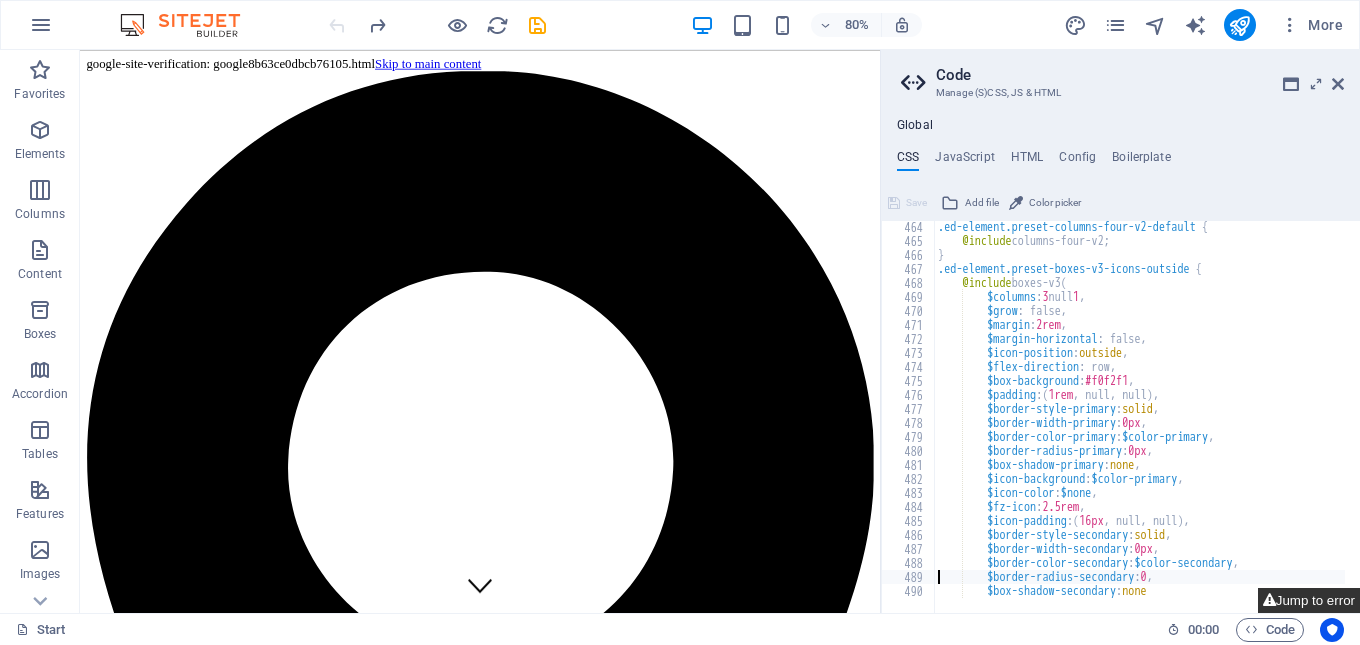 click on "Jump to error" at bounding box center (1309, 600) 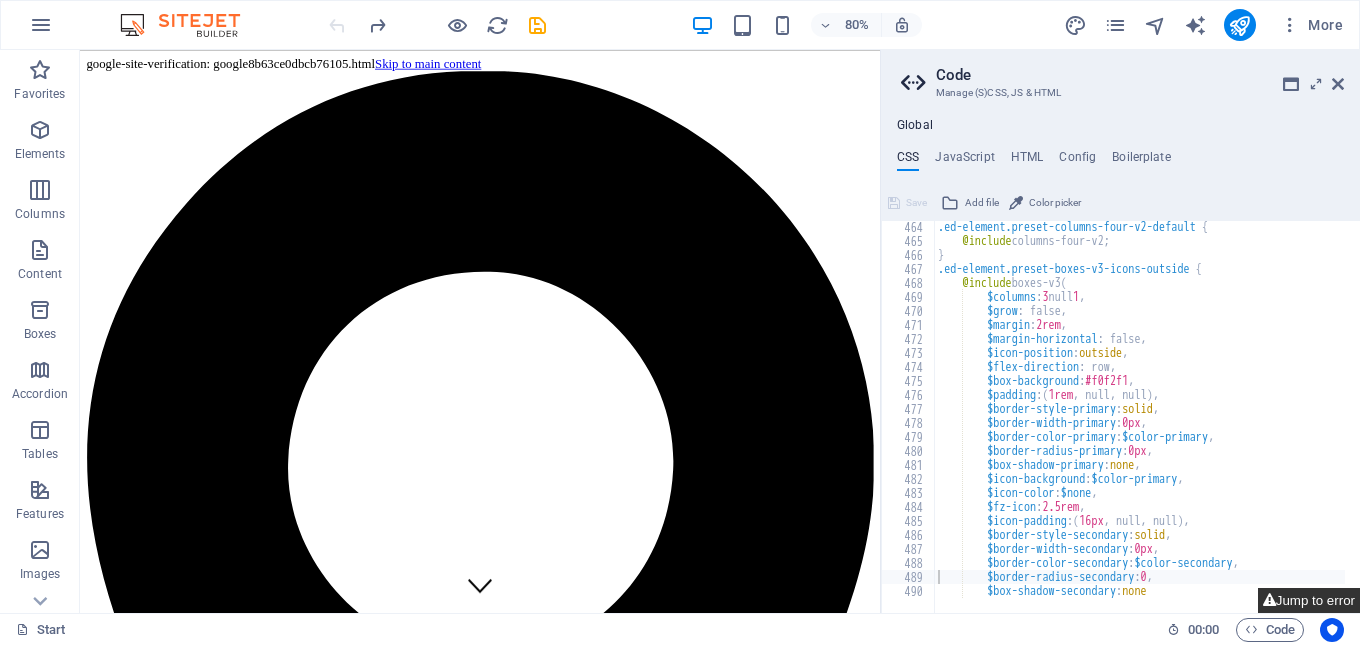click on "Jump to error" at bounding box center [1309, 600] 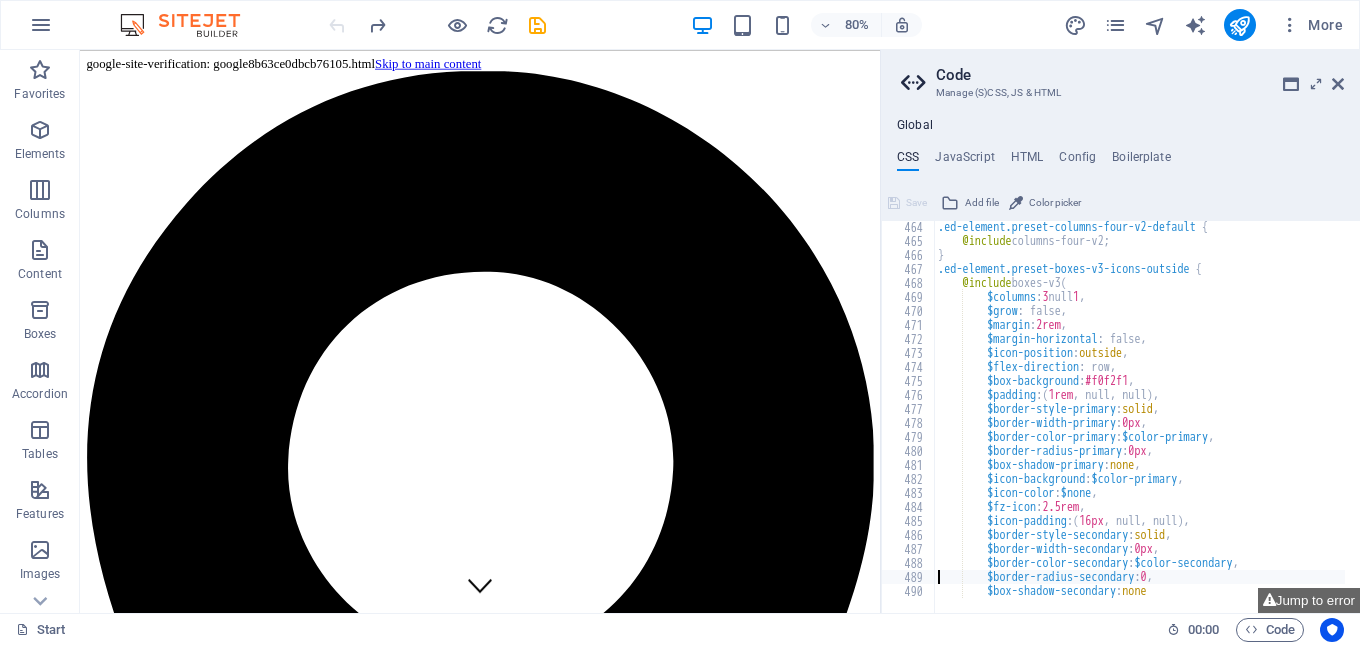 click at bounding box center [916, 83] 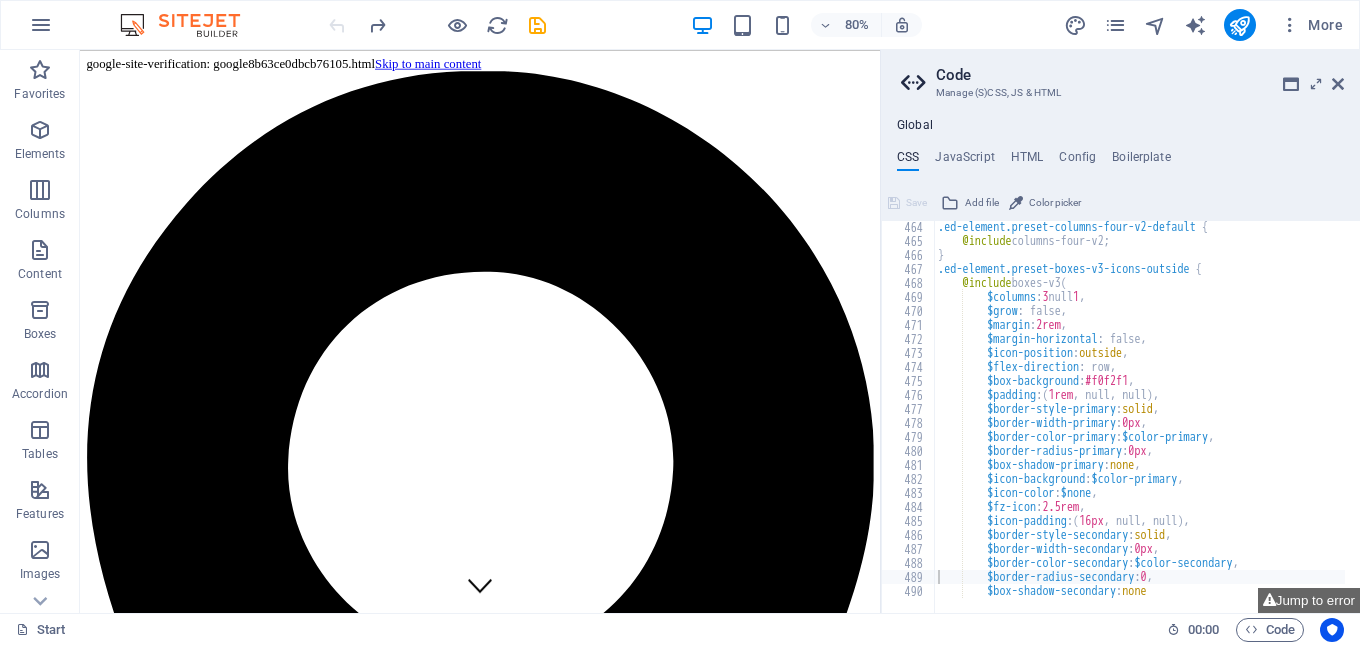 click on "Code" at bounding box center [1140, 75] 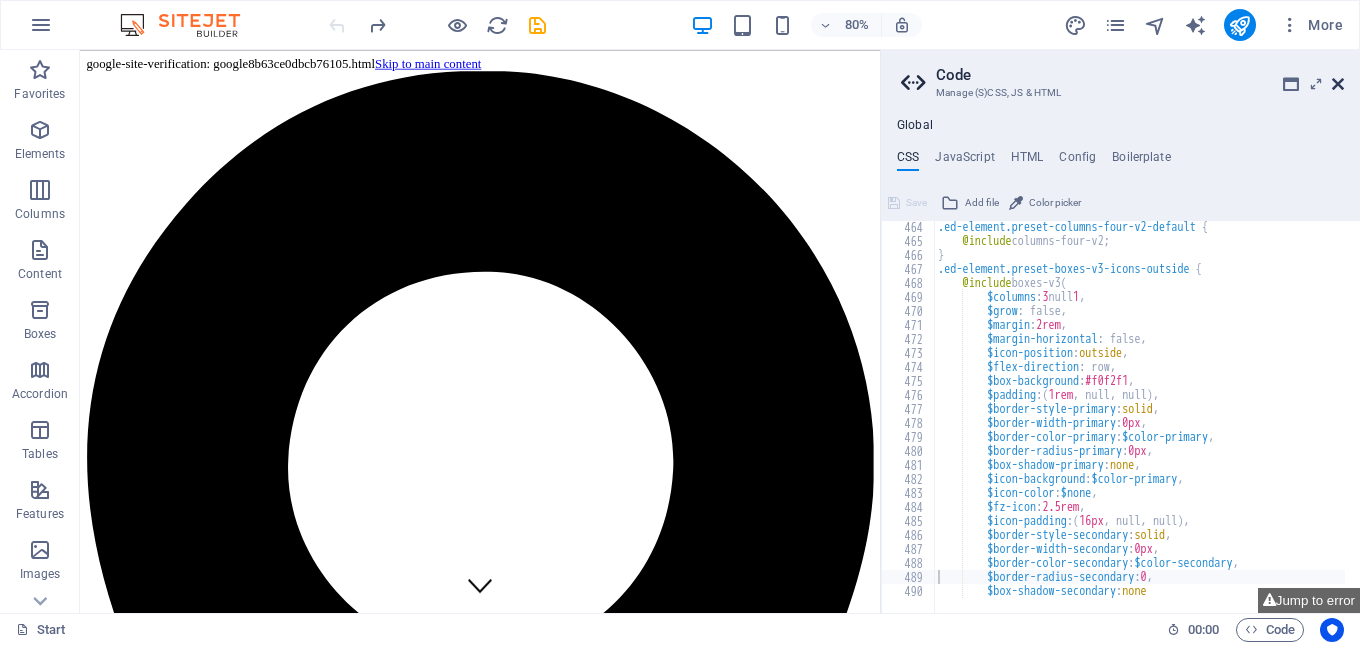 click at bounding box center (1338, 84) 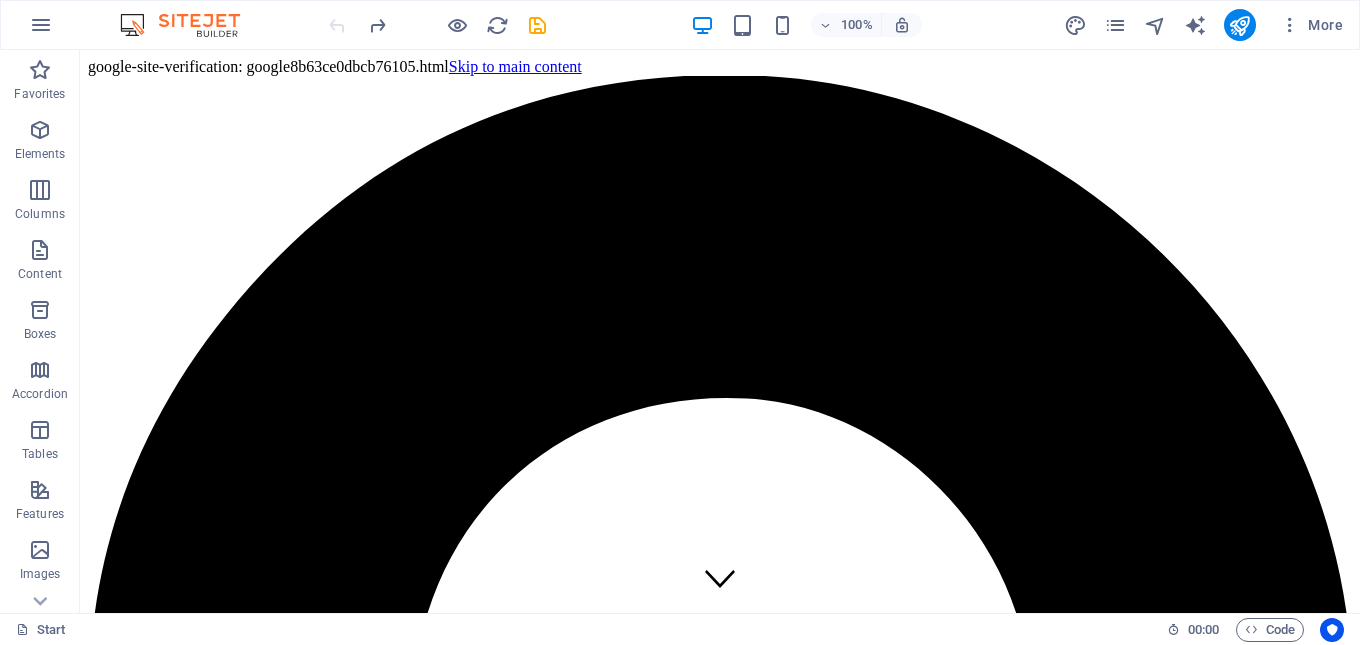 drag, startPoint x: 486, startPoint y: 65, endPoint x: 231, endPoint y: 61, distance: 255.03137 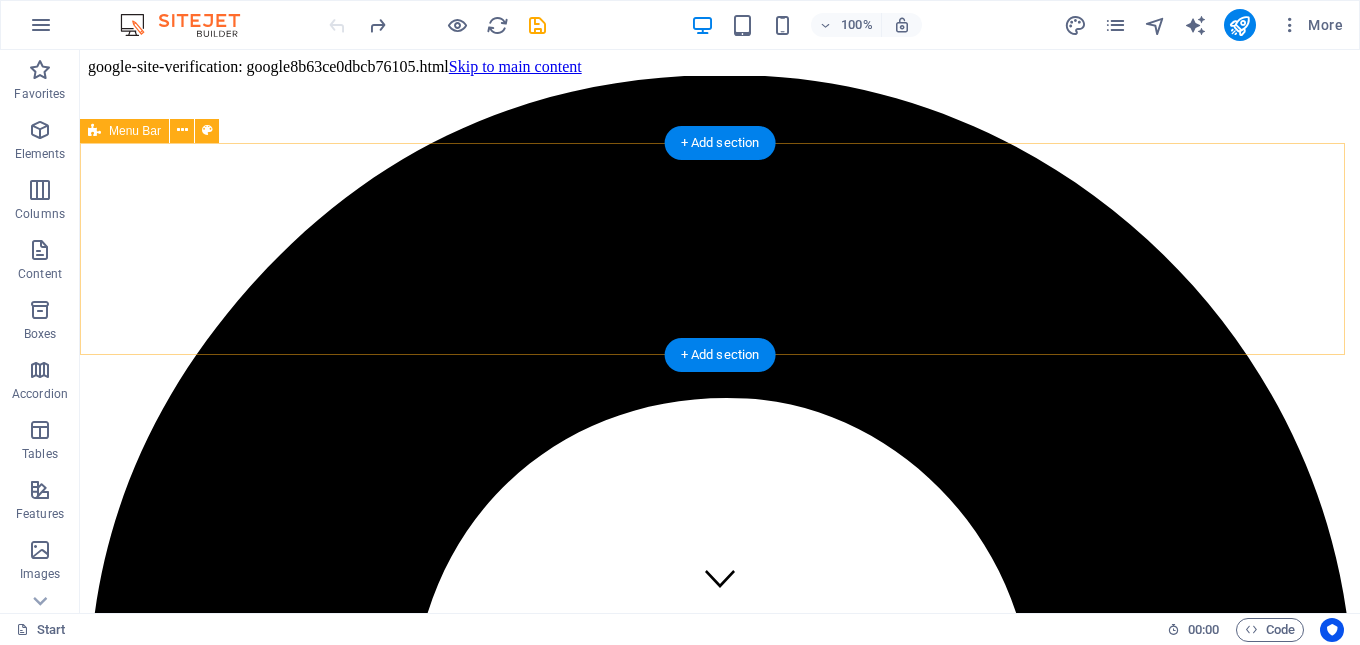 drag, startPoint x: 432, startPoint y: 97, endPoint x: 167, endPoint y: 206, distance: 286.54144 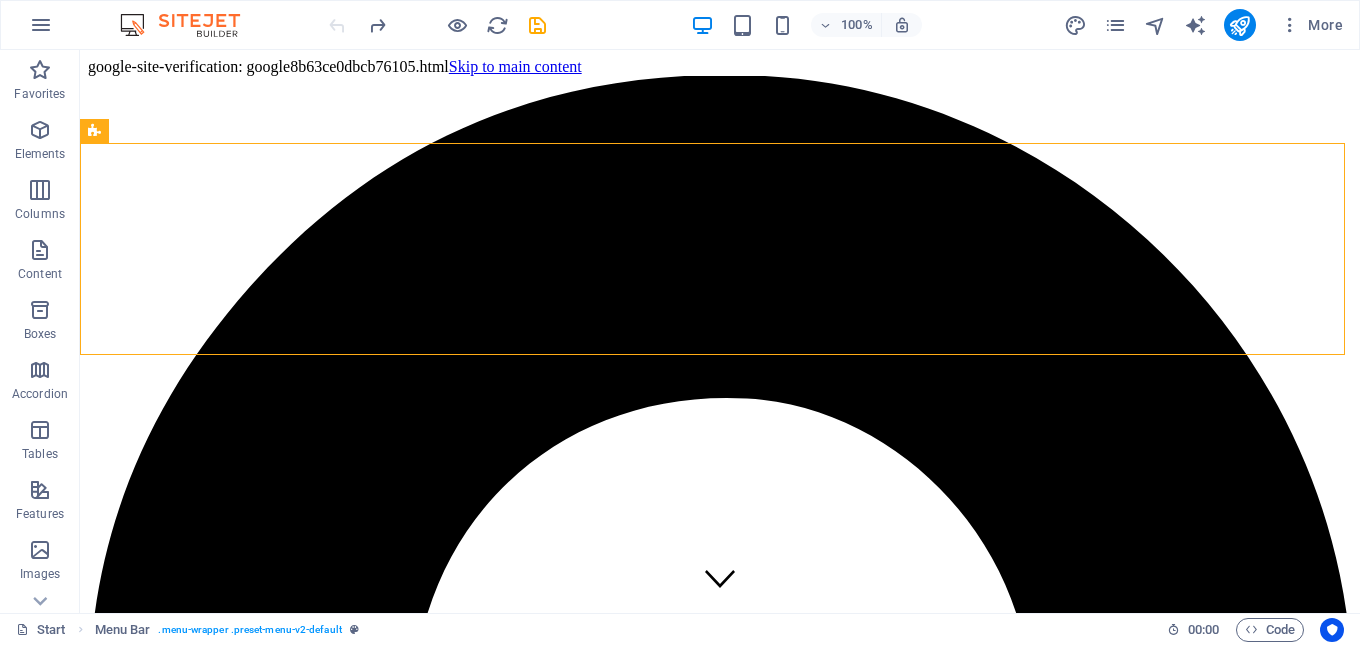 click on "Plot No [NUMBER], Block No [NUMBER], Sector [NUMBER], Umm Al Thuoob , Umm Al Quwain United Arab Emirates 32765 +971 [PHONE] info@example.com Home About Services Projects FAQ Contact Learn more View Services How to Choose the Right Industrial Packaging | Industry Packaging Solutions? Our expert guide helps you navigate the complexities of industrial packaging. Learn how to choose the right materials and solutions to protect your products and optimize your supply chain. About Wonder Pack Solution for Industries Wonder Pack Packaging Industry was first established in 2006 in Umm Al Quwain – United Arab Emirates. An increasing demand for packaging in the dairy and ice cream industries coupled with the need to produce eco friendly durables spurred us into making high quality packaging IML products. . Get in touch 0 Projects 0 Customers 0 Engineers 0 Partners Our Services Solution for Industries Drop content here or Add elements or 1" at bounding box center (720, 22705) 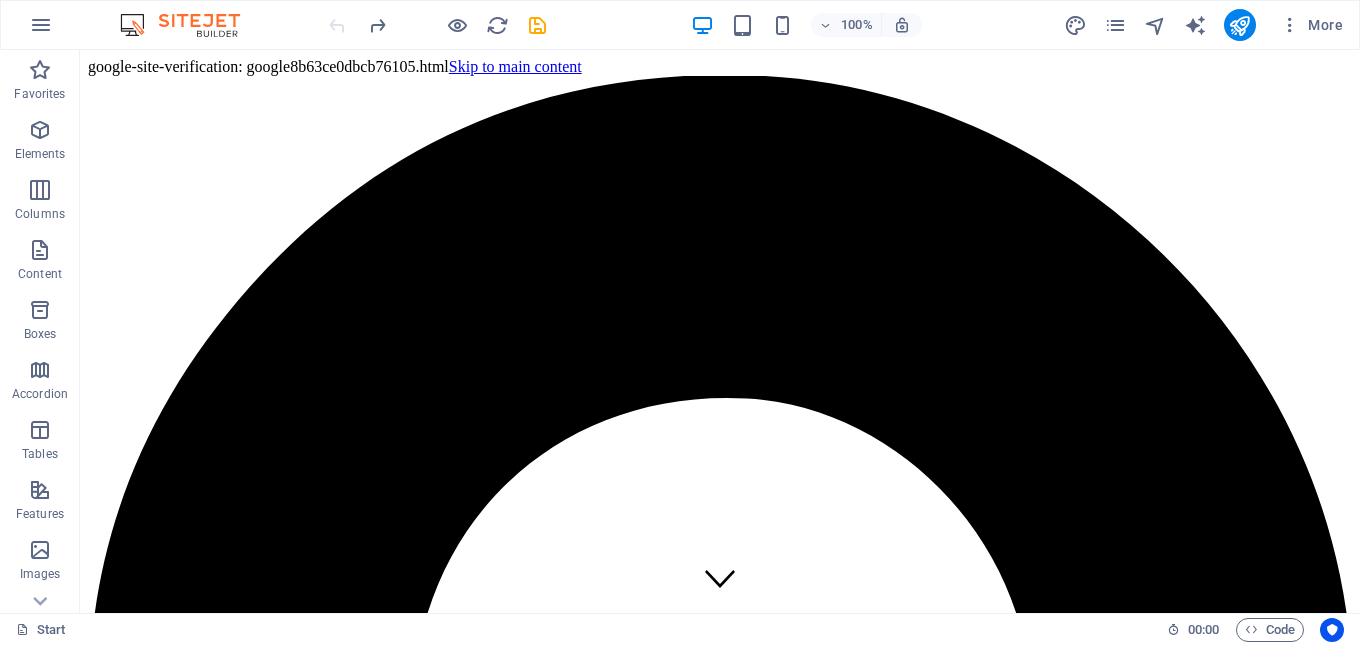 click on "Plot No [NUMBER], Block No [NUMBER], Sector [NUMBER], Umm Al Thuoob , Umm Al Quwain United Arab Emirates 32765 +971 [PHONE] info@example.com Home About Services Projects FAQ Contact Learn more View Services How to Choose the Right Industrial Packaging | Industry Packaging Solutions? Our expert guide helps you navigate the complexities of industrial packaging. Learn how to choose the right materials and solutions to protect your products and optimize your supply chain. About Wonder Pack Solution for Industries Wonder Pack Packaging Industry was first established in 2006 in Umm Al Quwain – United Arab Emirates. An increasing demand for packaging in the dairy and ice cream industries coupled with the need to produce eco friendly durables spurred us into making high quality packaging IML products. . Get in touch 0 Projects 0 Customers 0 Engineers 0 Partners Our Services Solution for Industries Drop content here or Add elements or 1" at bounding box center (720, 22705) 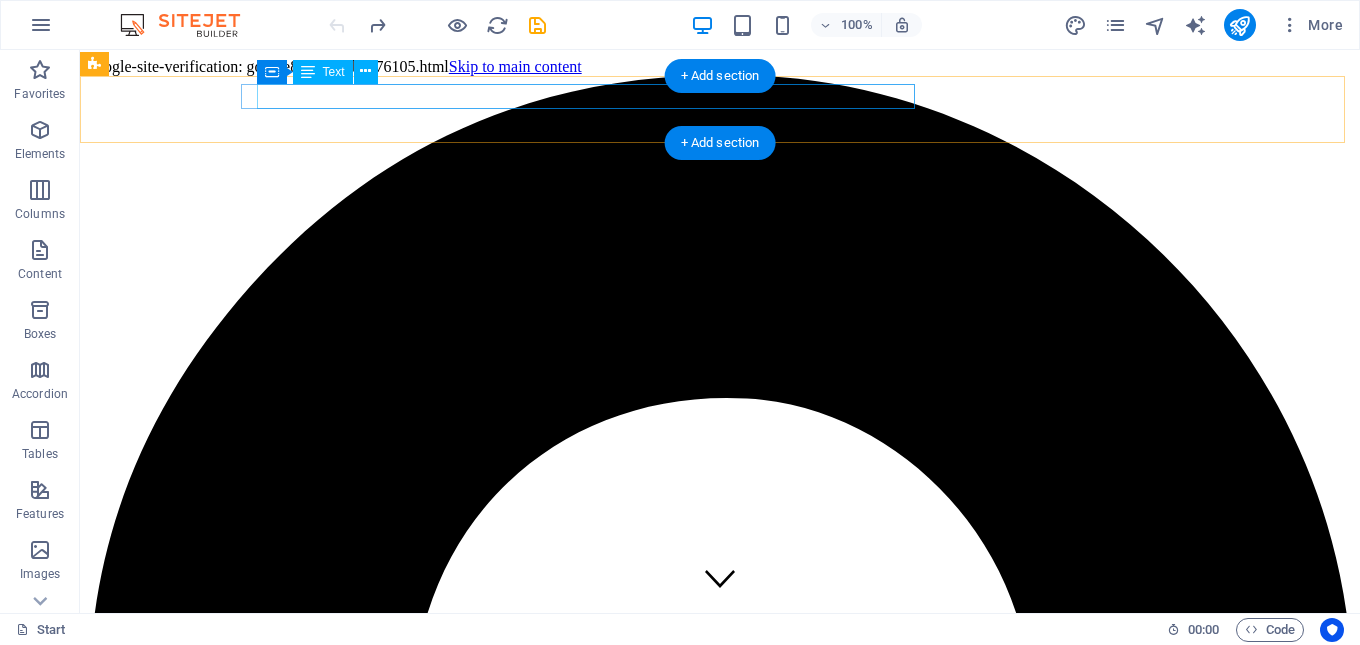 click on "Plot No [NUMBER], Block No [NUMBER], Sector [NUMBER], Umm Al Thuoob , Umm Al Quwain United Arab Emirates 32765" at bounding box center [720, 1964] 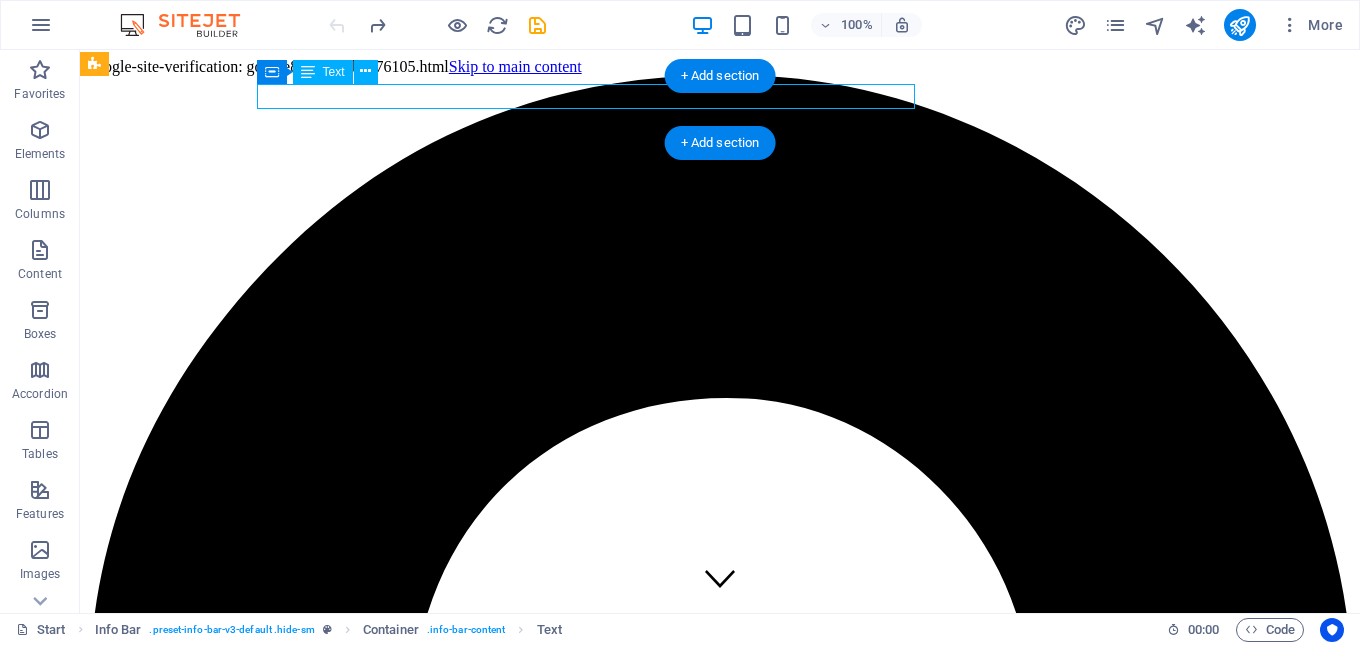 click on "Plot No [NUMBER], Block No [NUMBER], Sector [NUMBER], Umm Al Thuoob , Umm Al Quwain United Arab Emirates 32765" at bounding box center (720, 1964) 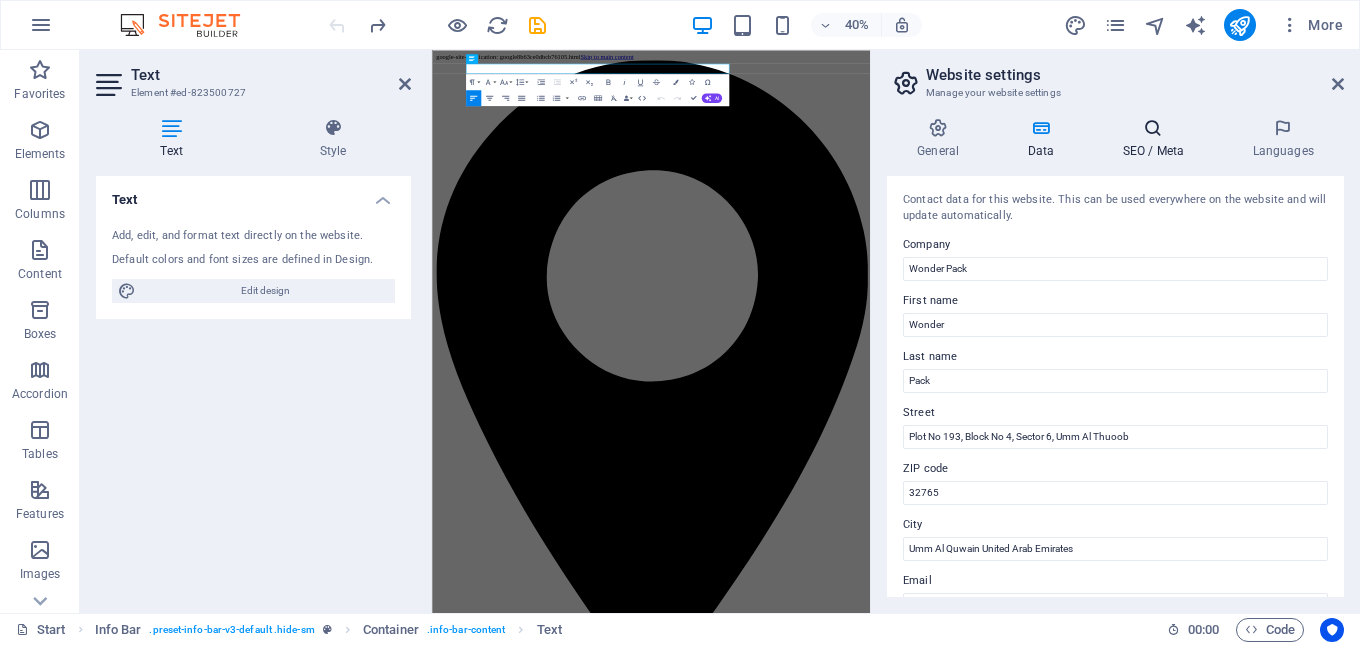 click on "SEO / Meta" at bounding box center [1157, 139] 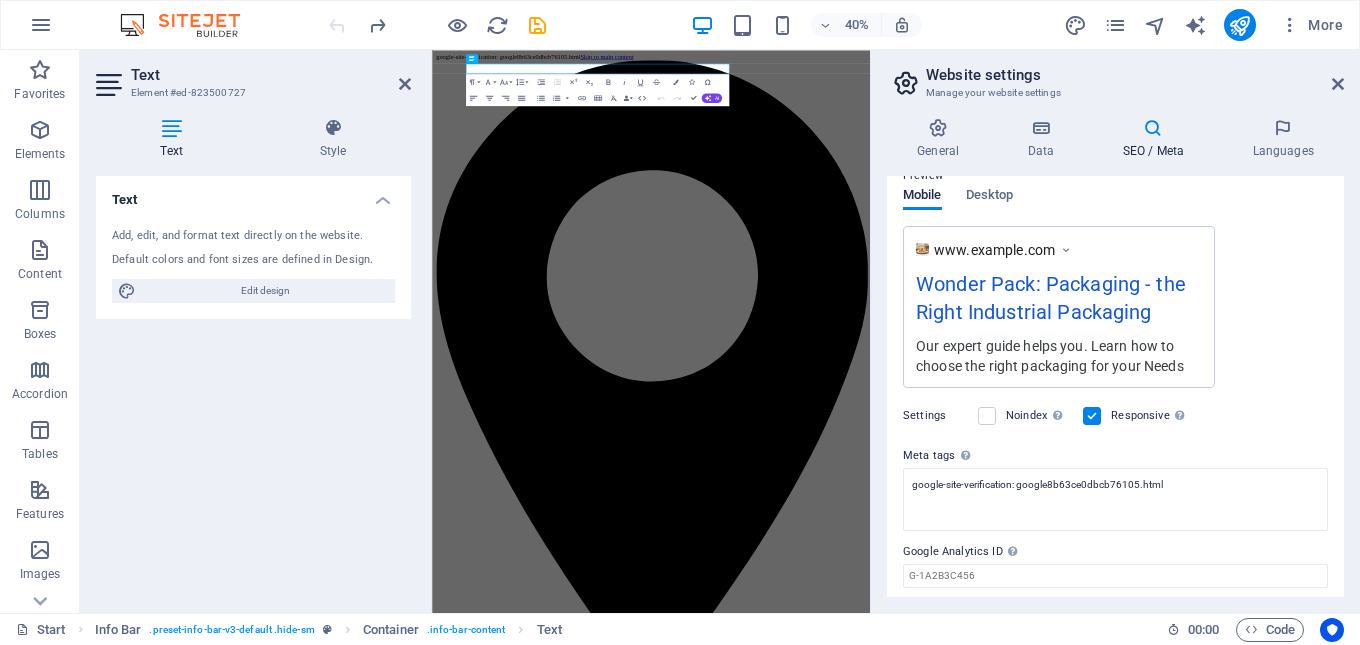 scroll, scrollTop: 363, scrollLeft: 0, axis: vertical 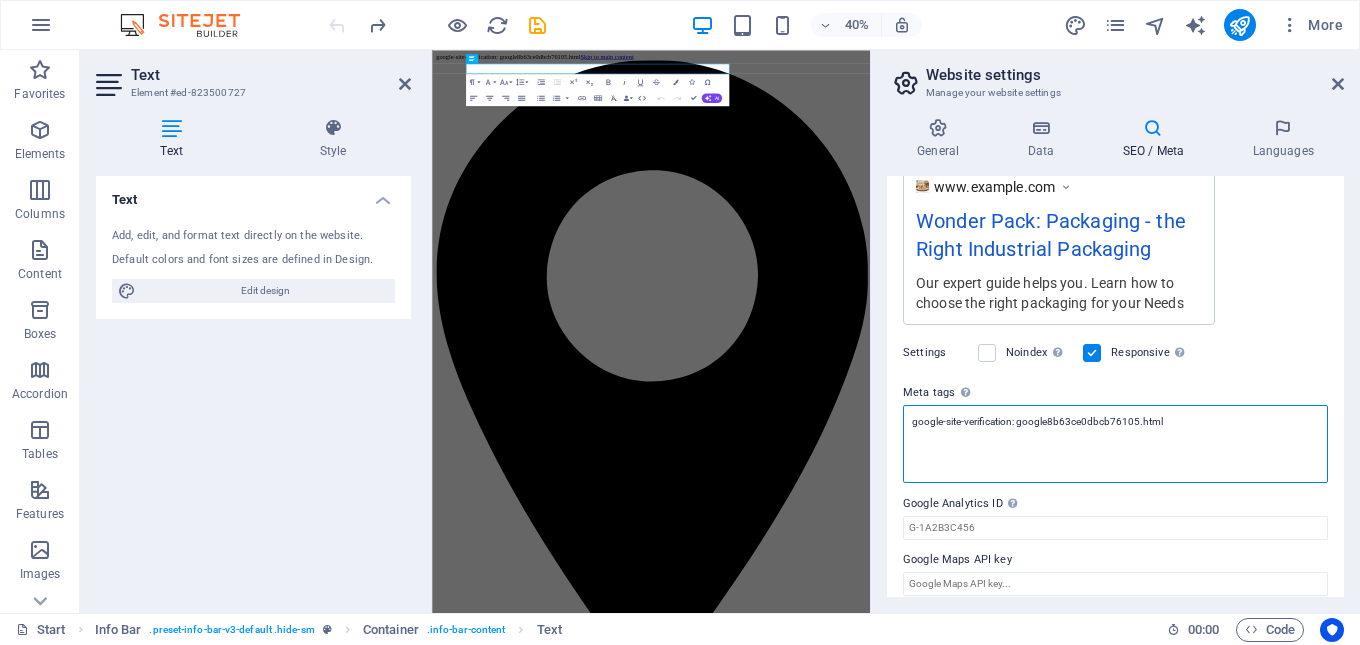 drag, startPoint x: 1181, startPoint y: 422, endPoint x: 871, endPoint y: 418, distance: 310.02582 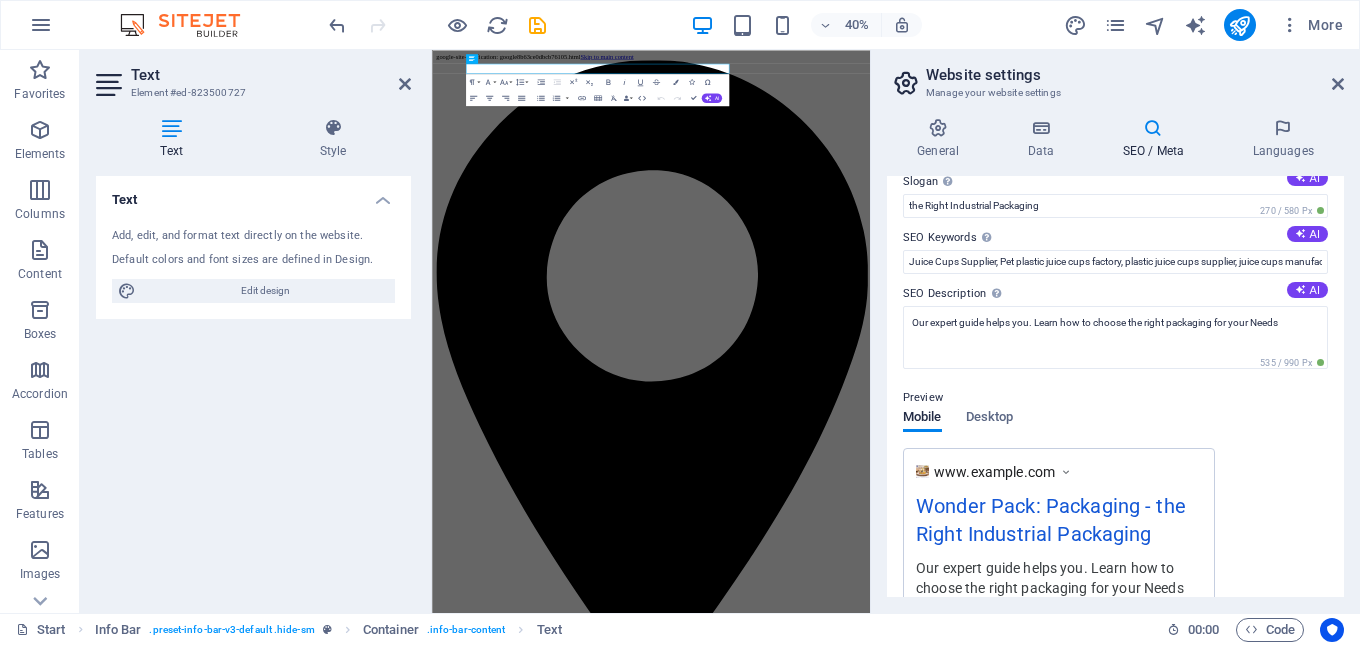 scroll, scrollTop: 0, scrollLeft: 0, axis: both 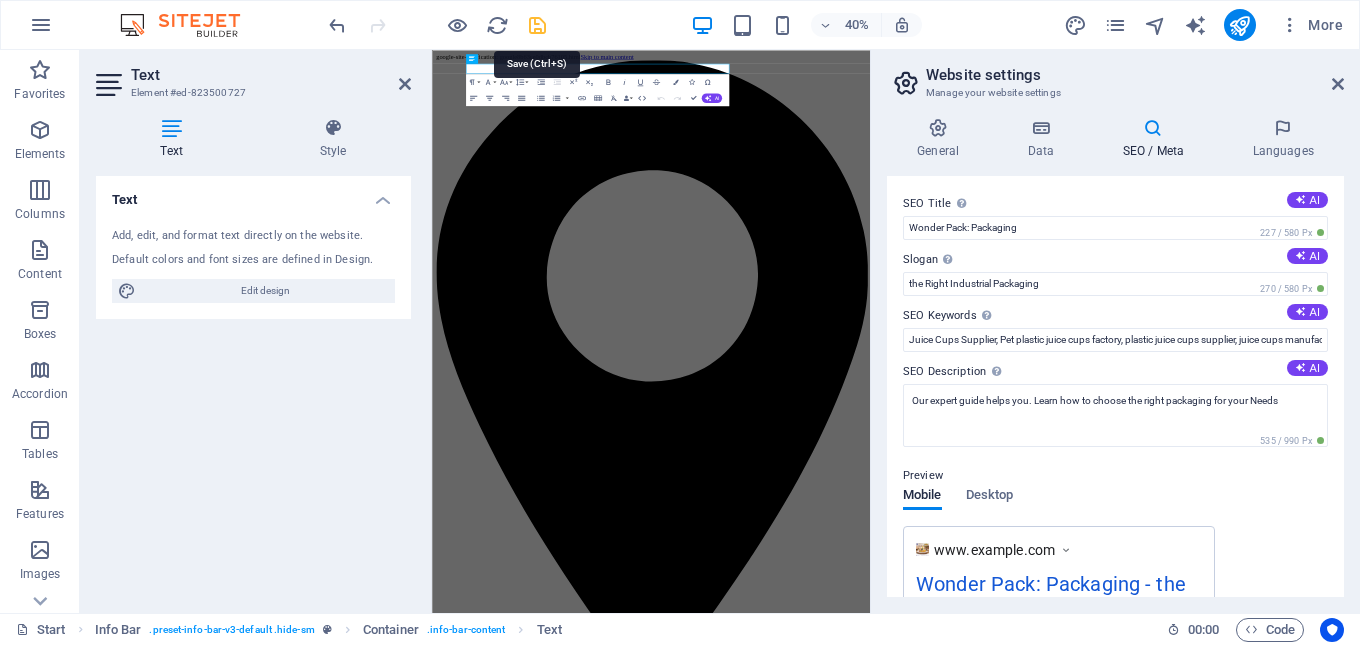 type 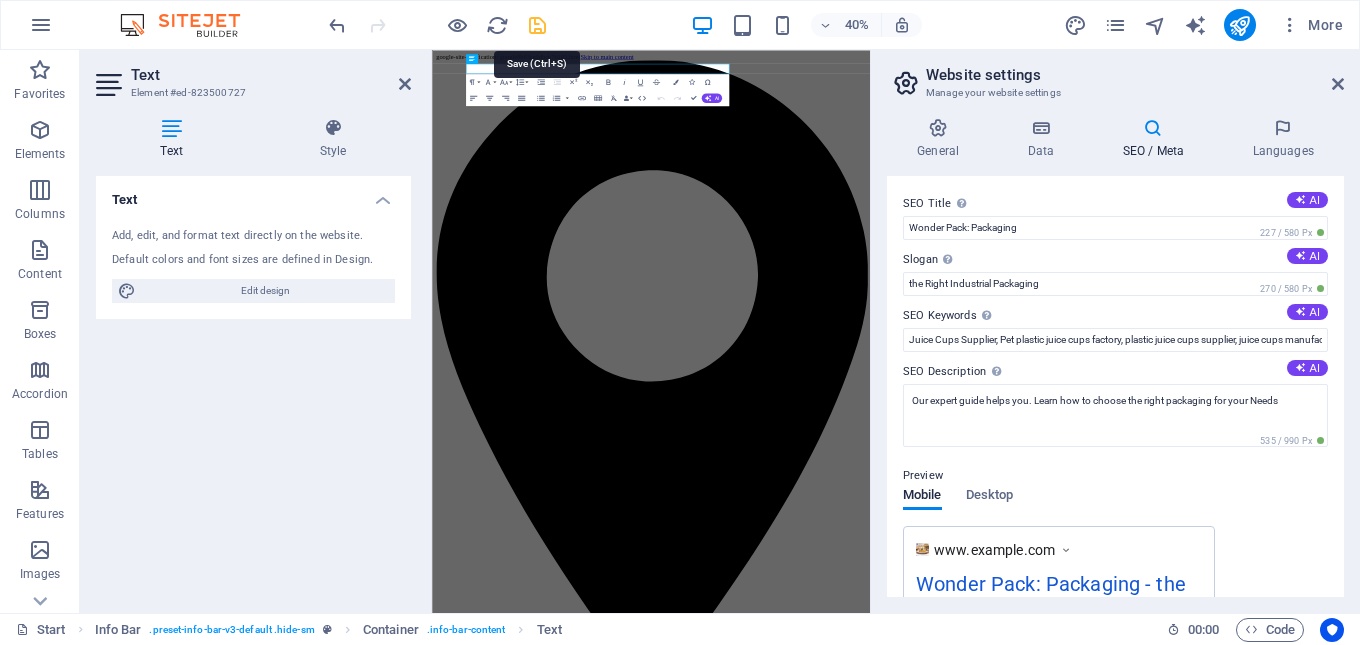 click at bounding box center [537, 25] 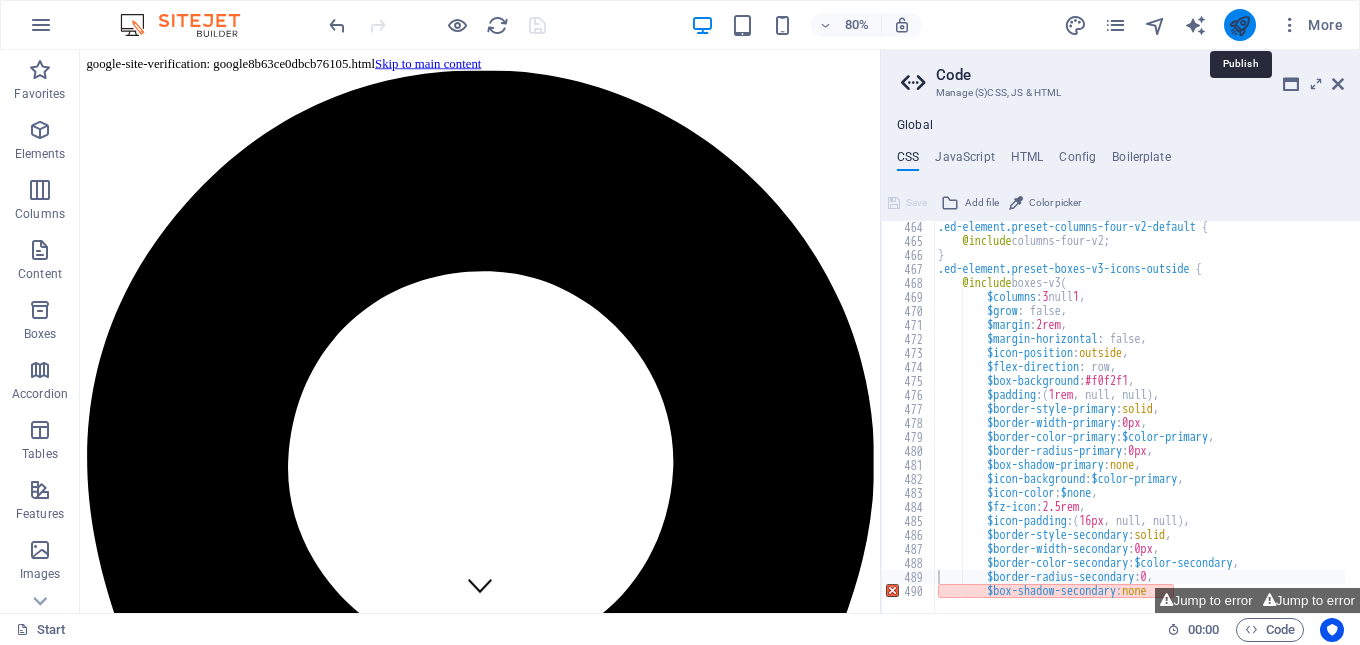 click at bounding box center (1239, 25) 